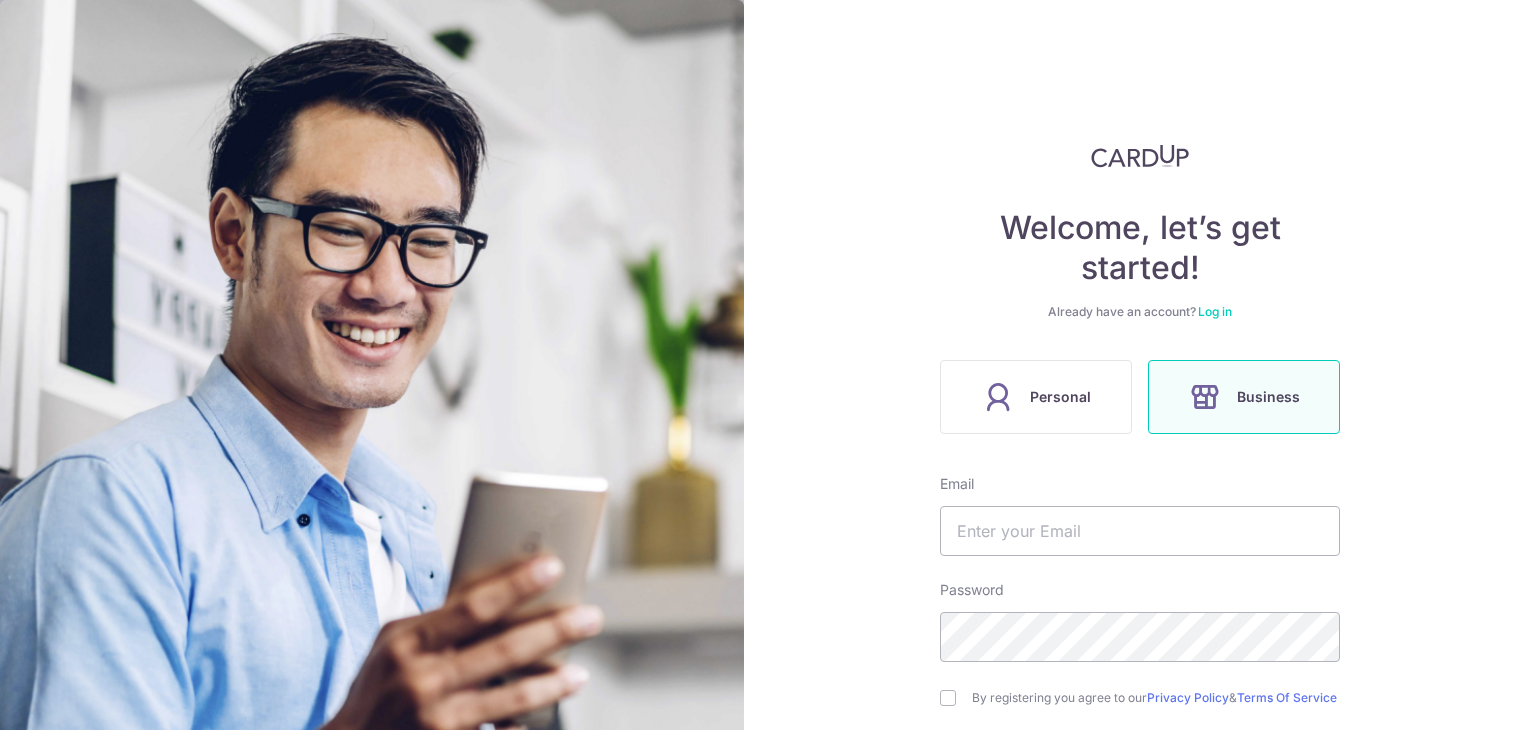 scroll, scrollTop: 0, scrollLeft: 0, axis: both 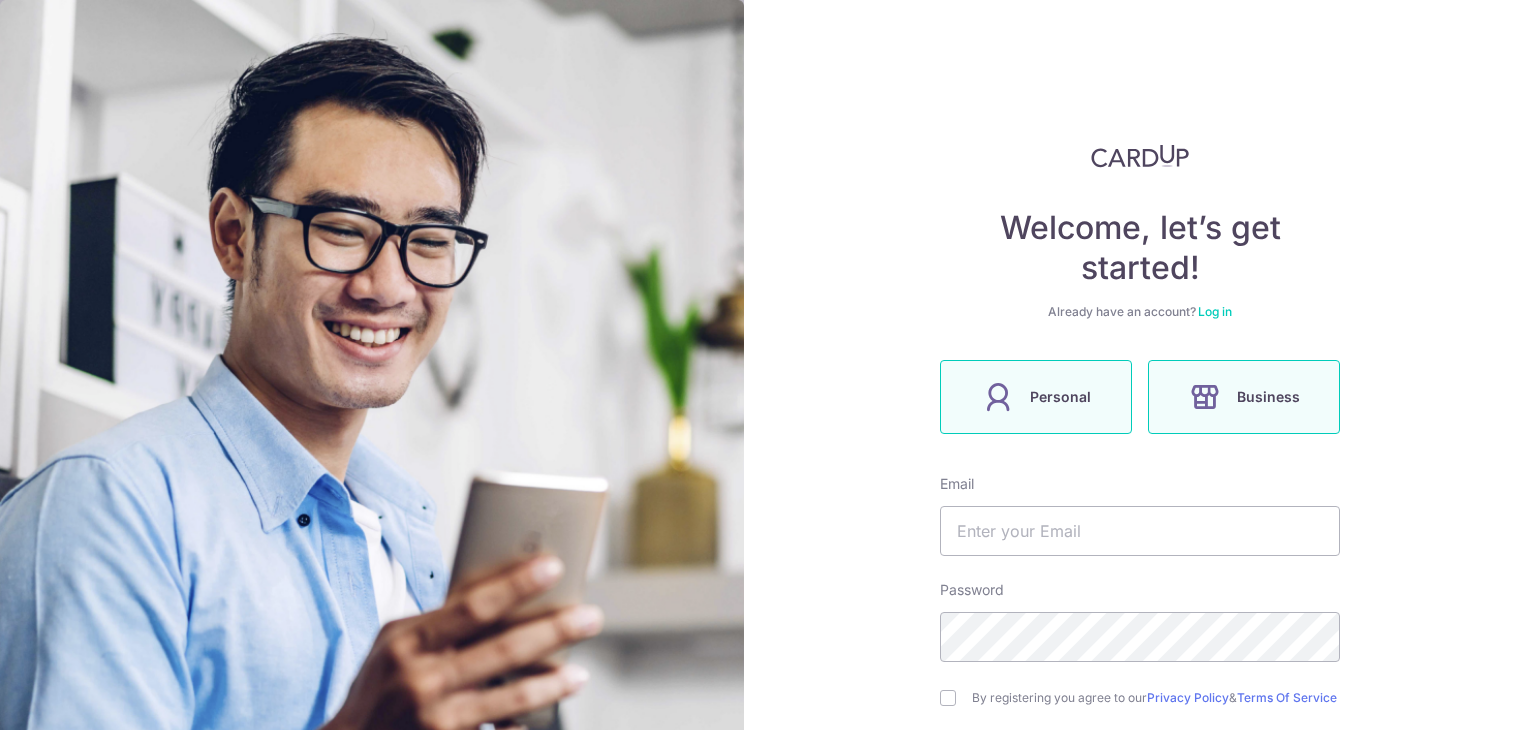 click on "Personal" at bounding box center [1036, 397] 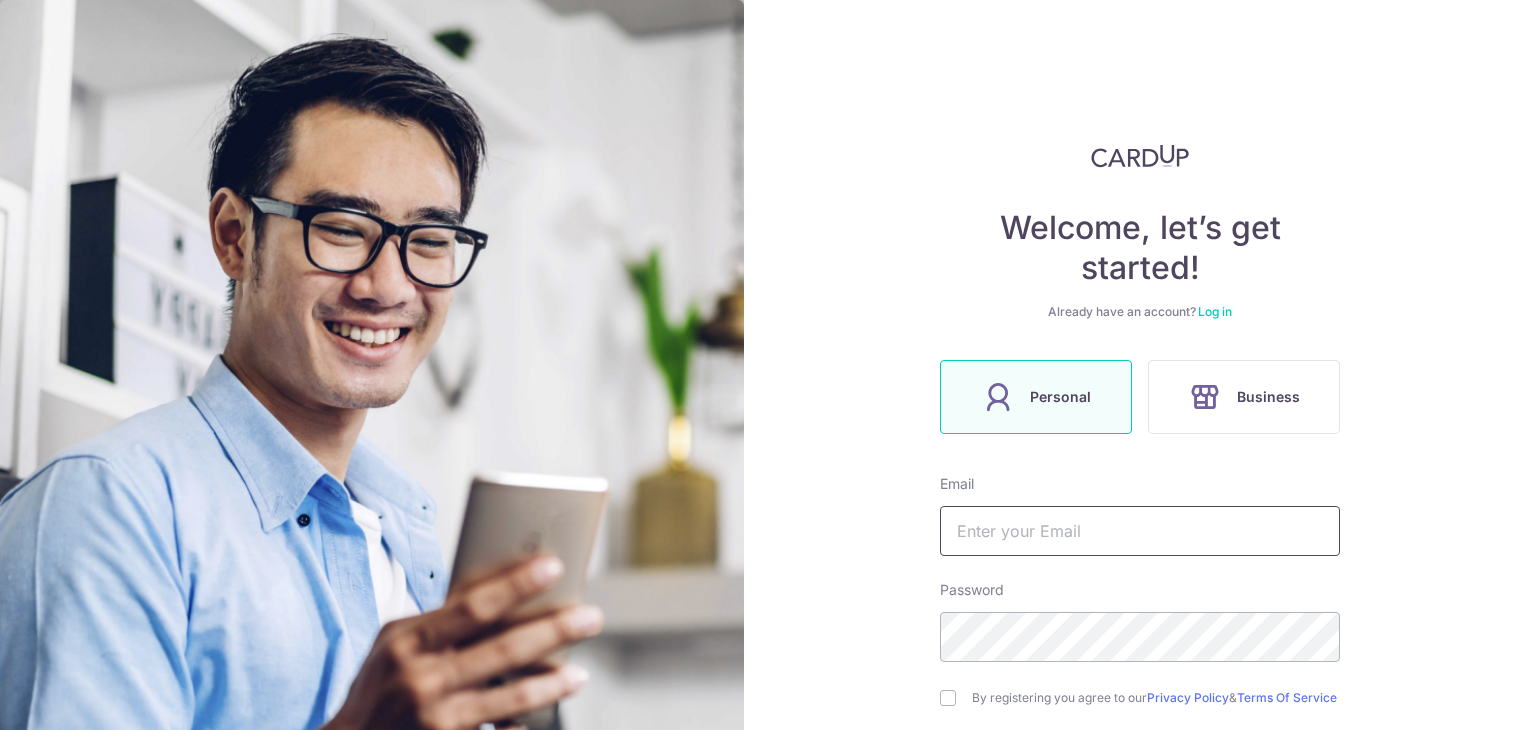 click at bounding box center [1140, 531] 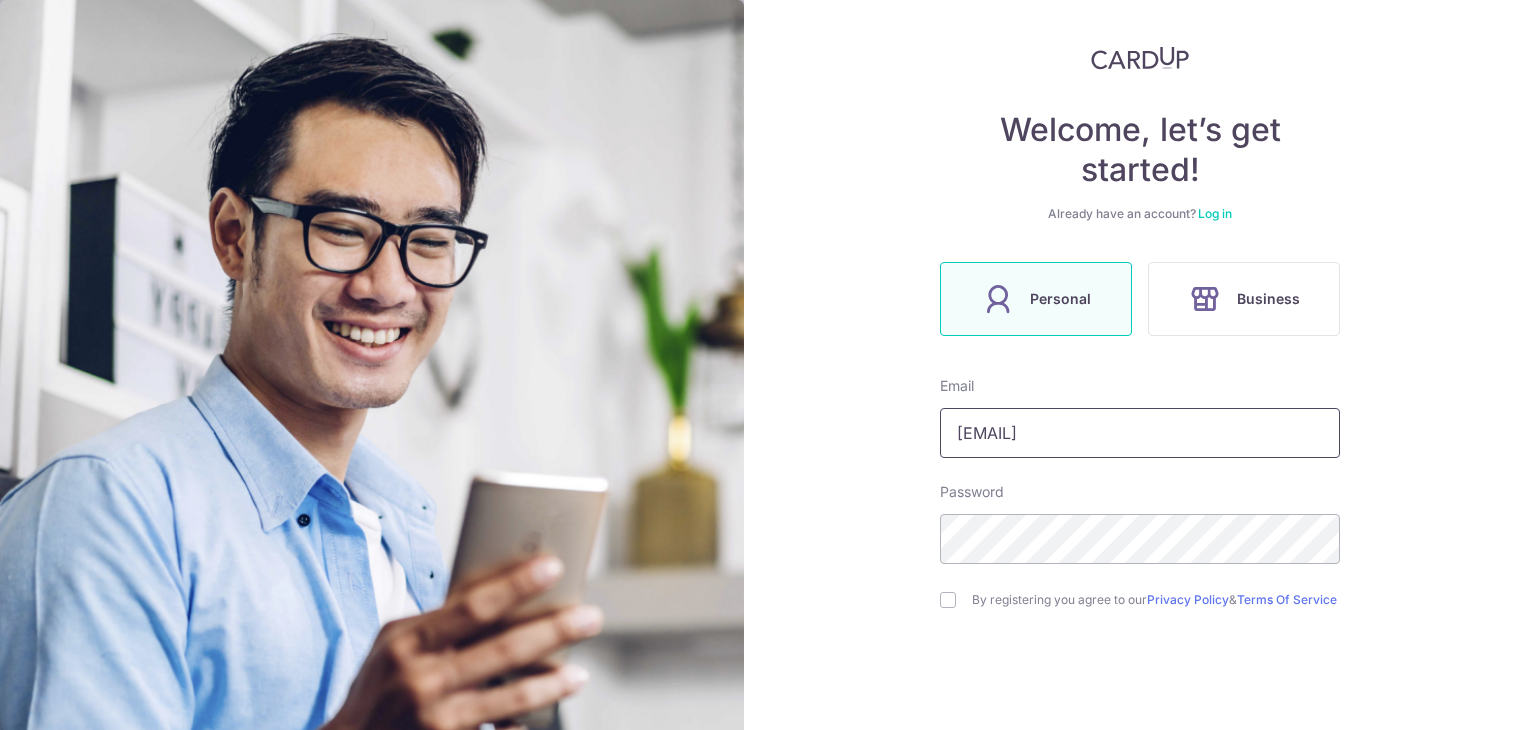 scroll, scrollTop: 200, scrollLeft: 0, axis: vertical 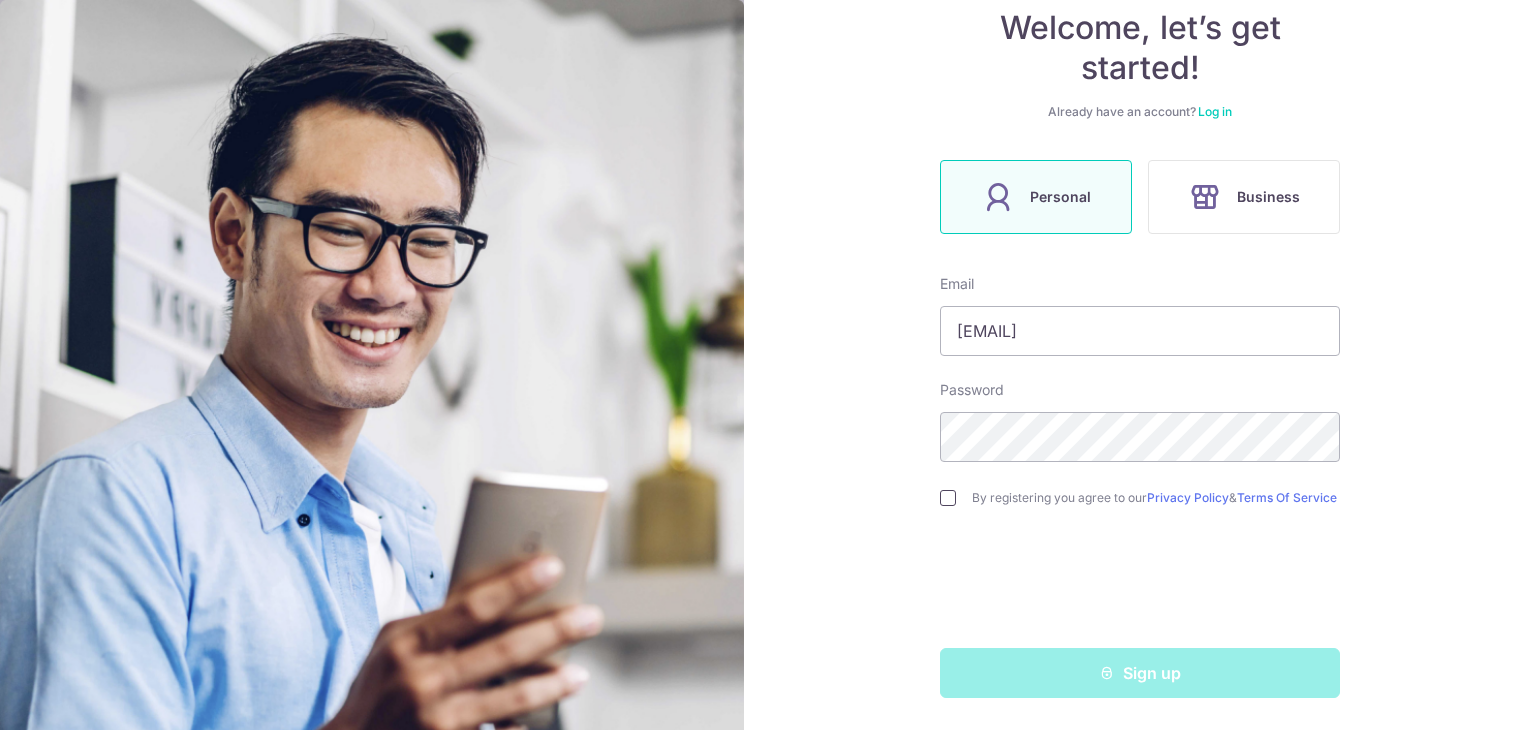 click at bounding box center [948, 498] 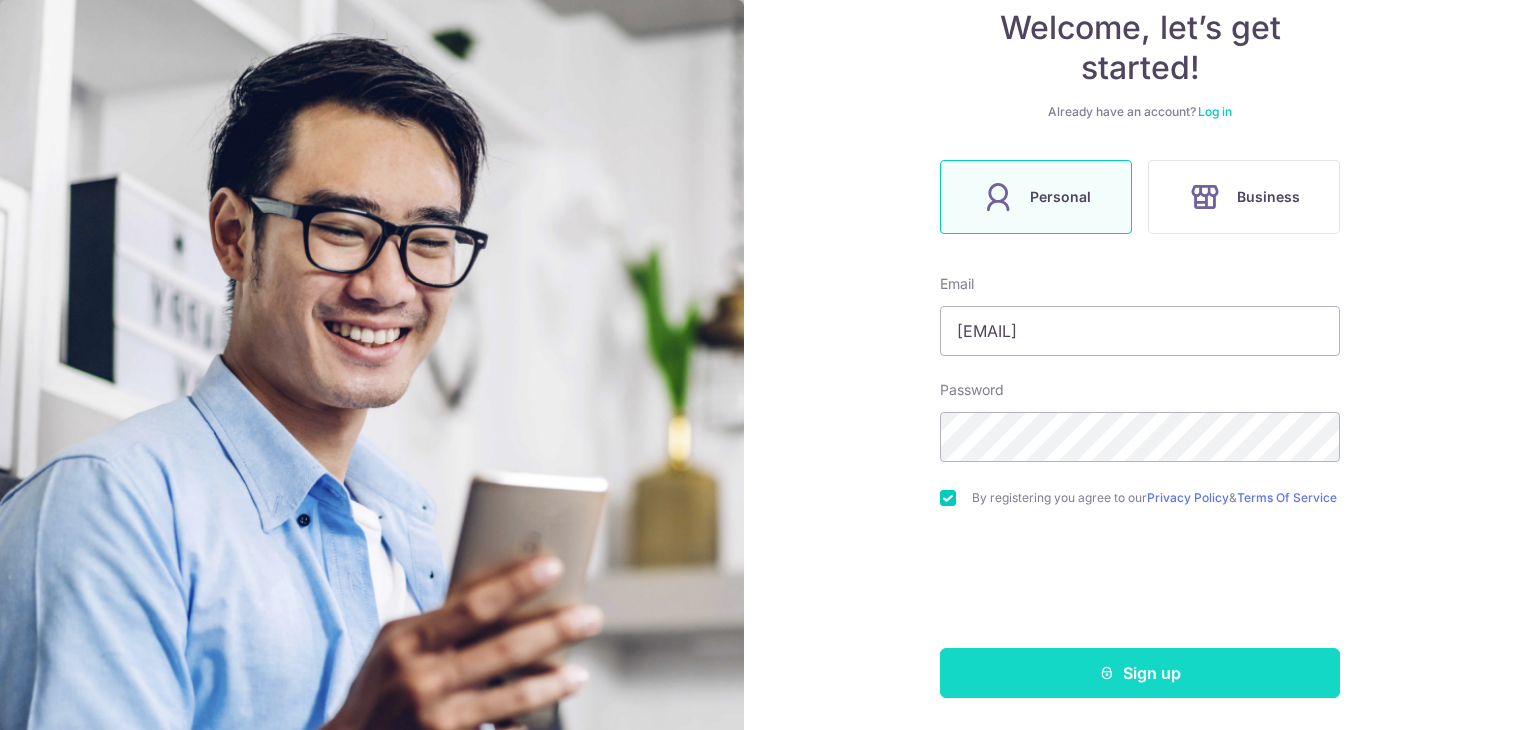 click on "Sign up" at bounding box center (1140, 673) 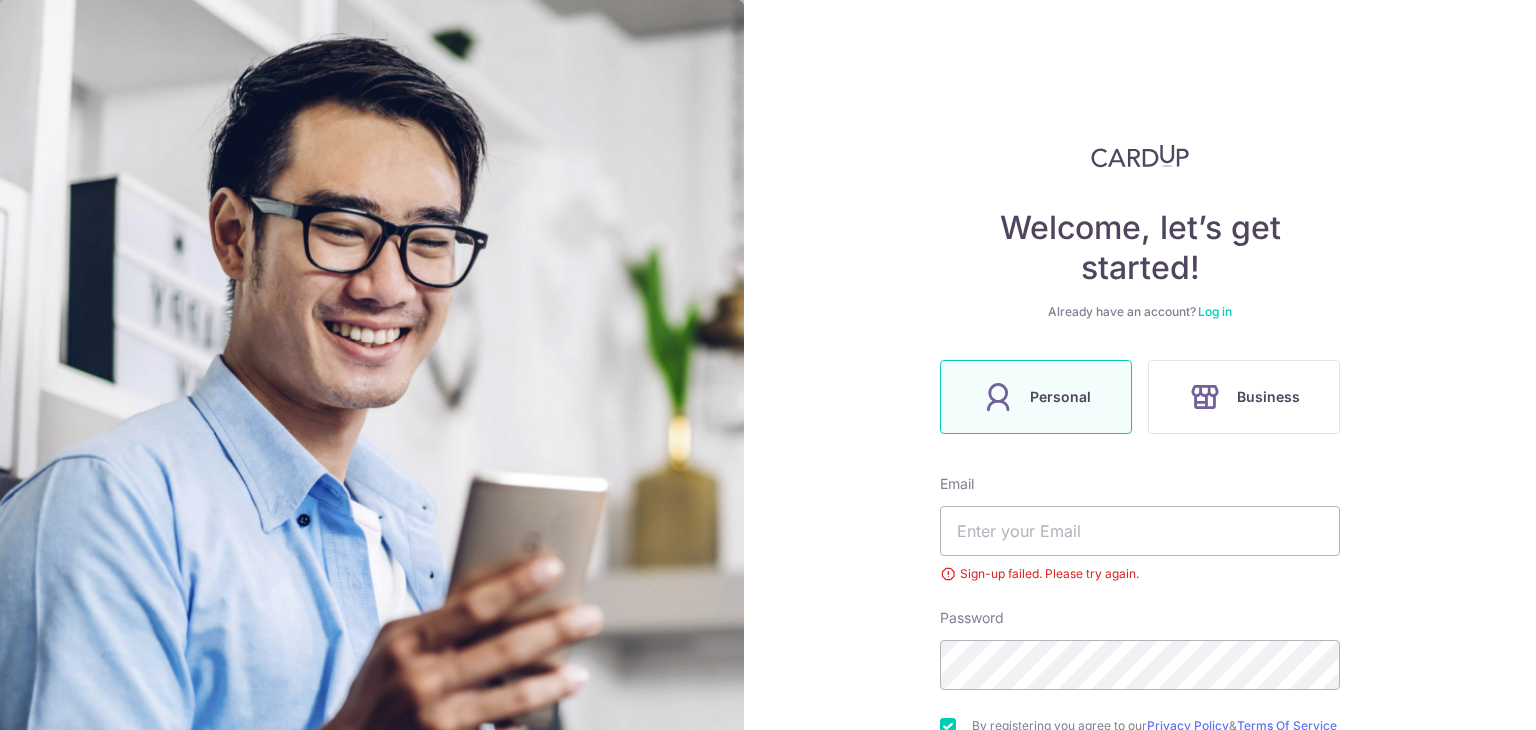 scroll, scrollTop: 0, scrollLeft: 0, axis: both 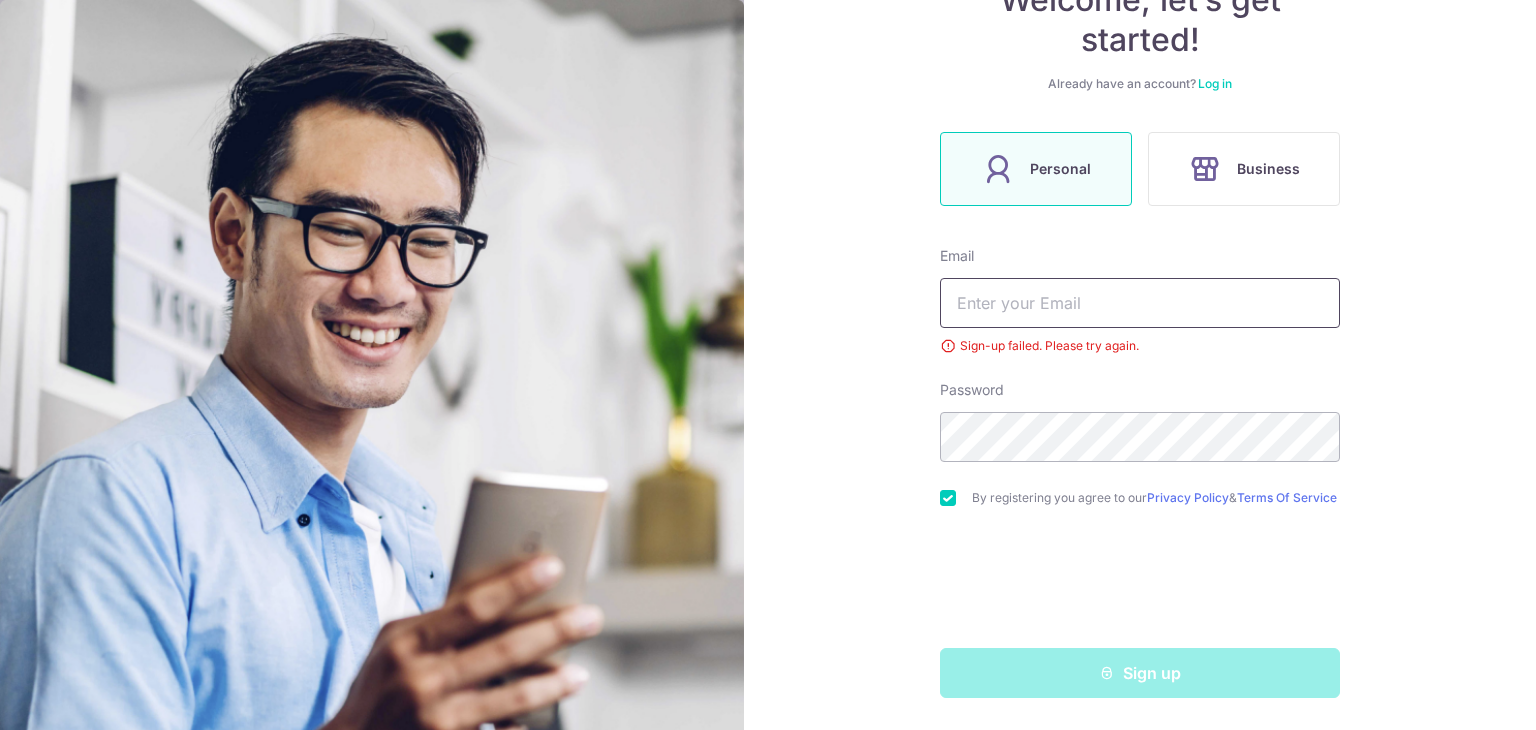 click at bounding box center (1140, 303) 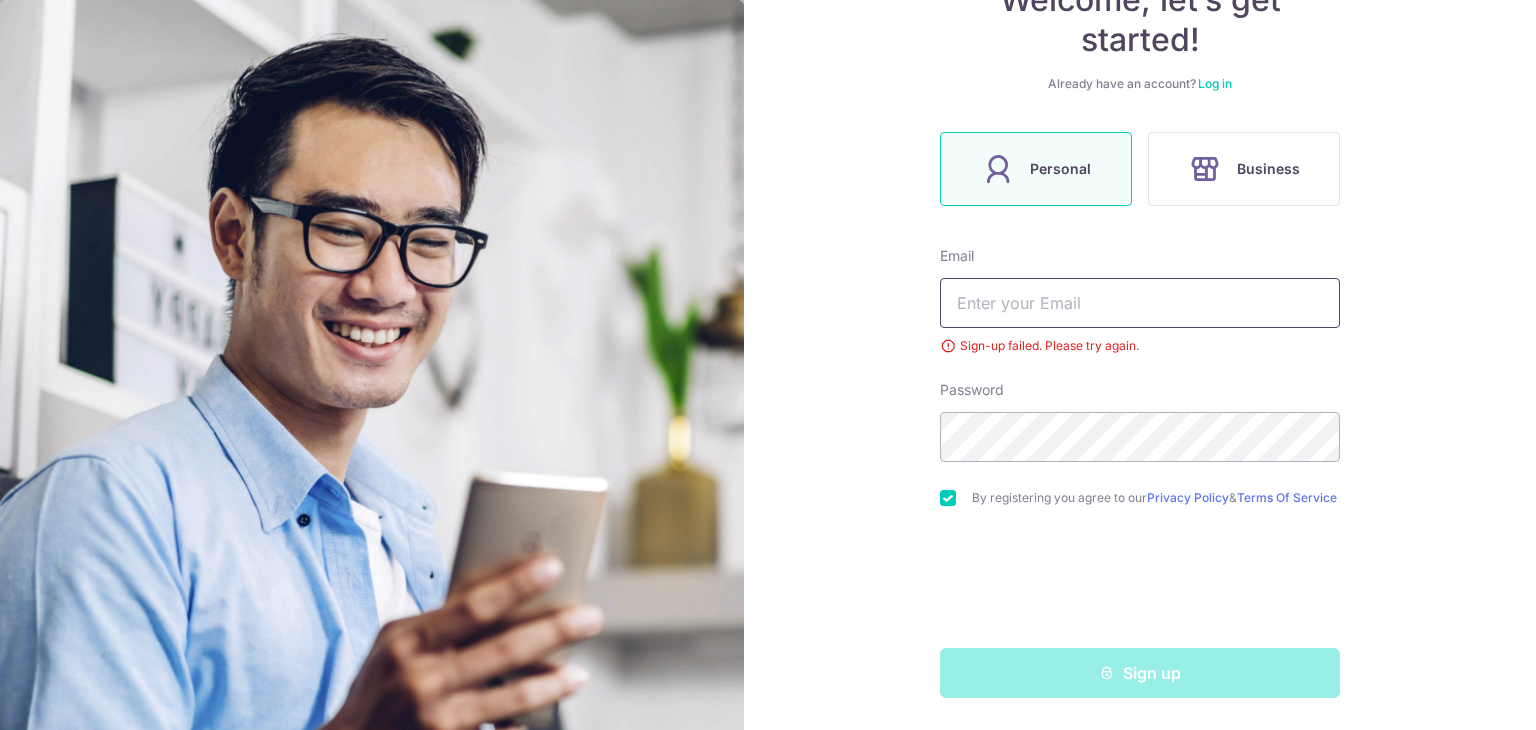 type on "[EMAIL]" 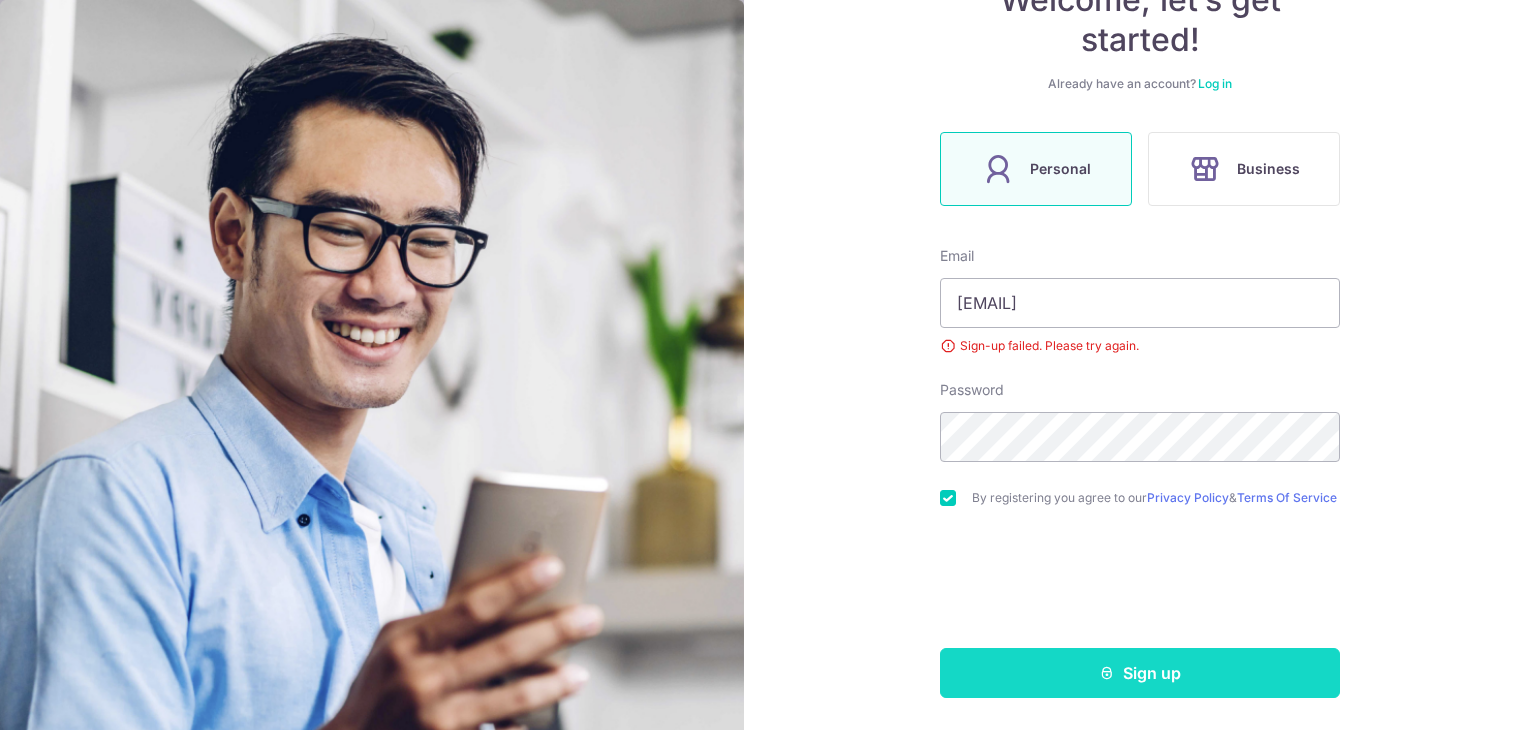 click on "Sign up" at bounding box center [1140, 673] 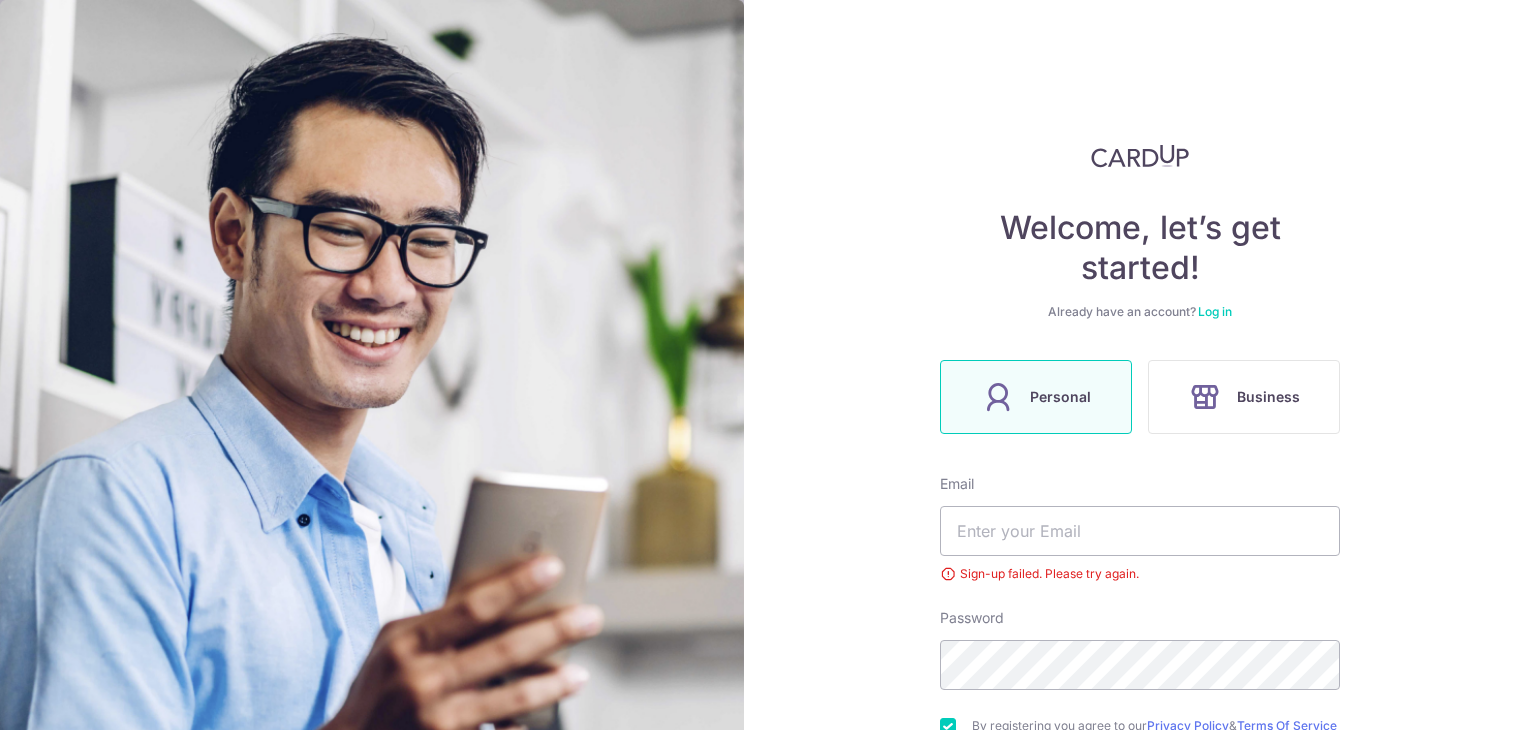 scroll, scrollTop: 0, scrollLeft: 0, axis: both 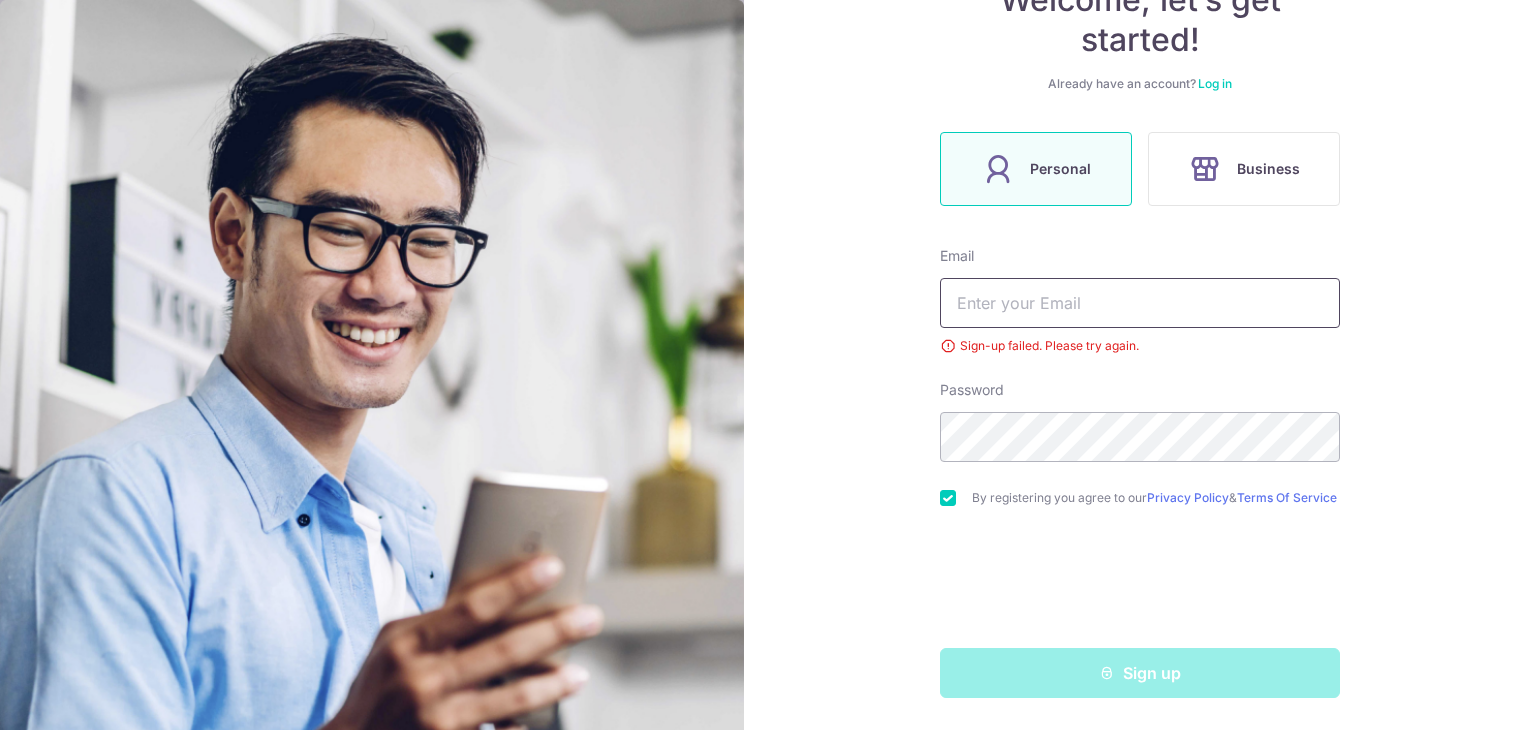 click at bounding box center (1140, 303) 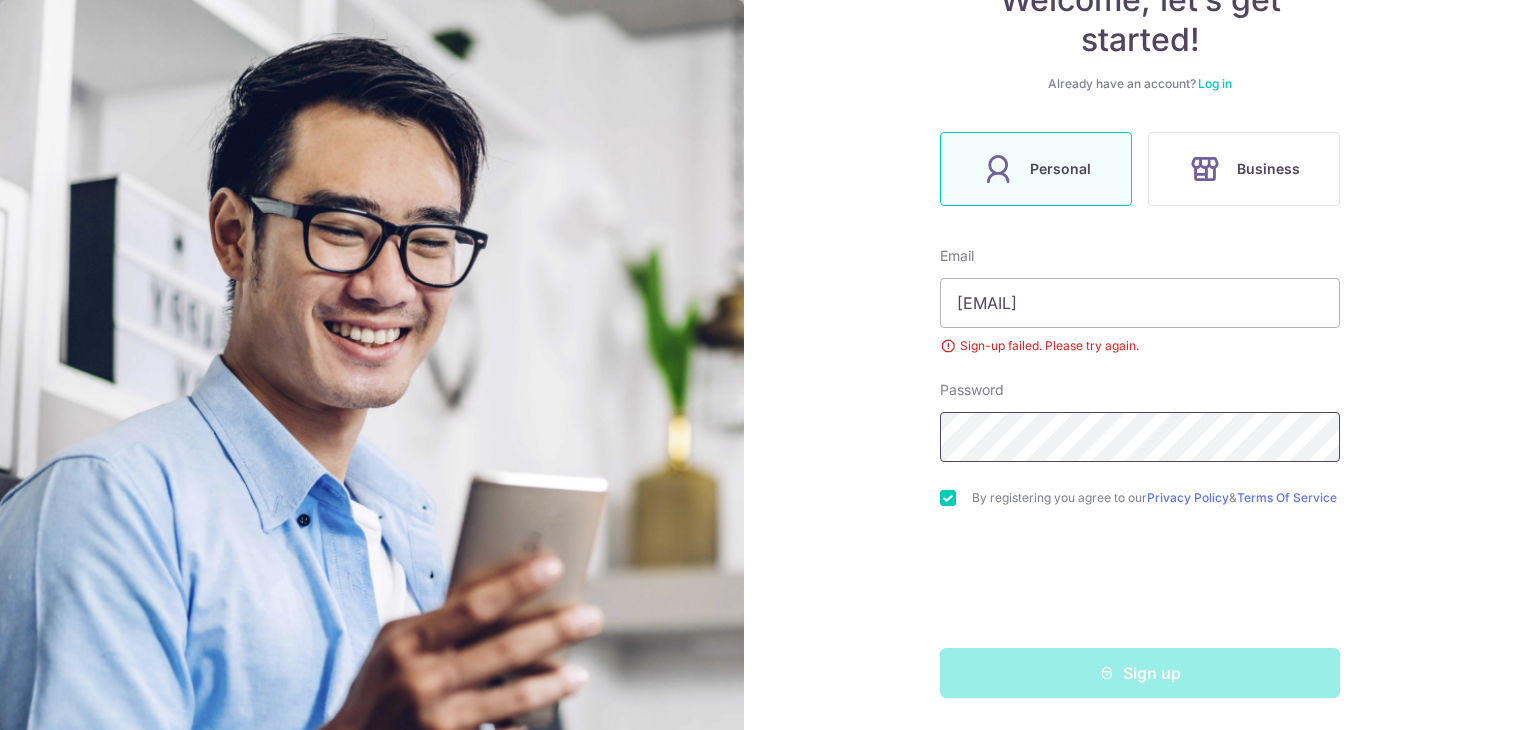 click on "Welcome, let’s get started!
Already have an account?  Log in
Personal
Business
Email
royoncollins@gmail.com
Sign-up failed. Please try again.
Password
By registering you agree to our
Privacy Policy
&  Terms Of Service
Sign up" at bounding box center (768, 365) 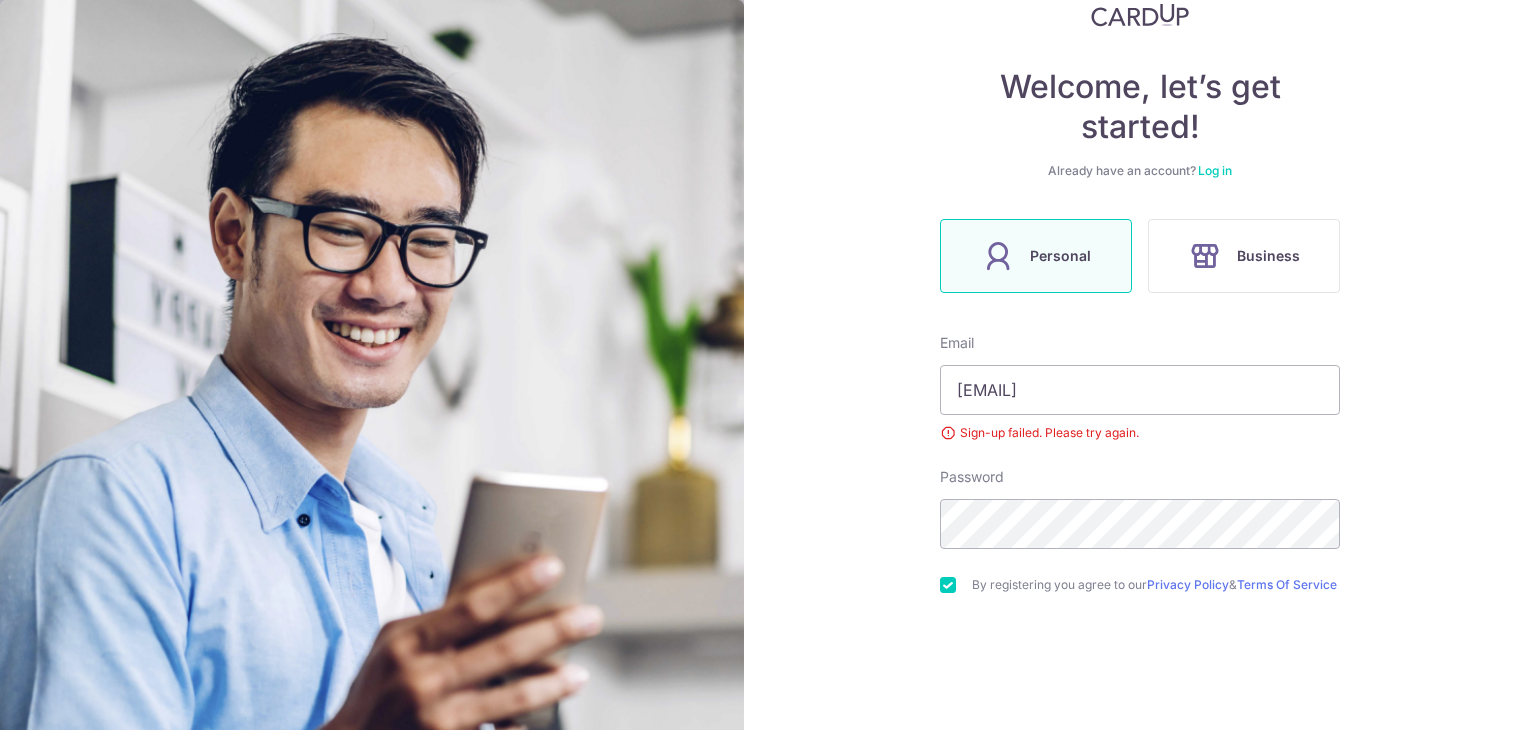 scroll, scrollTop: 236, scrollLeft: 0, axis: vertical 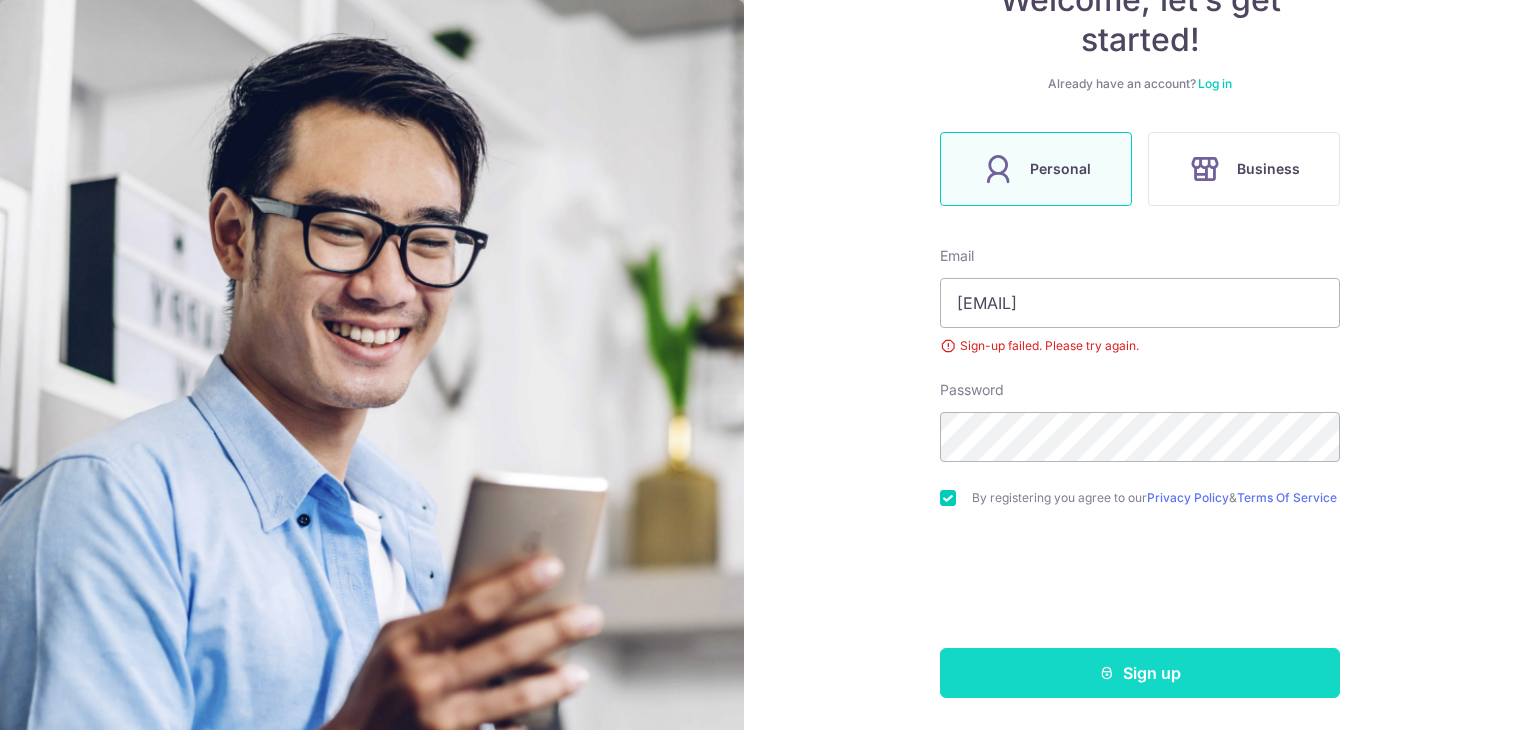 click on "Sign up" at bounding box center (1140, 673) 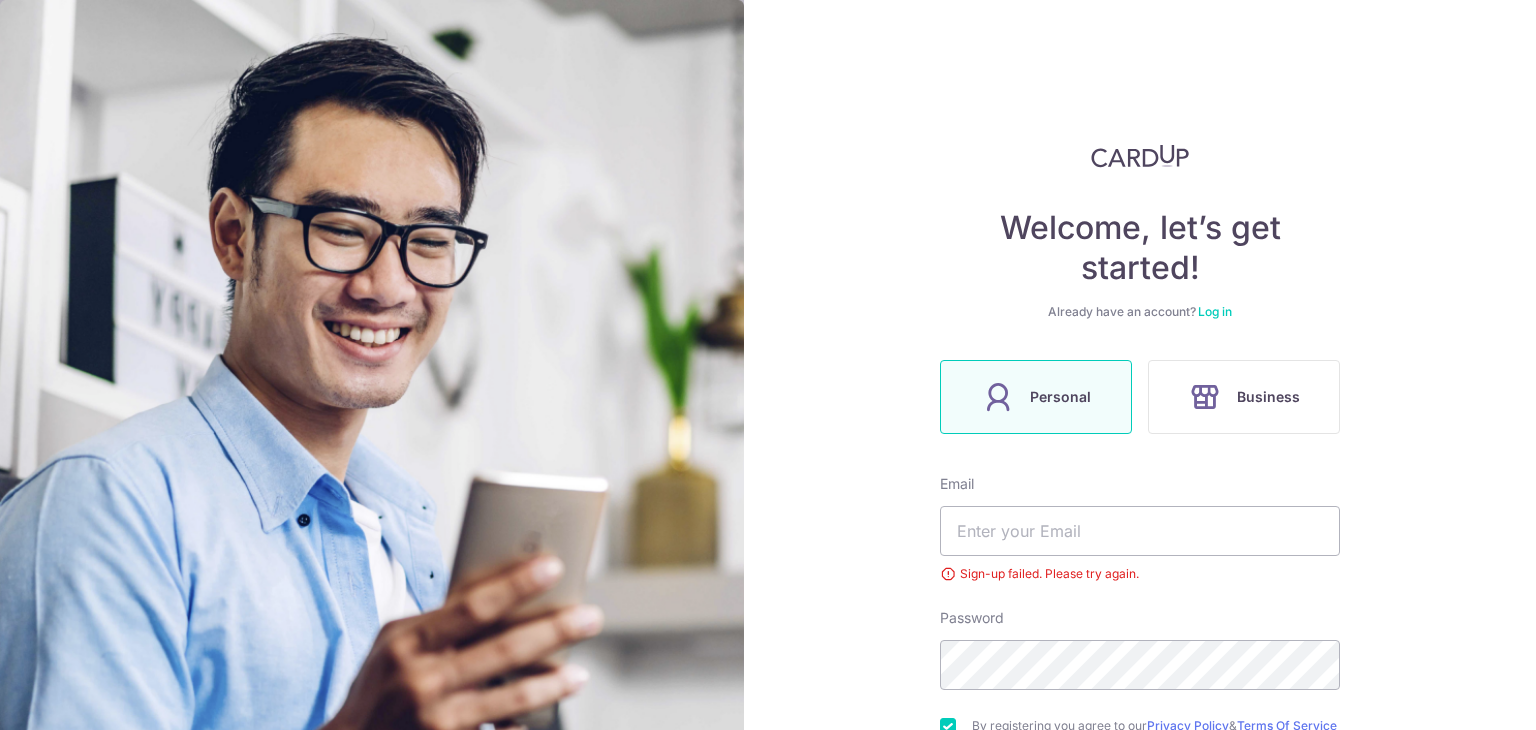 scroll, scrollTop: 0, scrollLeft: 0, axis: both 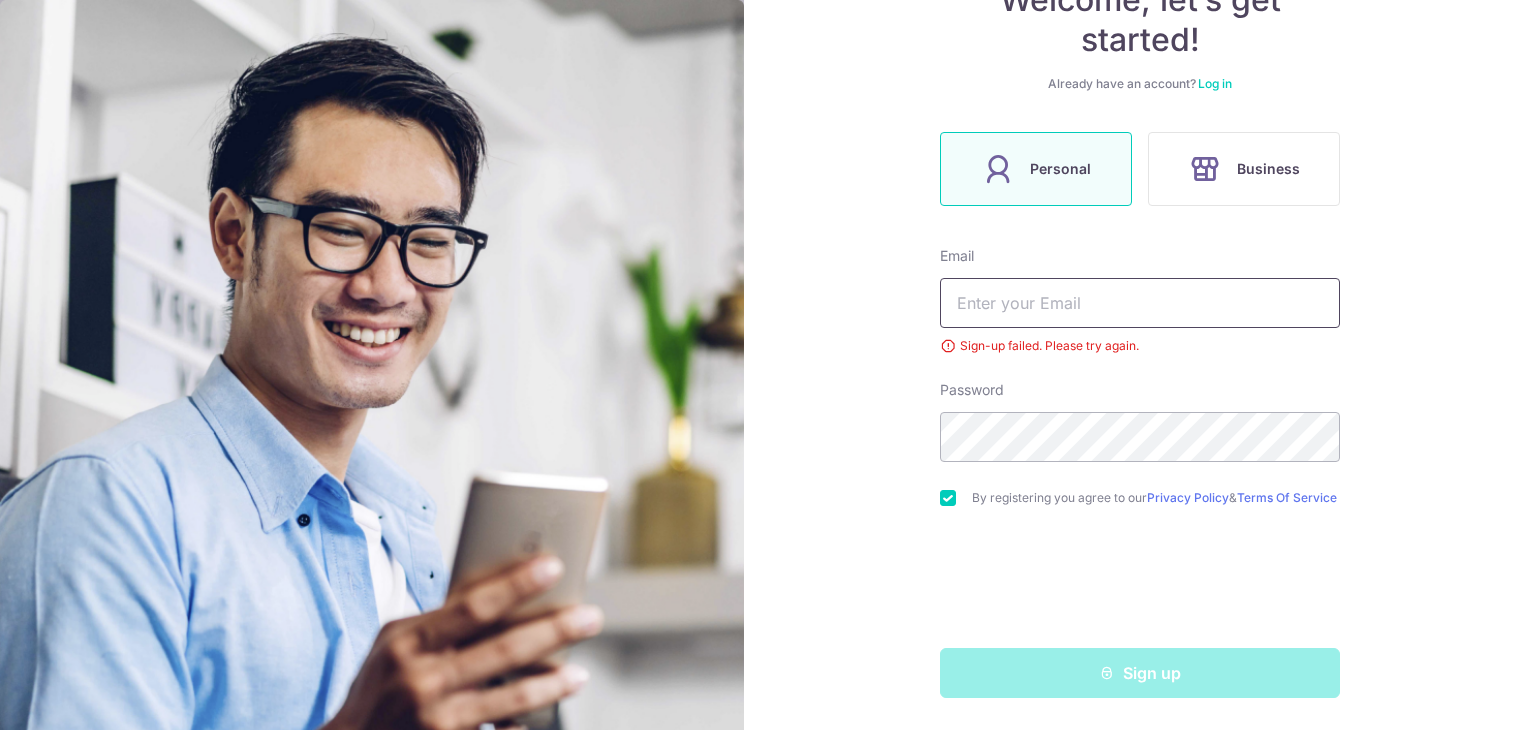 click at bounding box center [1140, 303] 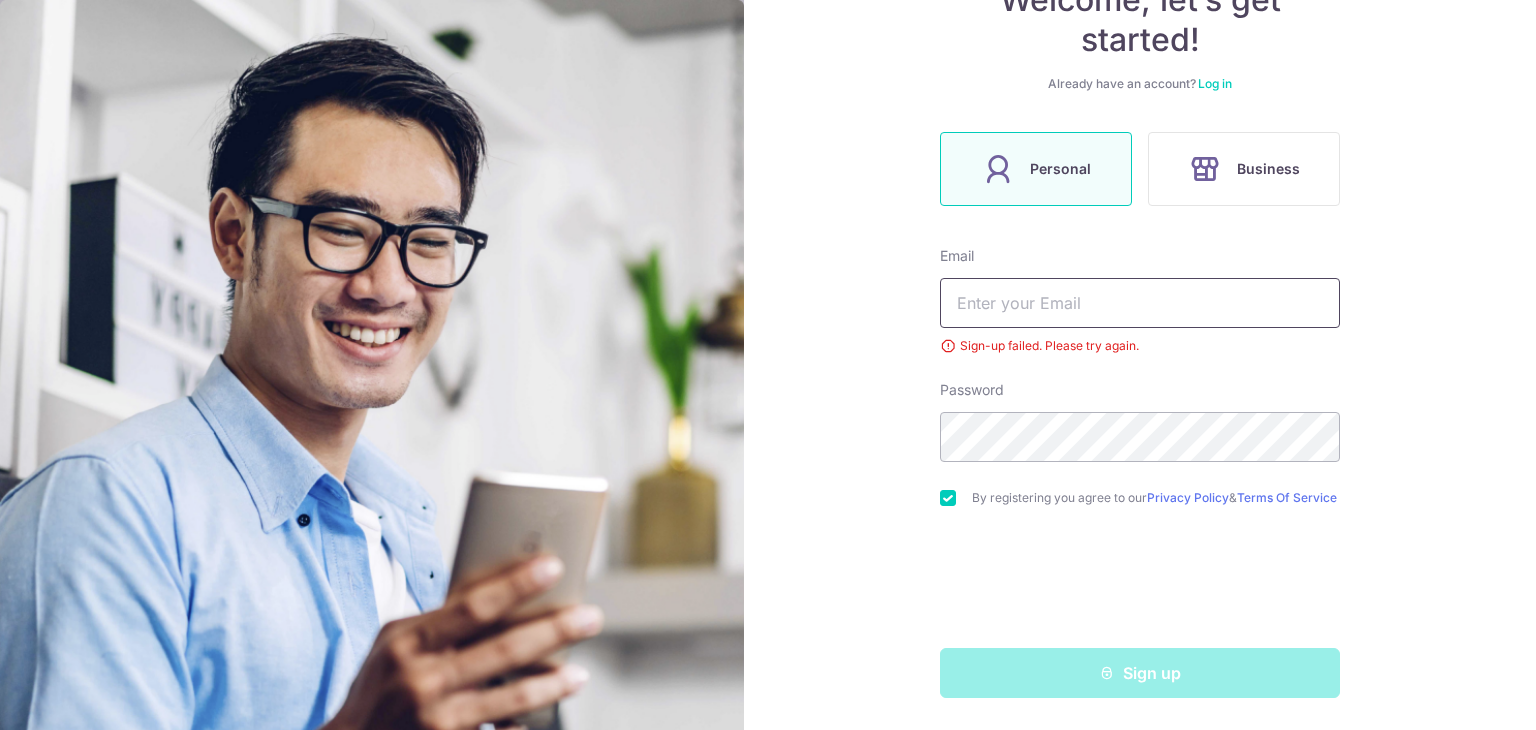 type on "[EMAIL]" 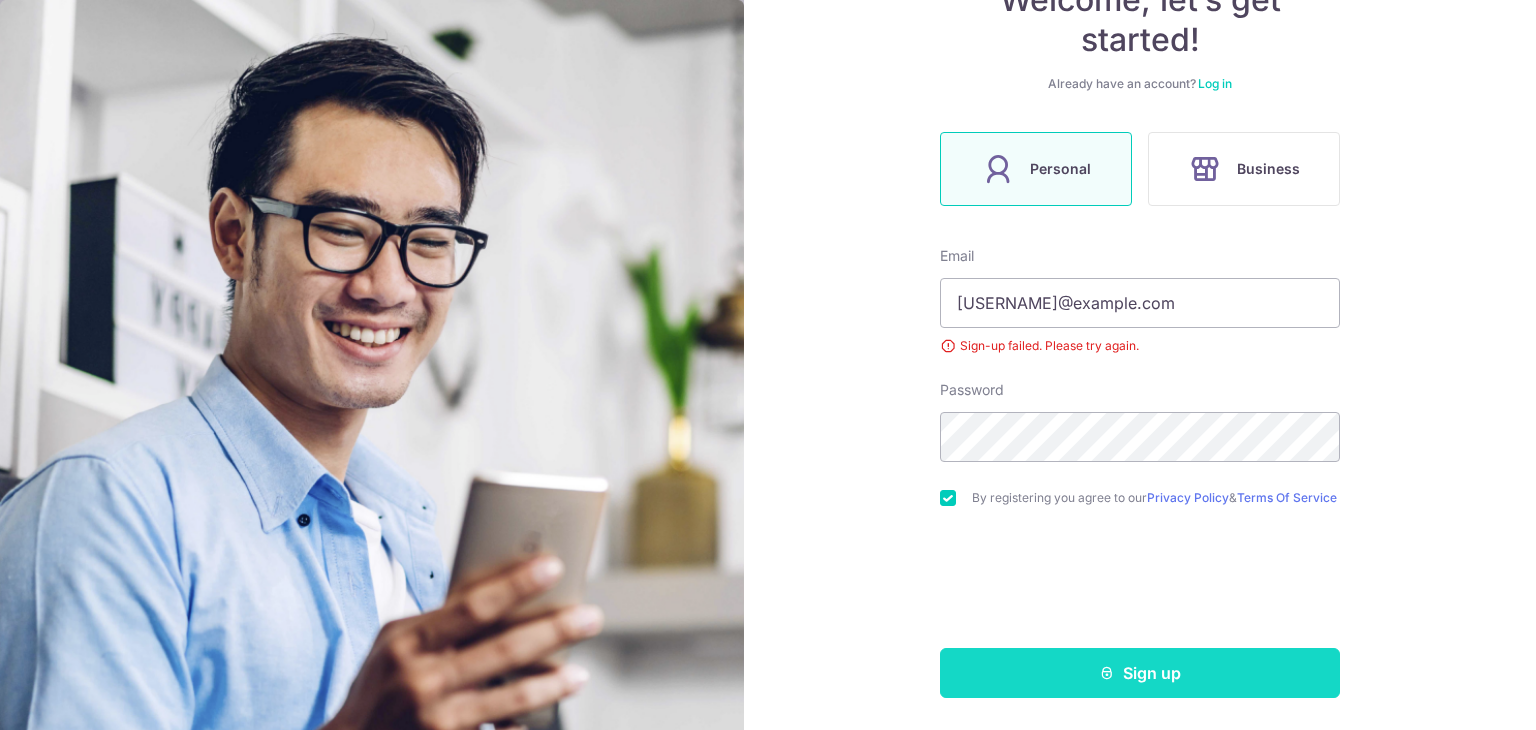 click on "Sign up" at bounding box center [1140, 673] 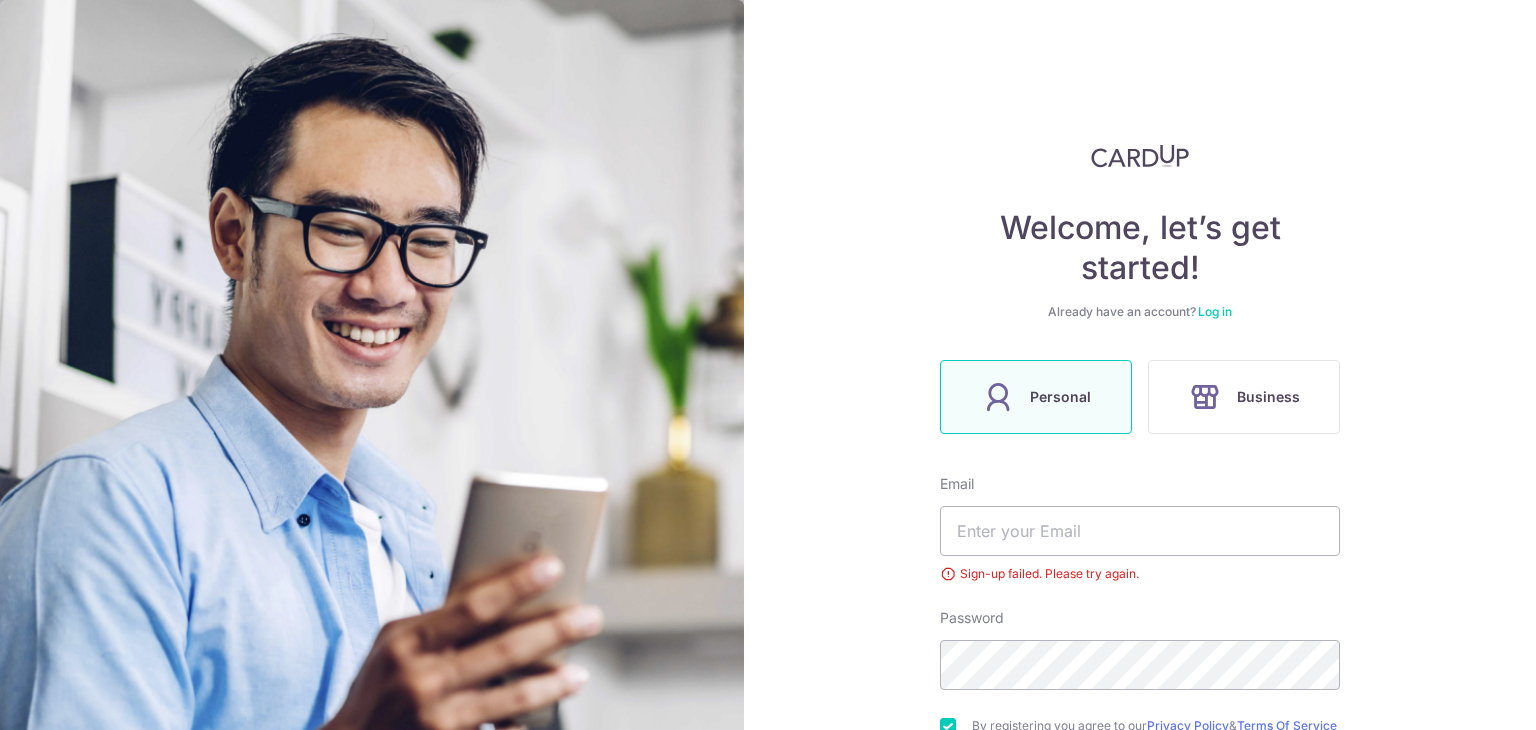 scroll, scrollTop: 0, scrollLeft: 0, axis: both 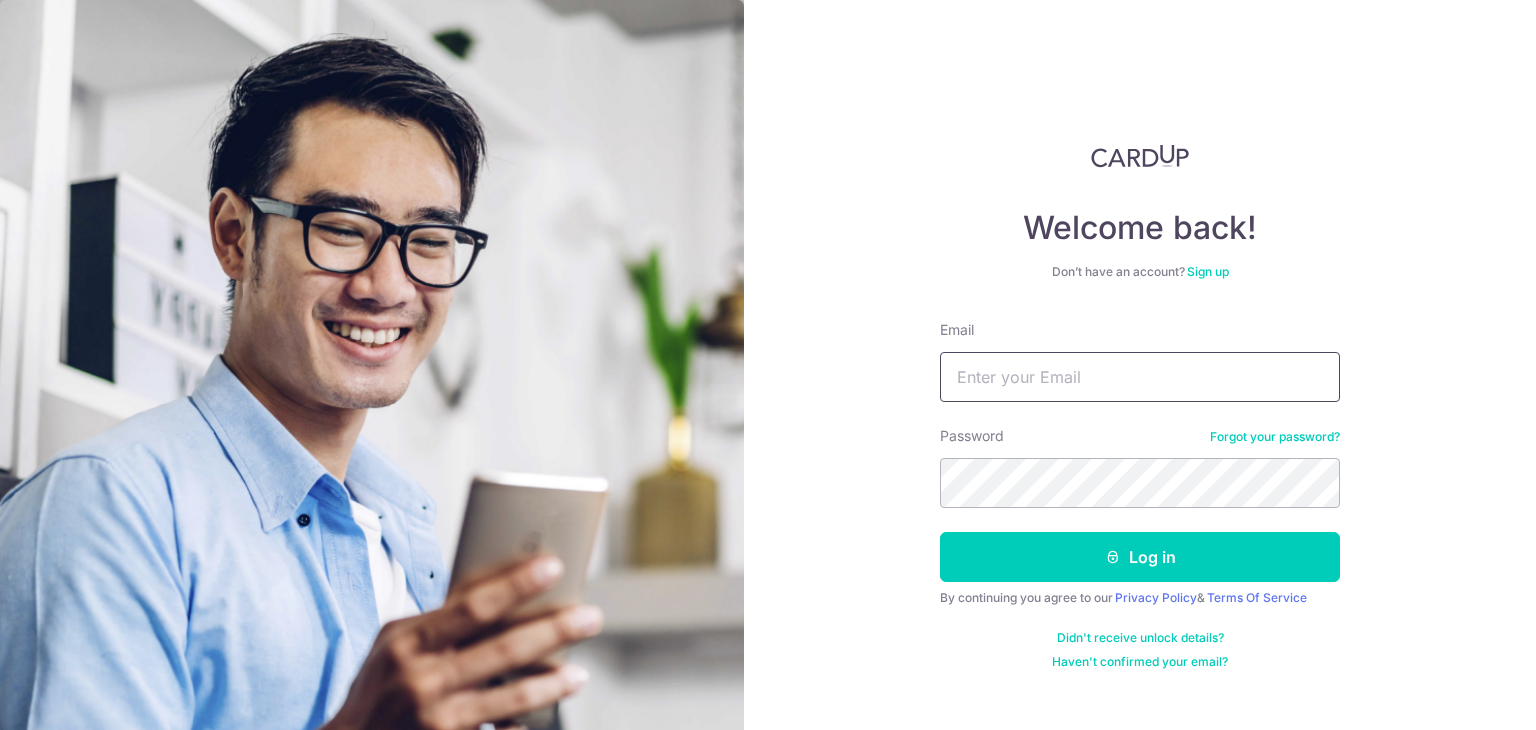 click on "Email" at bounding box center [1140, 377] 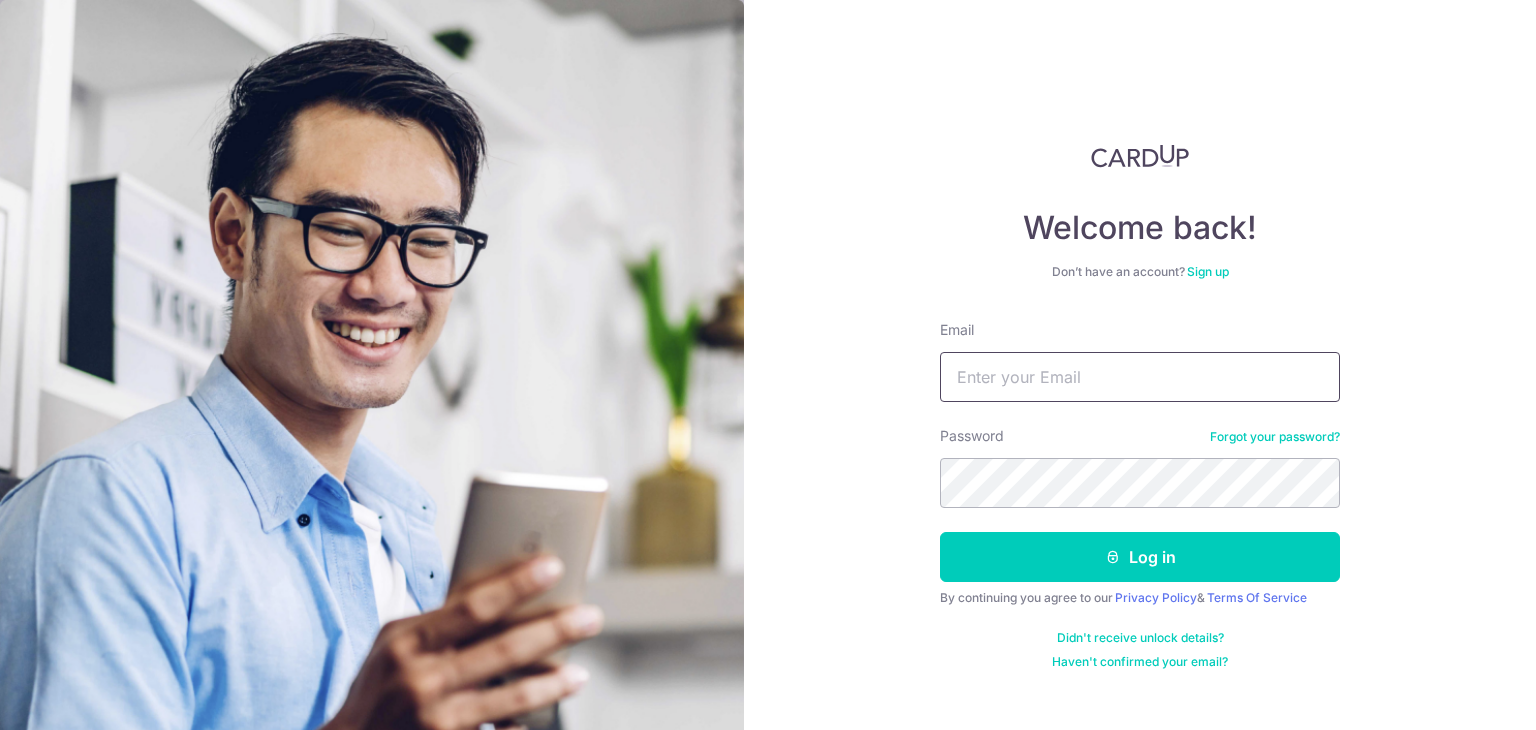 type on "[EMAIL]" 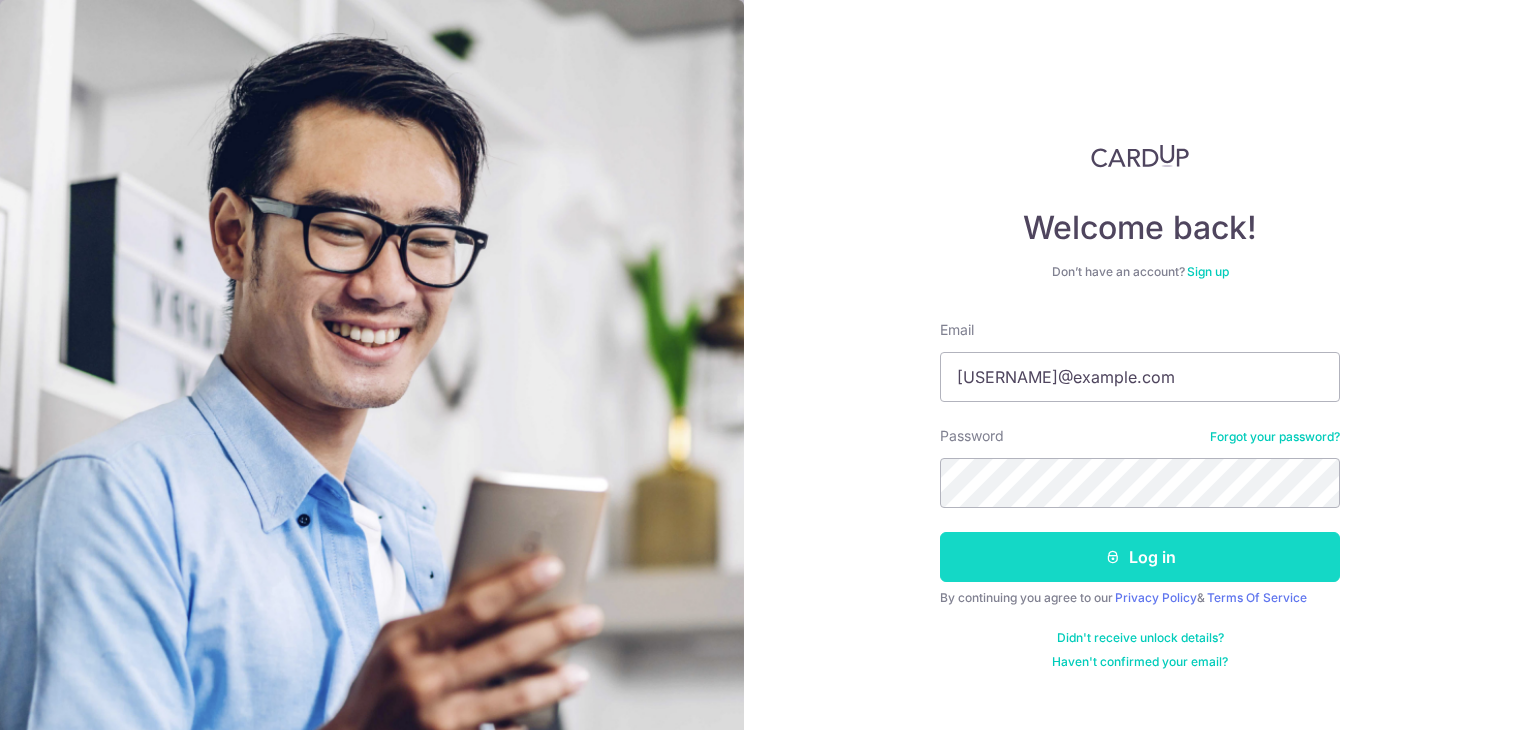 click on "Log in" at bounding box center (1140, 557) 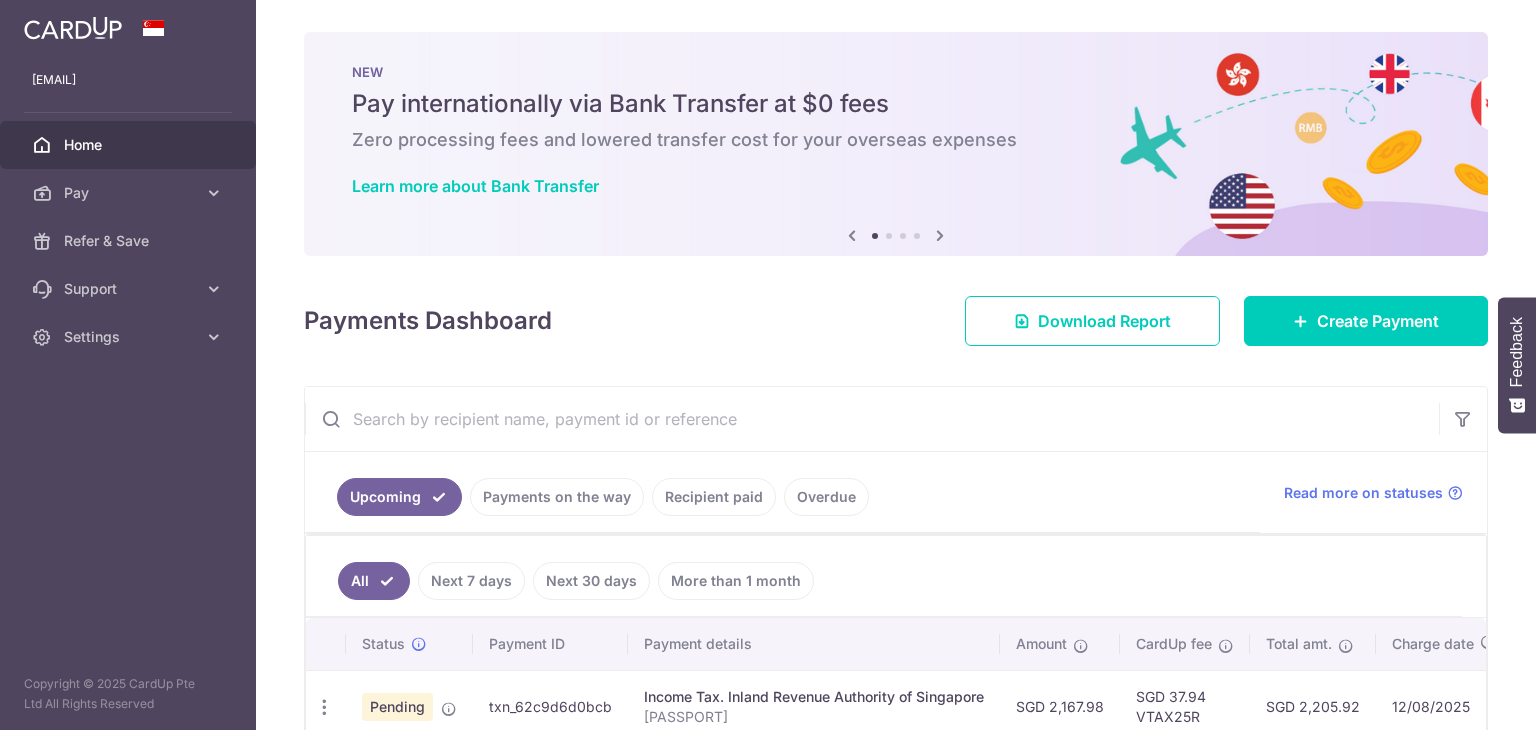 scroll, scrollTop: 0, scrollLeft: 0, axis: both 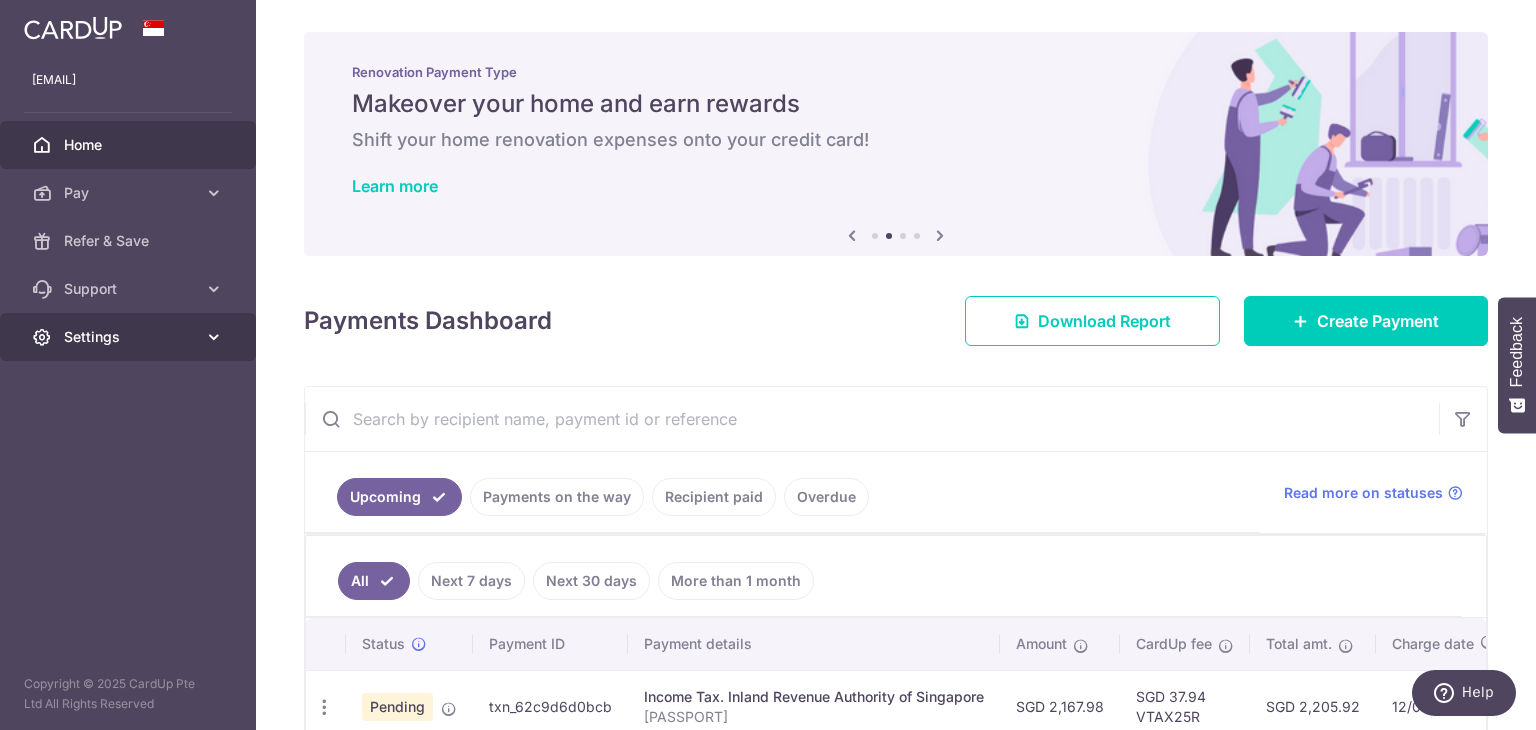 click on "Settings" at bounding box center [130, 337] 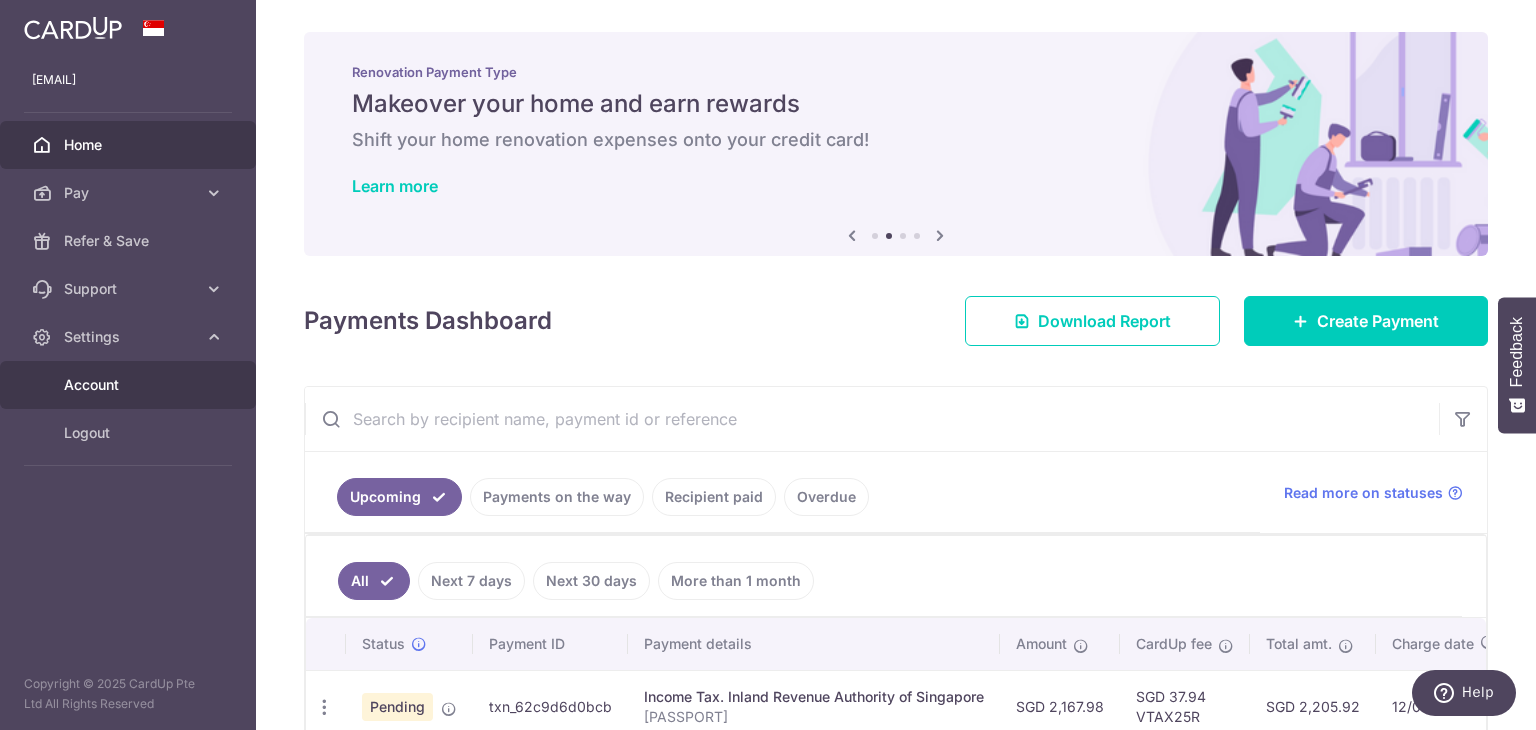 click on "Account" at bounding box center [130, 385] 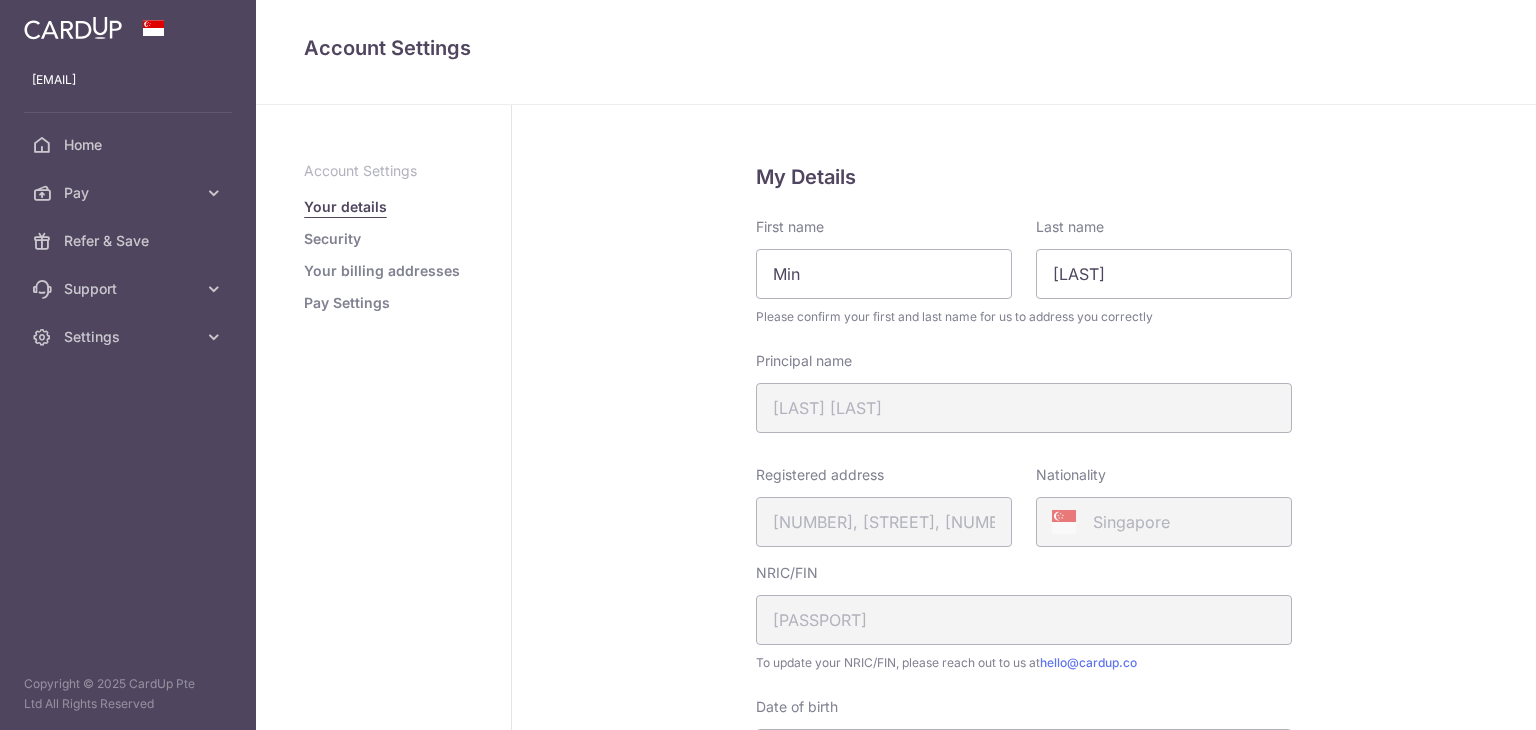 scroll, scrollTop: 0, scrollLeft: 0, axis: both 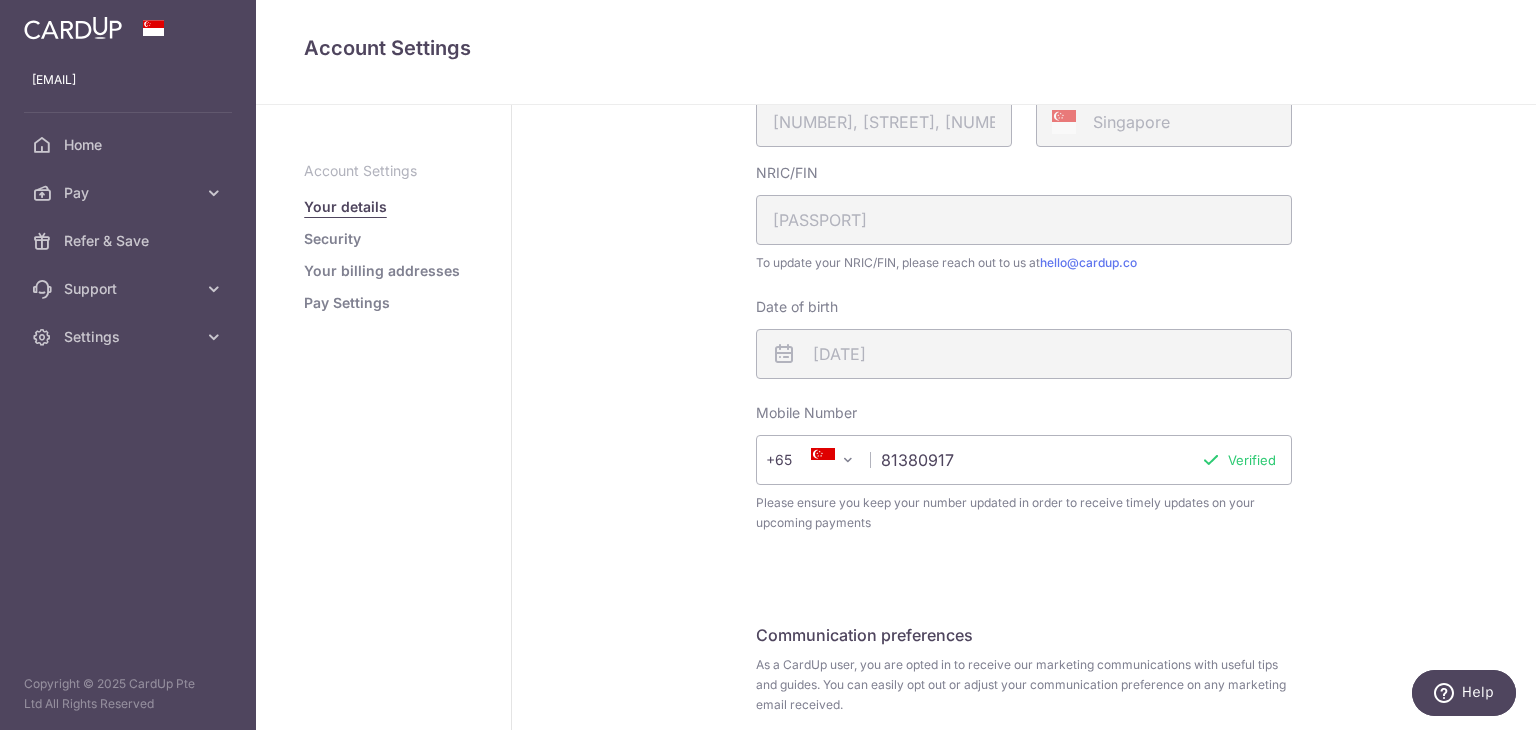 click on "Account Settings Your details Security Your billing addresses Pay Settings" at bounding box center (384, 417) 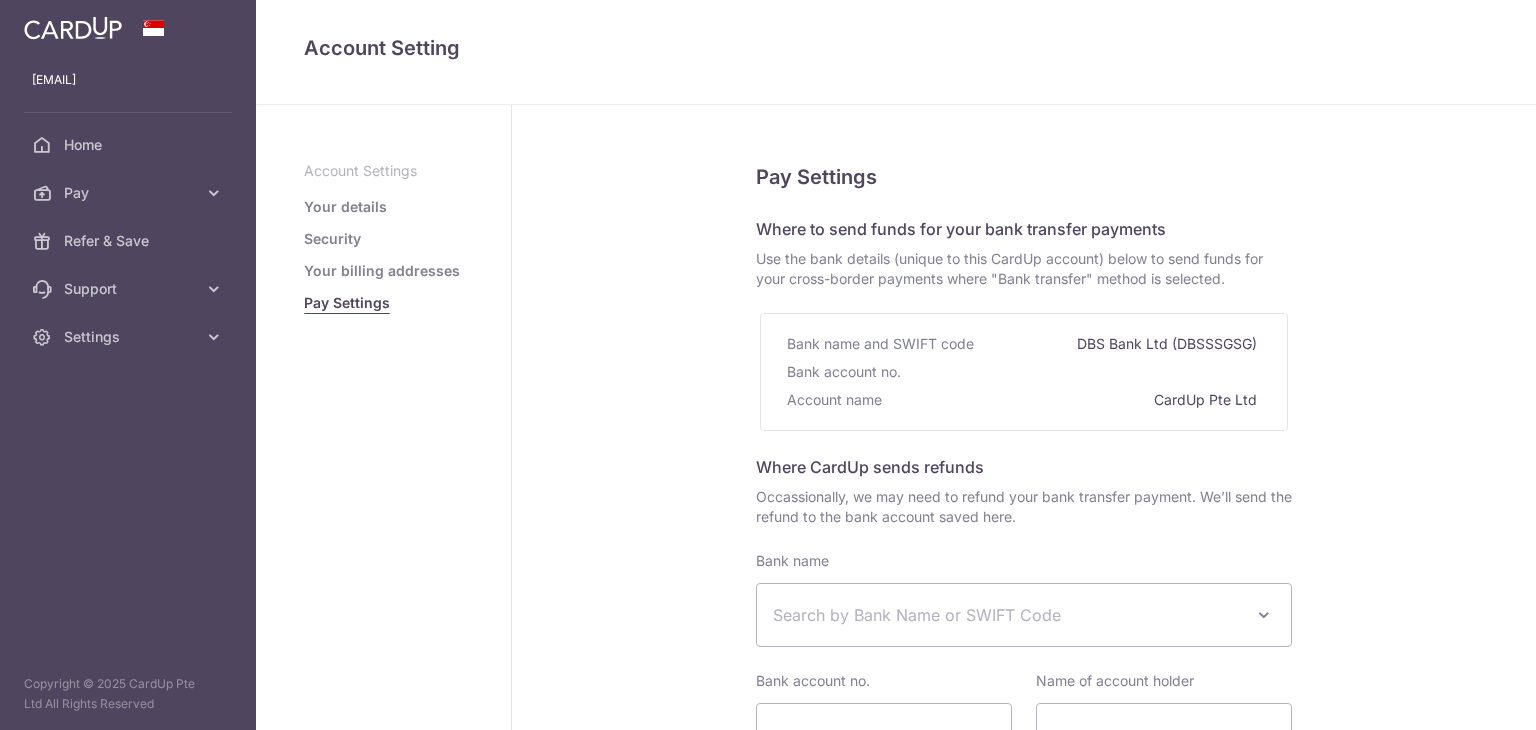 select 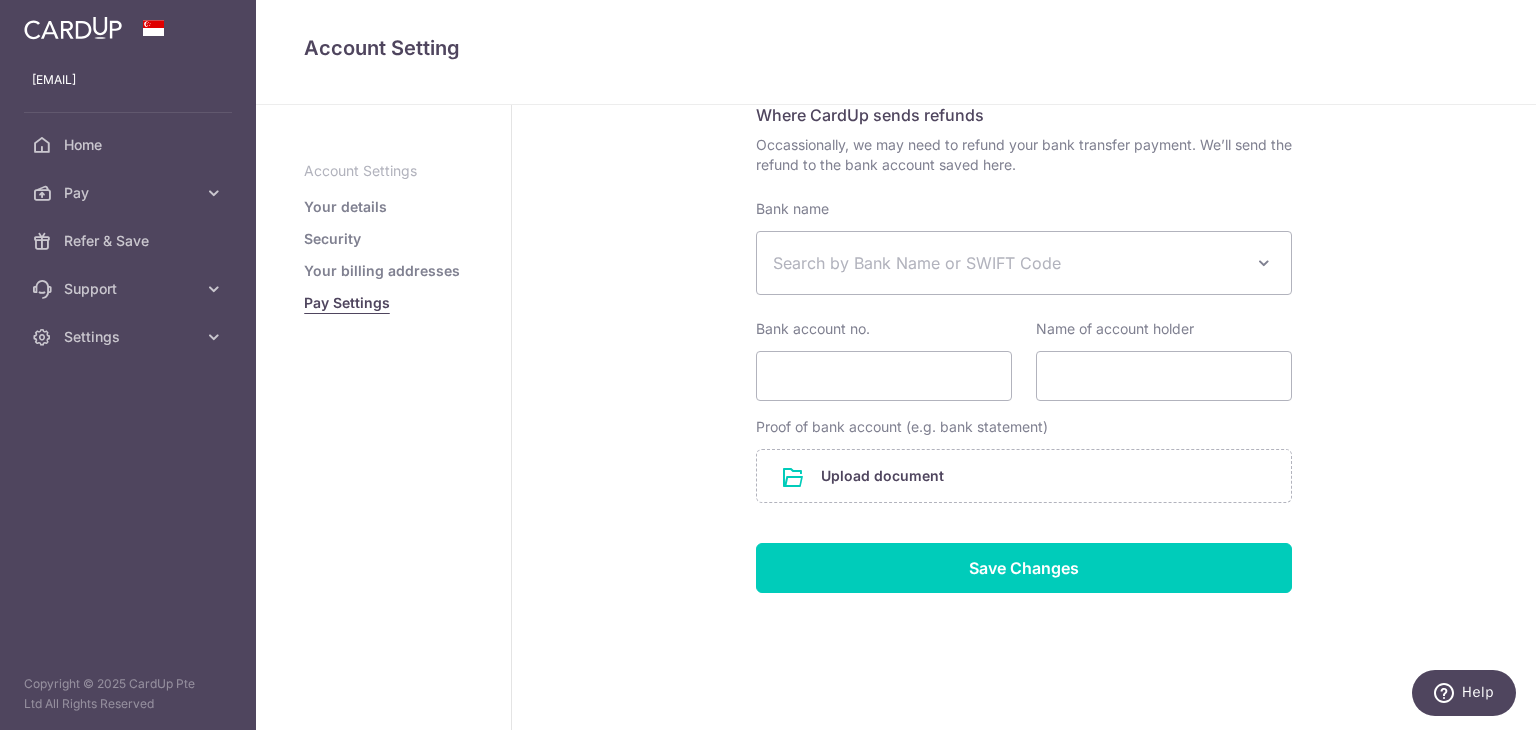 scroll, scrollTop: 364, scrollLeft: 0, axis: vertical 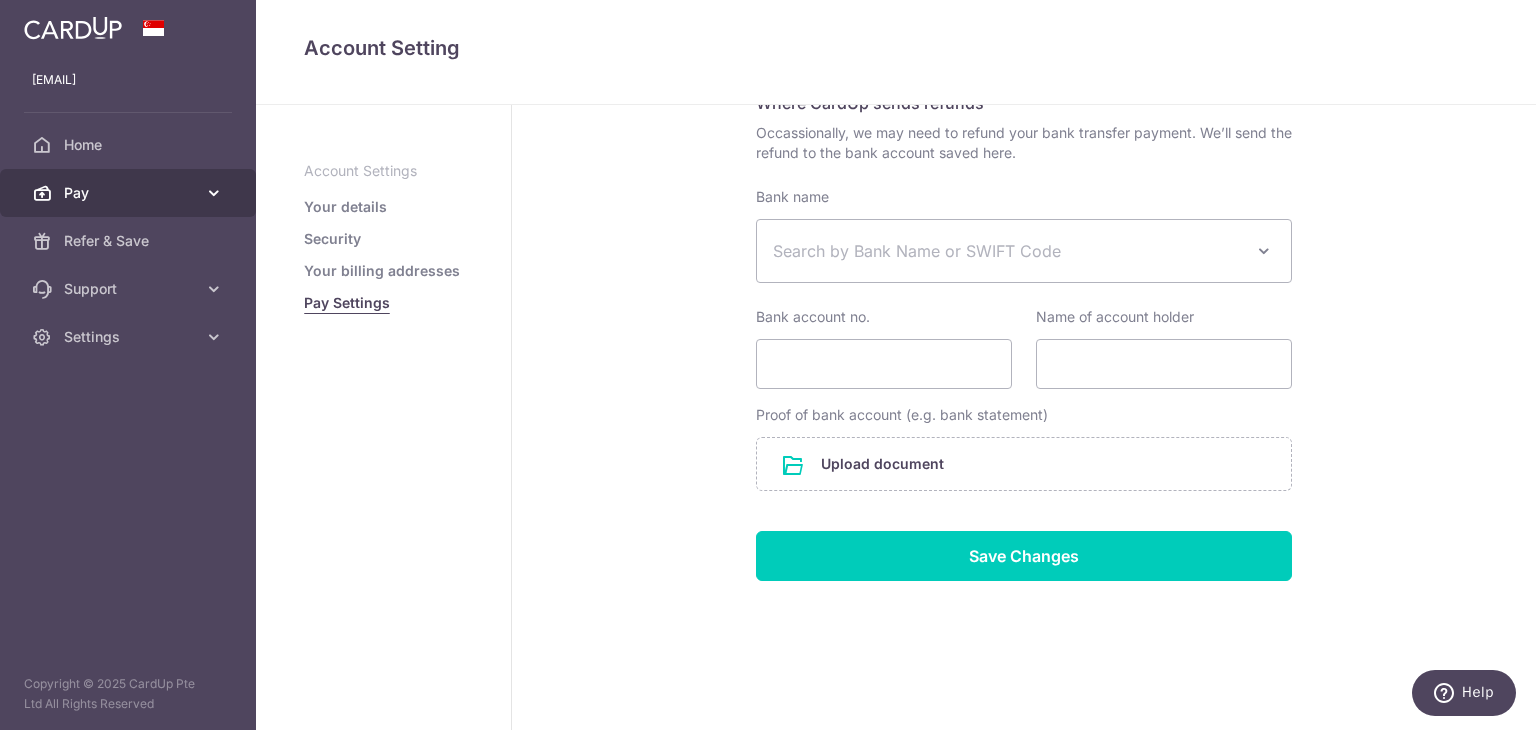 click at bounding box center (214, 193) 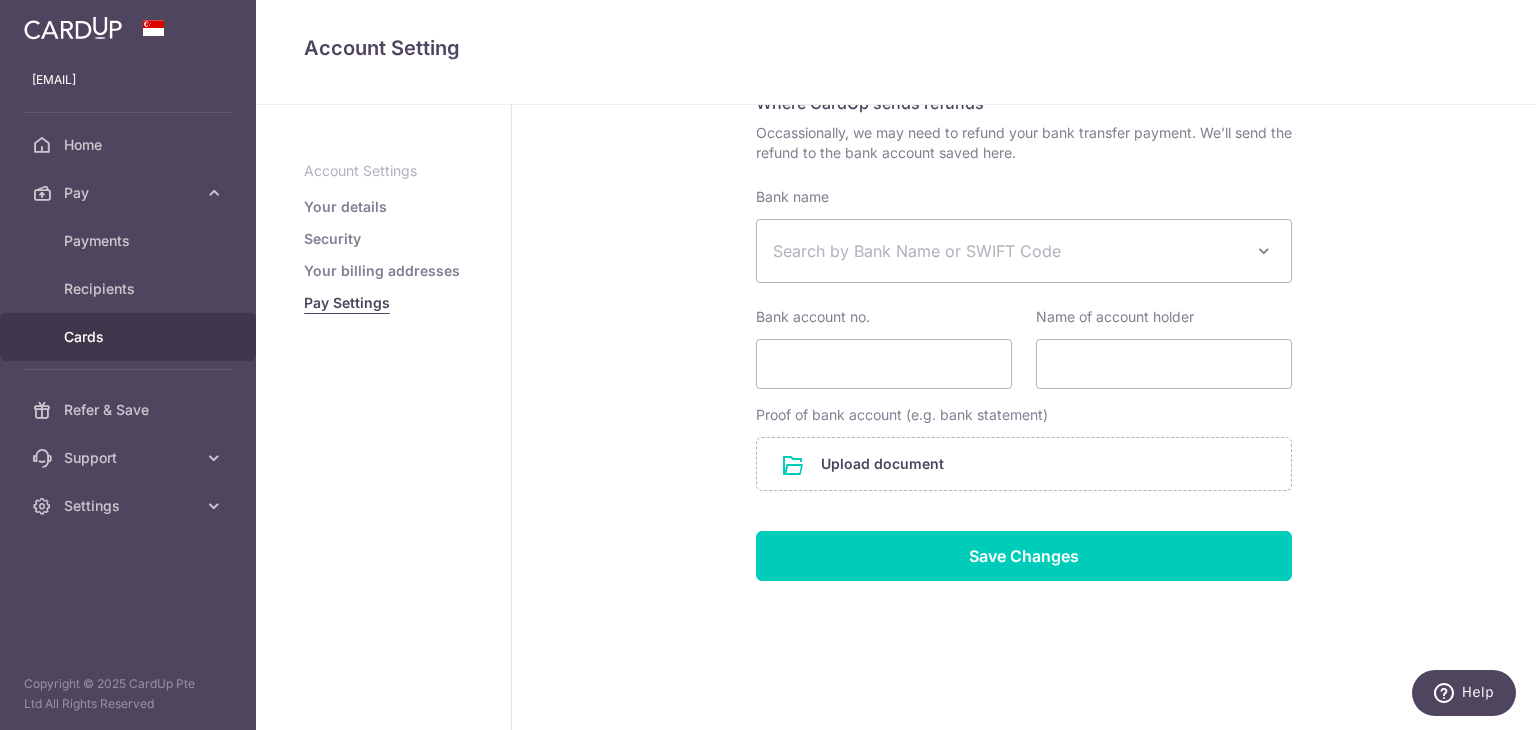 click on "Cards" at bounding box center [130, 337] 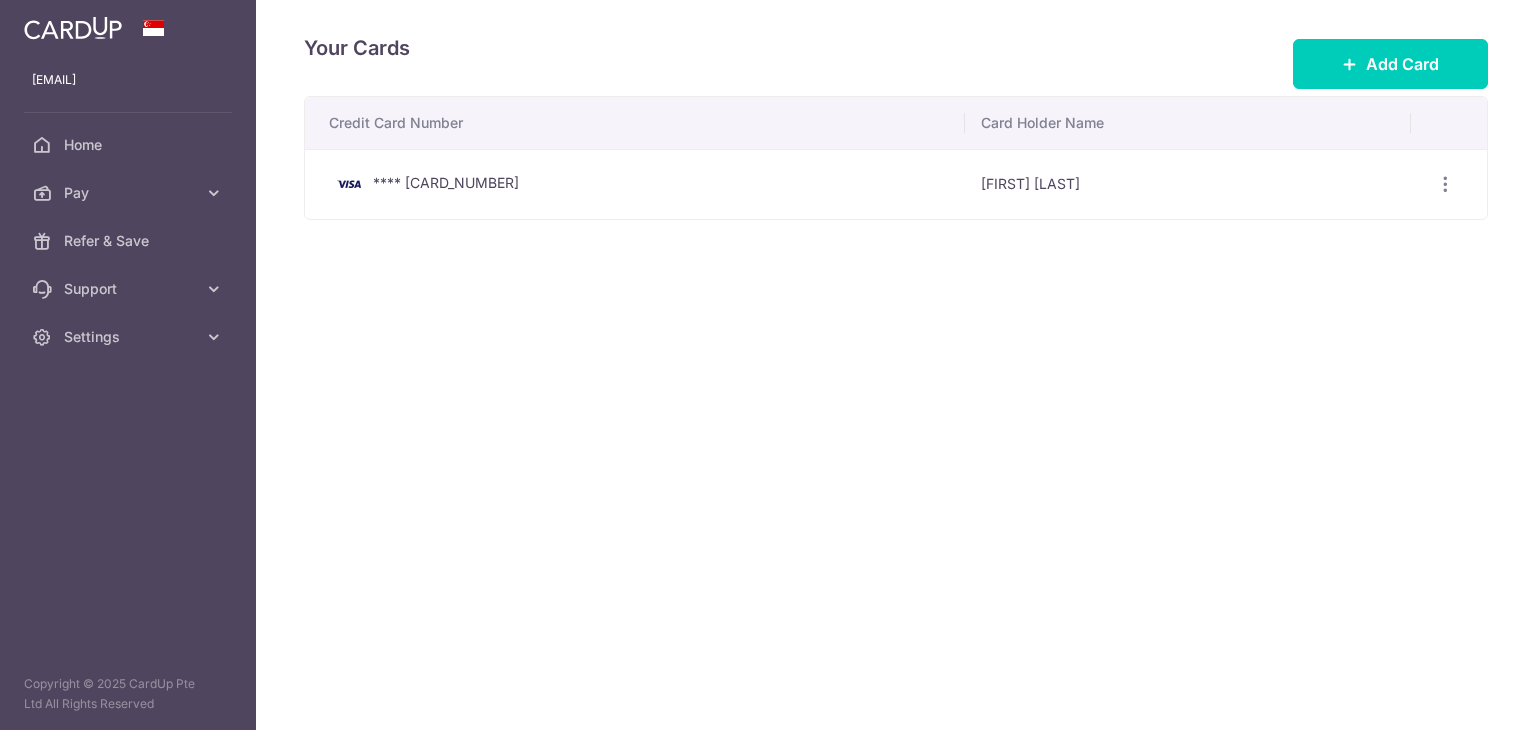 scroll, scrollTop: 0, scrollLeft: 0, axis: both 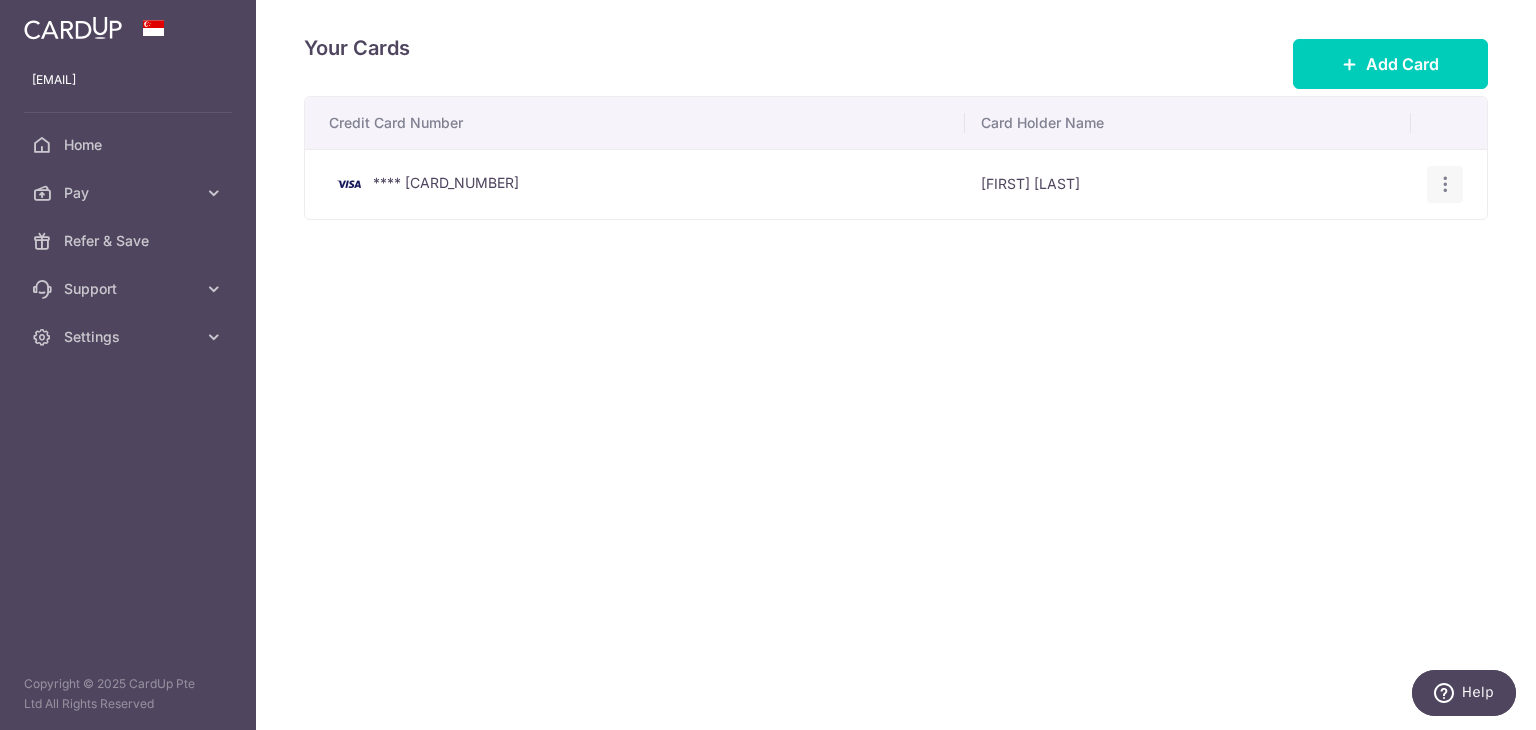 click at bounding box center (1445, 184) 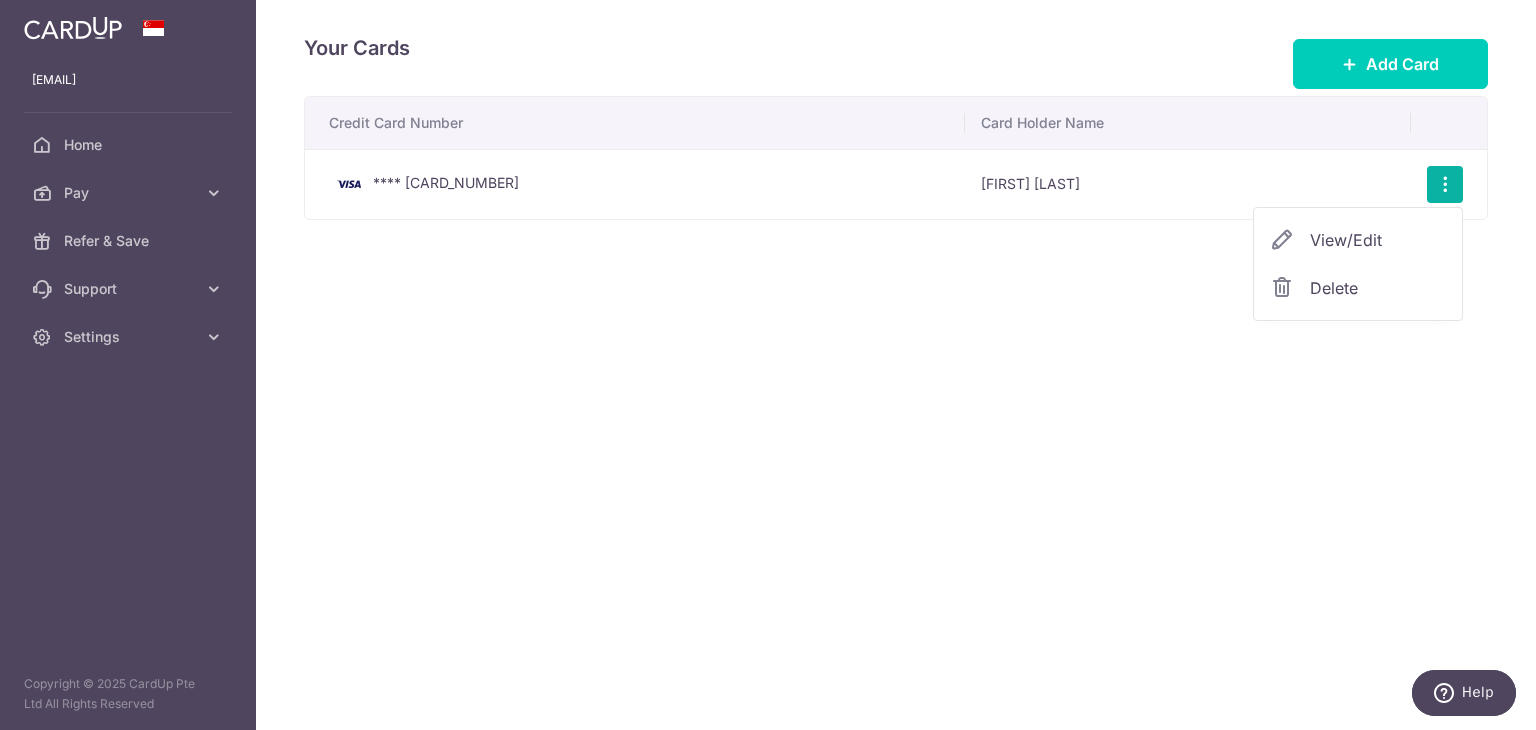 click on "View/Edit" at bounding box center [1378, 240] 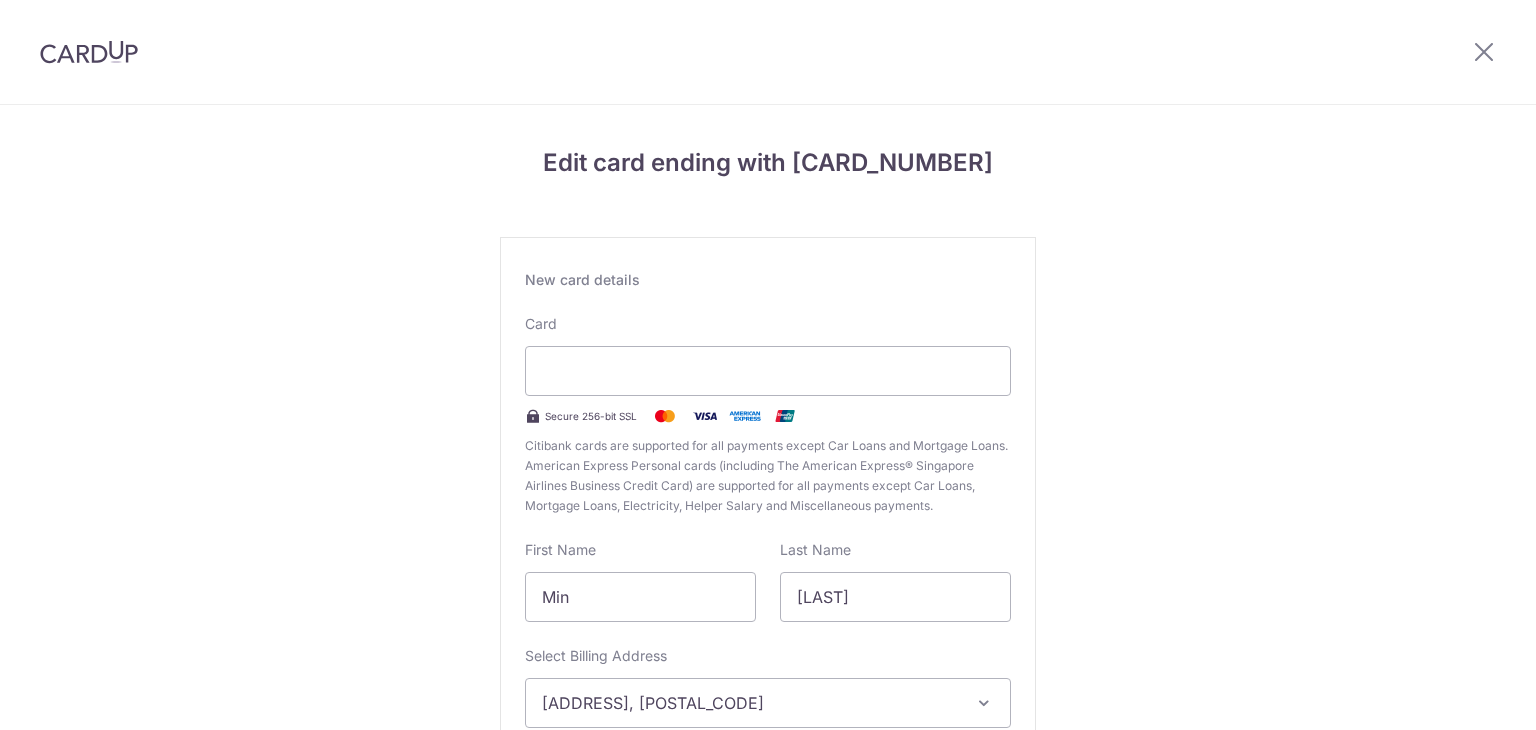 scroll, scrollTop: 0, scrollLeft: 0, axis: both 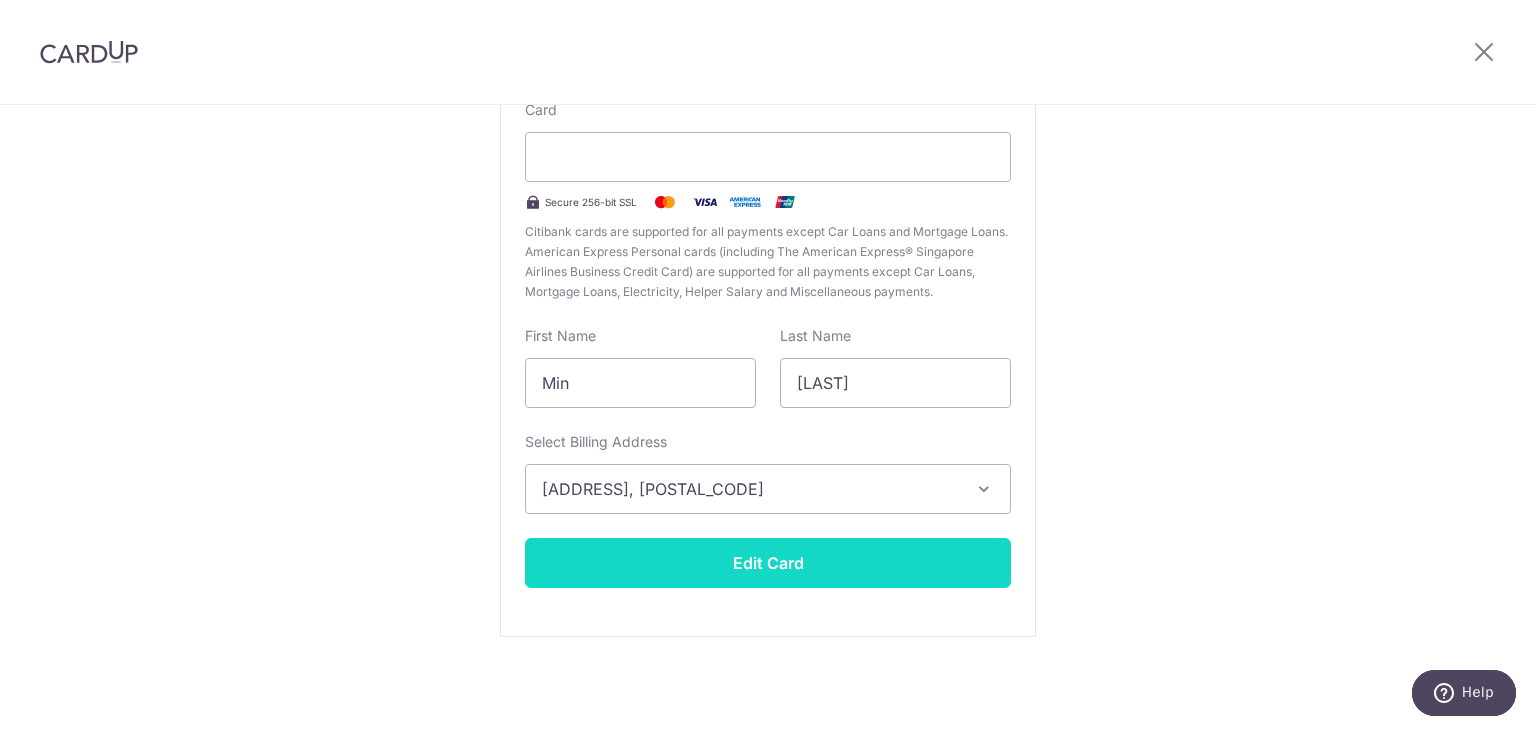 click on "Edit Card" at bounding box center [768, 563] 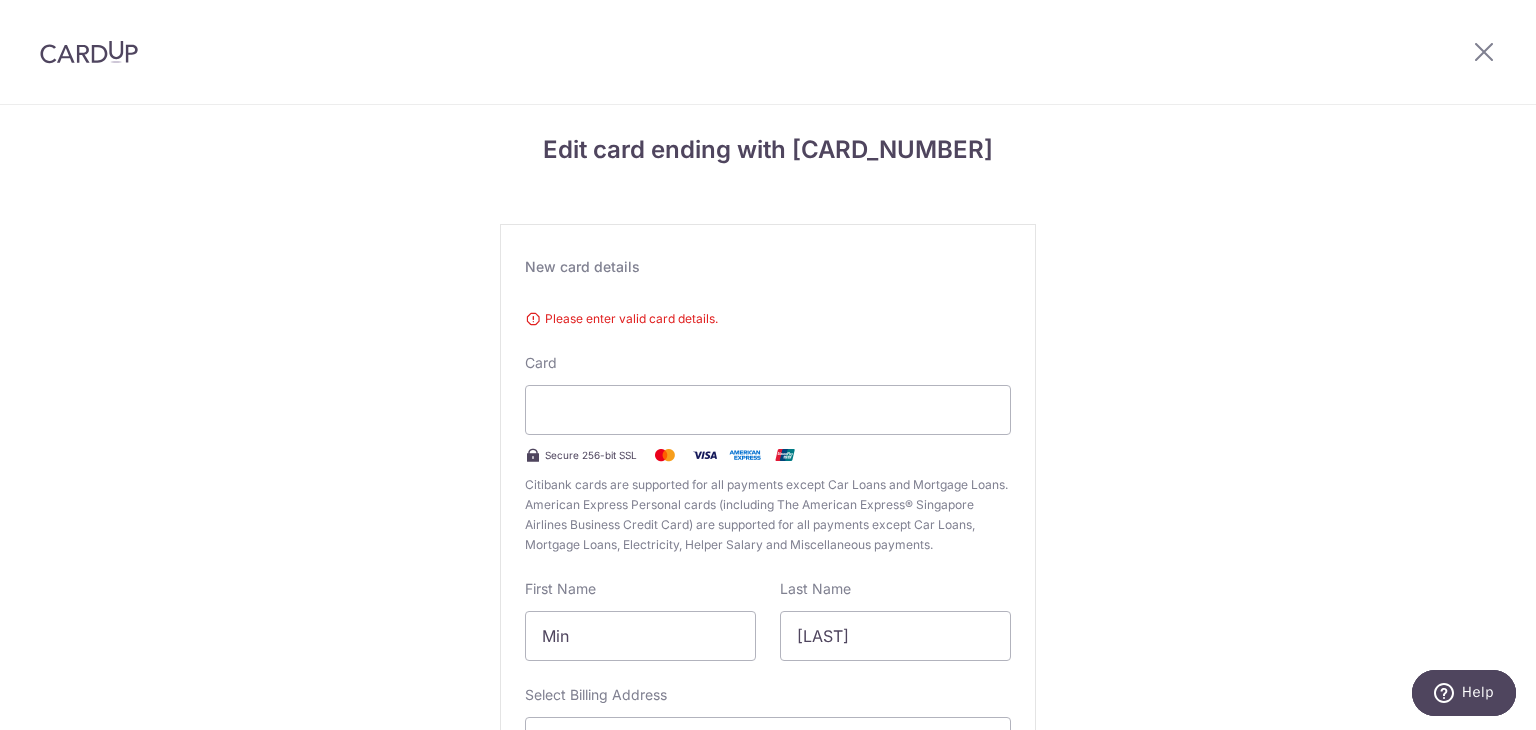 scroll, scrollTop: 0, scrollLeft: 0, axis: both 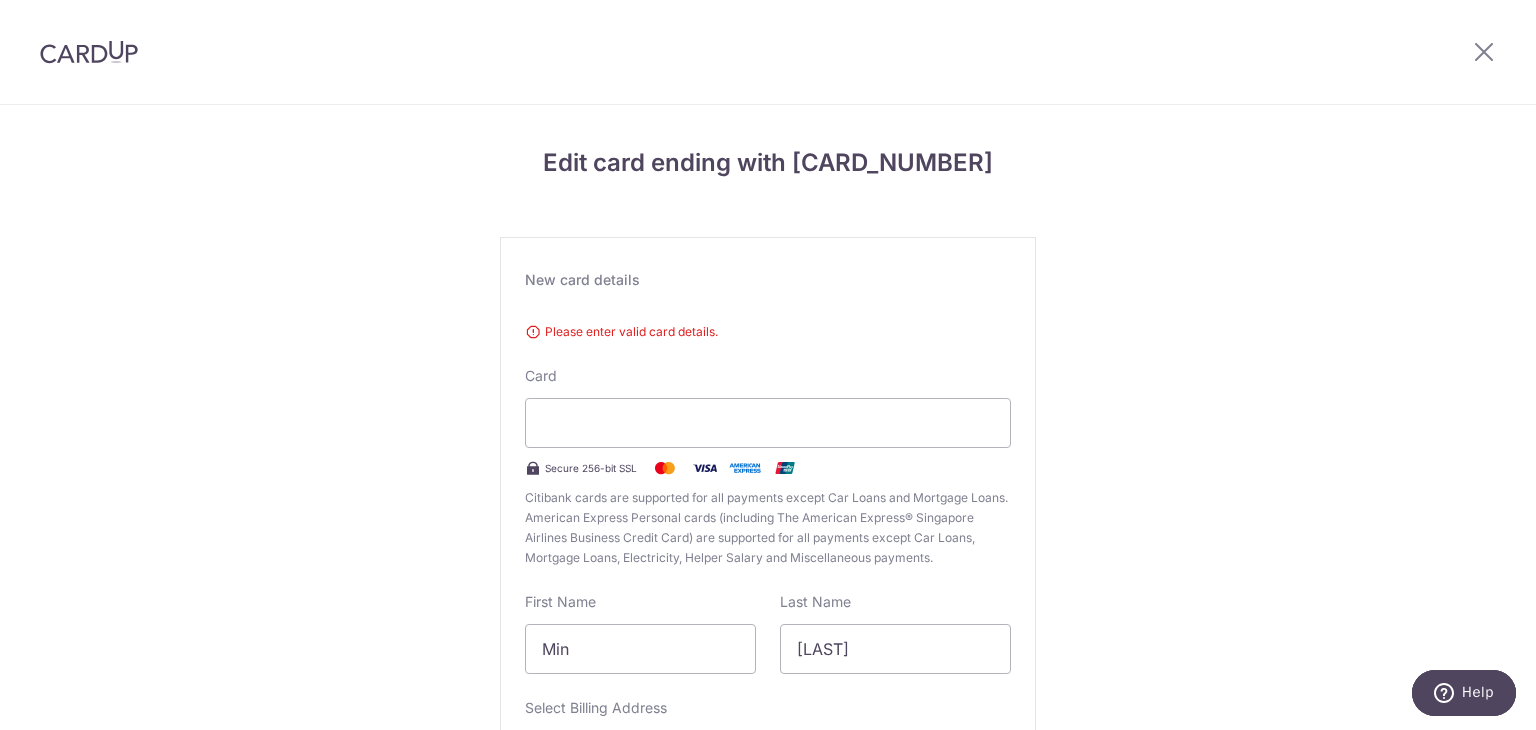 click on "New card details" at bounding box center (768, 280) 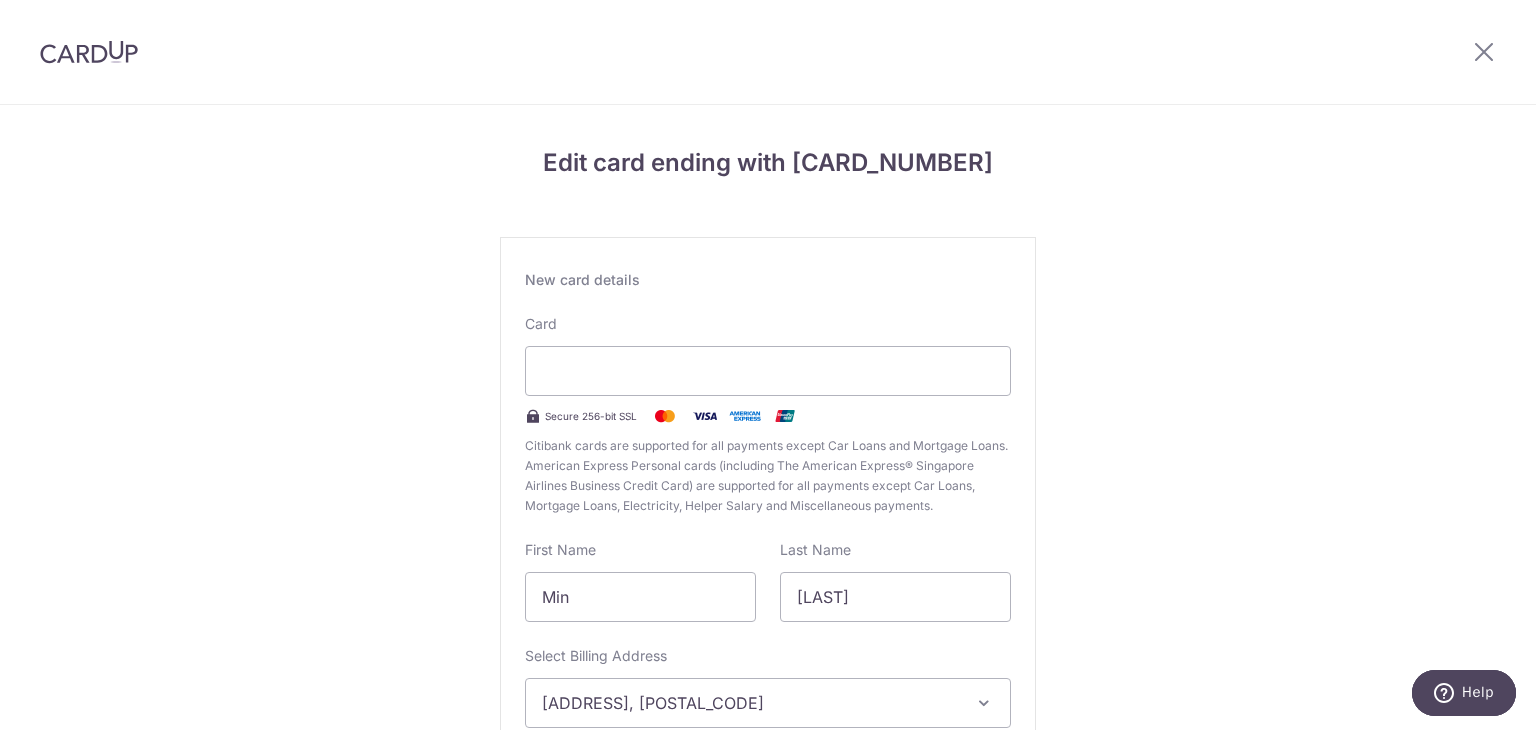 click on "Edit card ending with [CARD_NUMBER]
New card details
Please enter valid card details.
Card
Secure 256-bit SSL
Citibank cards are supported for all payments except Car Loans and Mortgage Loans. American Express Personal cards (including The American Express® Singapore Airlines Business Credit Card) are supported for all payments except Car Loans, Mortgage Loans, Electricity, Helper Salary and Miscellaneous payments.
First Name
[FIRST]
Last Name
[LAST]
Select Billing Address" at bounding box center [768, 525] 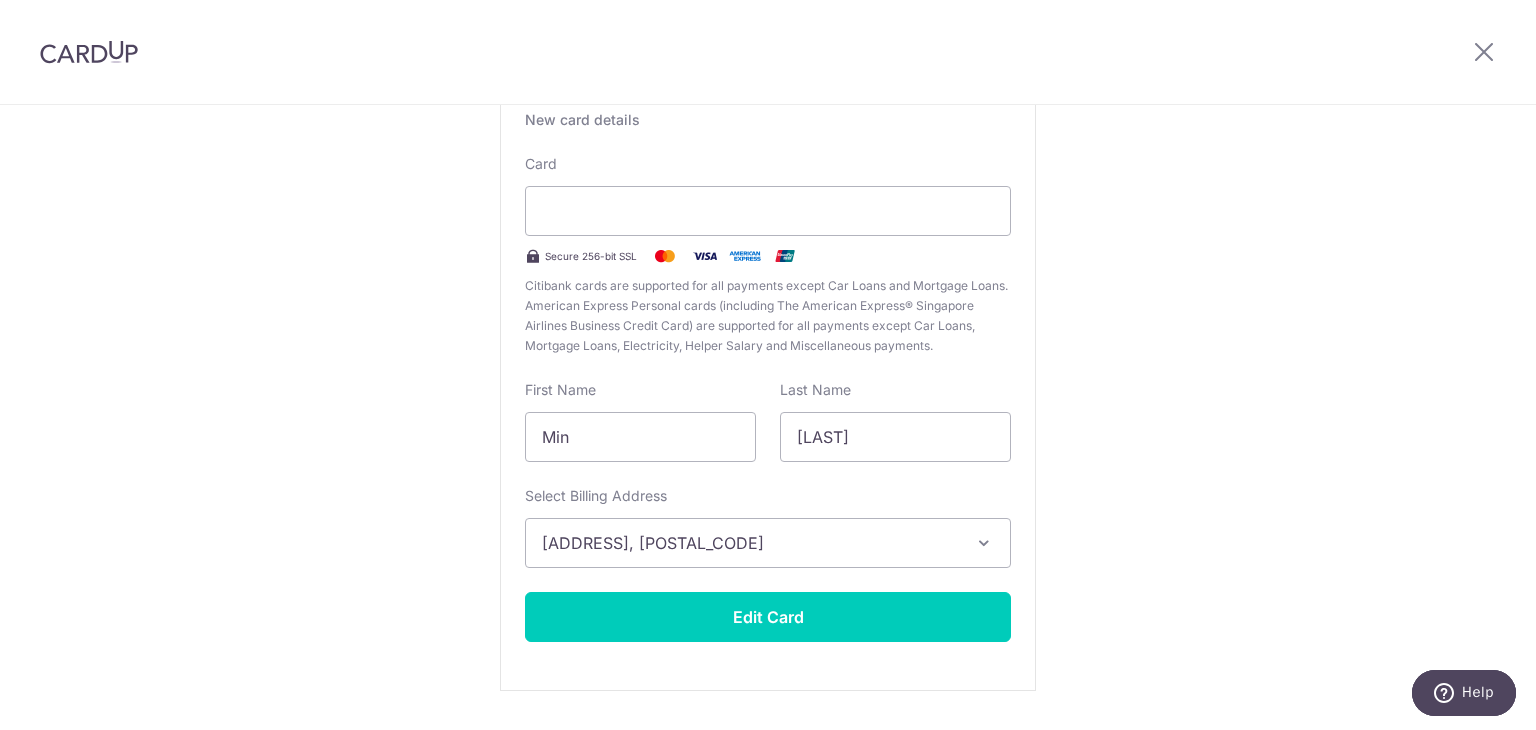 scroll, scrollTop: 214, scrollLeft: 0, axis: vertical 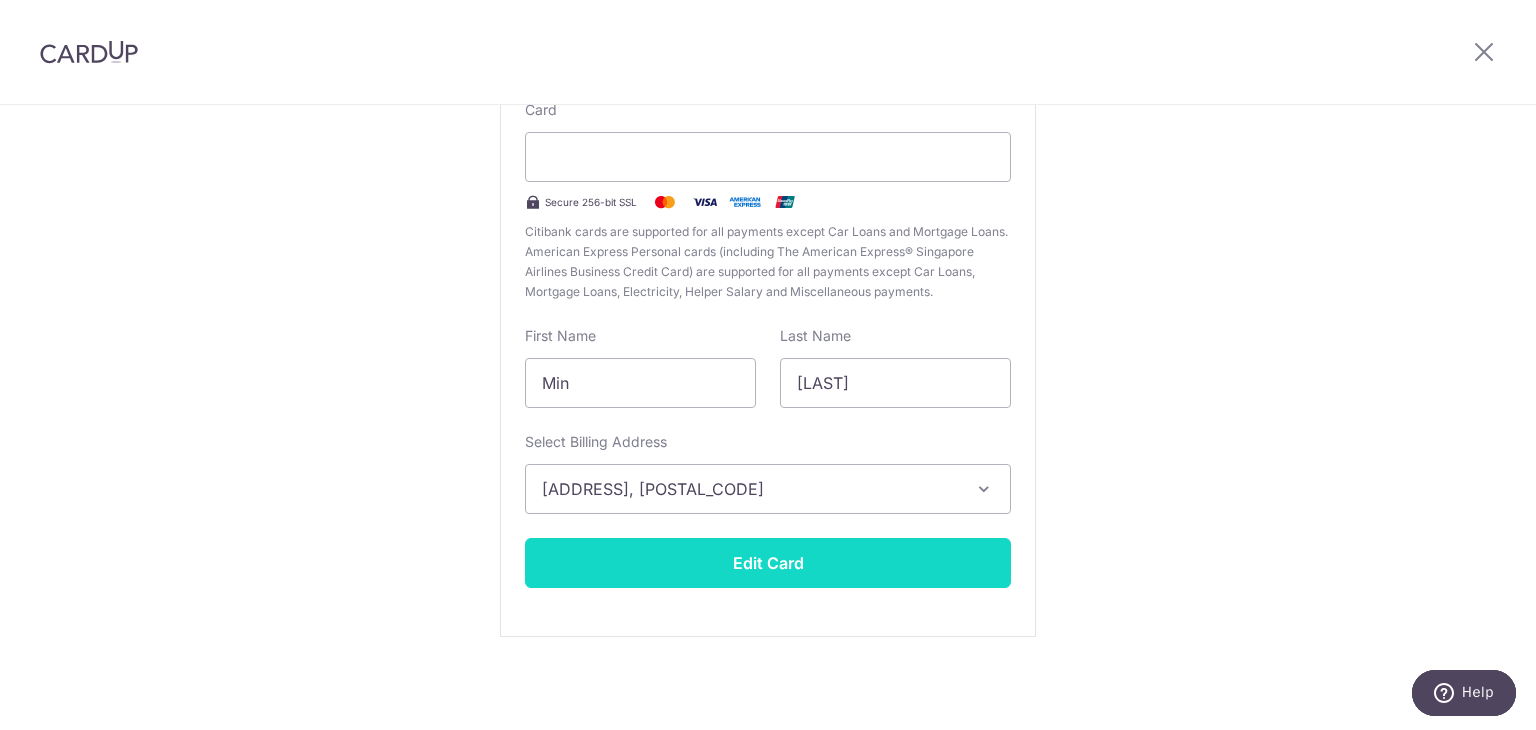 click on "Edit Card" at bounding box center (768, 563) 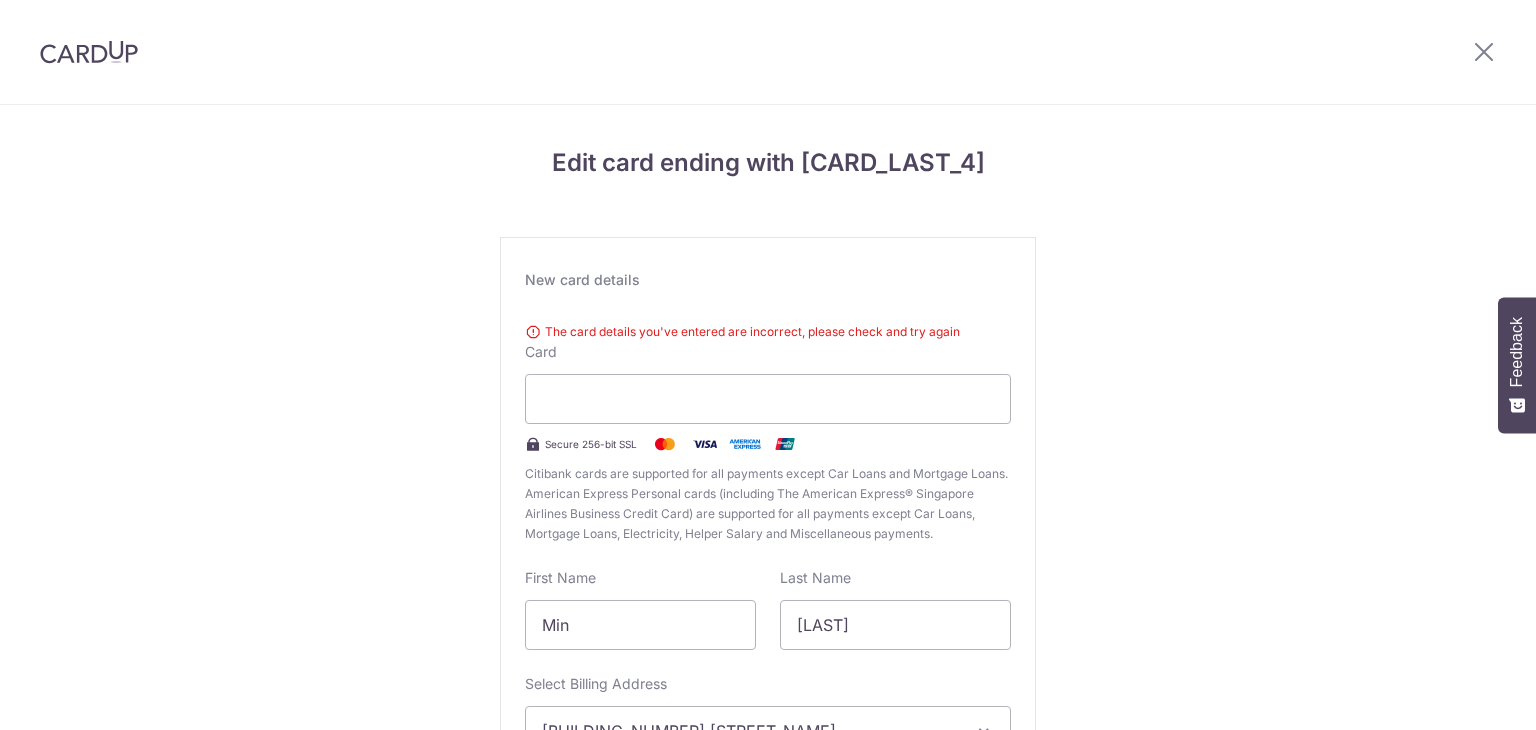 scroll, scrollTop: 0, scrollLeft: 0, axis: both 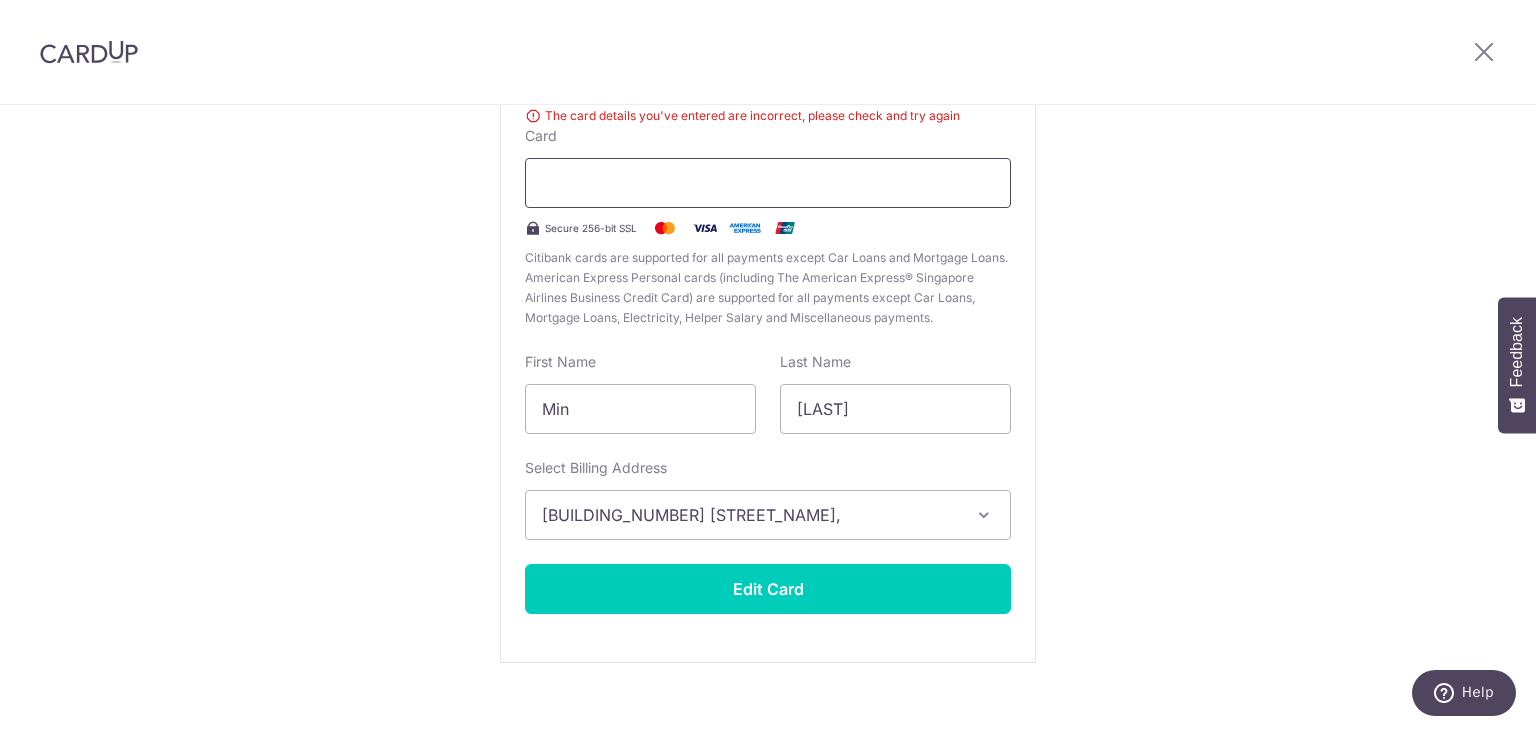 click at bounding box center [768, 183] 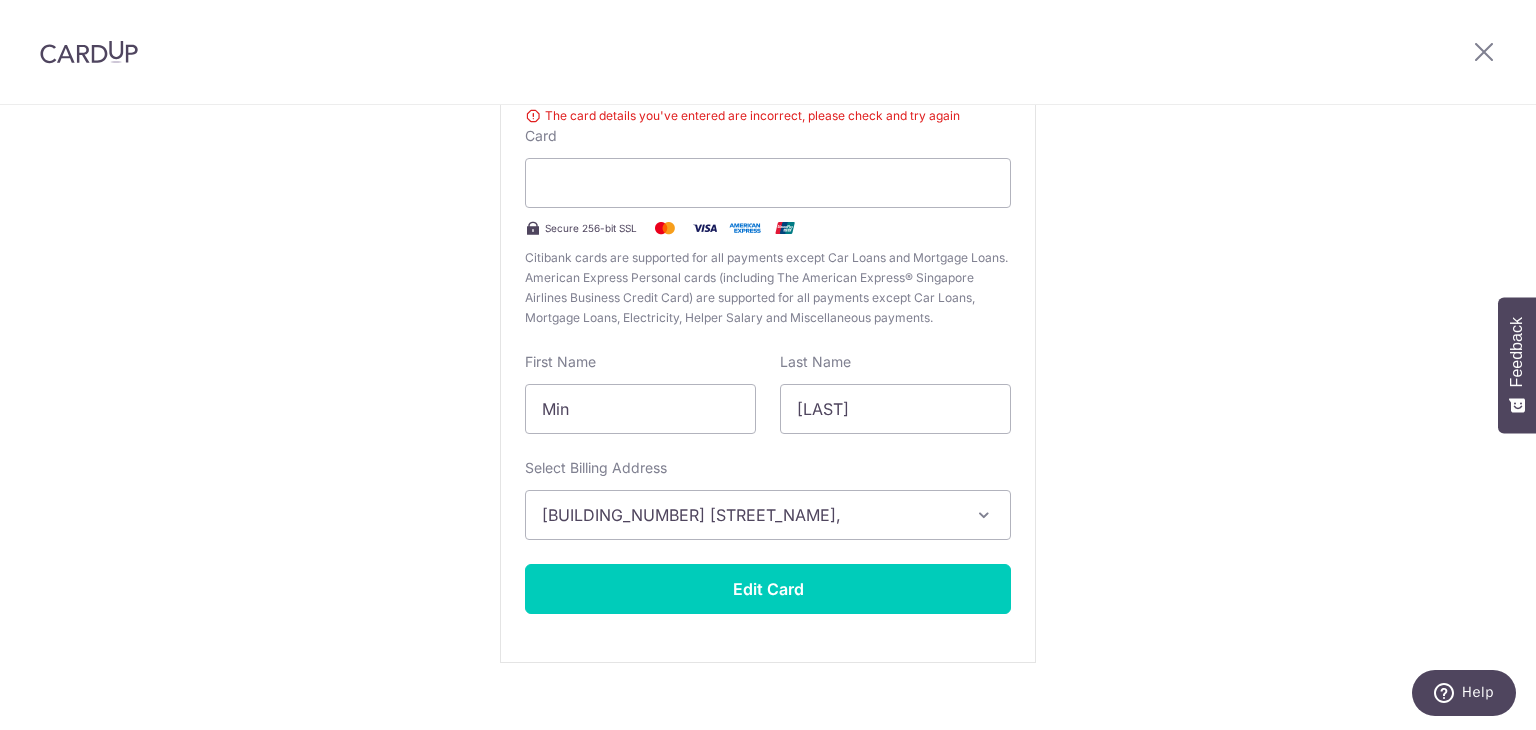 click on "Edit card ending with [LAST_FOUR]
New card details
The card details you've entered are incorrect, please check and try again
Card
Secure 256-bit SSL
Citibank cards are supported for all payments except Car Loans and Mortgage Loans. American Express Personal cards (including The American Express® Singapore Airlines Business Credit Card) are supported for all payments except Car Loans, Mortgage Loans, Electricity, Helper Salary and Miscellaneous payments.
First Name
[FIRST]
Last Name
[LAST]
Select Billing Address" at bounding box center [768, 323] 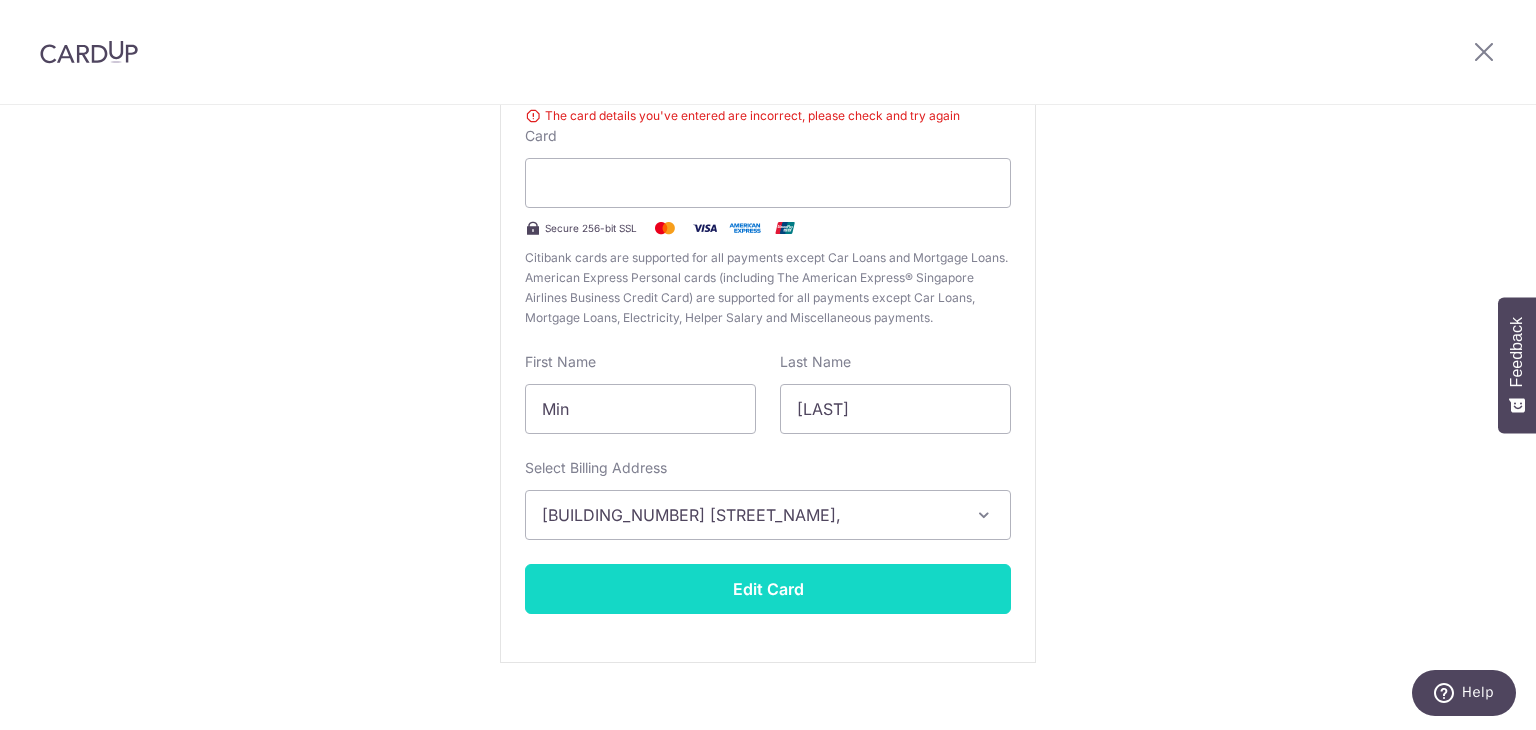 click on "Edit Card" at bounding box center [768, 589] 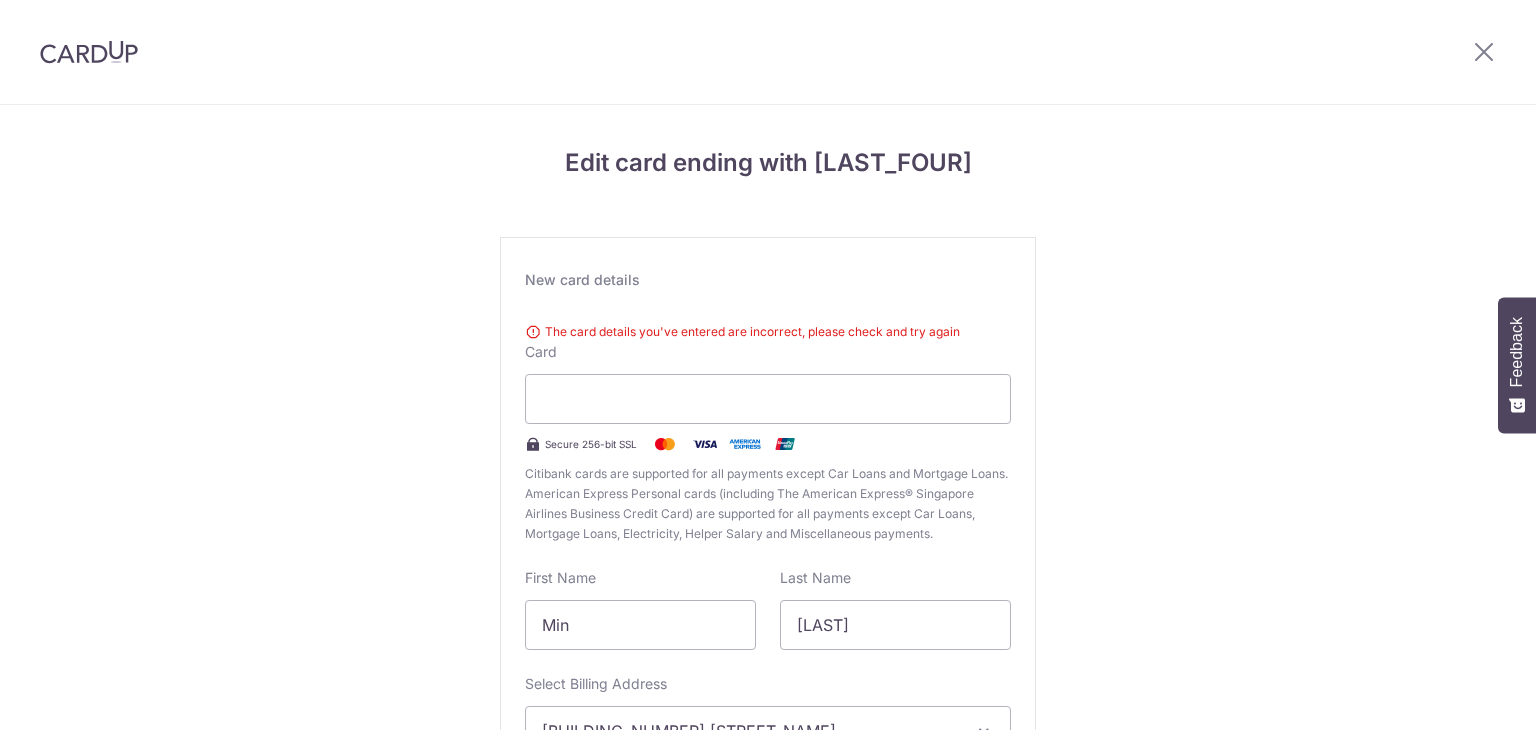 scroll, scrollTop: 0, scrollLeft: 0, axis: both 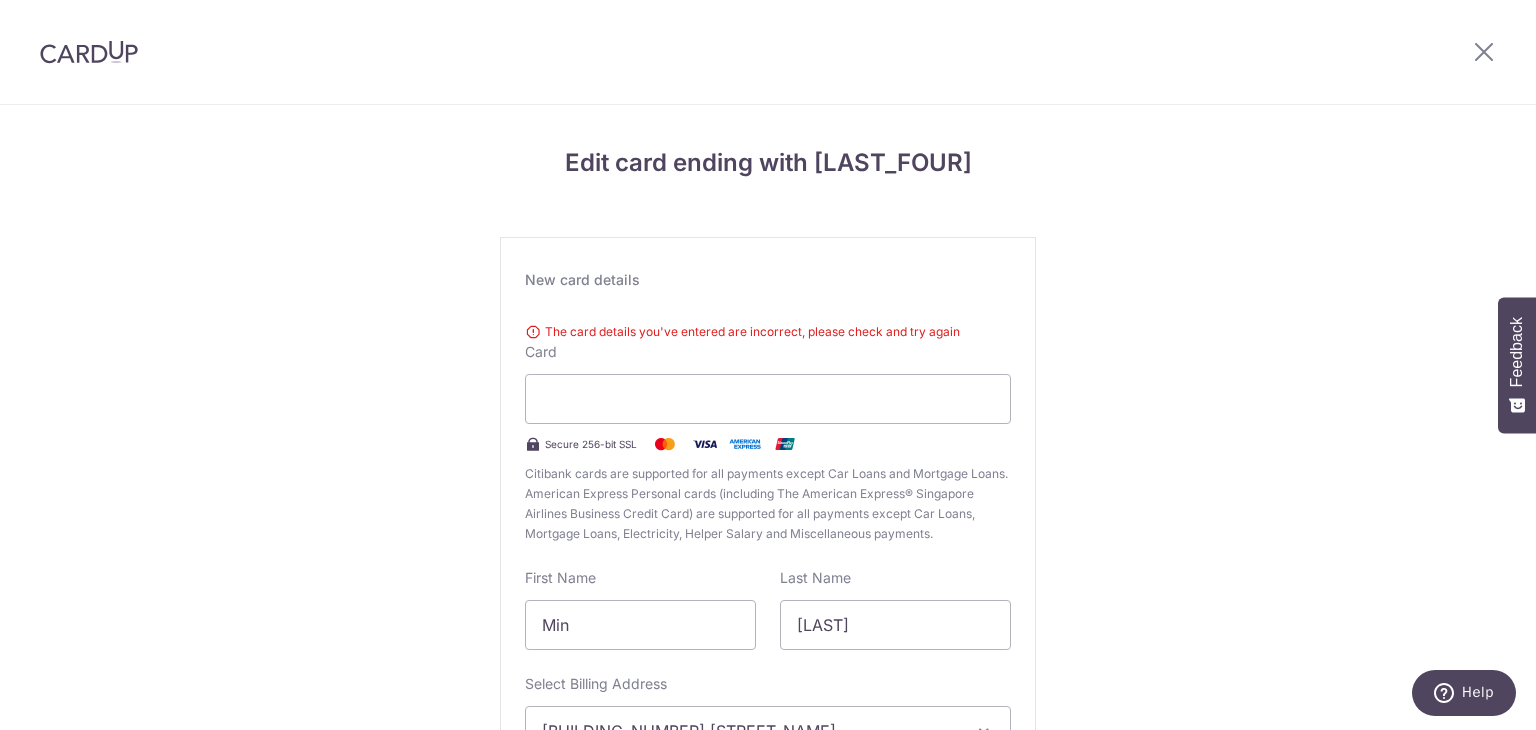 click on "New card details" at bounding box center (768, 280) 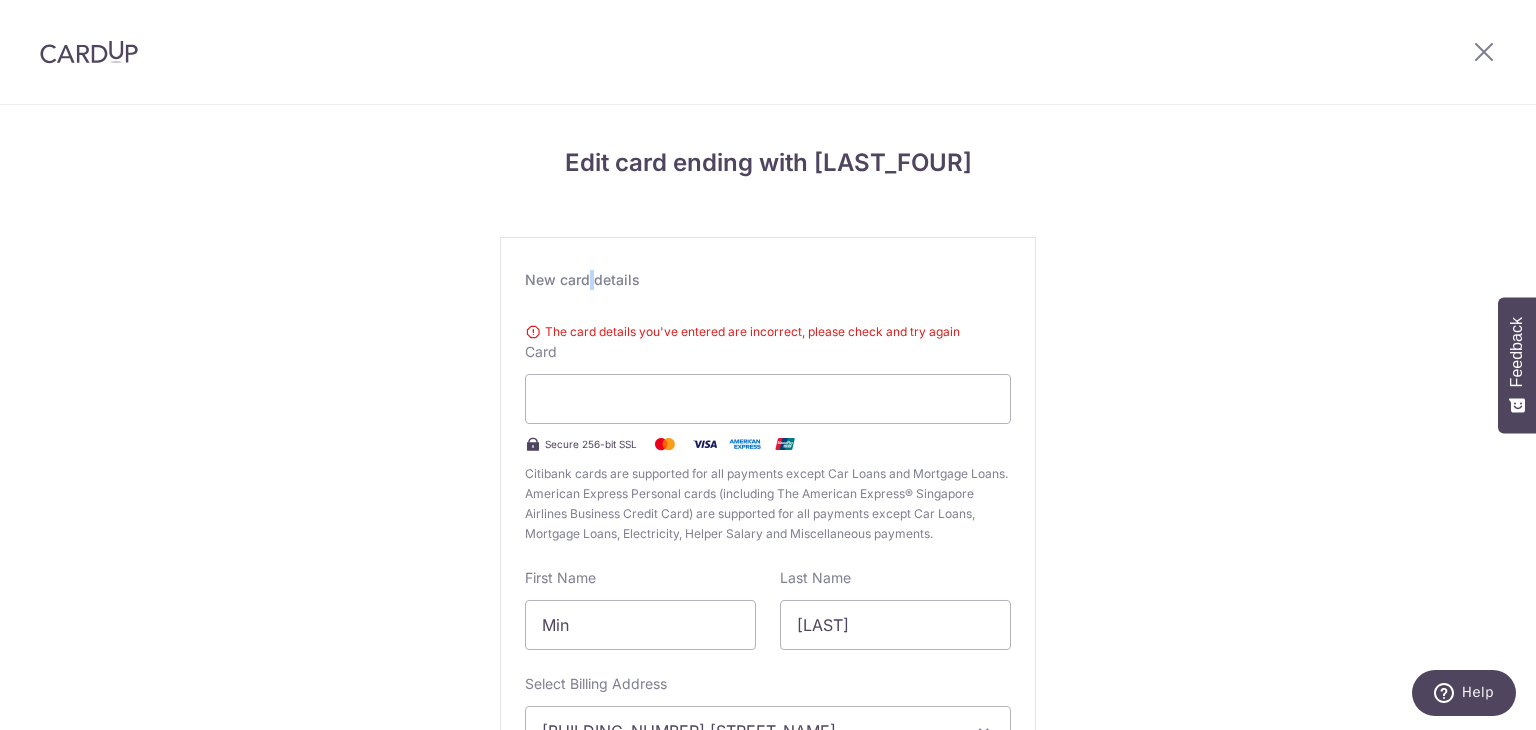 click on "New card details" at bounding box center (768, 280) 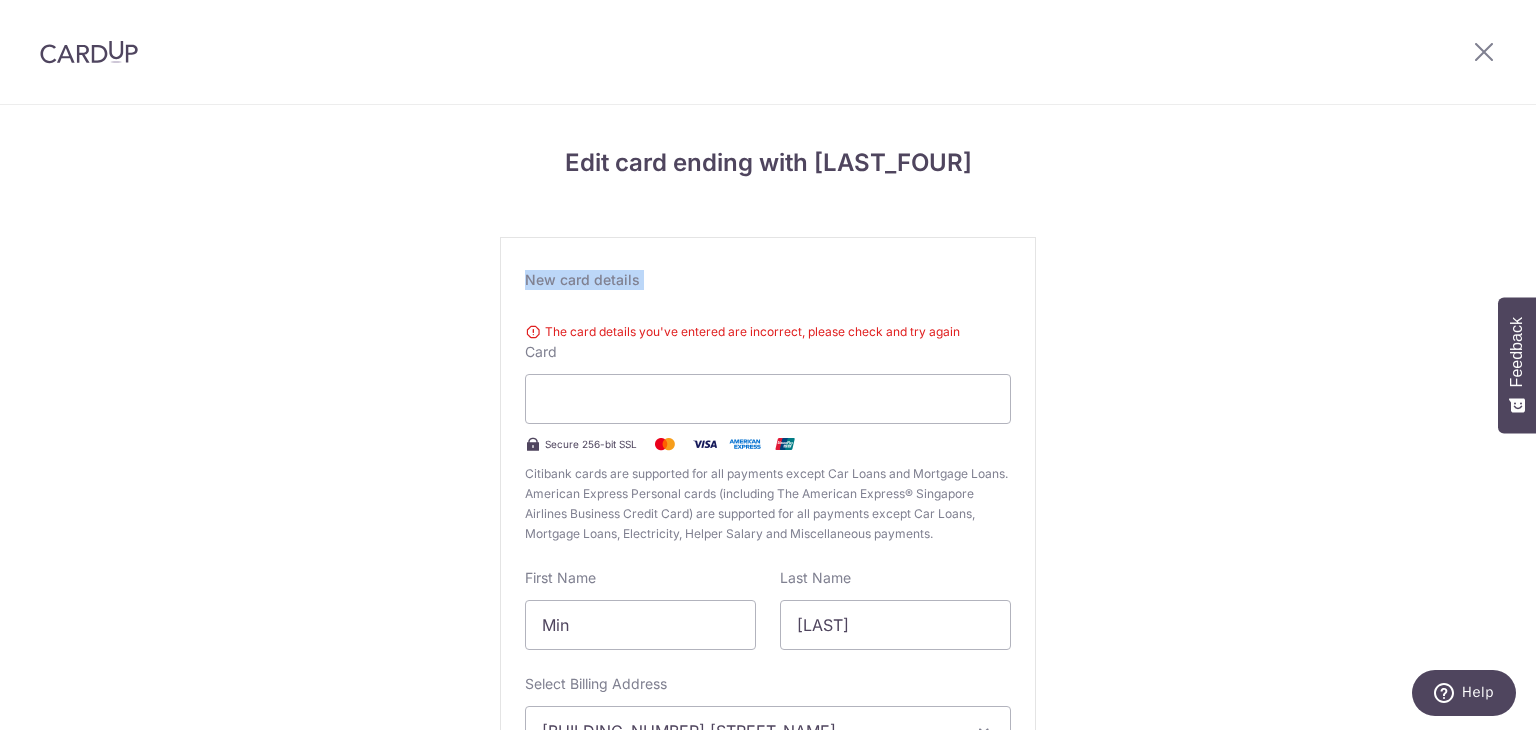 click on "New card details" at bounding box center (768, 280) 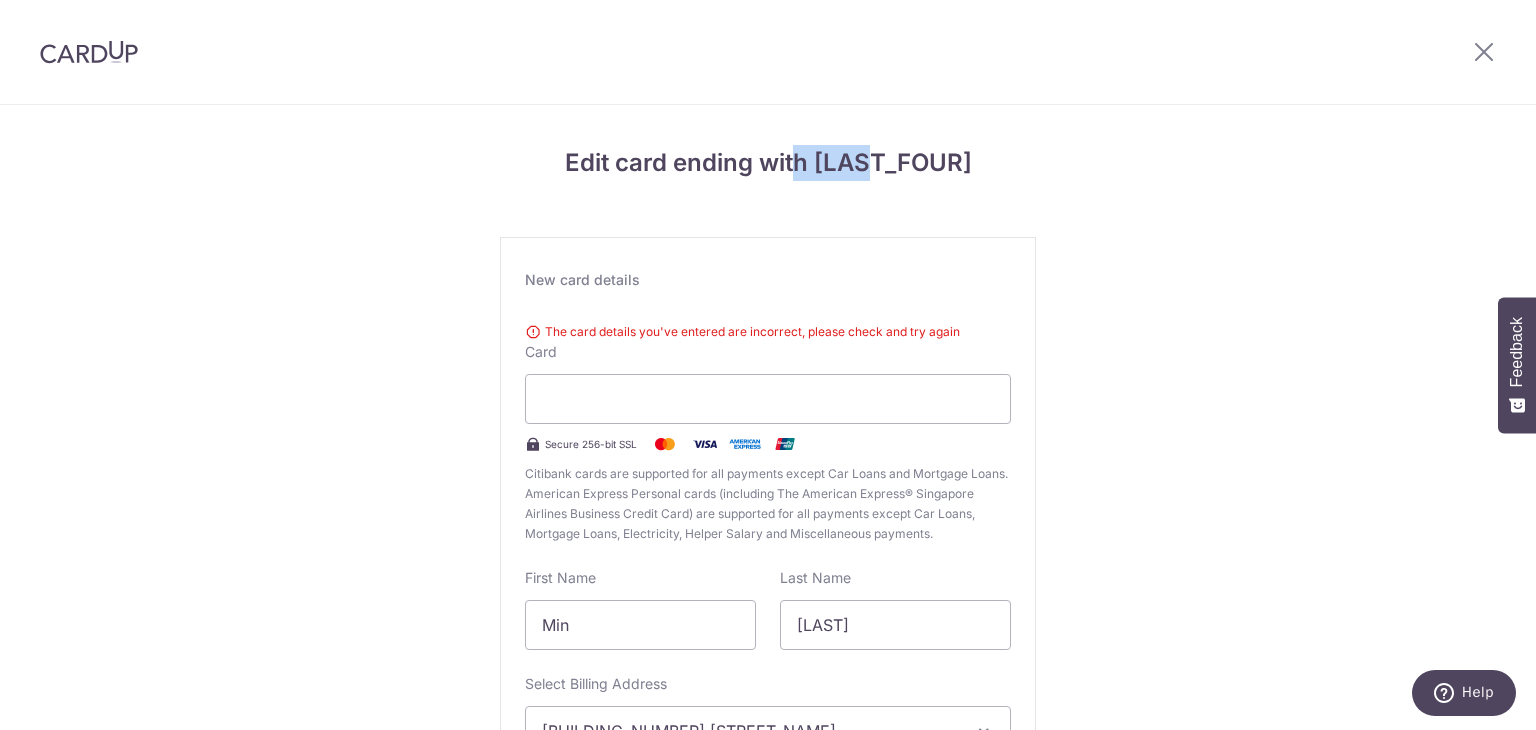 drag, startPoint x: 838, startPoint y: 161, endPoint x: 1056, endPoint y: 155, distance: 218.08255 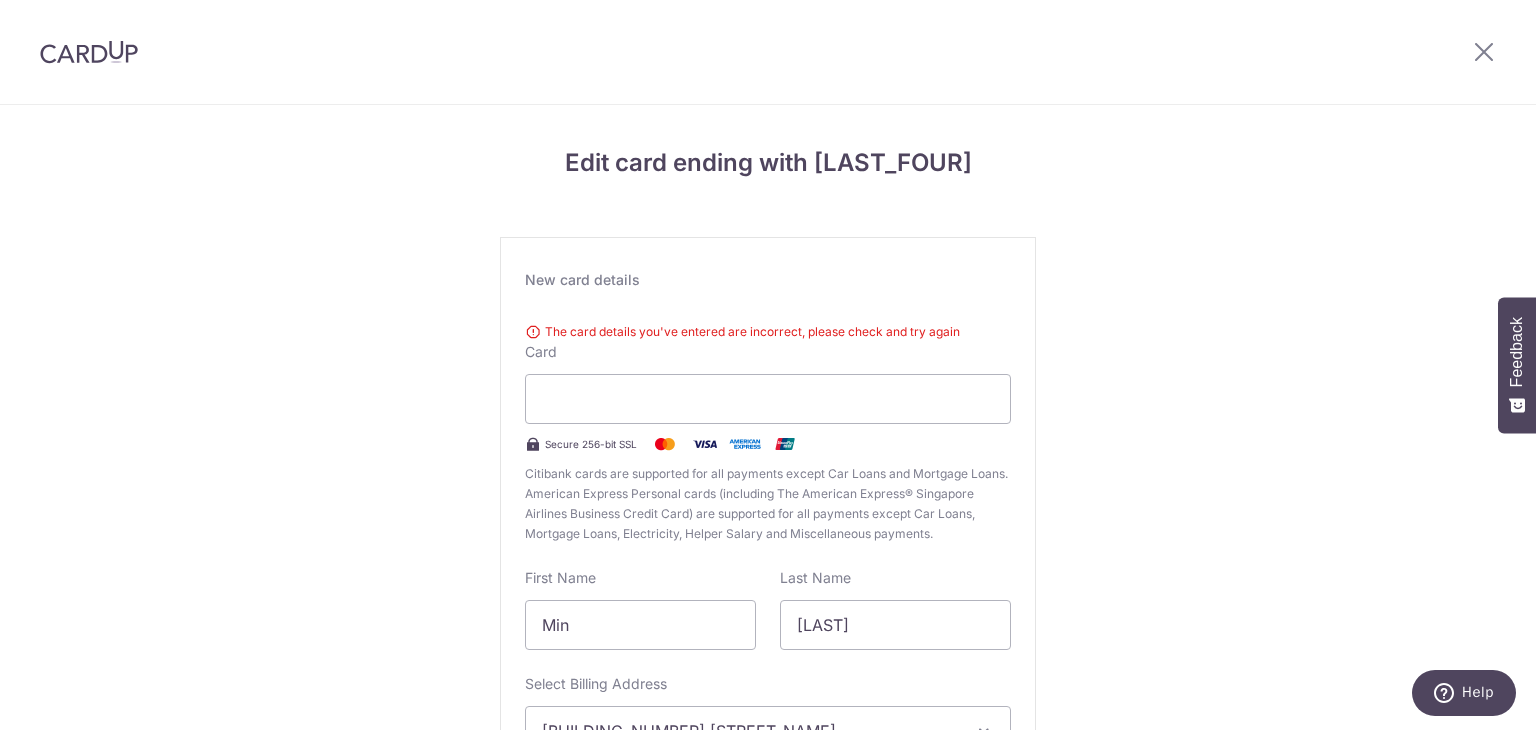 click on "Edit card ending with 3696
New card details
The card details you've entered are incorrect, please check and try again
Card
Secure 256-bit SSL
Citibank cards are supported for all payments except Car Loans and Mortgage Loans. American Express Personal cards (including The American Express® Singapore Airlines Business Credit Card) are supported for all payments except Car Loans, Mortgage Loans, Electricity, Helper Salary and Miscellaneous payments.
First Name
Min
Last Name
Zhou
Select Billing Address" at bounding box center (768, 539) 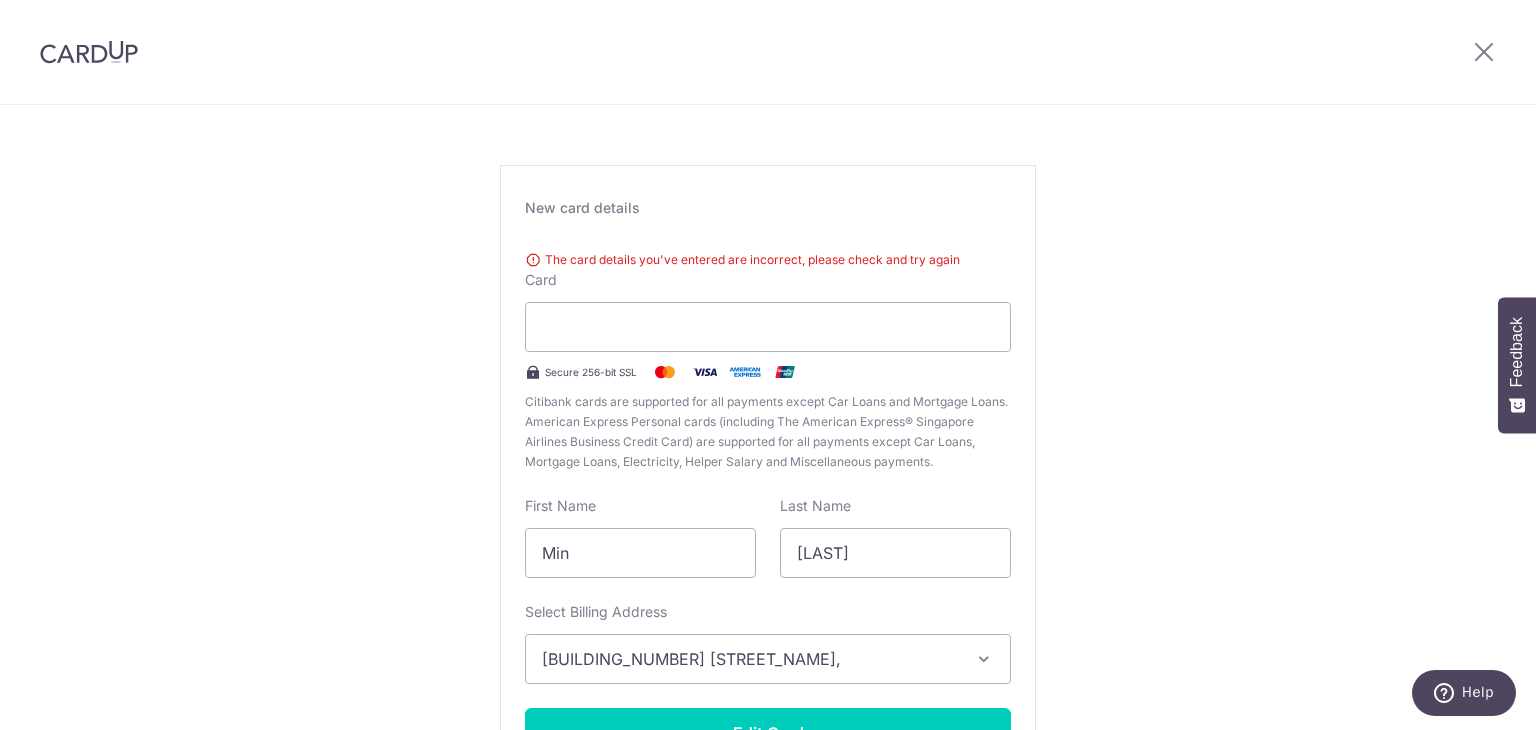 scroll, scrollTop: 0, scrollLeft: 0, axis: both 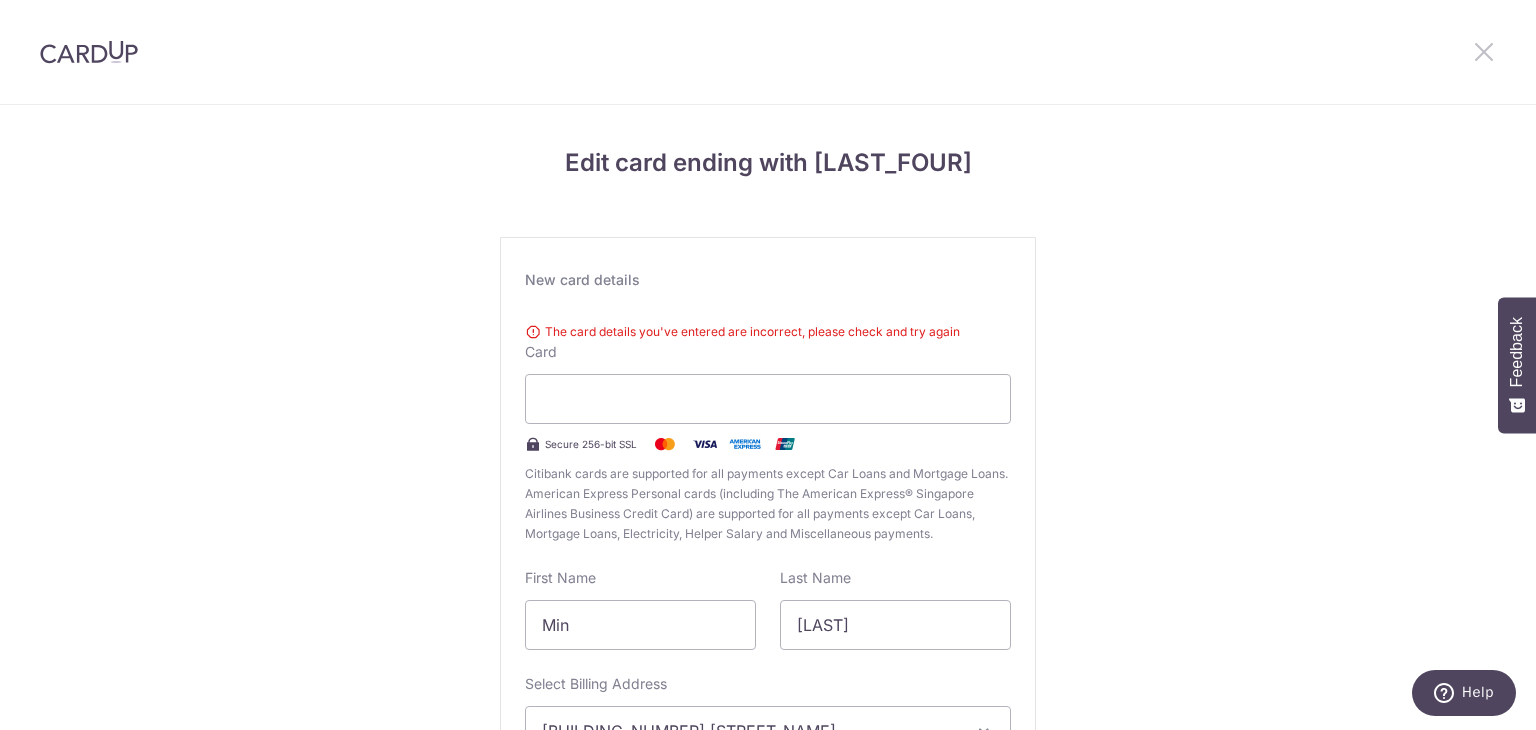 click at bounding box center [1484, 51] 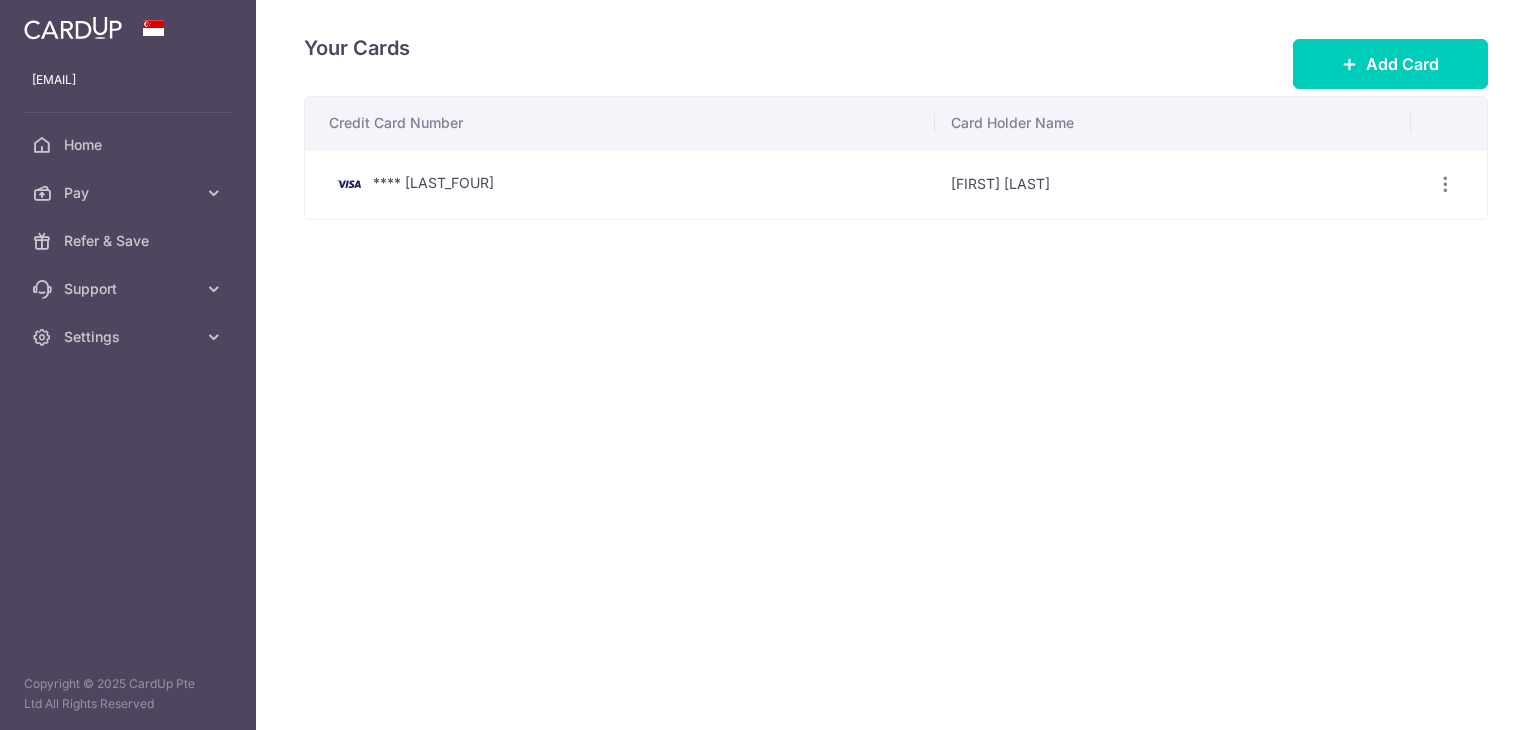 scroll, scrollTop: 0, scrollLeft: 0, axis: both 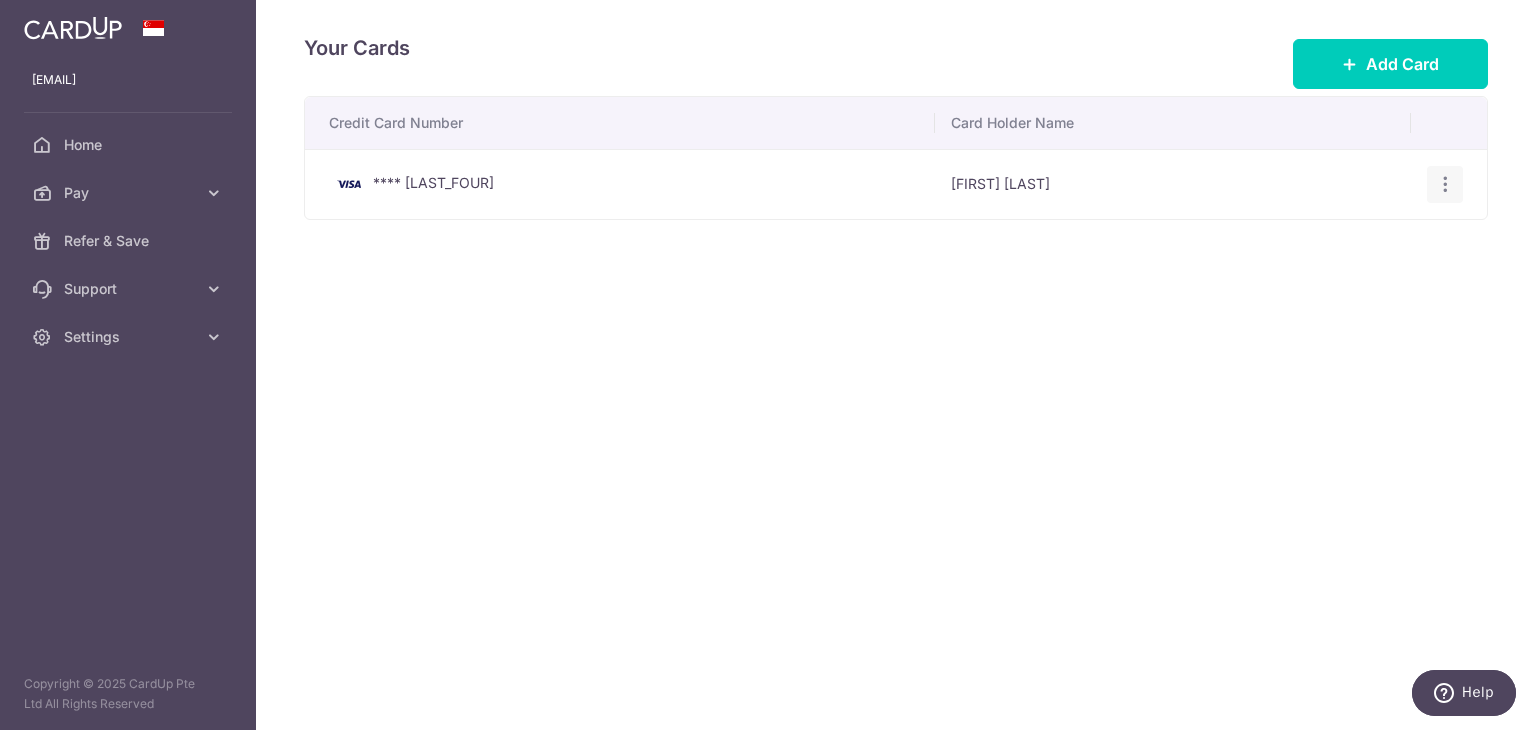 click on "View/Edit
Delete" at bounding box center [1445, 184] 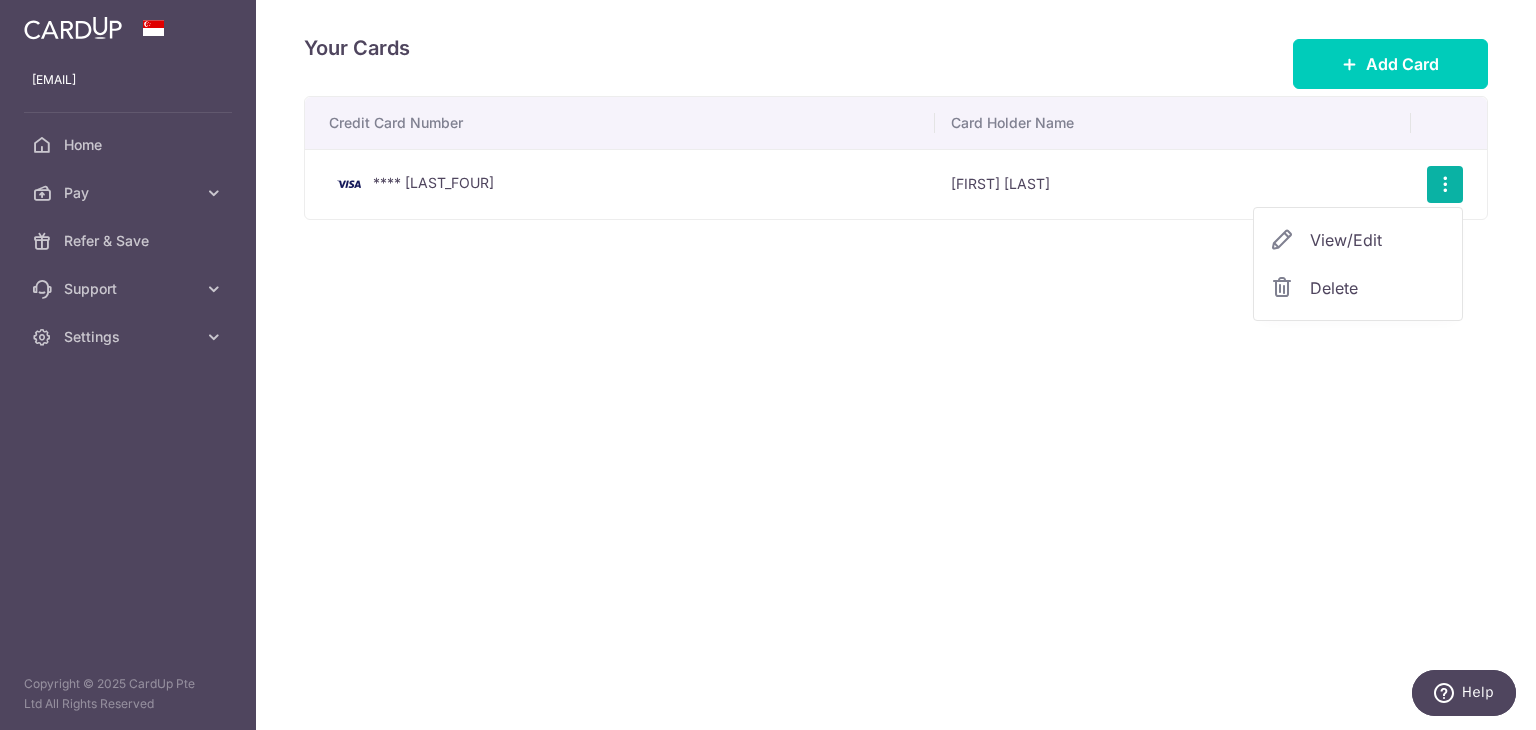 click on "Delete" at bounding box center [1378, 288] 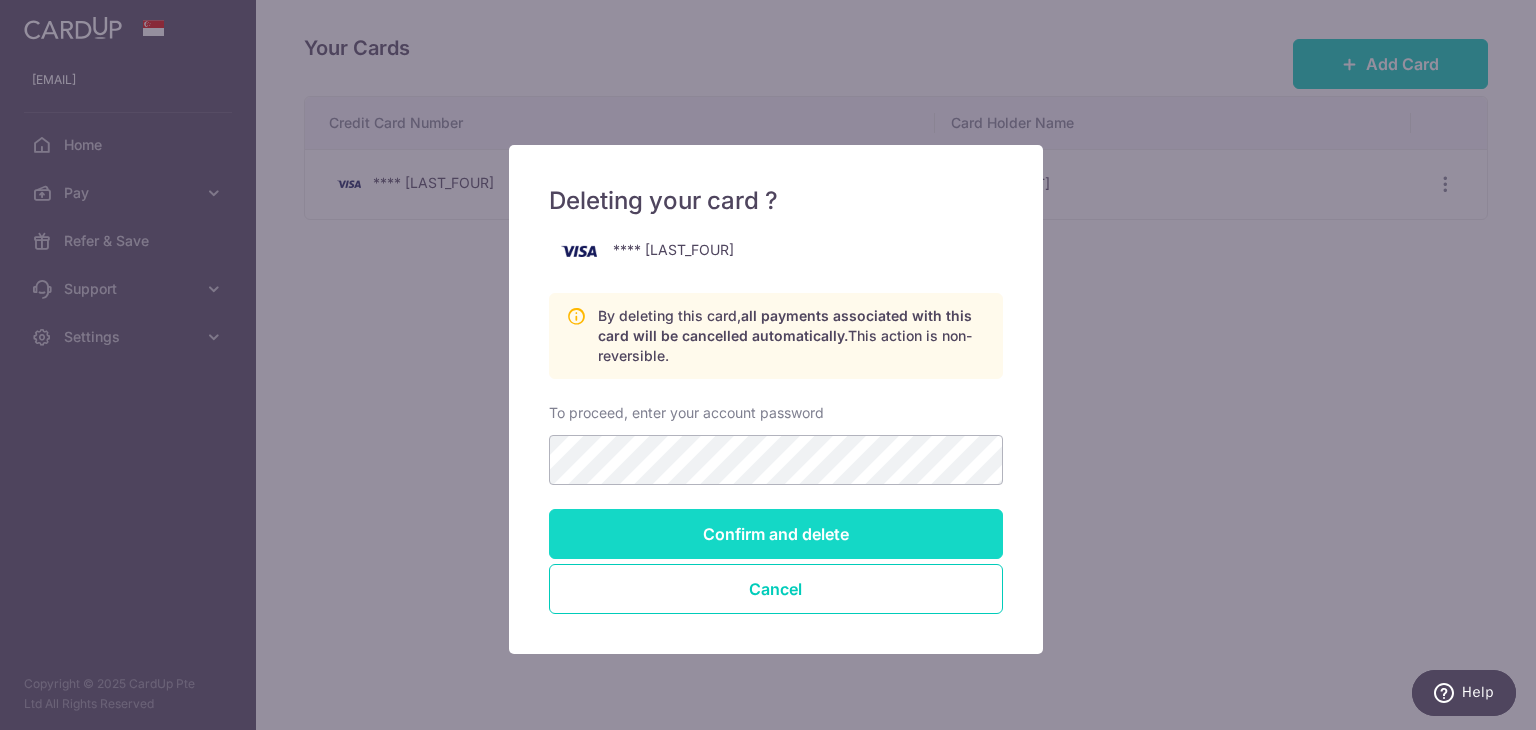 drag, startPoint x: 734, startPoint y: 534, endPoint x: 736, endPoint y: 518, distance: 16.124516 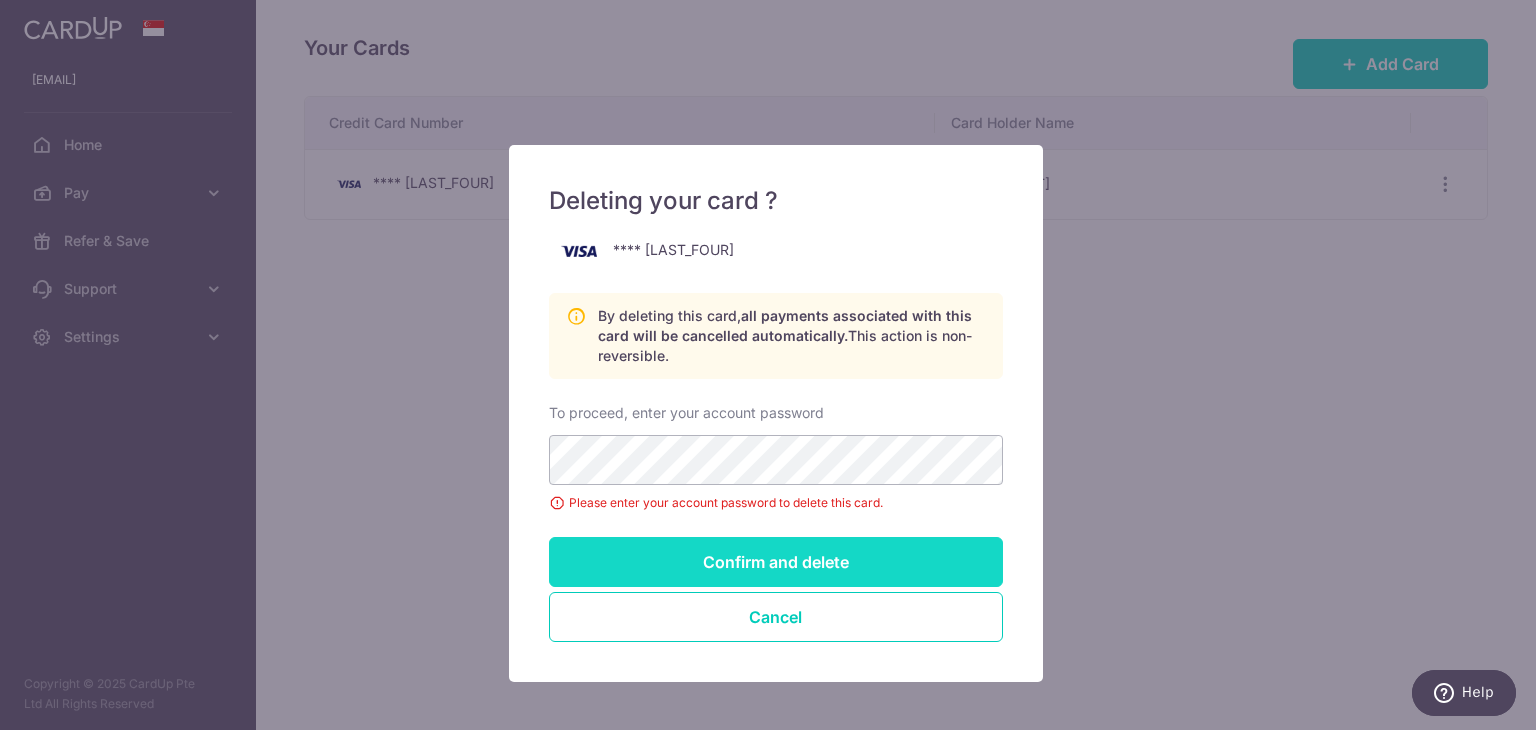 click on "Confirm and delete" at bounding box center [776, 562] 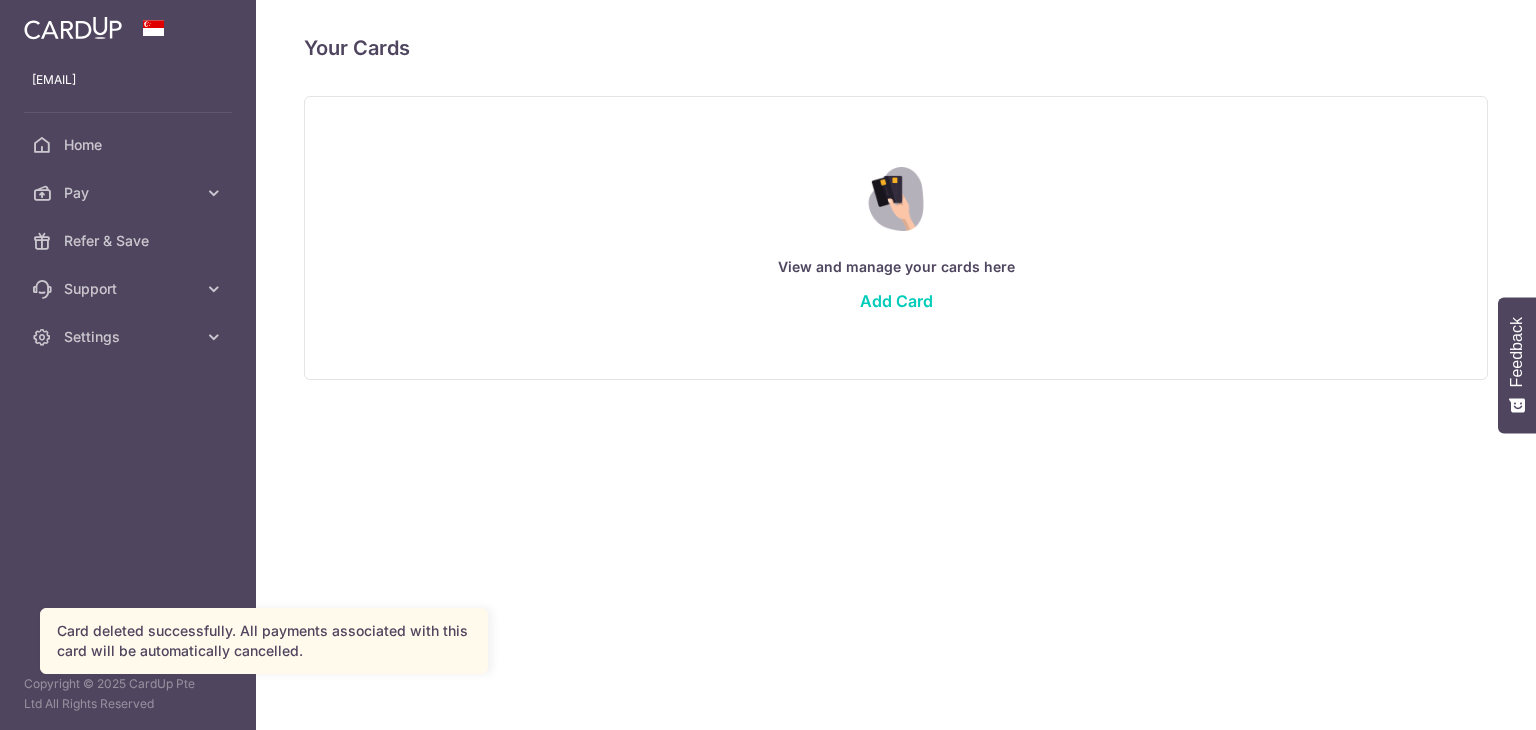 click on "Add Card" at bounding box center (896, 301) 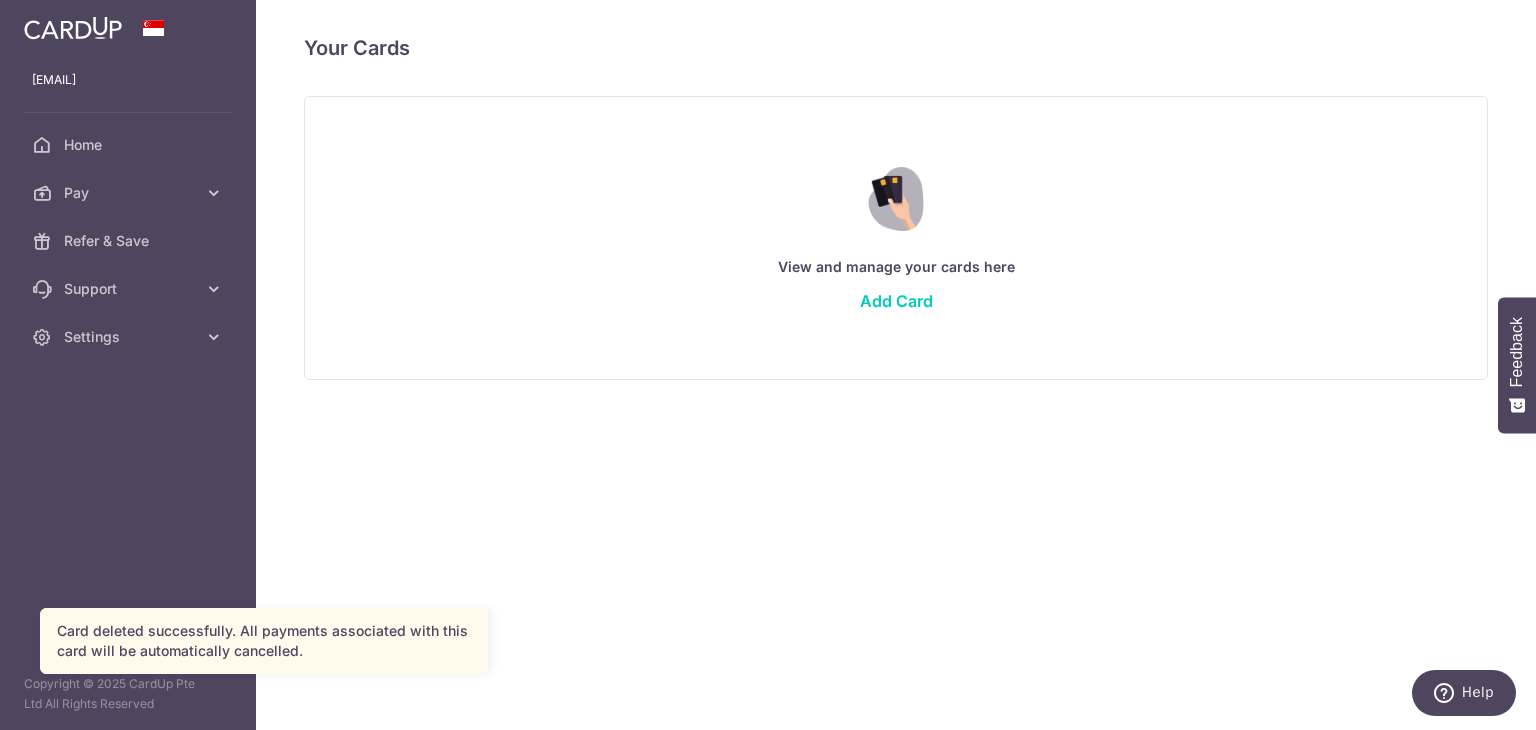 scroll, scrollTop: 0, scrollLeft: 0, axis: both 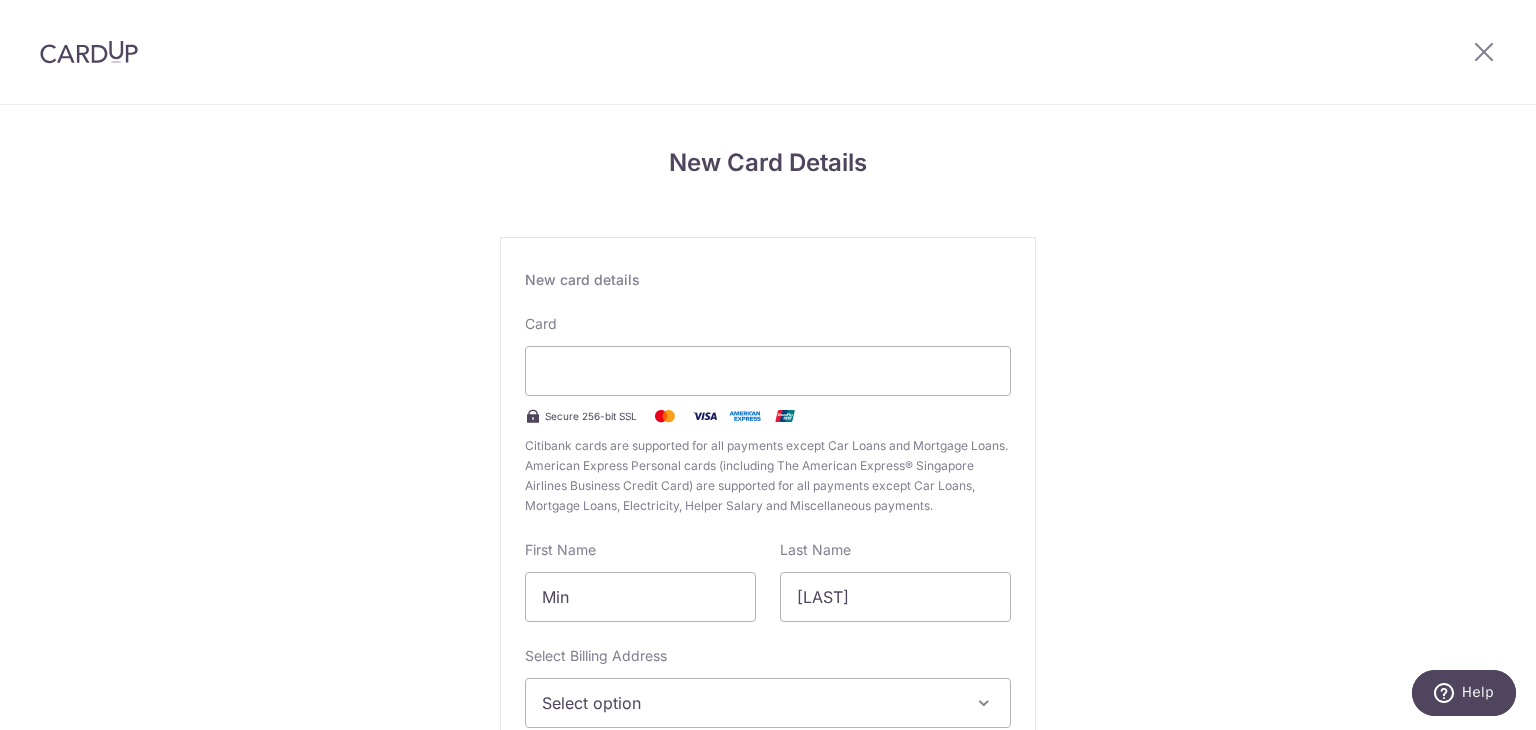 click on "New Card Details
New card details
Card
Secure 256-bit SSL
Citibank cards are supported for all payments except Car Loans and Mortgage Loans. American Express Personal cards (including The American Express® Singapore Airlines Business Credit Card) are supported for all payments except Car Loans, Mortgage Loans, Electricity, Helper Salary and Miscellaneous payments.
First Name
[FIRST]
Last Name
[LAST]
Select Billing Address
Select option
Add Billing Address" at bounding box center [768, 525] 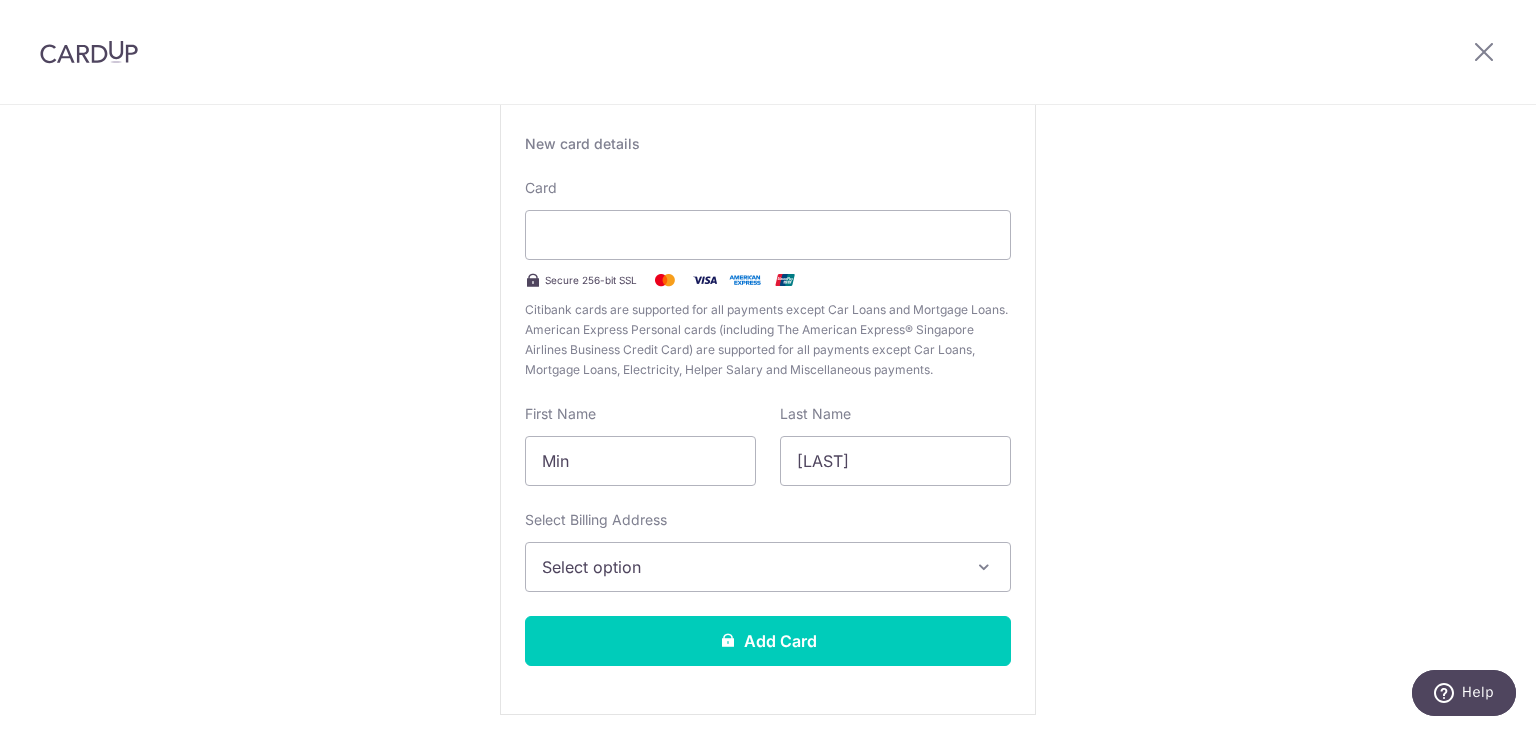 scroll, scrollTop: 214, scrollLeft: 0, axis: vertical 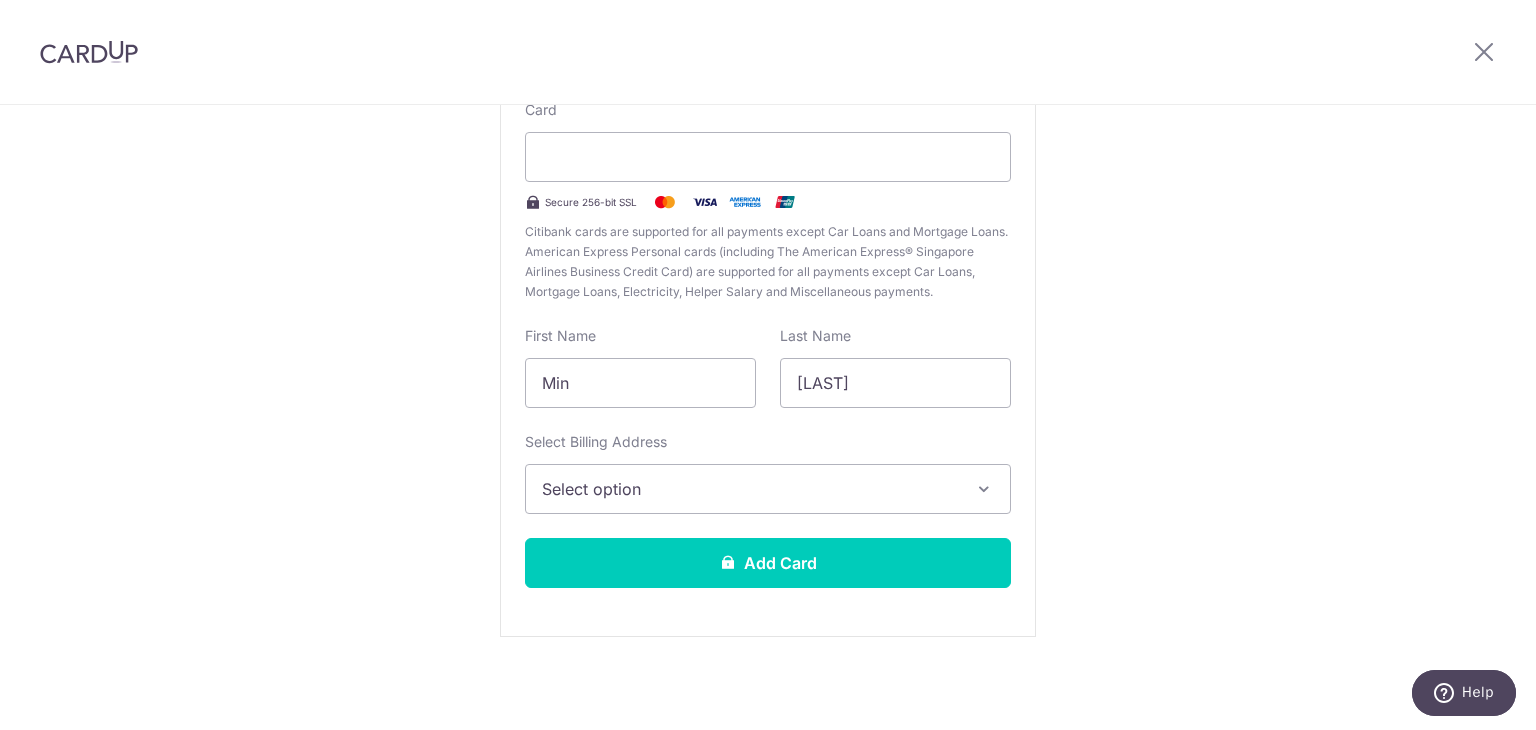 click on "Select option" at bounding box center [750, 489] 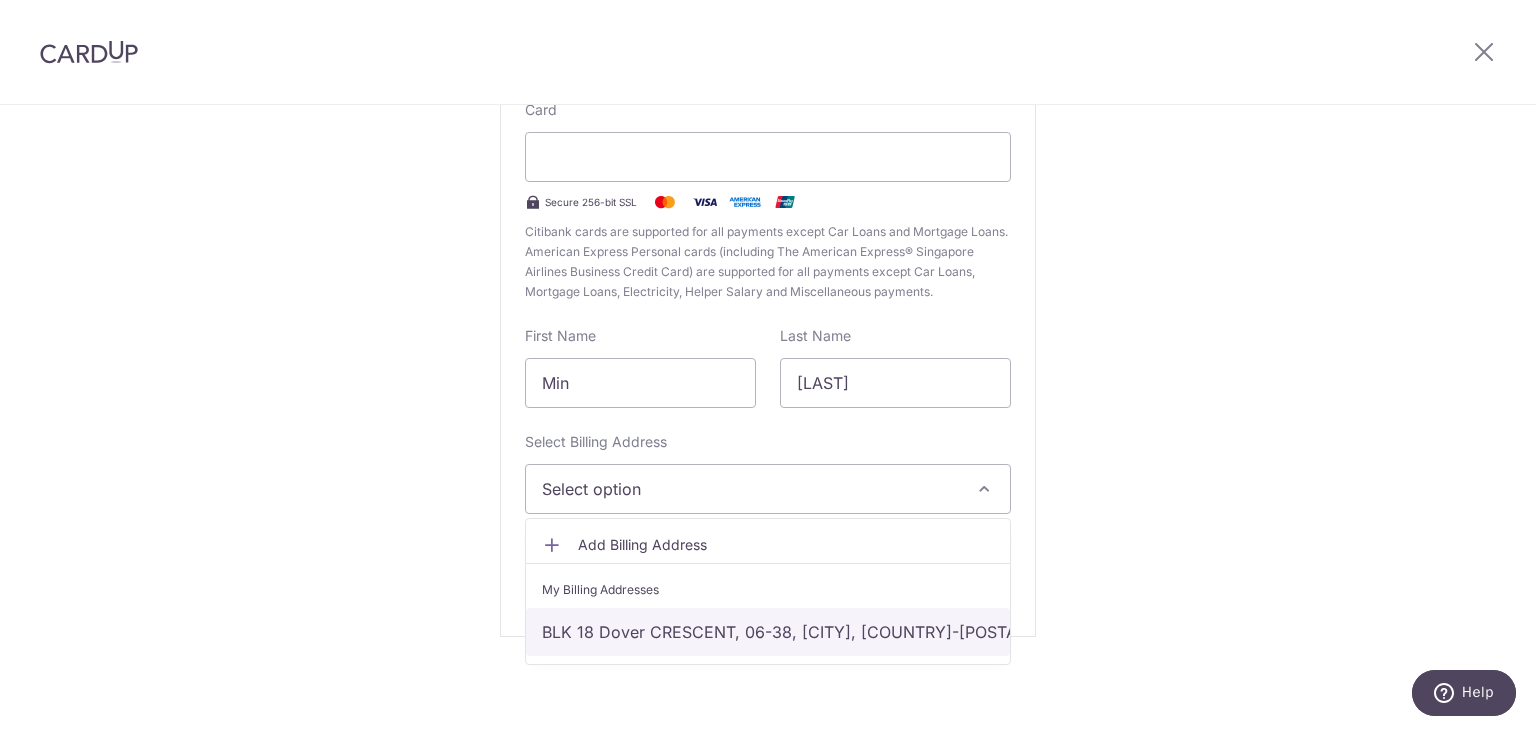 click on "BLK 18 Dover CRESCENT, 06-38, Singapore, Singapore-130018" at bounding box center (768, 632) 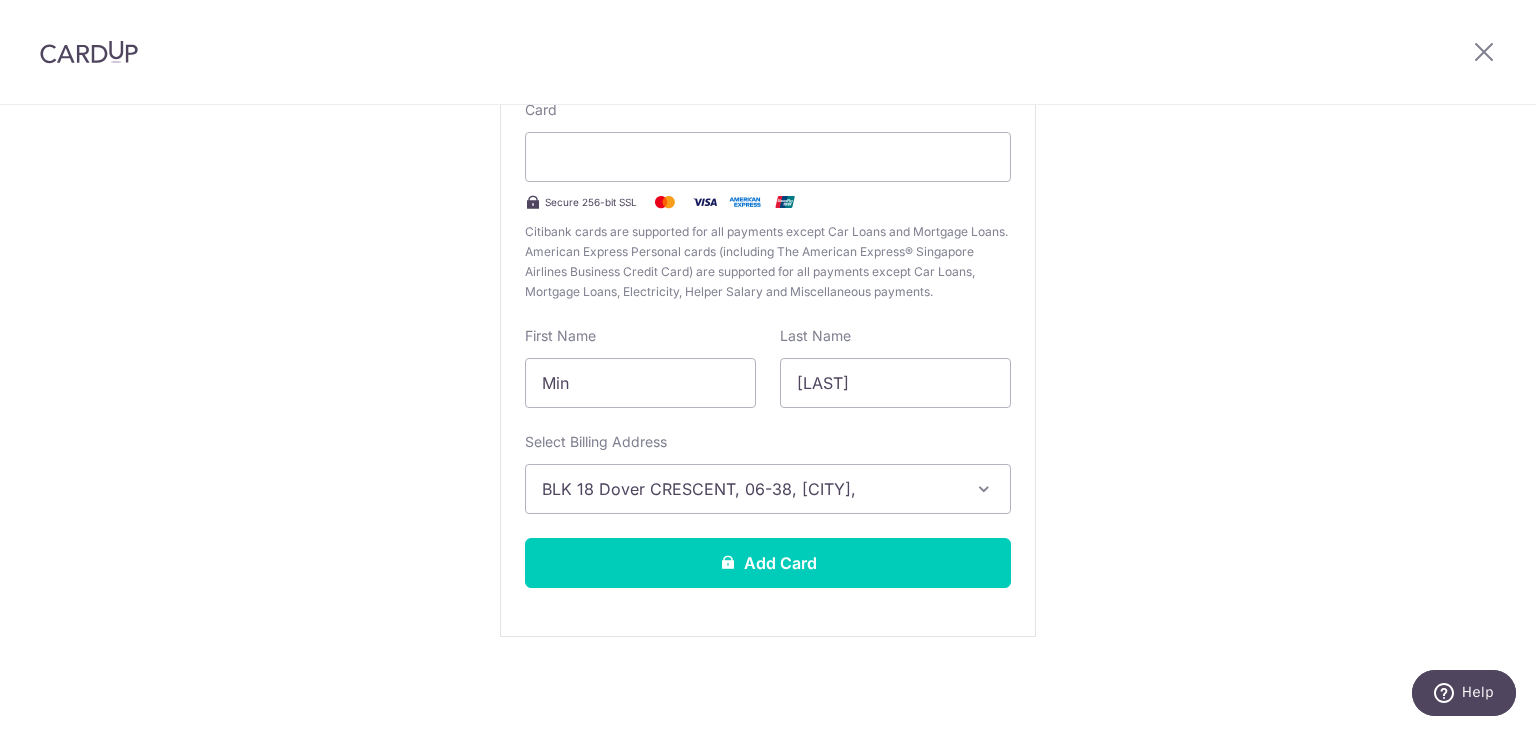 click on "New Card Details
New card details
Card
Secure 256-bit SSL
Citibank cards are supported for all payments except Car Loans and Mortgage Loans. American Express Personal cards (including The American Express® Singapore Airlines Business Credit Card) are supported for all payments except Car Loans, Mortgage Loans, Electricity, Helper Salary and Miscellaneous payments.
First Name
Min
Last Name
Zhou
Select Billing Address
BLK 18 Dover CRESCENT, 06-38, Singapore, Singapore-130018" at bounding box center [768, 311] 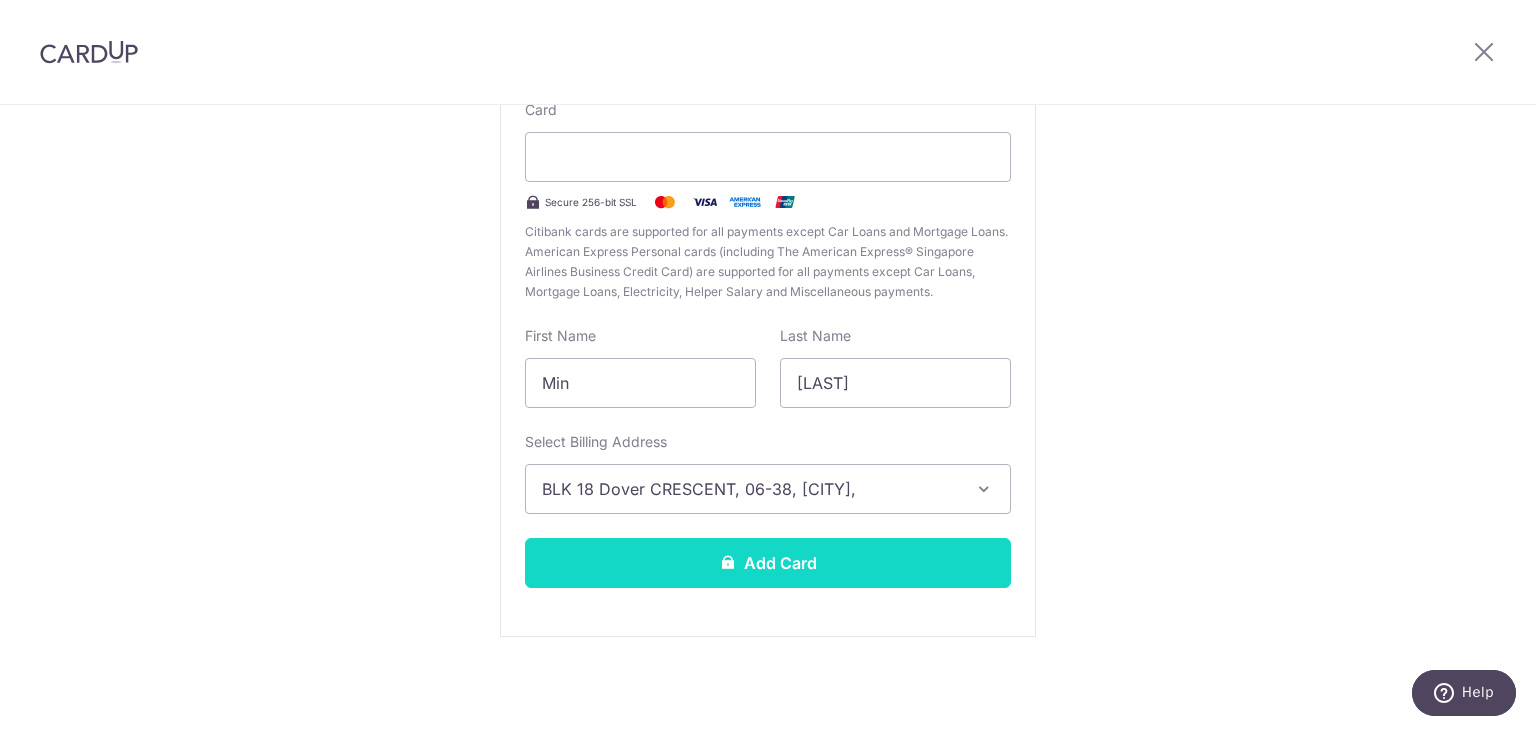 click on "Add Card" at bounding box center [768, 563] 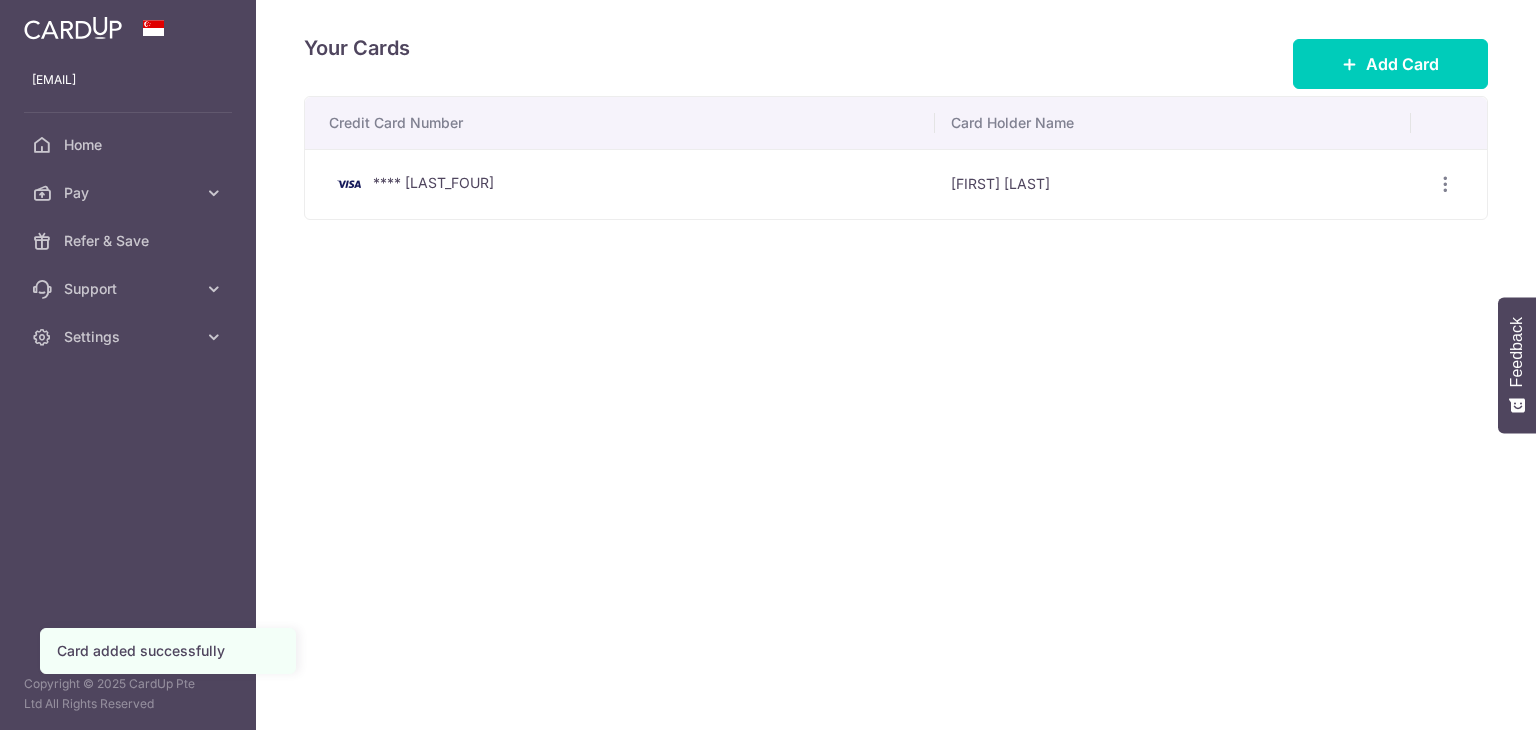 scroll, scrollTop: 0, scrollLeft: 0, axis: both 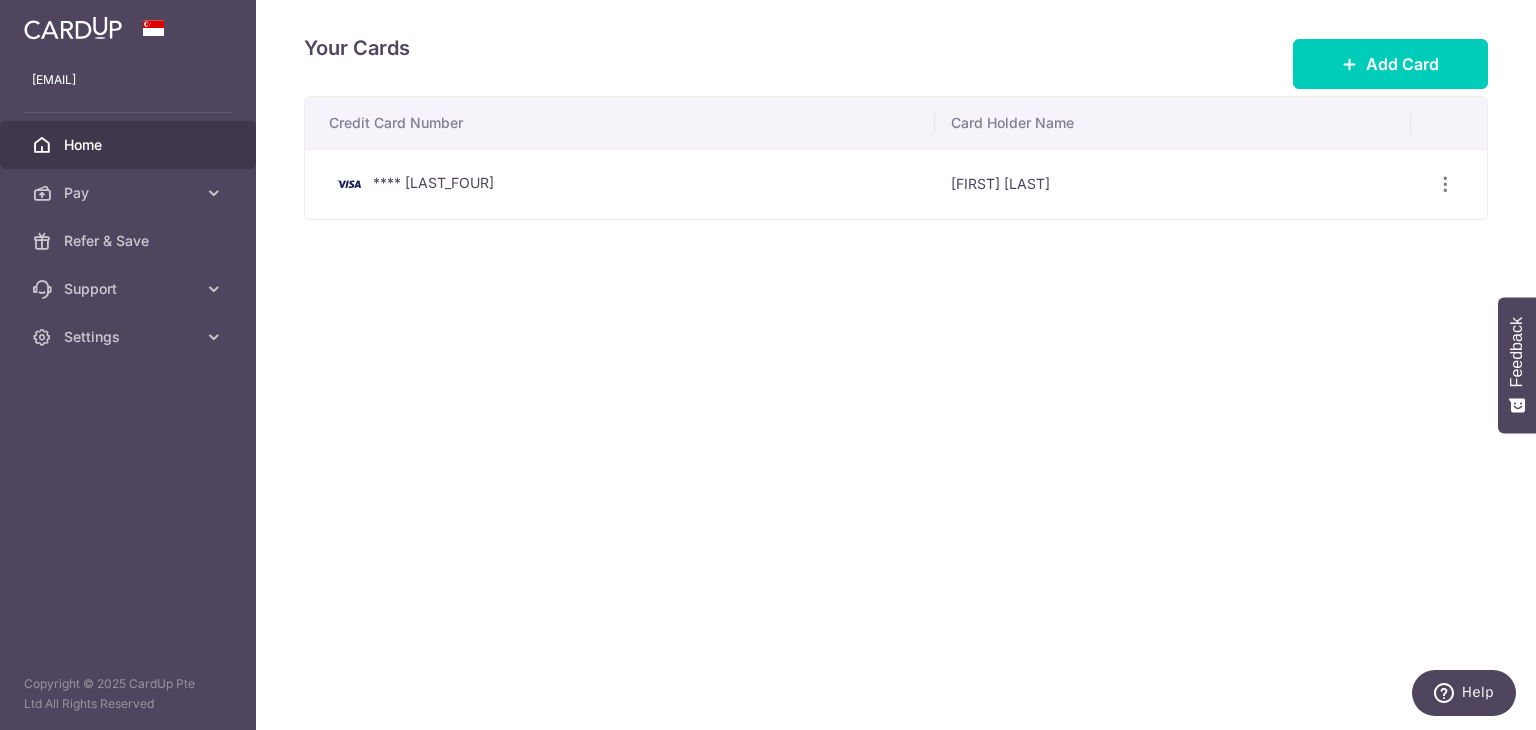 click on "Home" at bounding box center (130, 145) 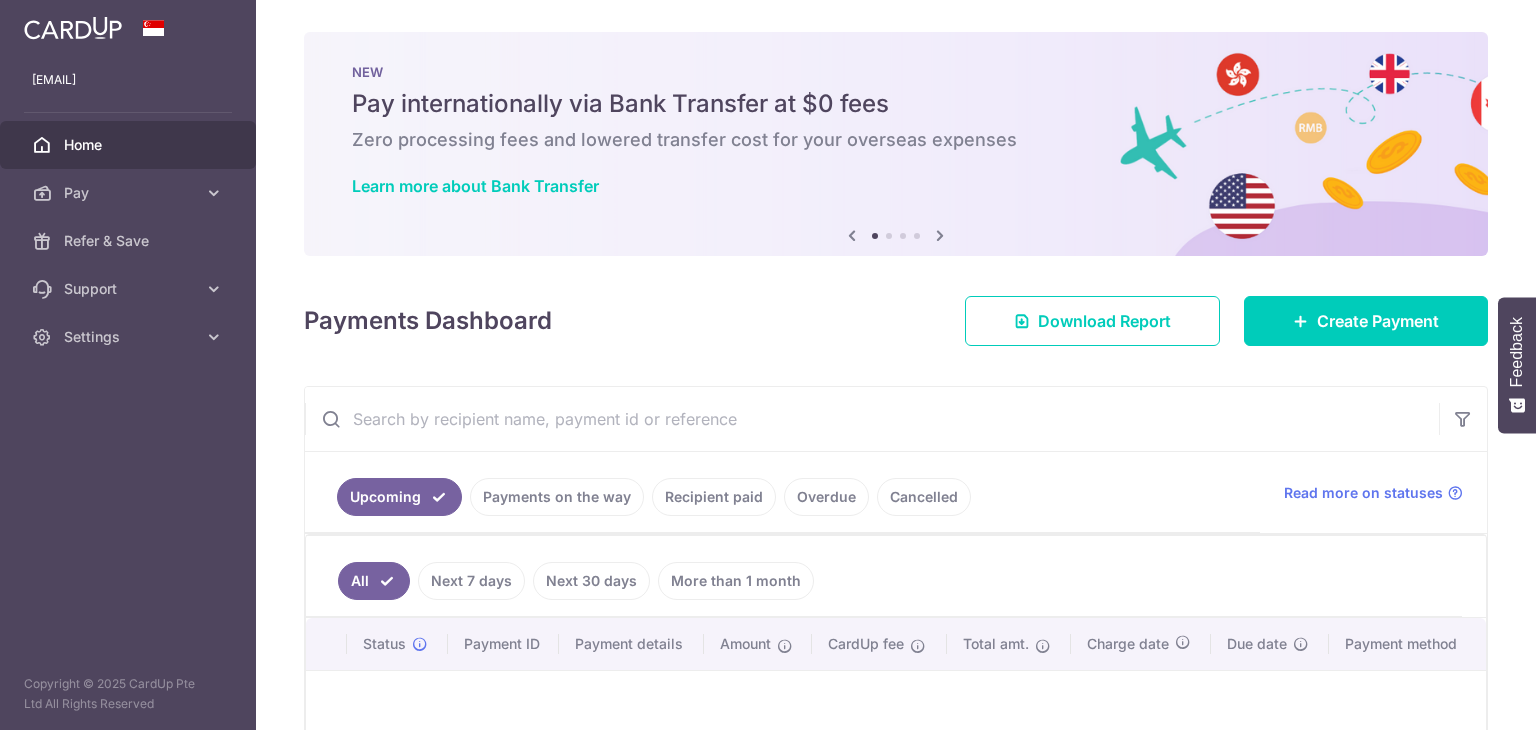 scroll, scrollTop: 0, scrollLeft: 0, axis: both 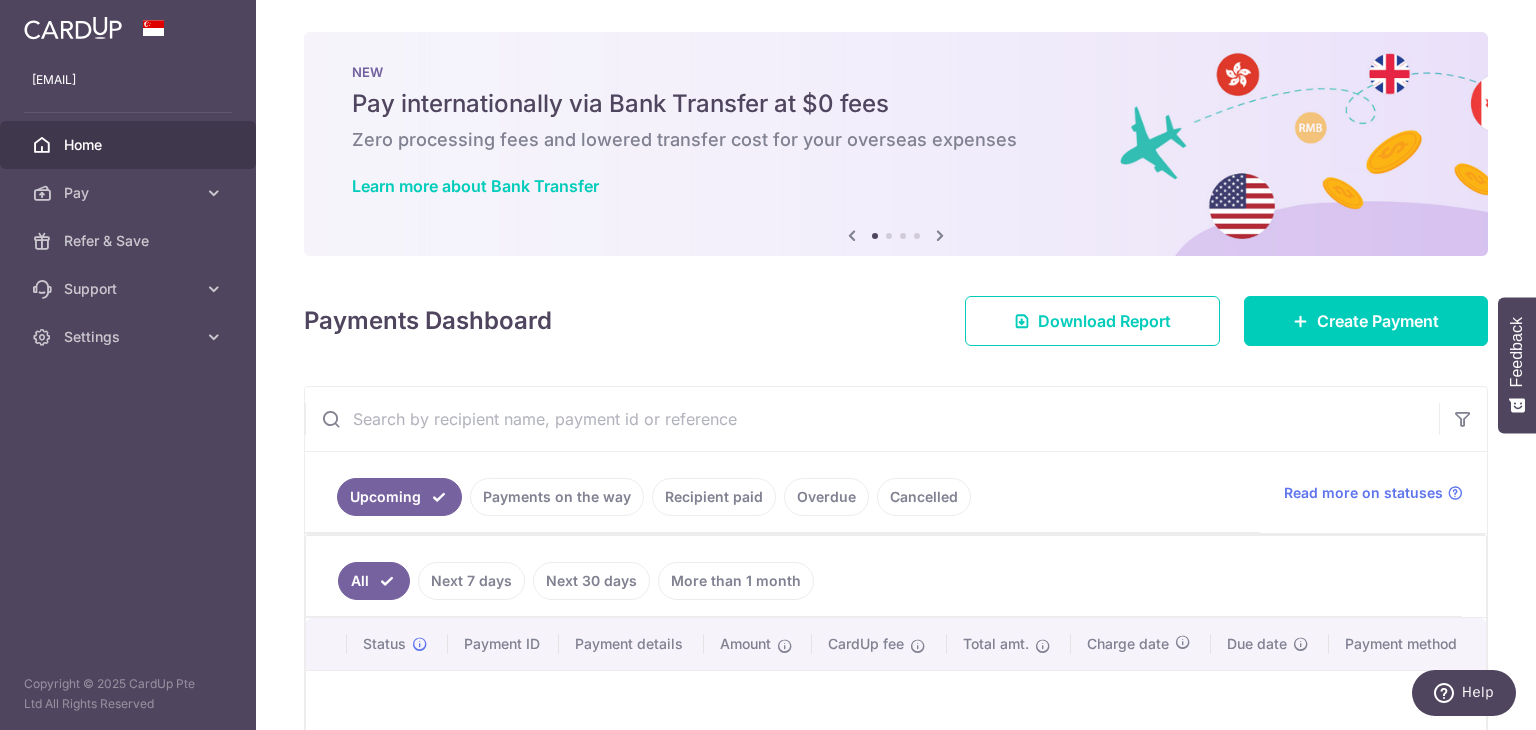 click on "Previous
Next" at bounding box center (896, 236) 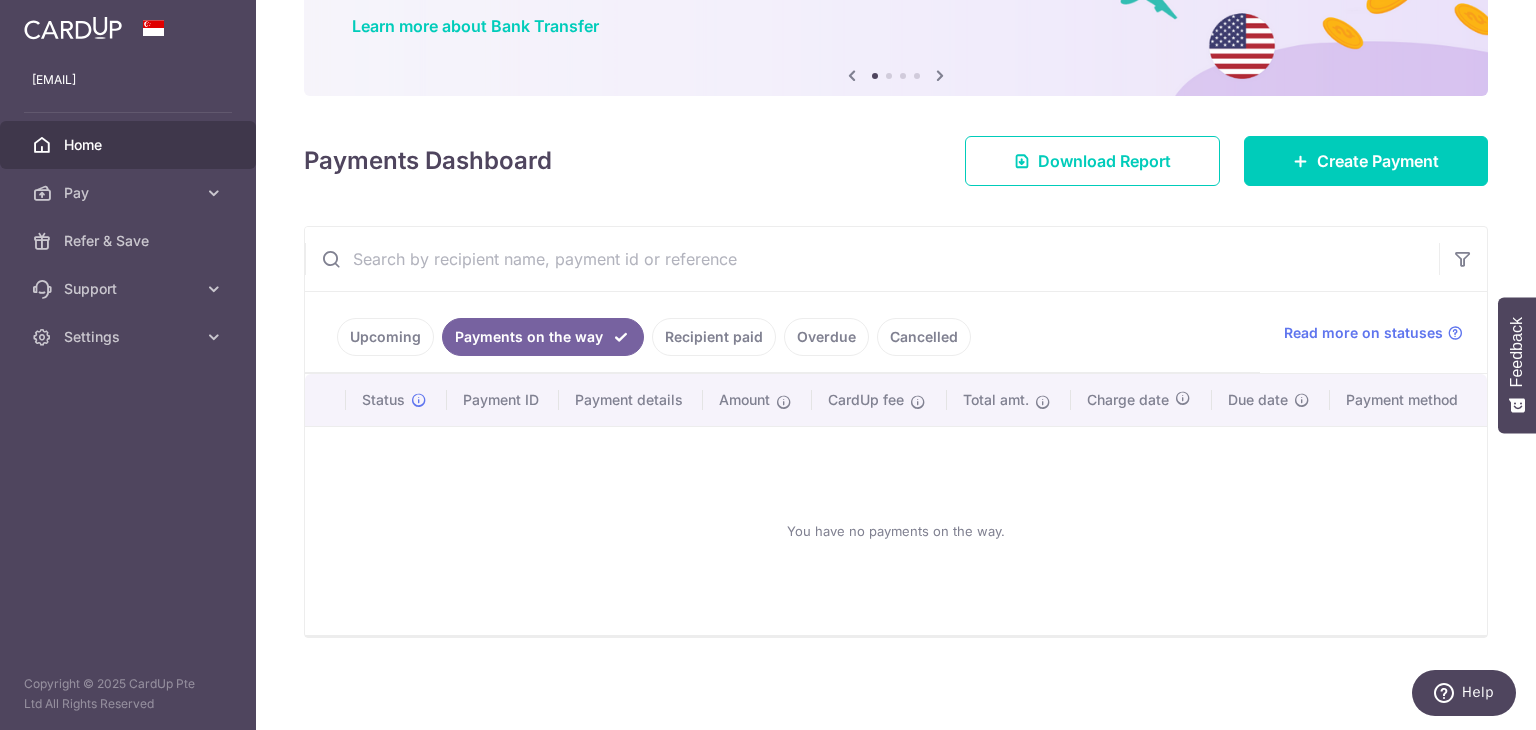 click on "Recipient paid" at bounding box center [714, 337] 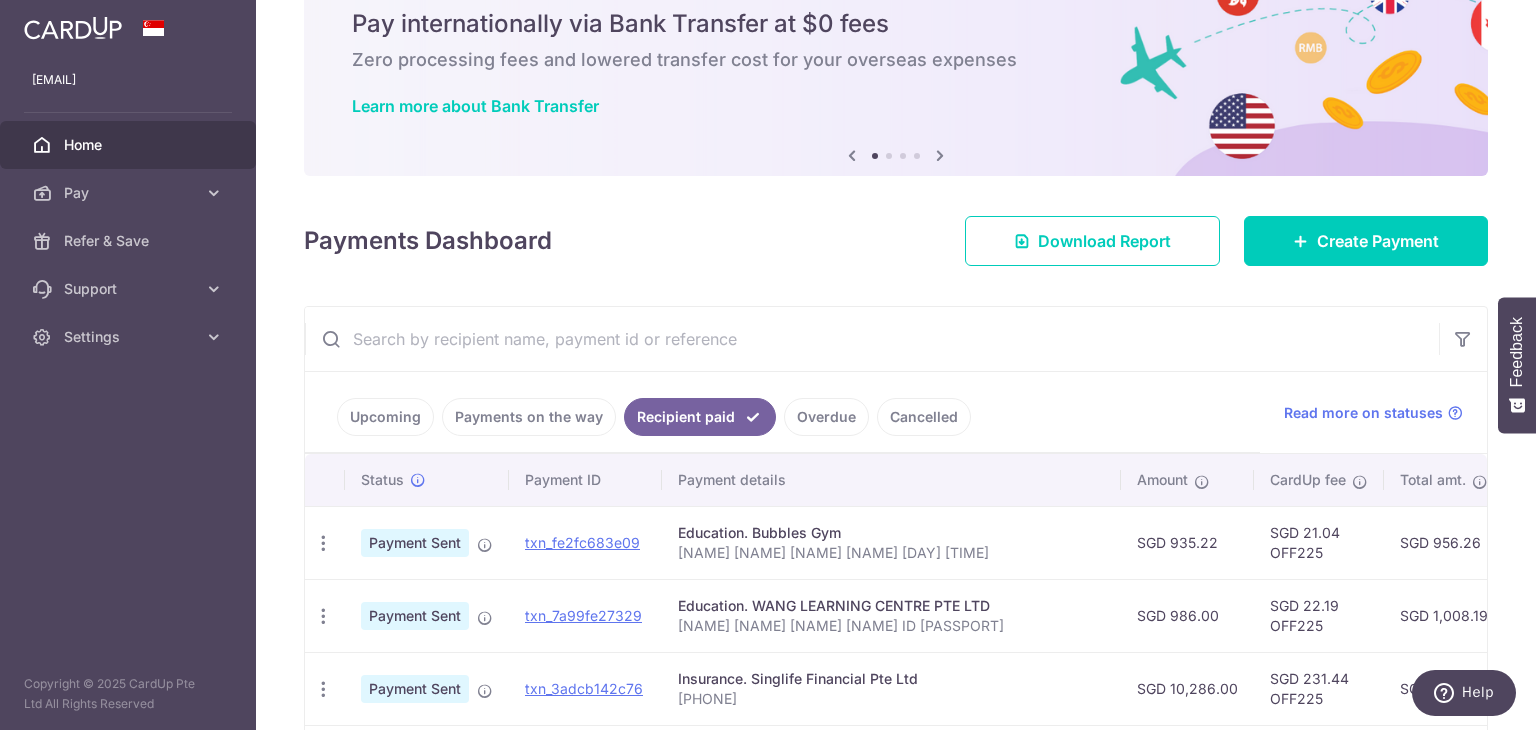 scroll, scrollTop: 160, scrollLeft: 0, axis: vertical 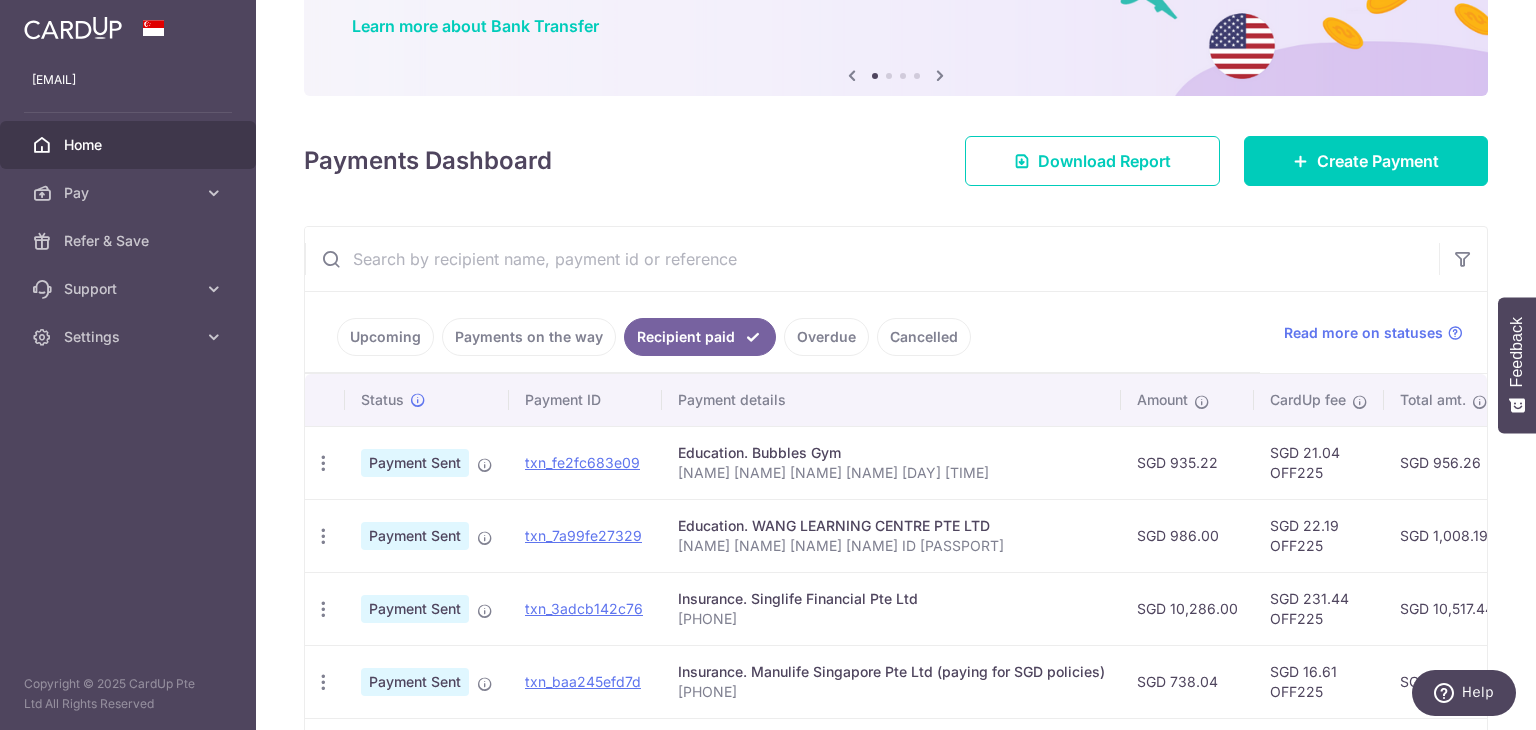 click on "Cancelled" at bounding box center [924, 337] 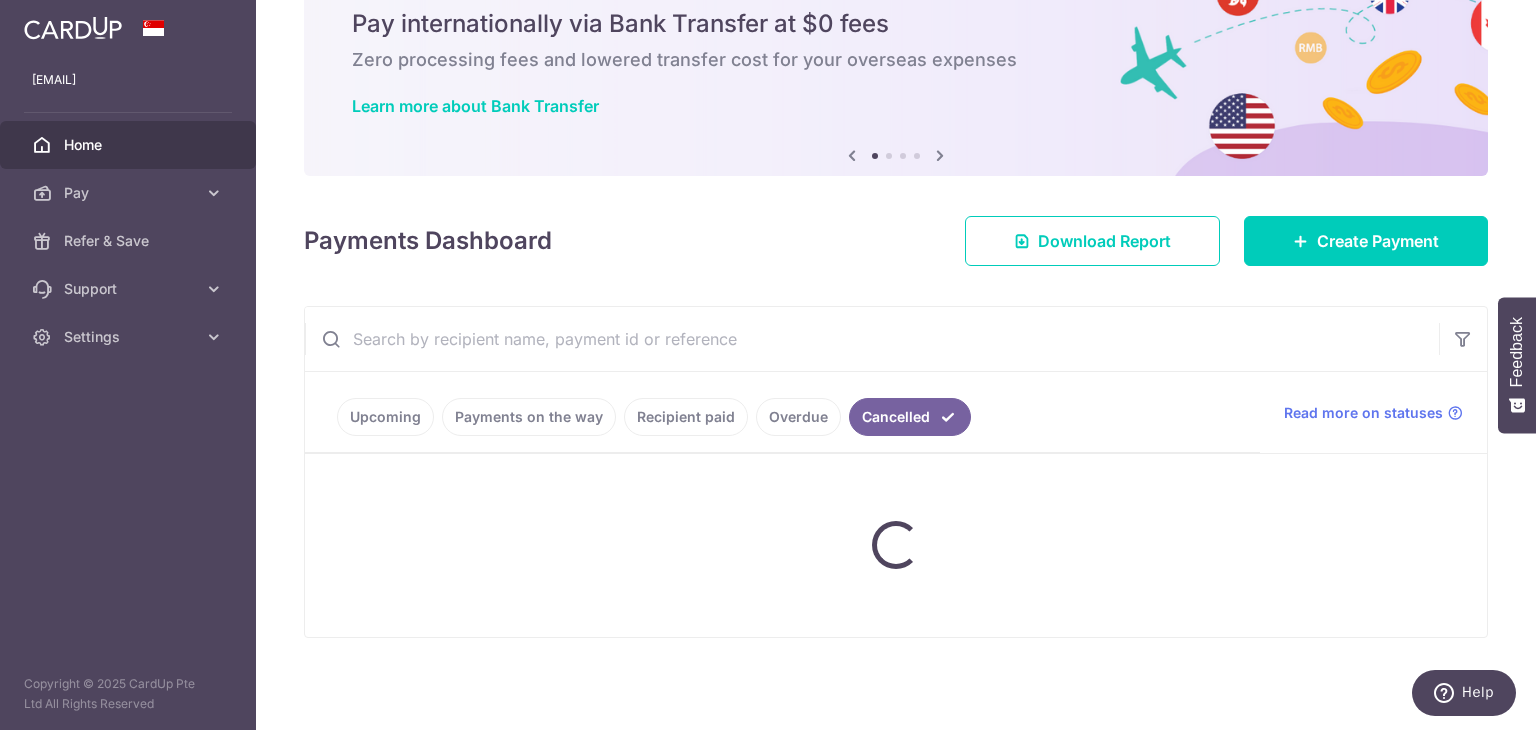 scroll, scrollTop: 160, scrollLeft: 0, axis: vertical 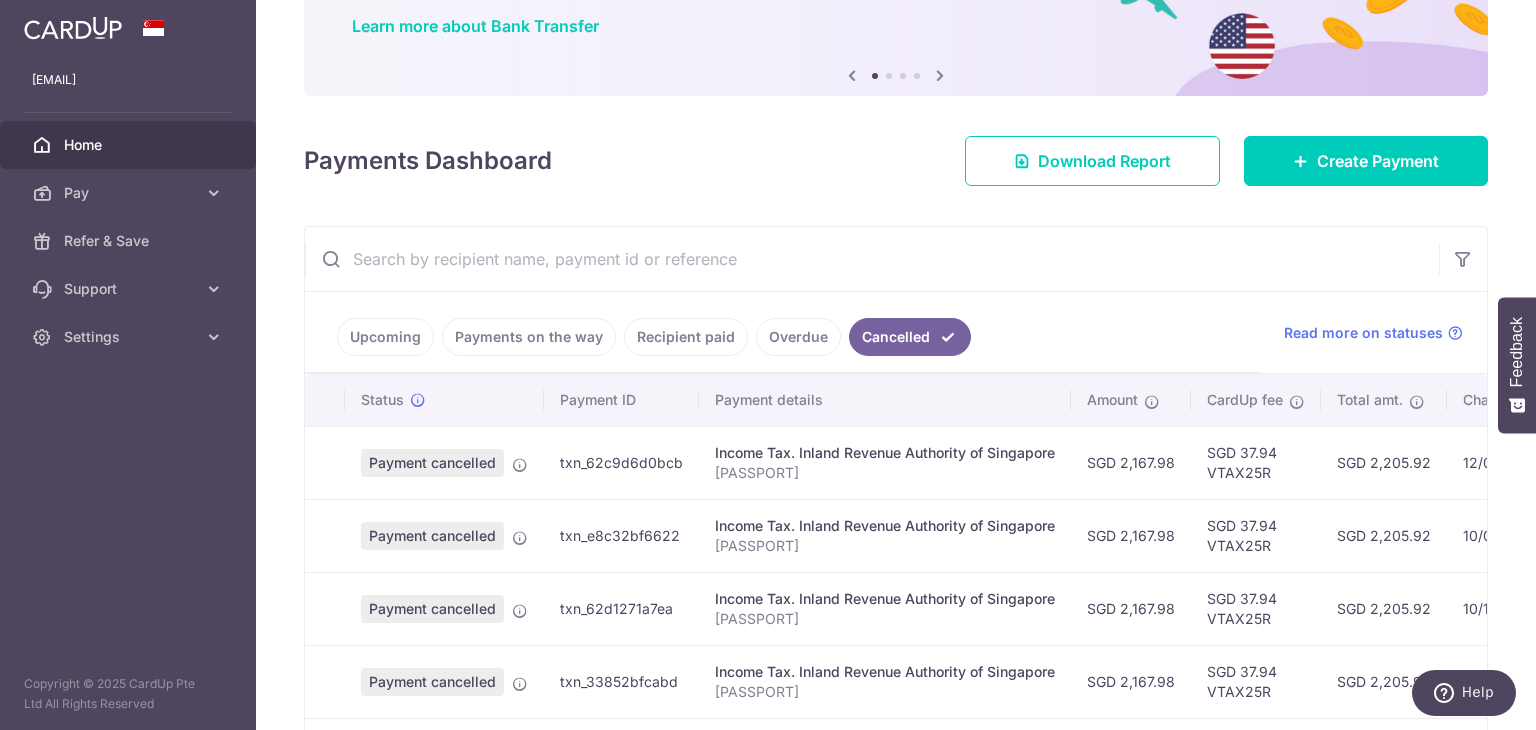 click on "S7865203I" at bounding box center (885, 473) 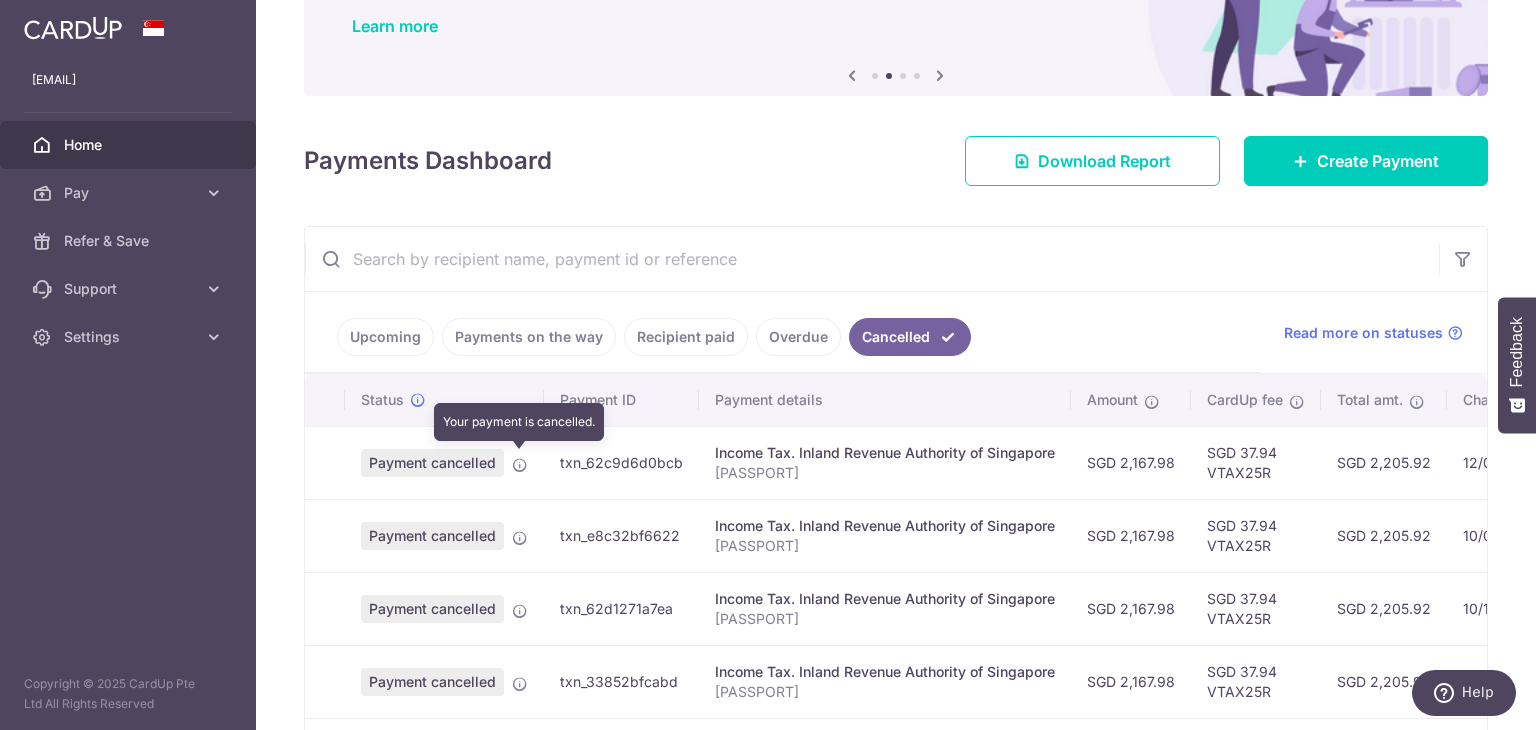 click at bounding box center [520, 465] 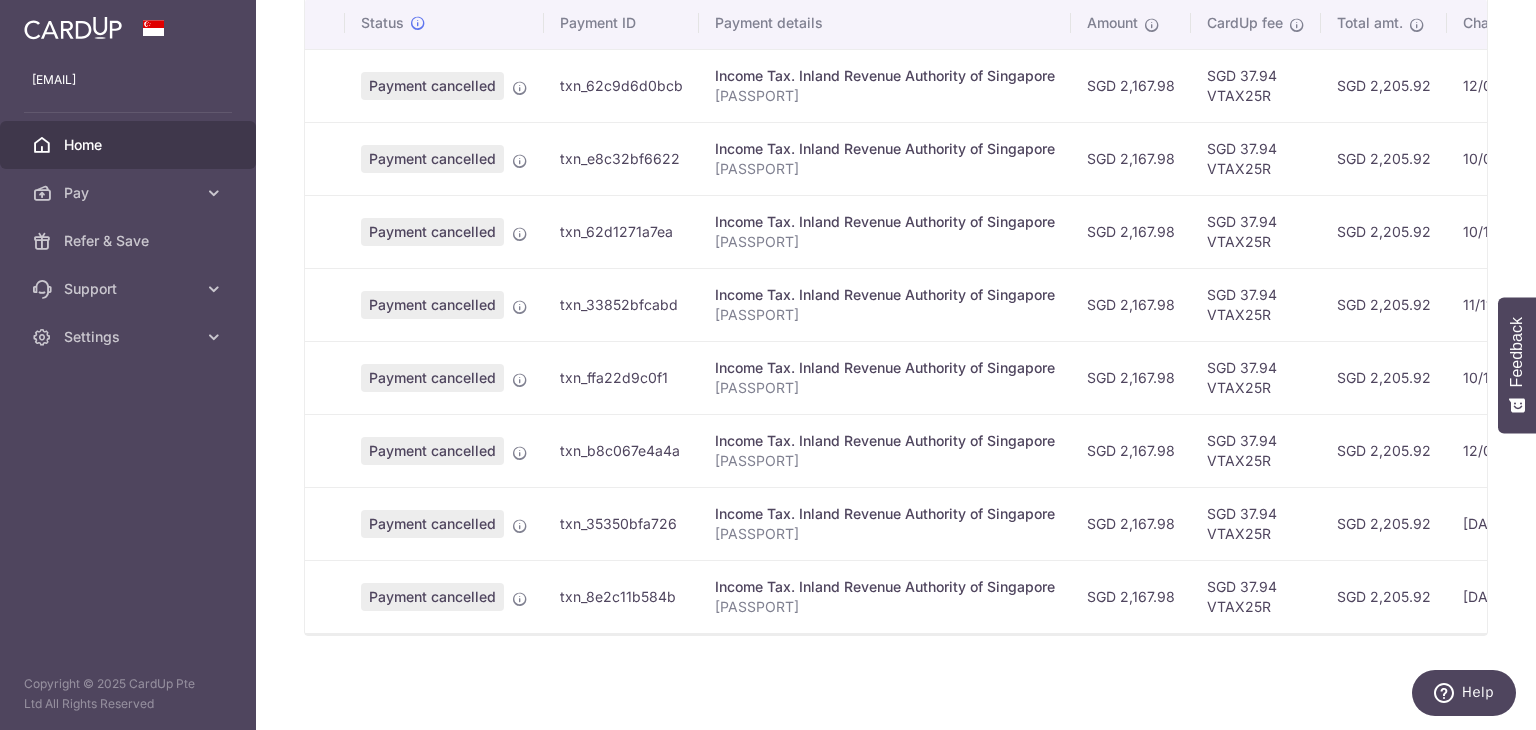 scroll, scrollTop: 544, scrollLeft: 0, axis: vertical 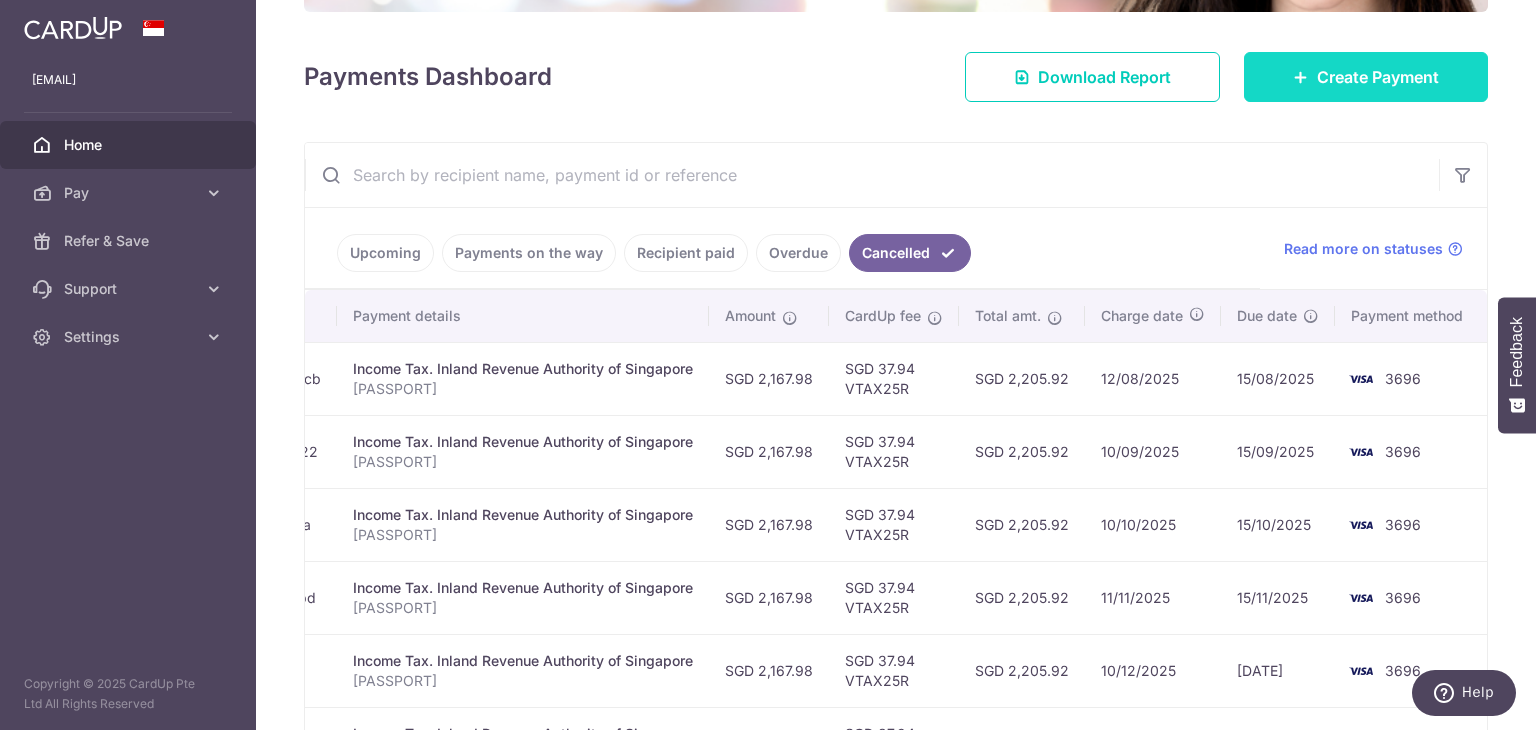 click on "Create Payment" at bounding box center [1378, 77] 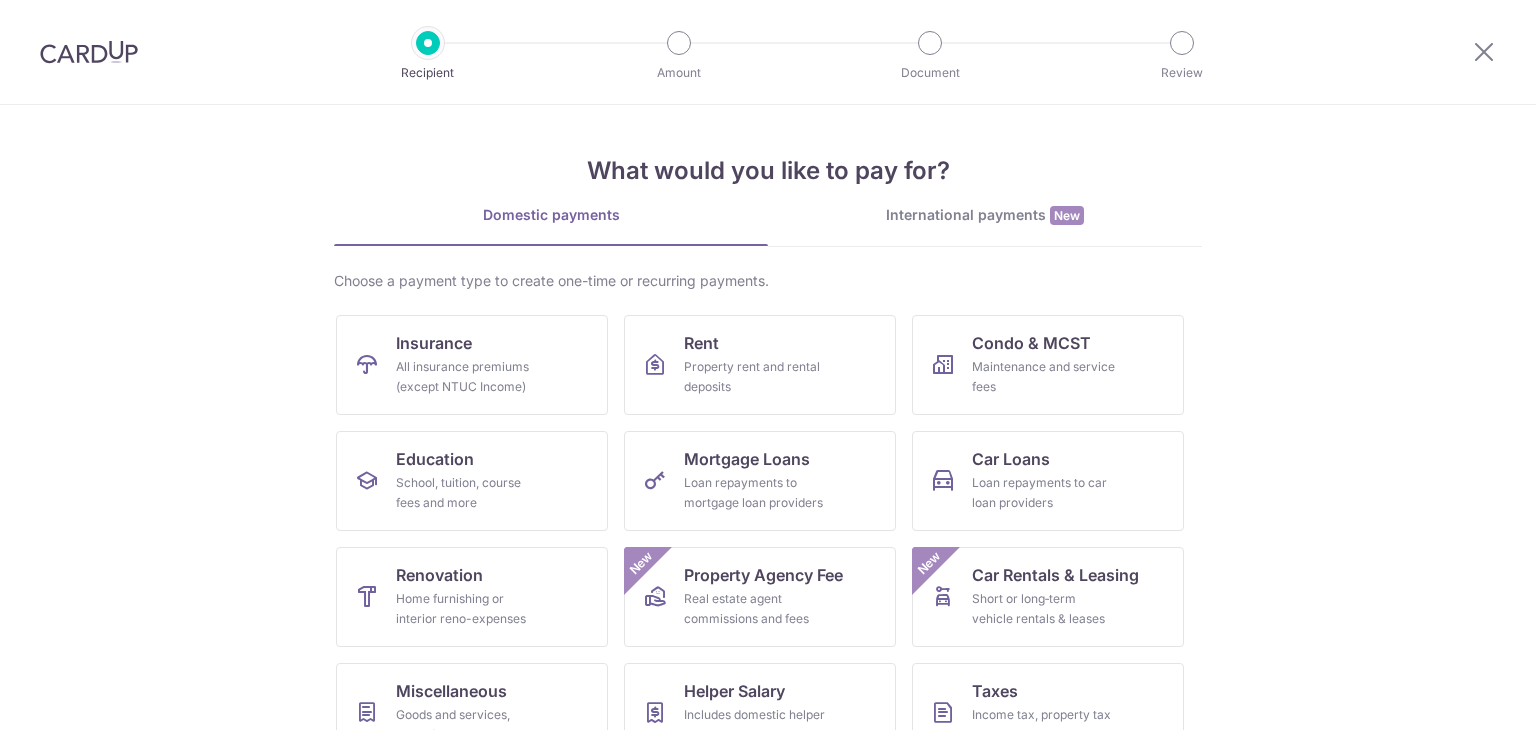 scroll, scrollTop: 0, scrollLeft: 0, axis: both 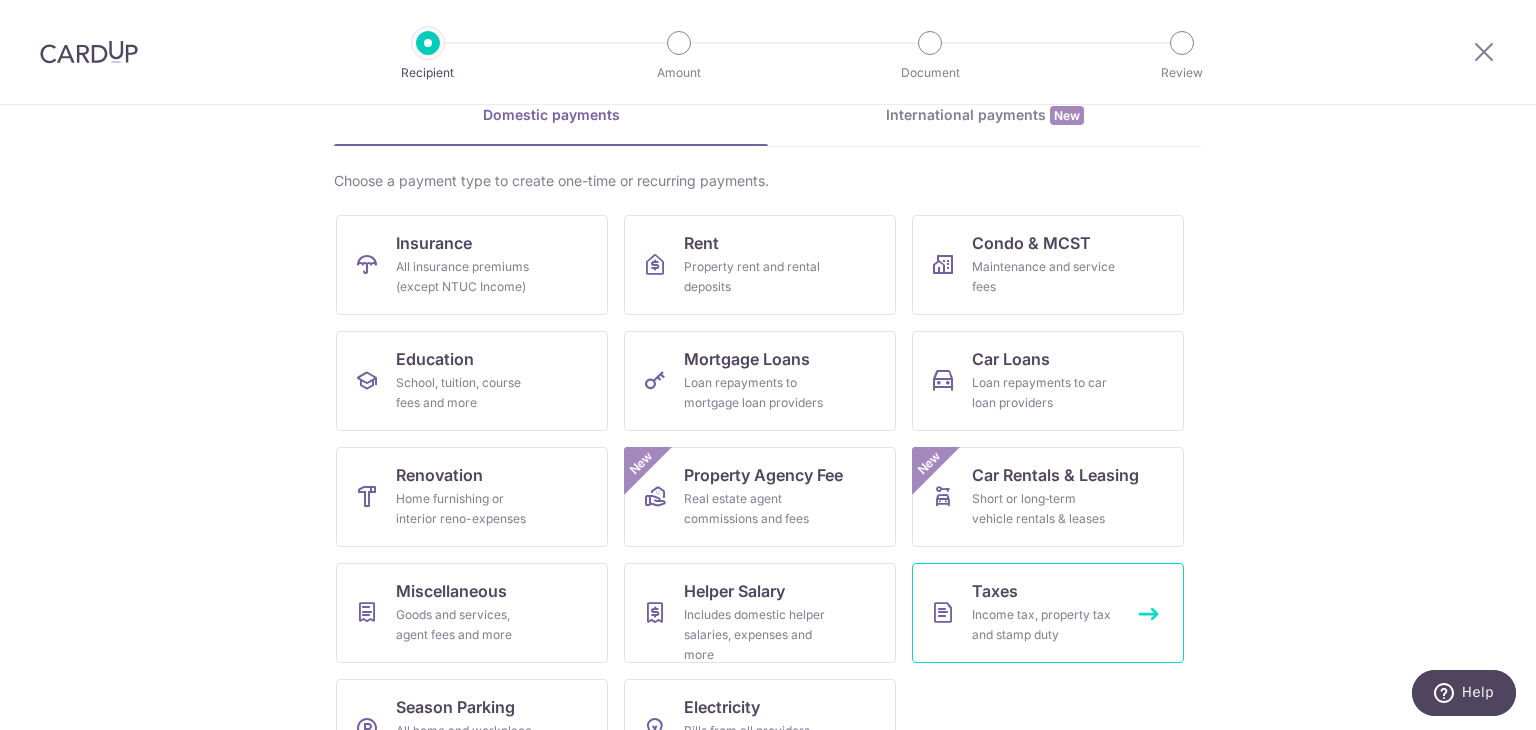 click on "Taxes" at bounding box center [995, 591] 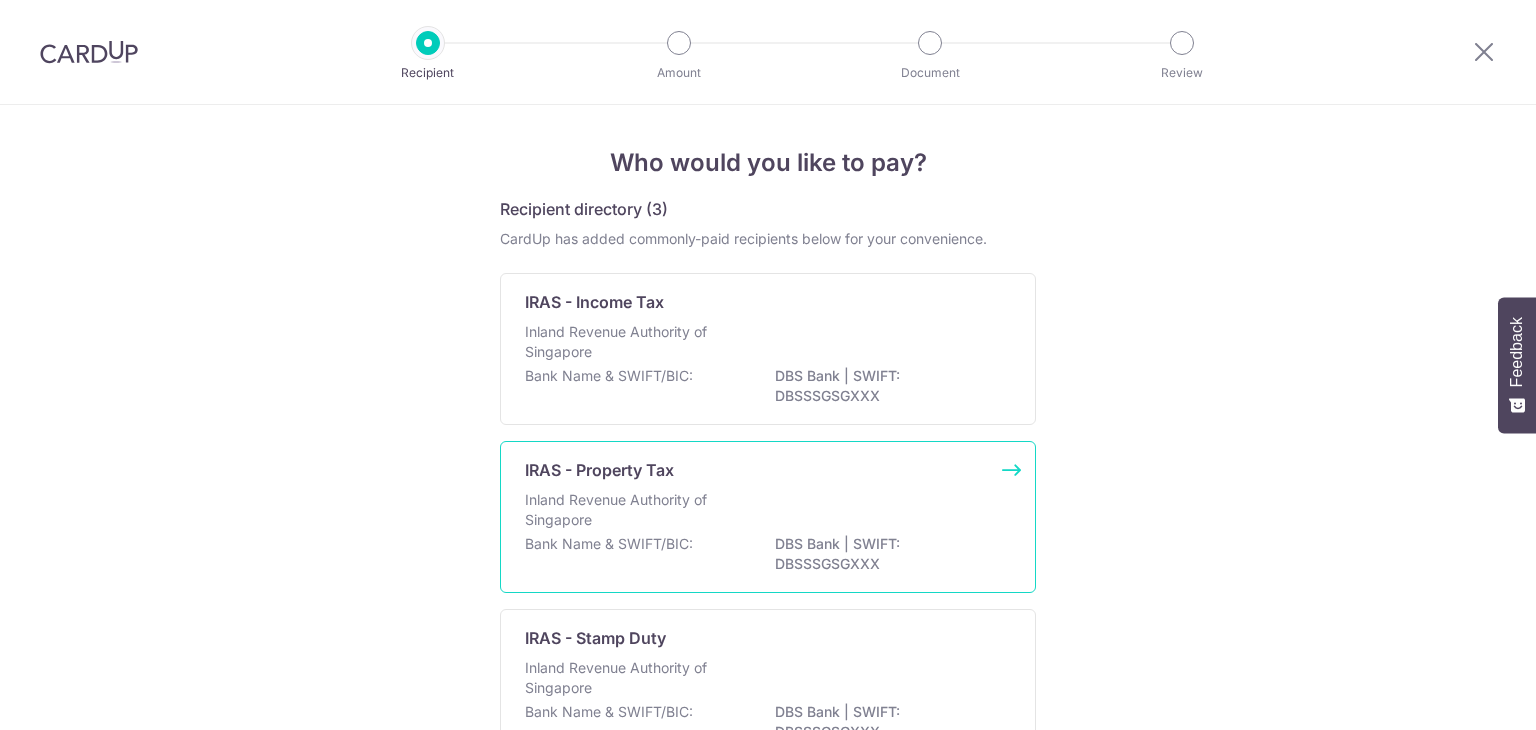 scroll, scrollTop: 0, scrollLeft: 0, axis: both 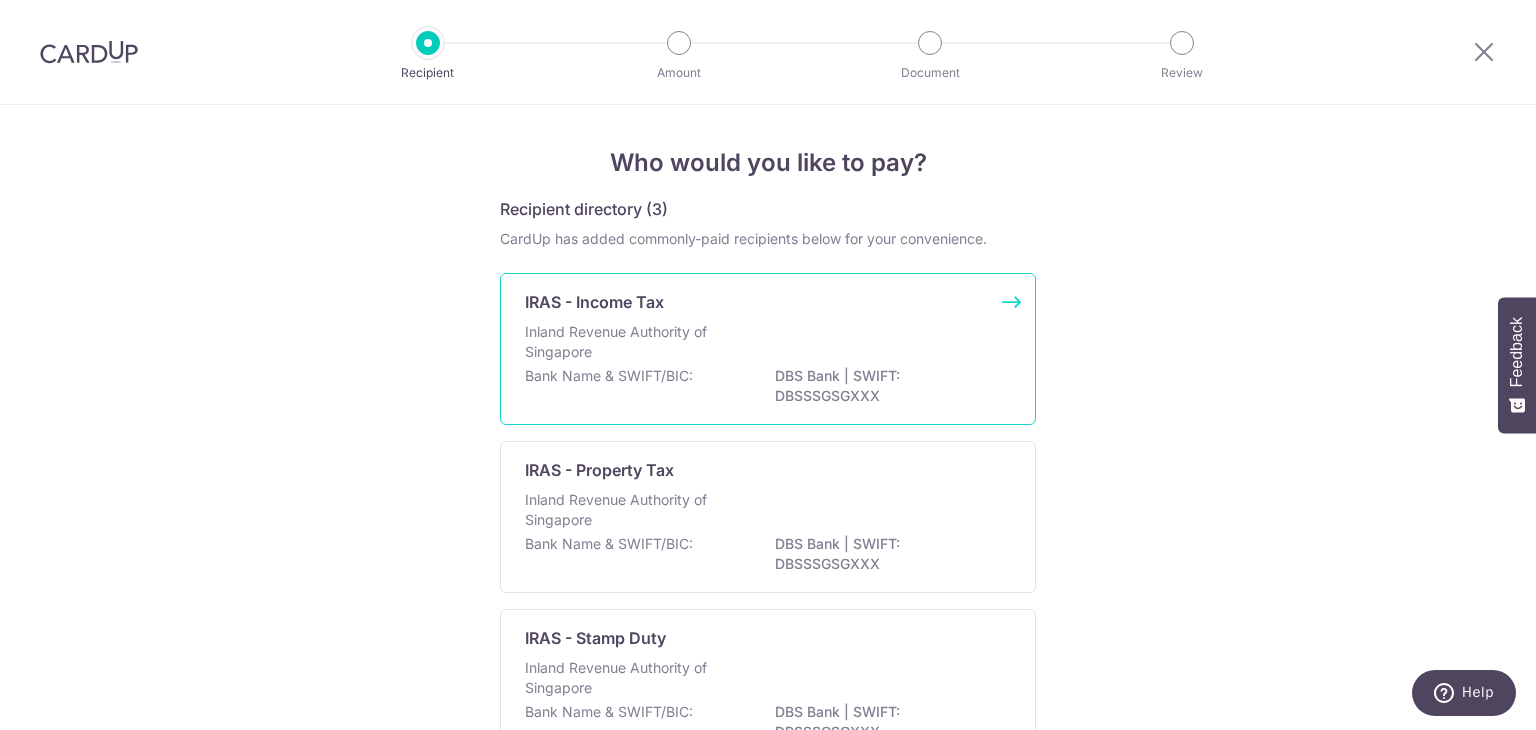 click on "Bank Name & SWIFT/BIC:" at bounding box center (609, 376) 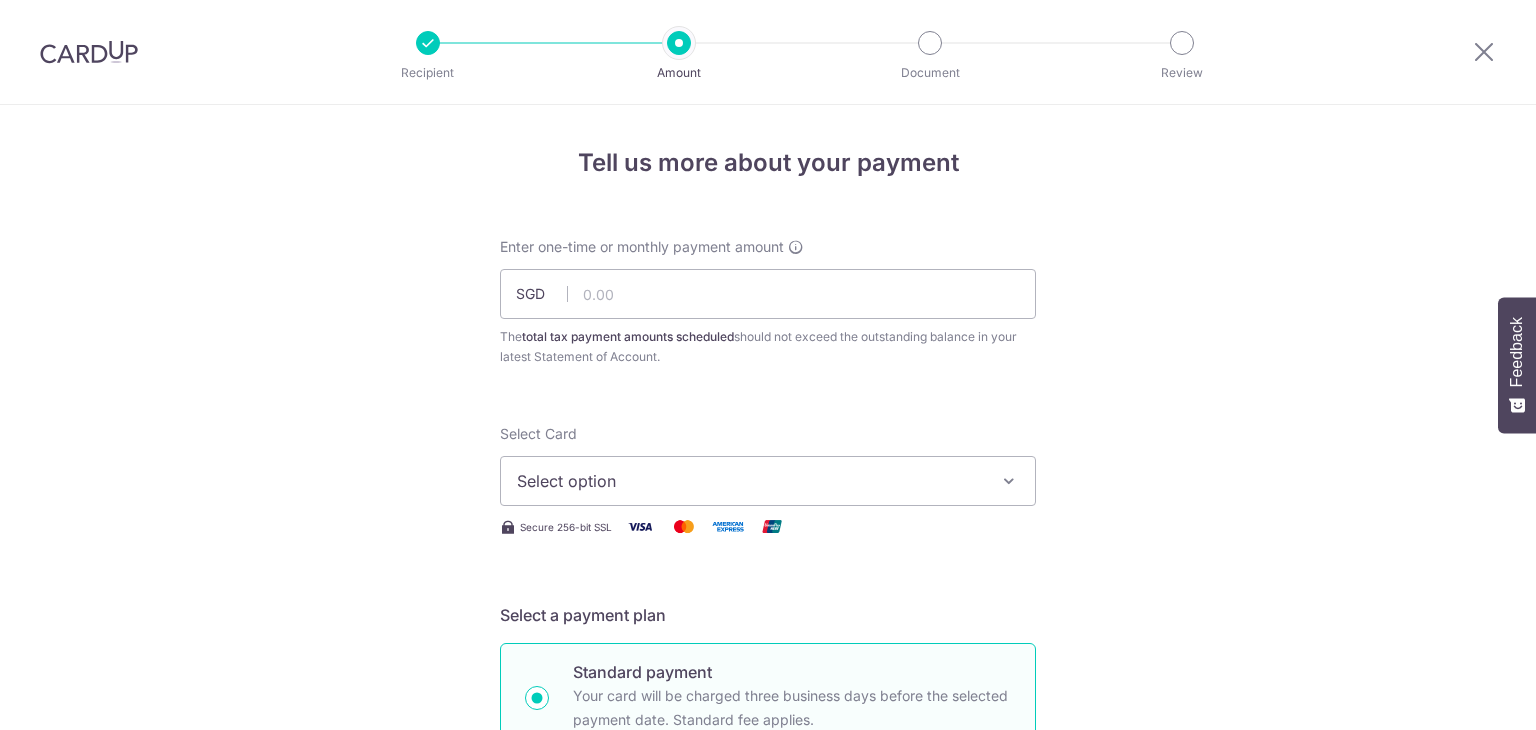 scroll, scrollTop: 0, scrollLeft: 0, axis: both 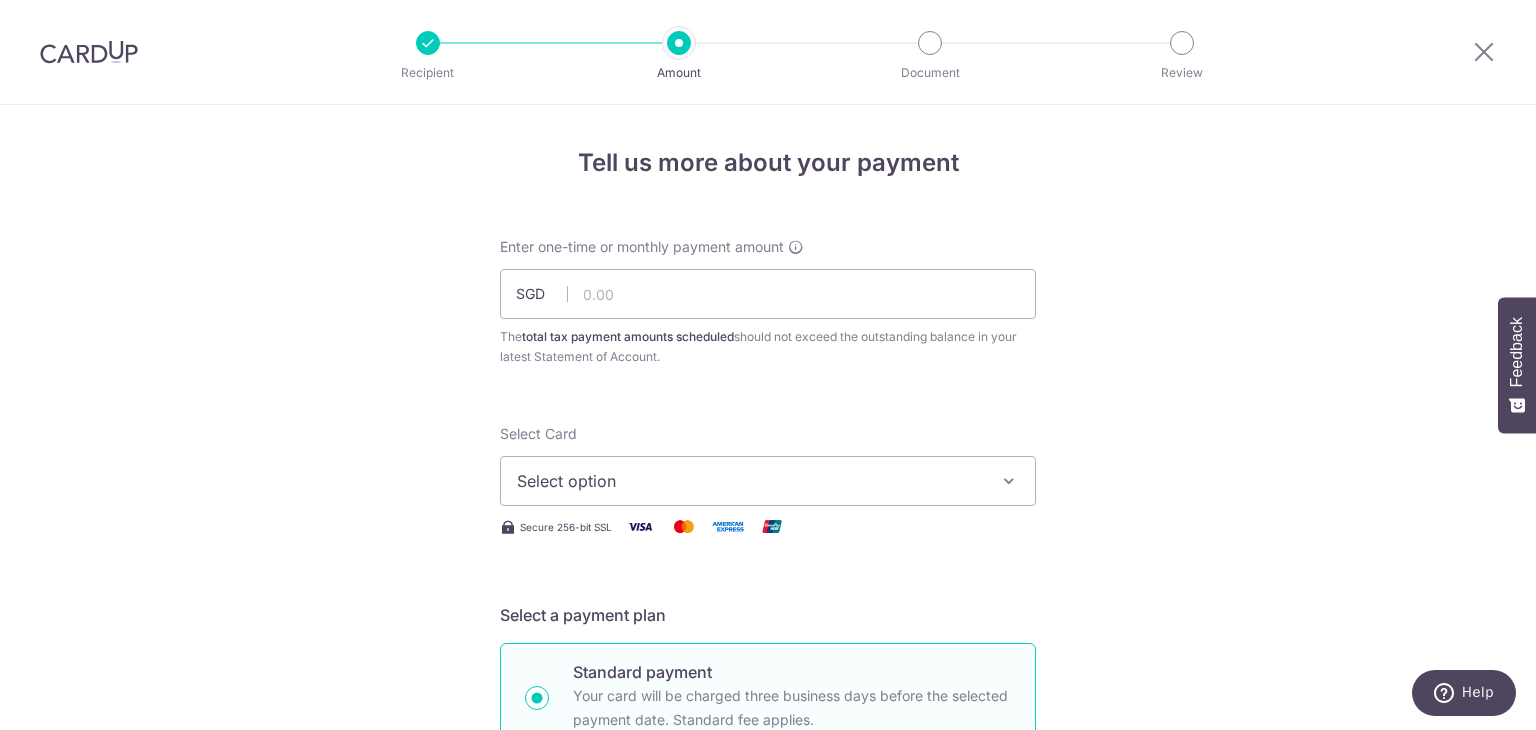 click on "Select option" at bounding box center (768, 481) 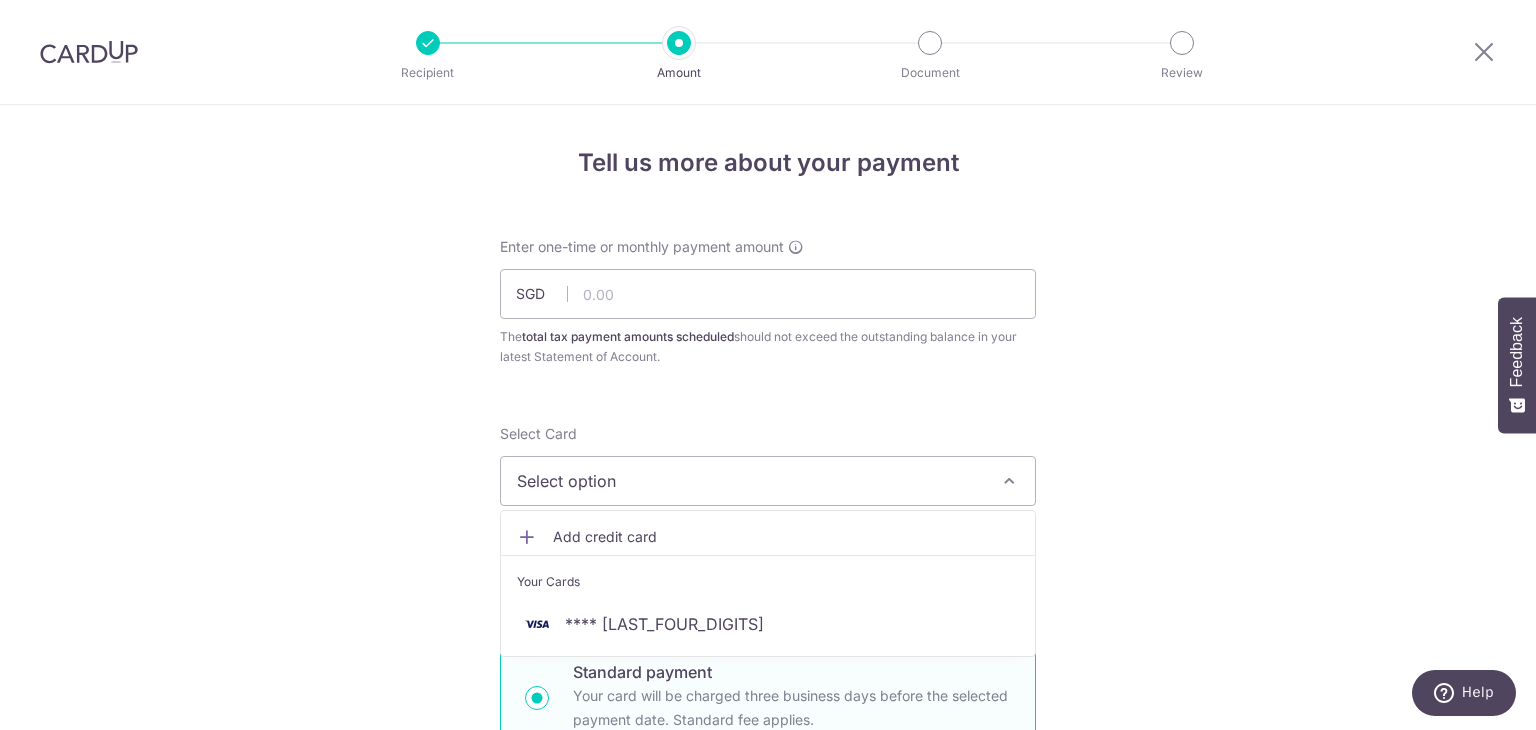 click on "The total tax payment amounts scheduled should not exceed the outstanding balance in your latest Statement of Account." at bounding box center [768, 1033] 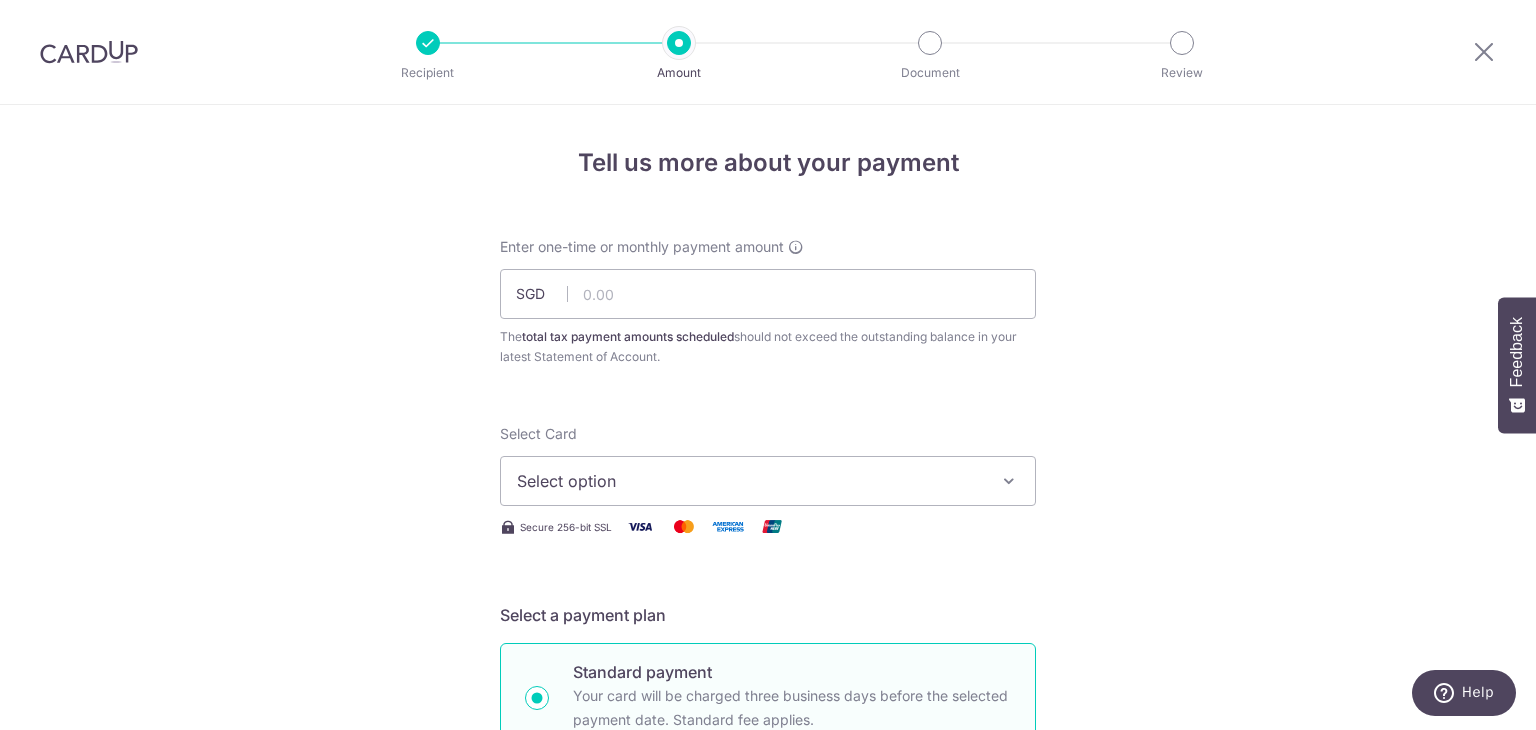 click on "The total tax payment amounts scheduled should not exceed the outstanding balance in your latest Statement of Account." at bounding box center [768, 1033] 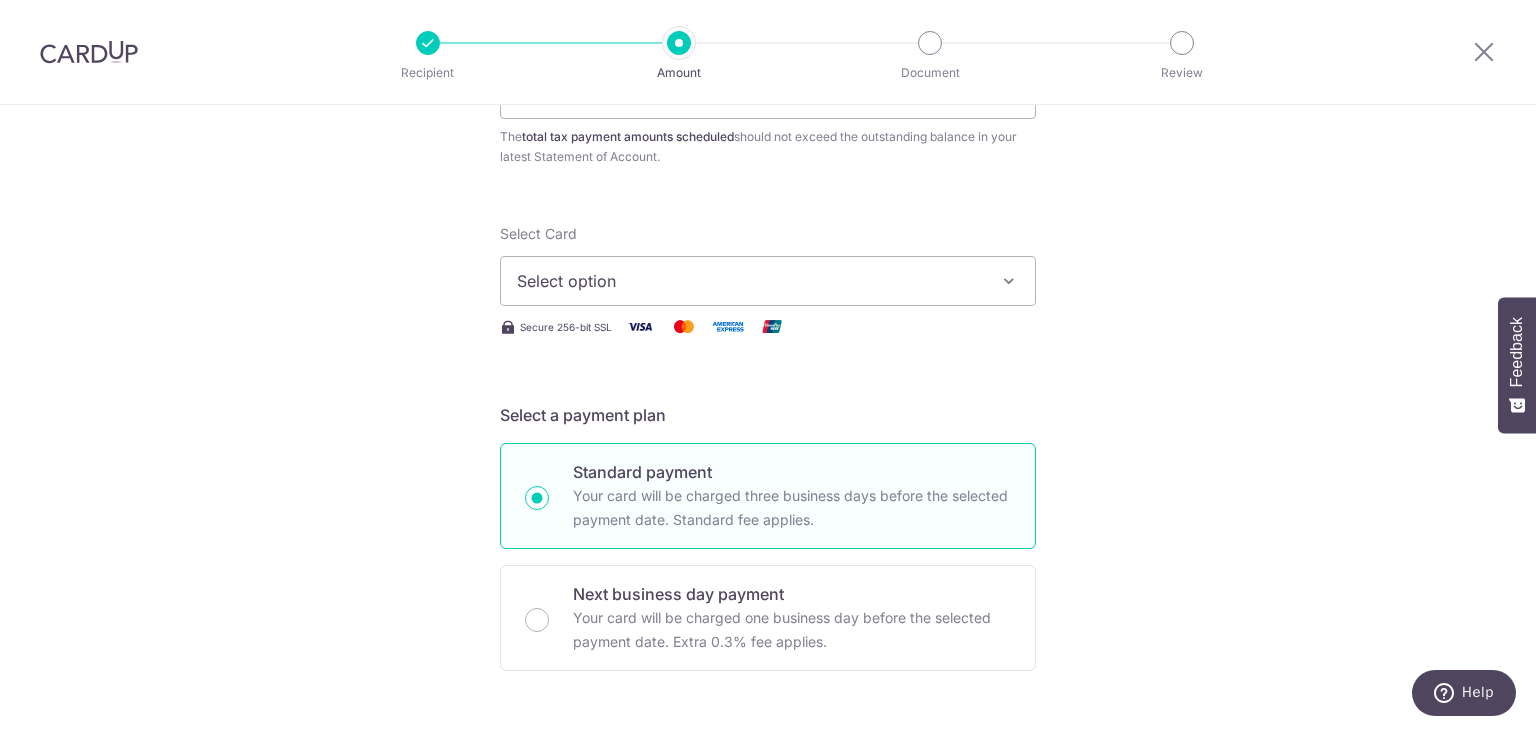 scroll, scrollTop: 0, scrollLeft: 0, axis: both 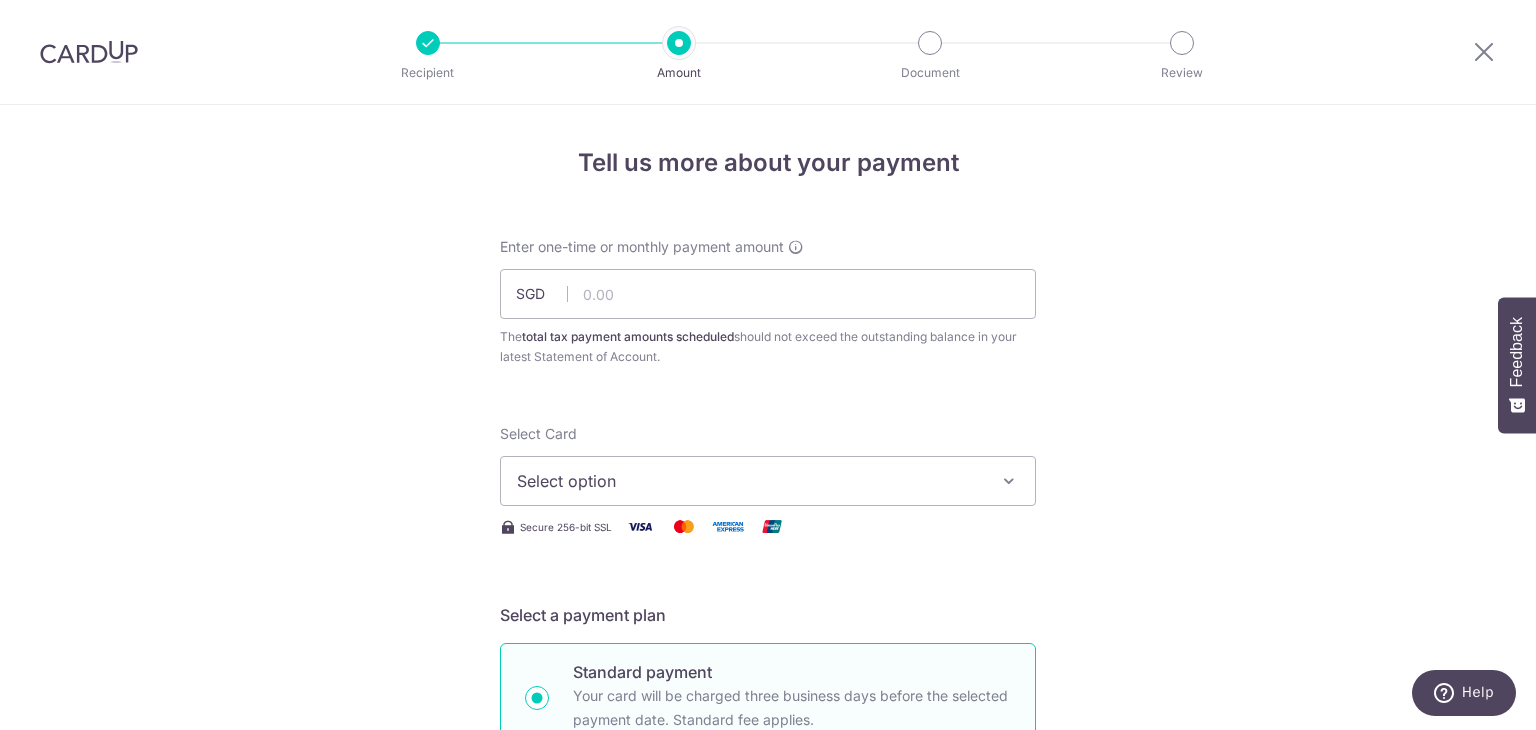 click on "The total tax payment amounts scheduled should not exceed the outstanding balance in your latest Statement of Account." at bounding box center (768, 1033) 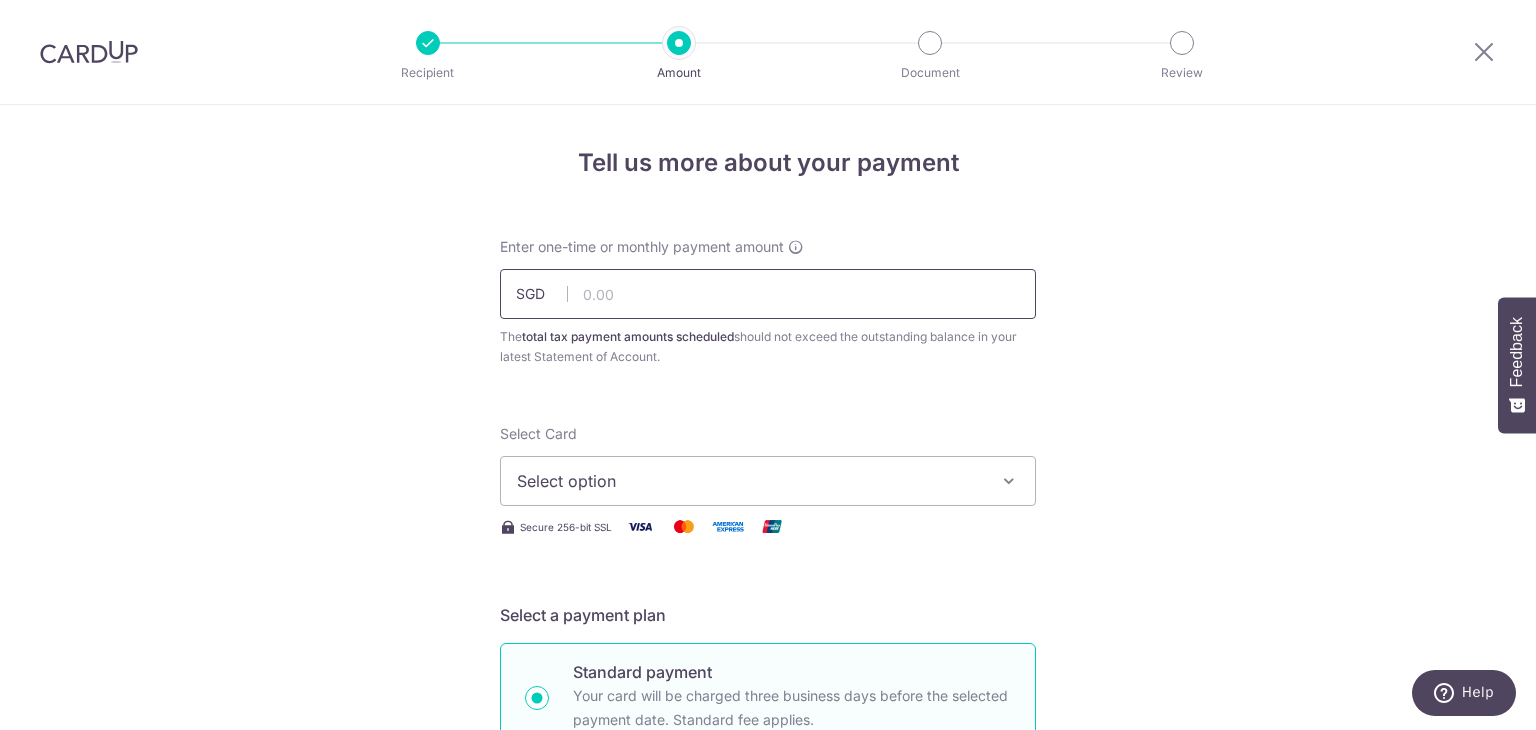 click at bounding box center (768, 294) 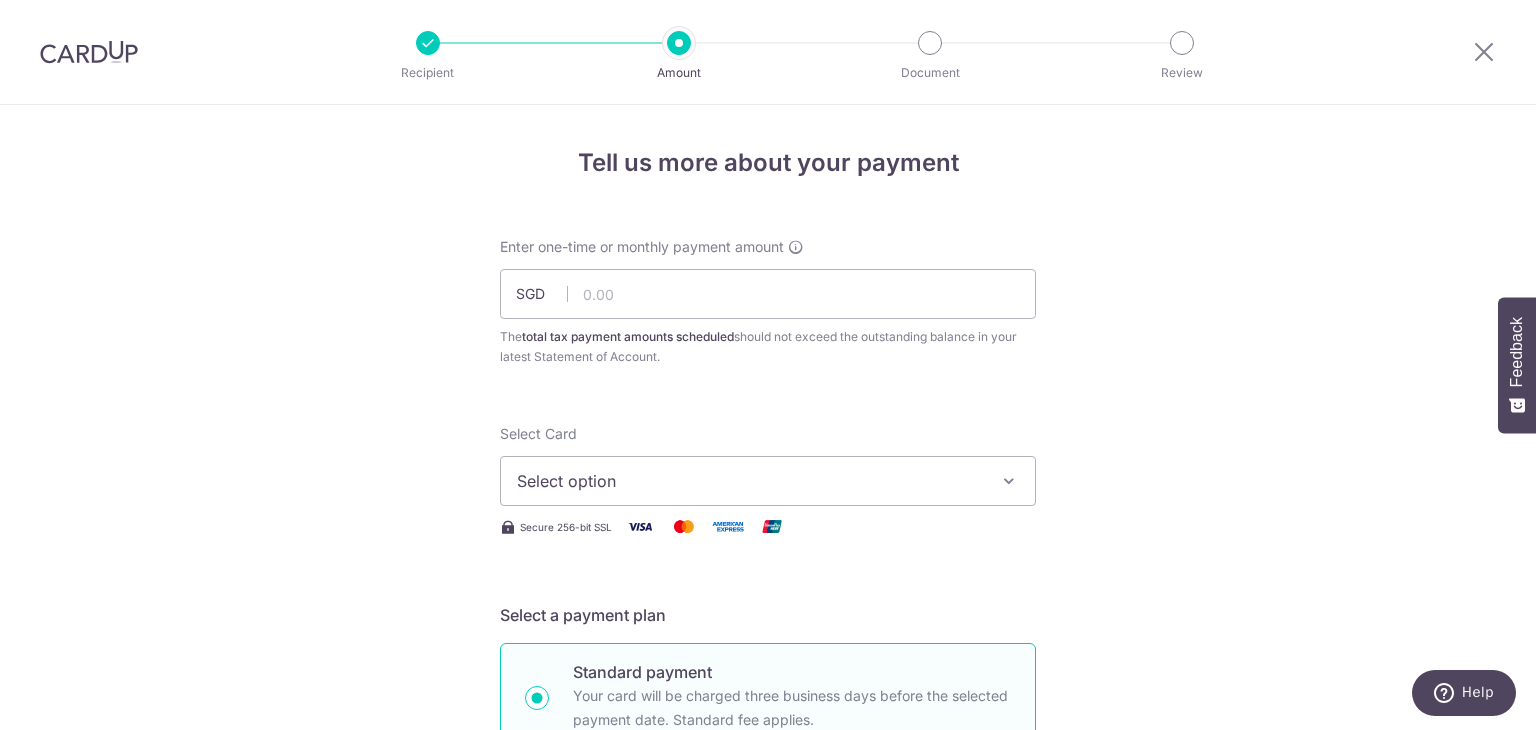 drag, startPoint x: 1116, startPoint y: 175, endPoint x: 1075, endPoint y: 175, distance: 41 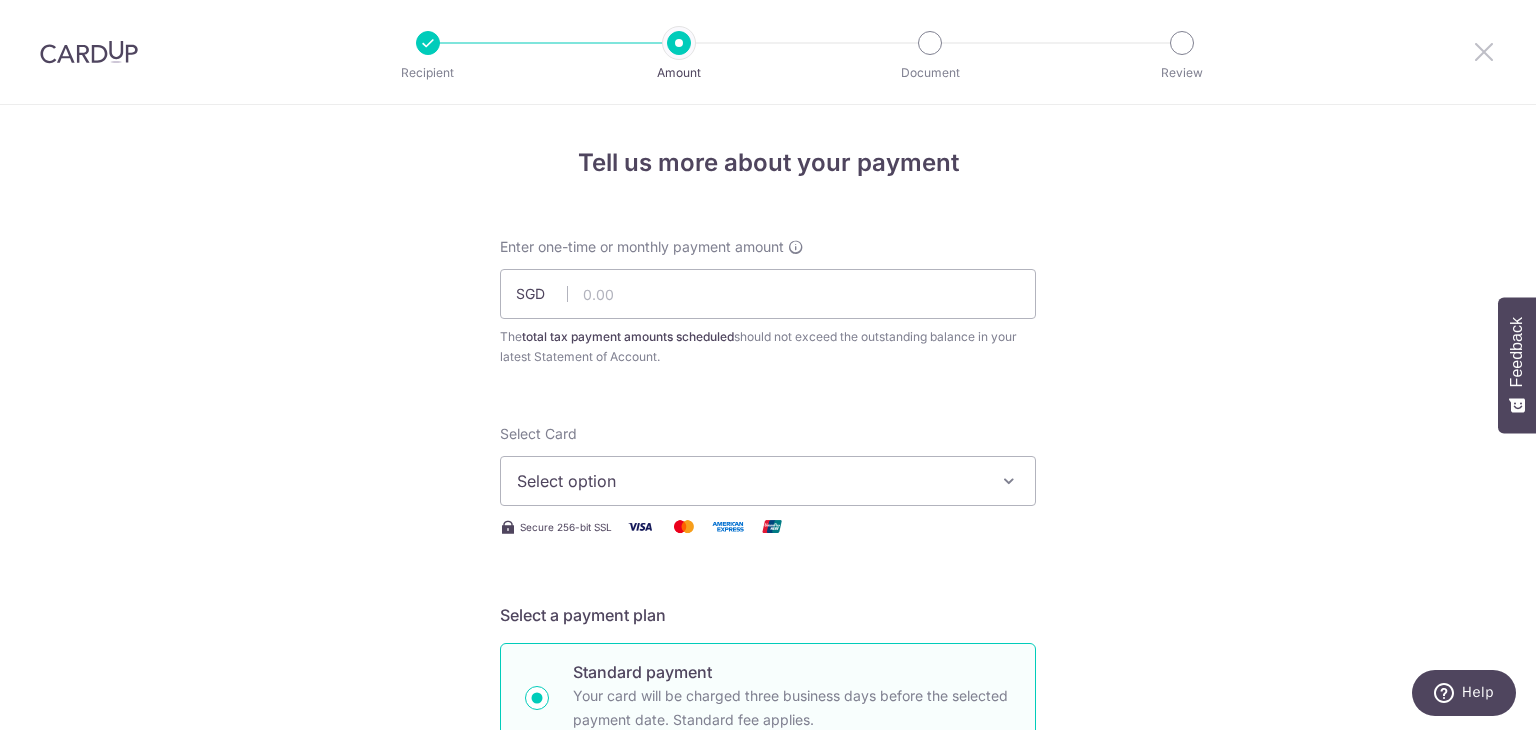 click at bounding box center [1484, 51] 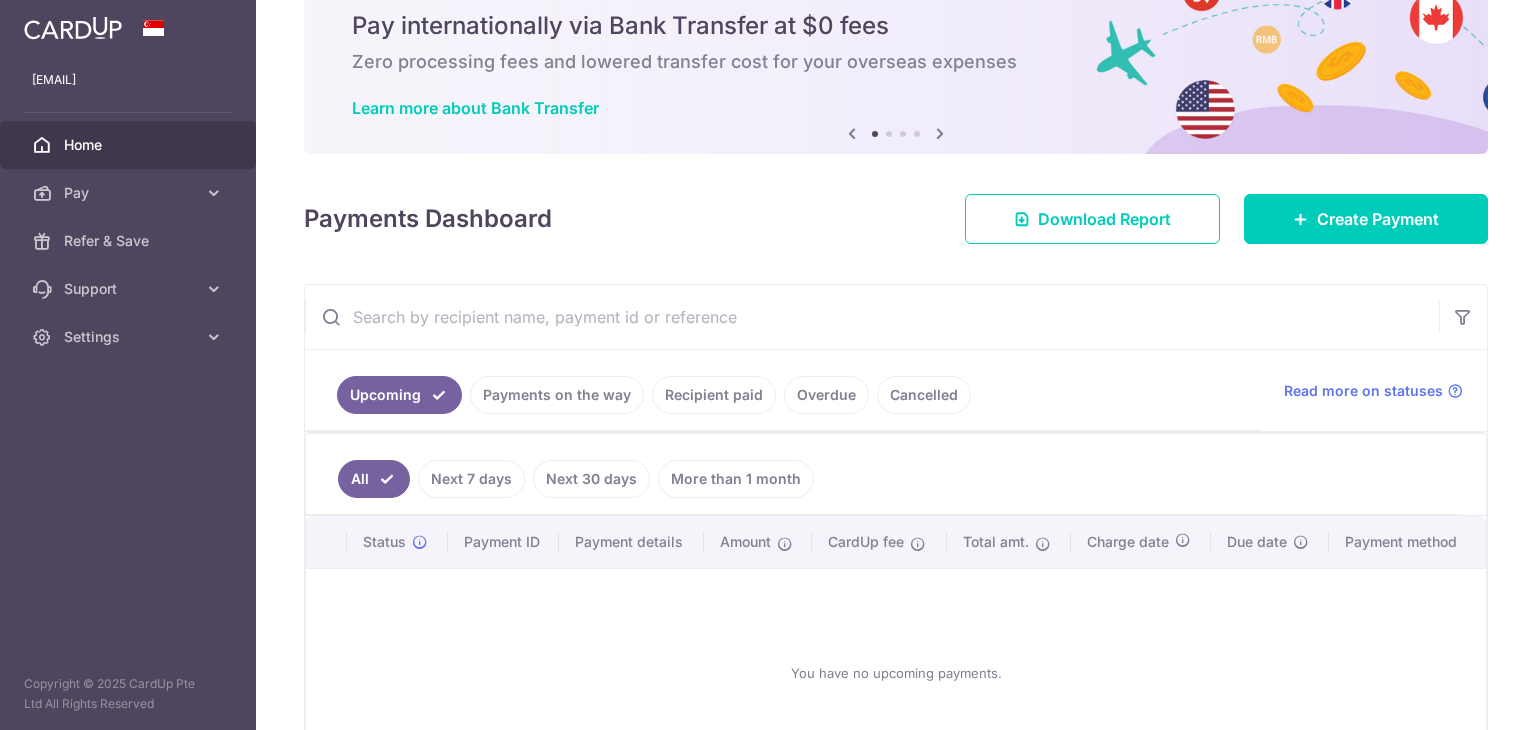 scroll, scrollTop: 200, scrollLeft: 0, axis: vertical 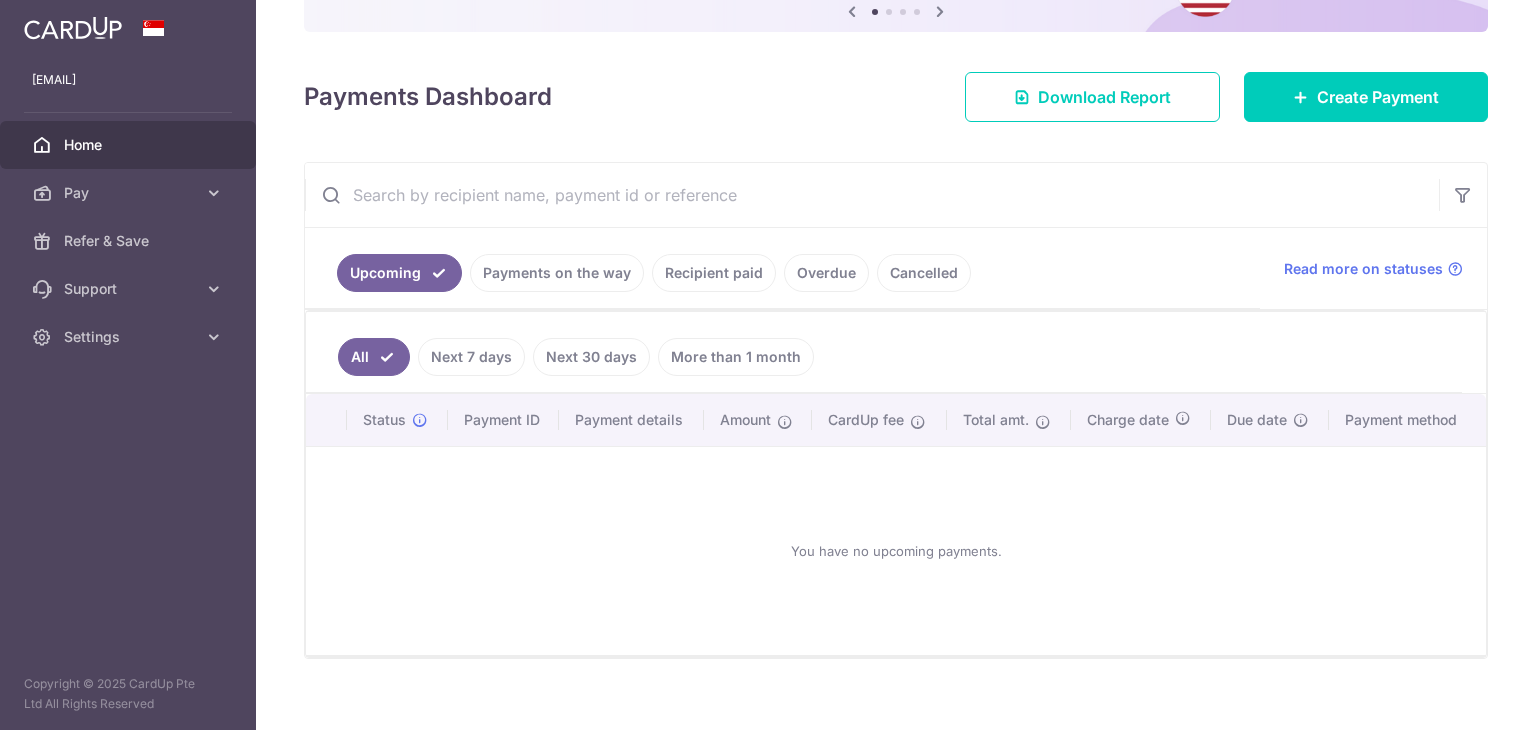 click on "Overdue" at bounding box center [826, 273] 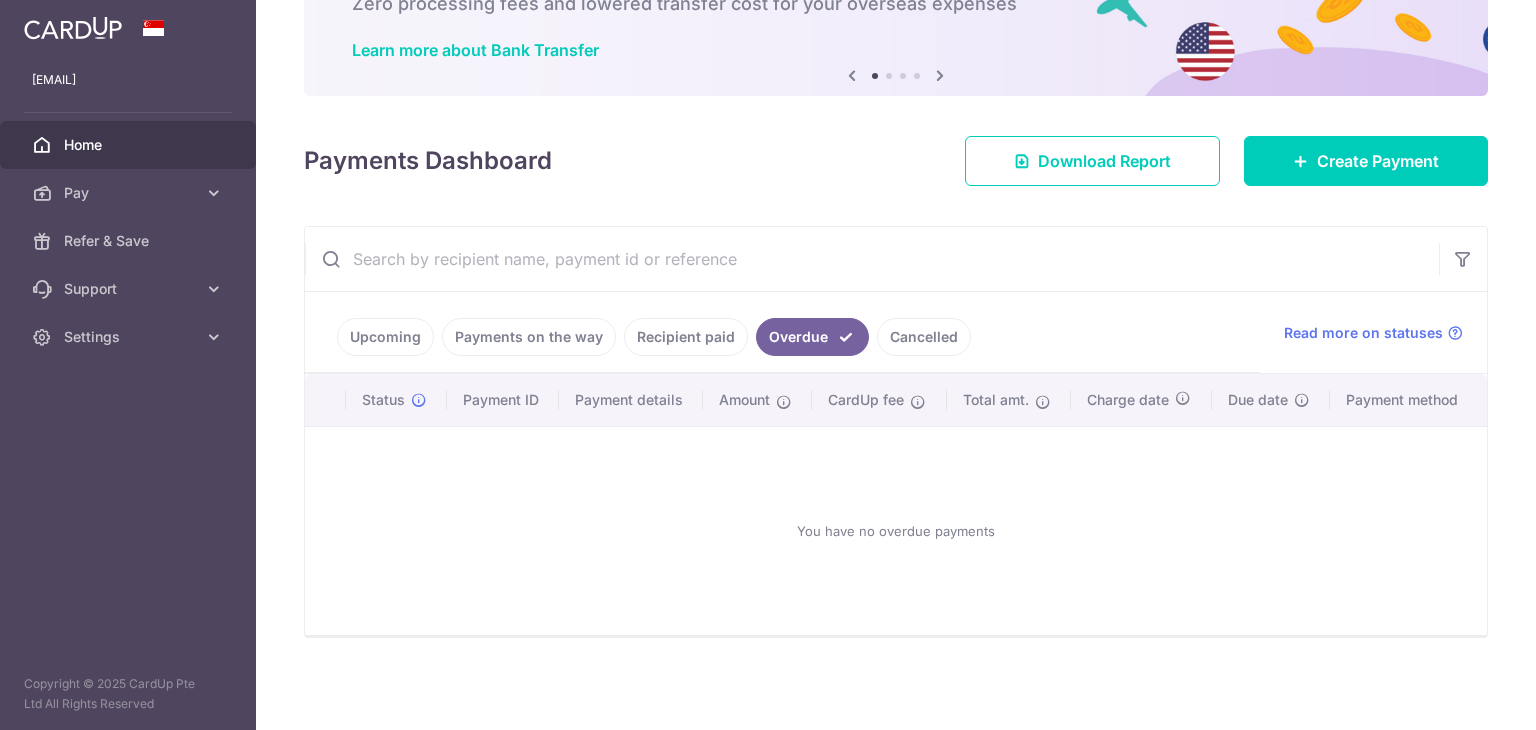 click on "Cancelled" at bounding box center [924, 337] 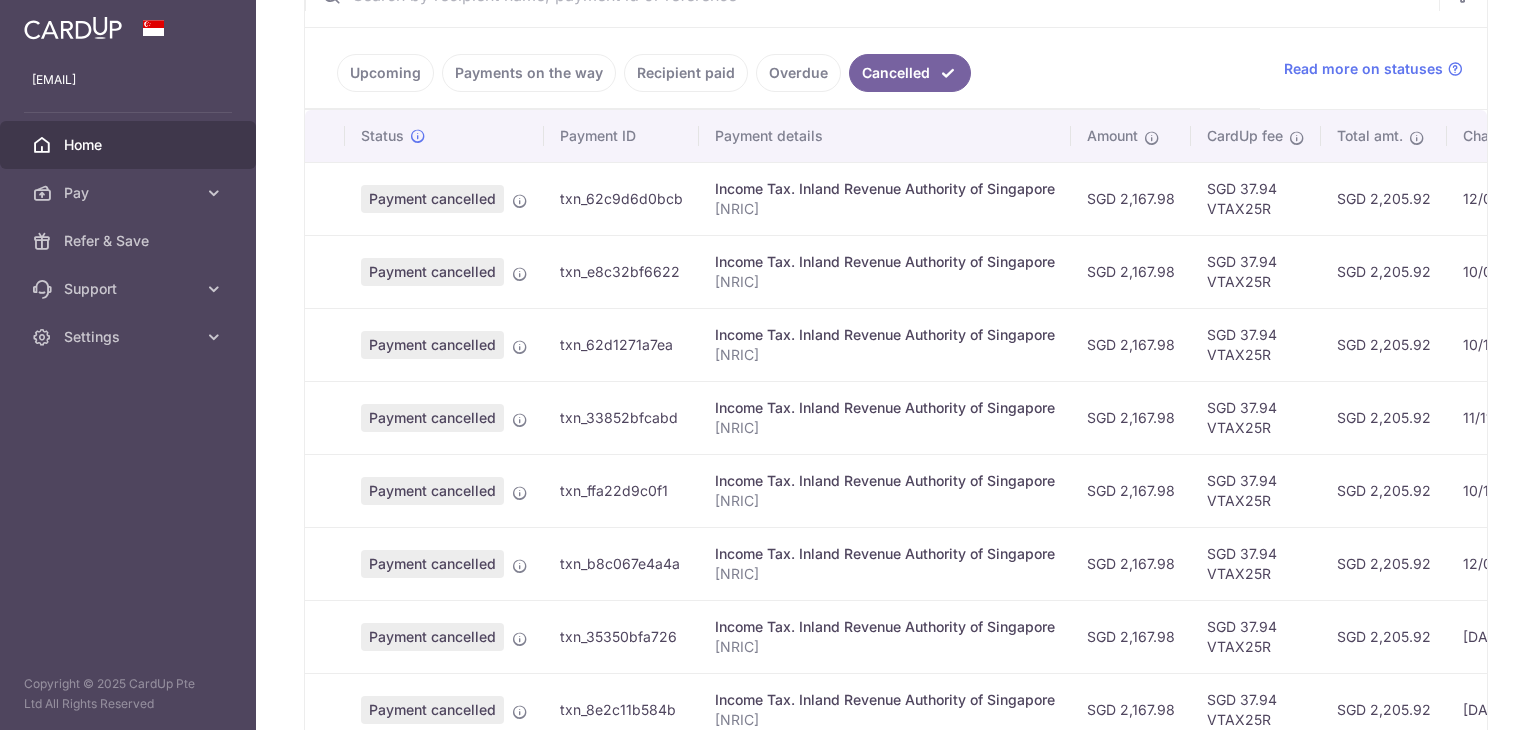 scroll, scrollTop: 0, scrollLeft: 0, axis: both 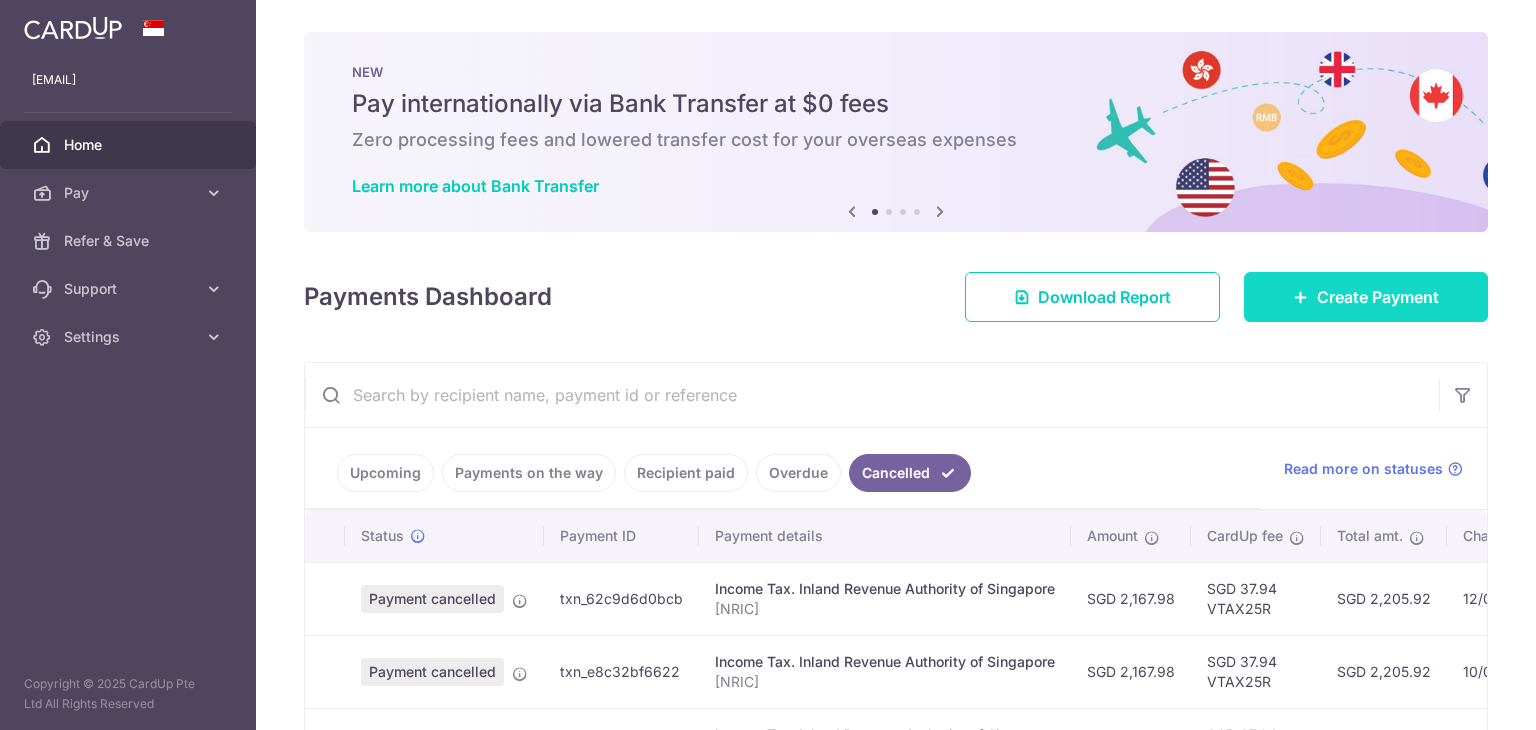 click on "Create Payment" at bounding box center (1378, 297) 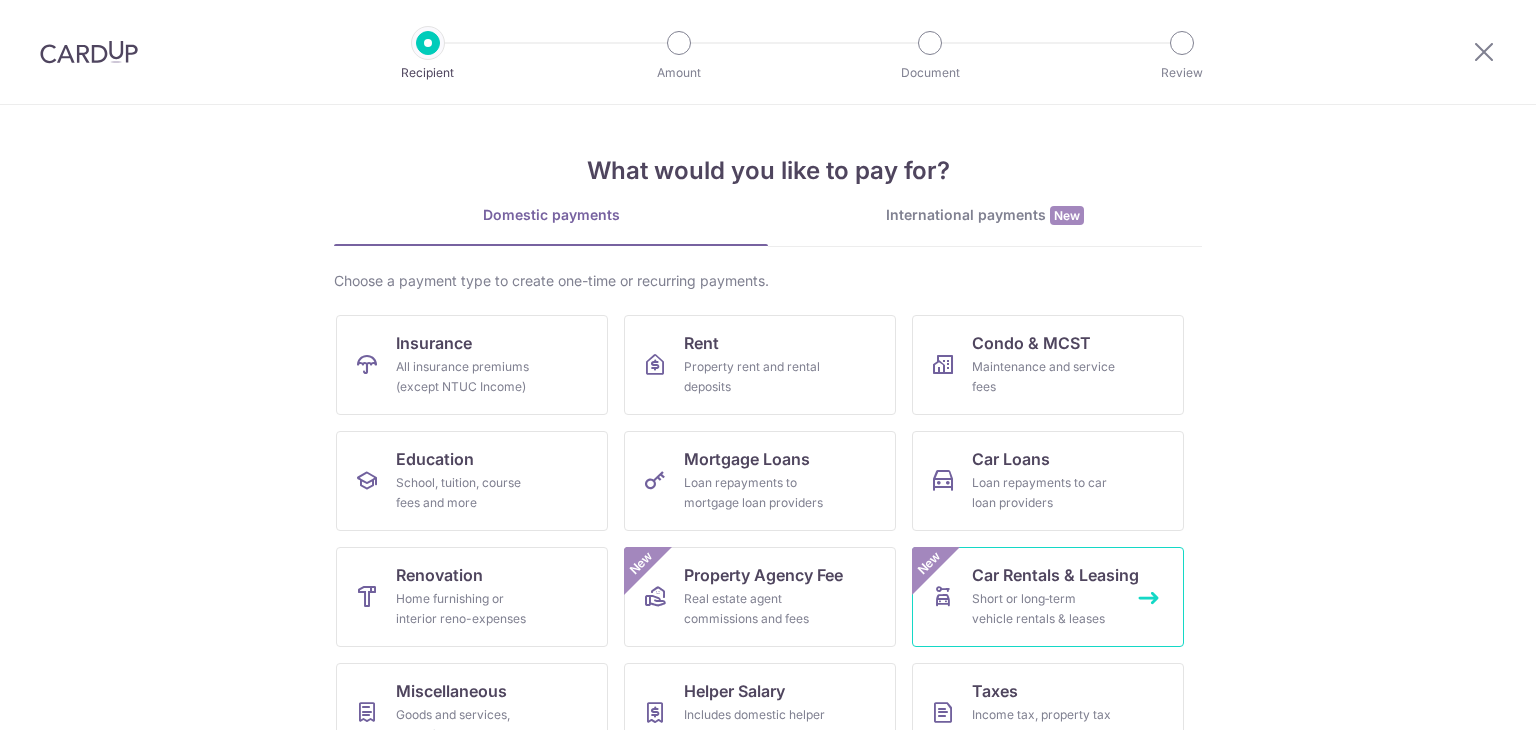 scroll, scrollTop: 164, scrollLeft: 0, axis: vertical 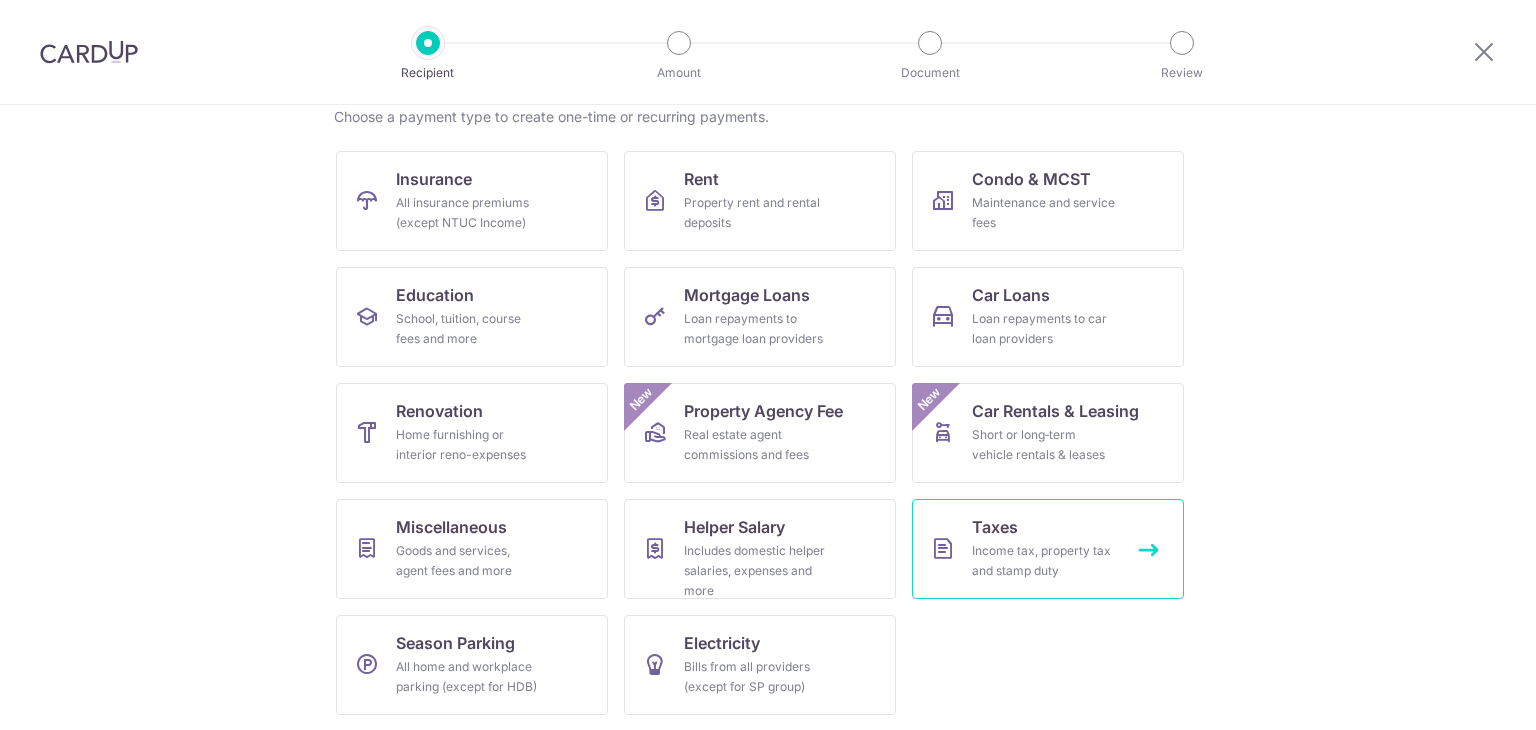 click on "Income tax, property tax and stamp duty" at bounding box center [1044, 561] 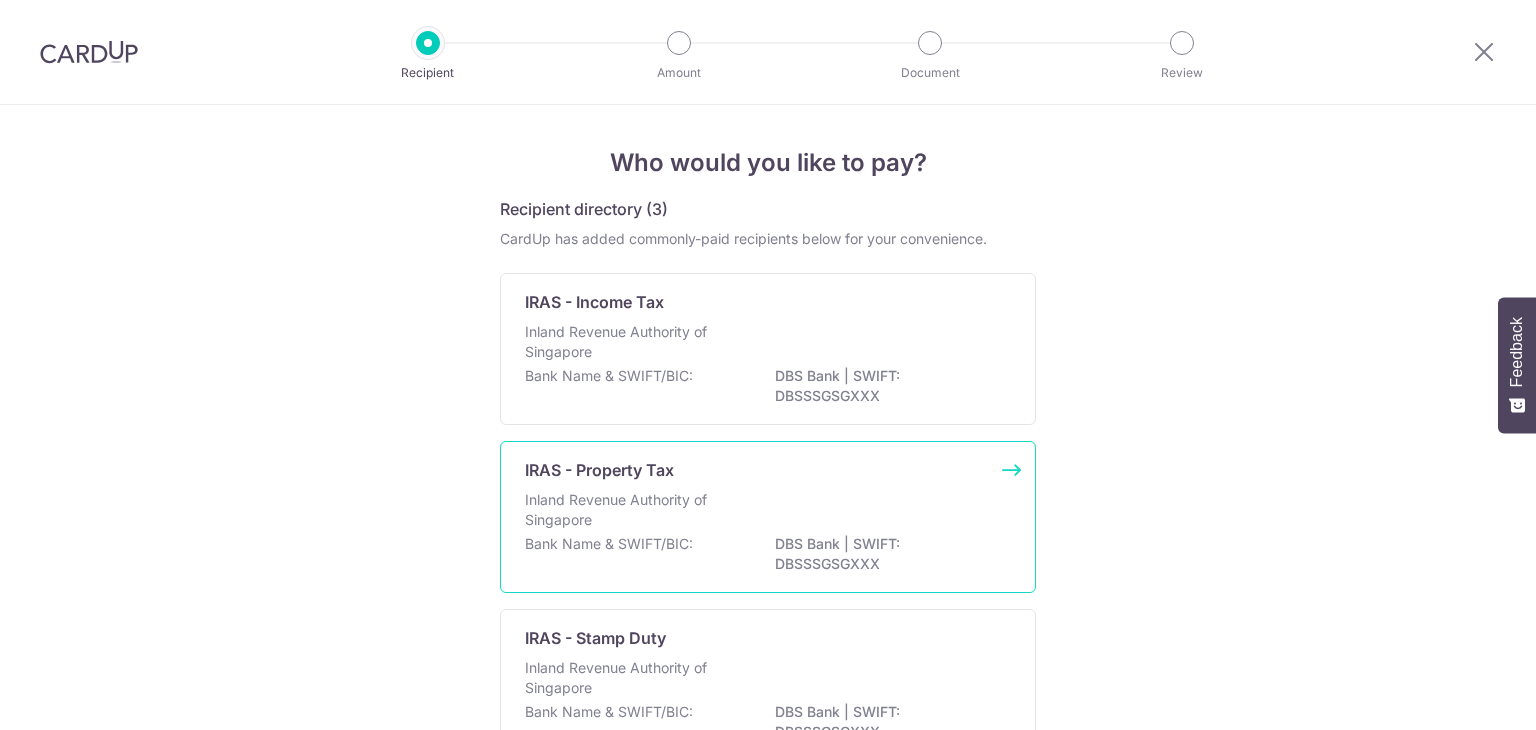 scroll, scrollTop: 0, scrollLeft: 0, axis: both 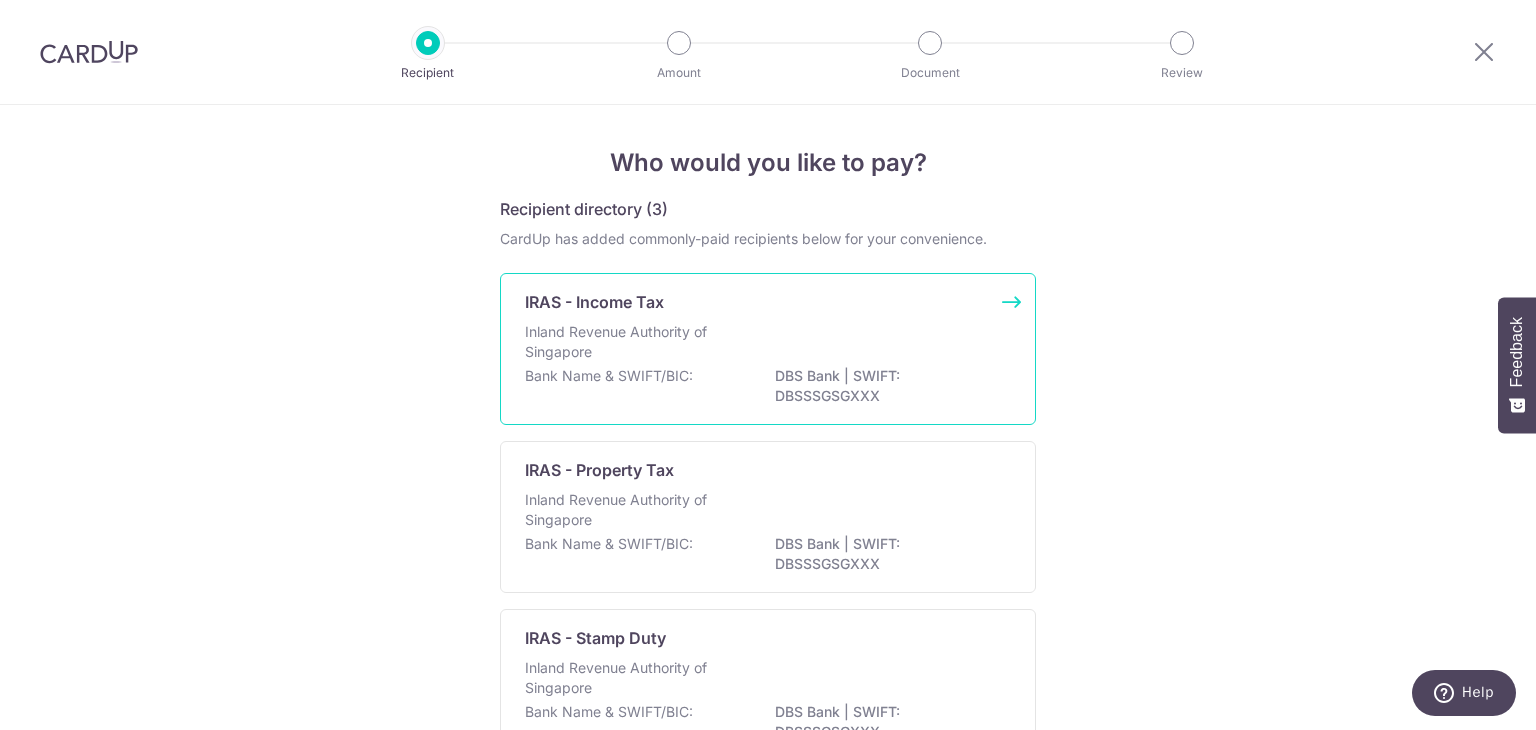 click on "Inland Revenue Authority of Singapore" at bounding box center [768, 344] 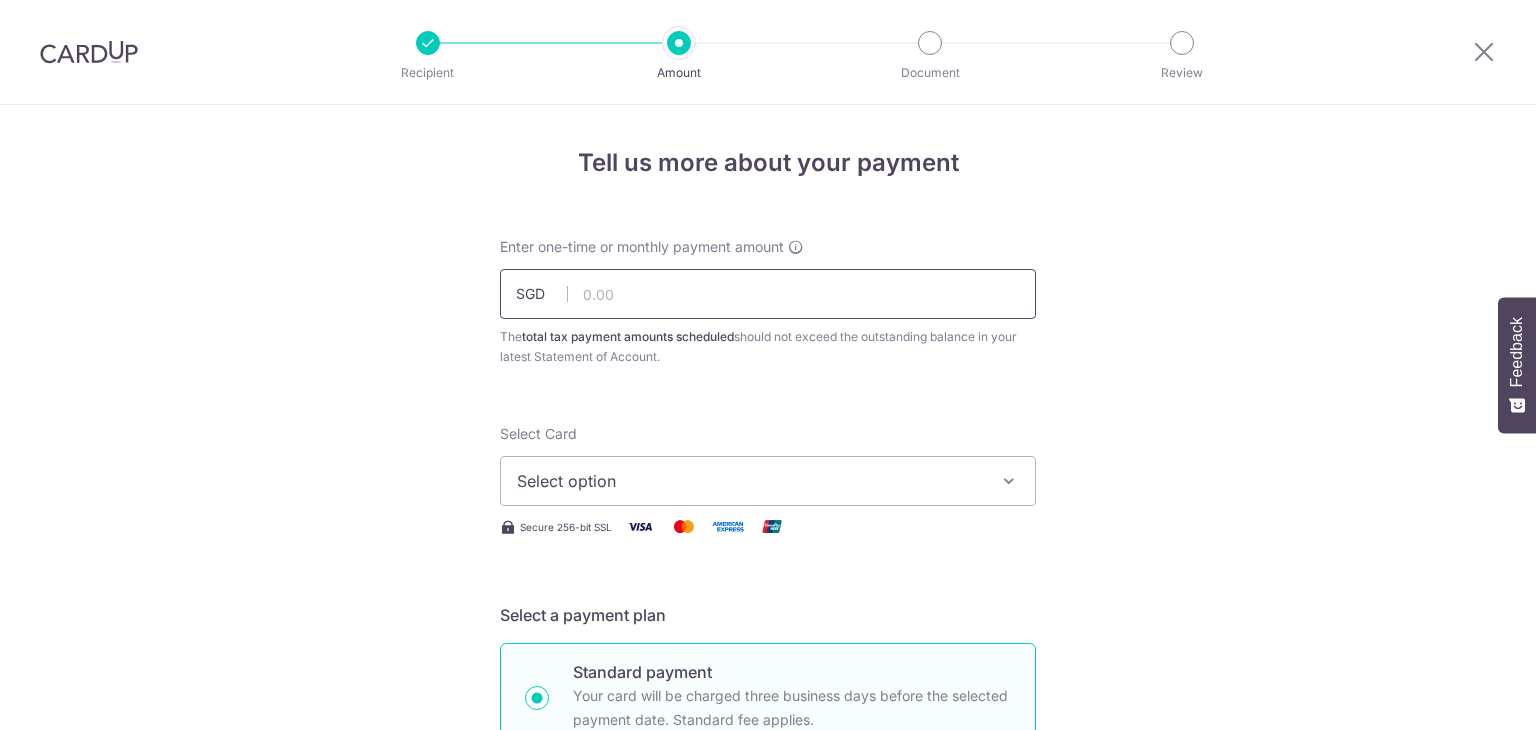 scroll, scrollTop: 0, scrollLeft: 0, axis: both 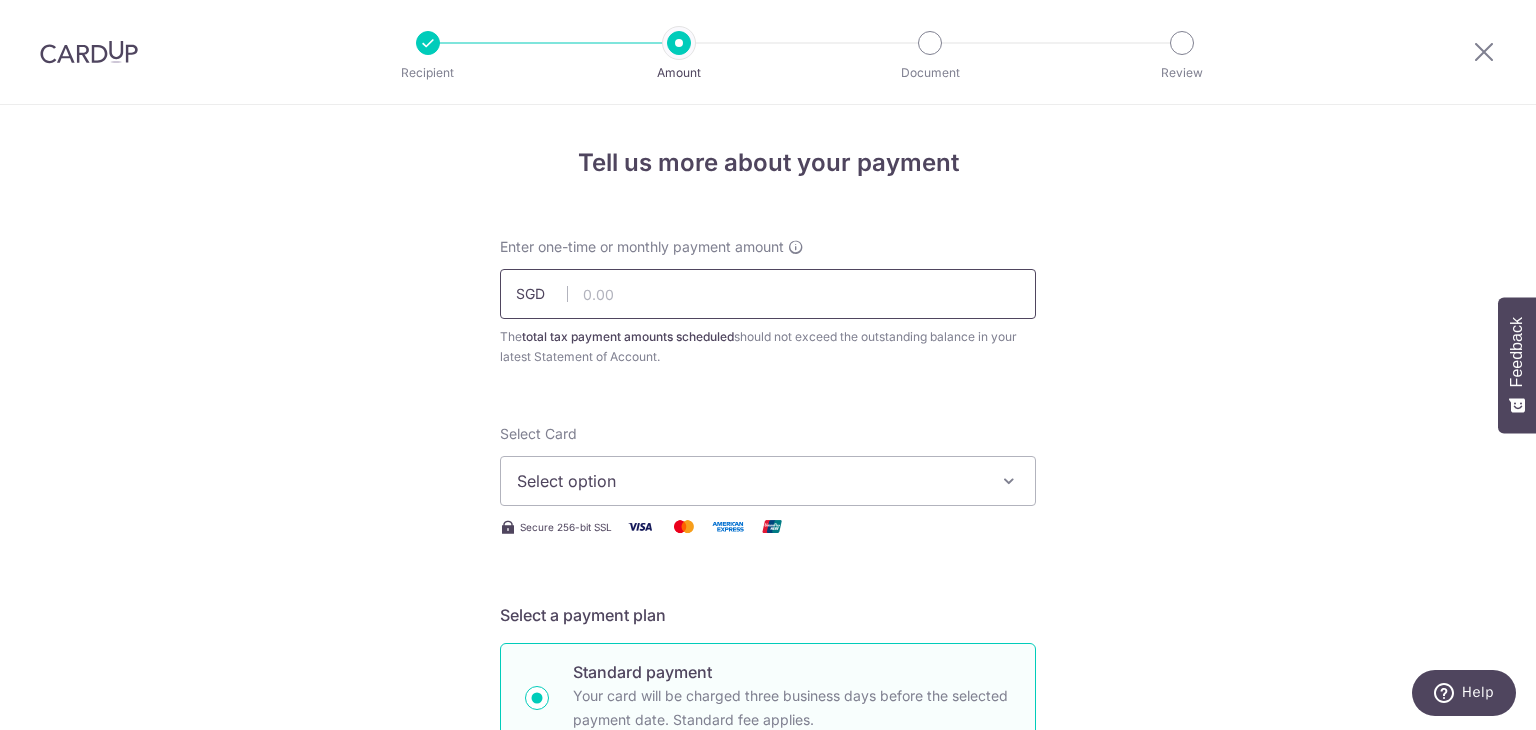 click at bounding box center [768, 294] 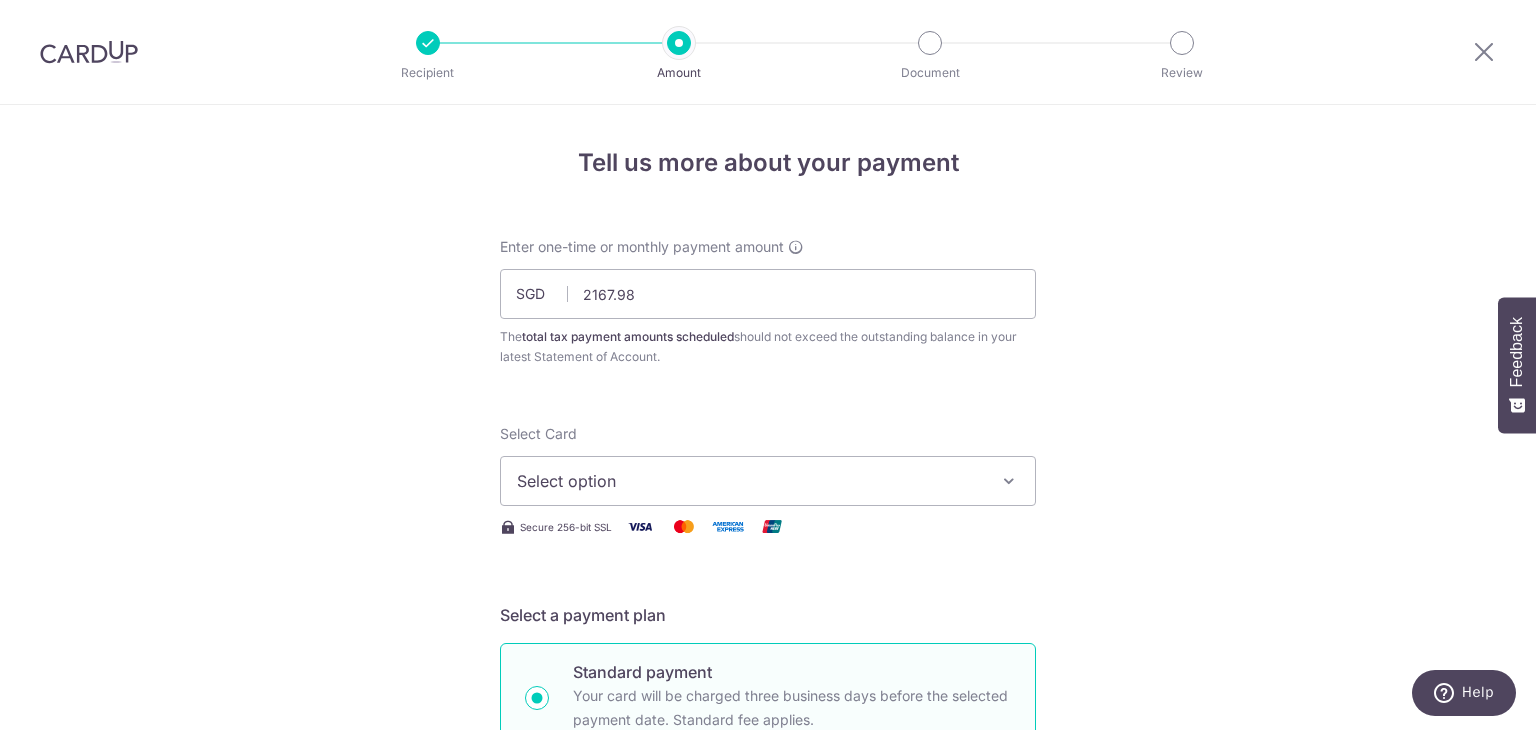 type on "2,167.98" 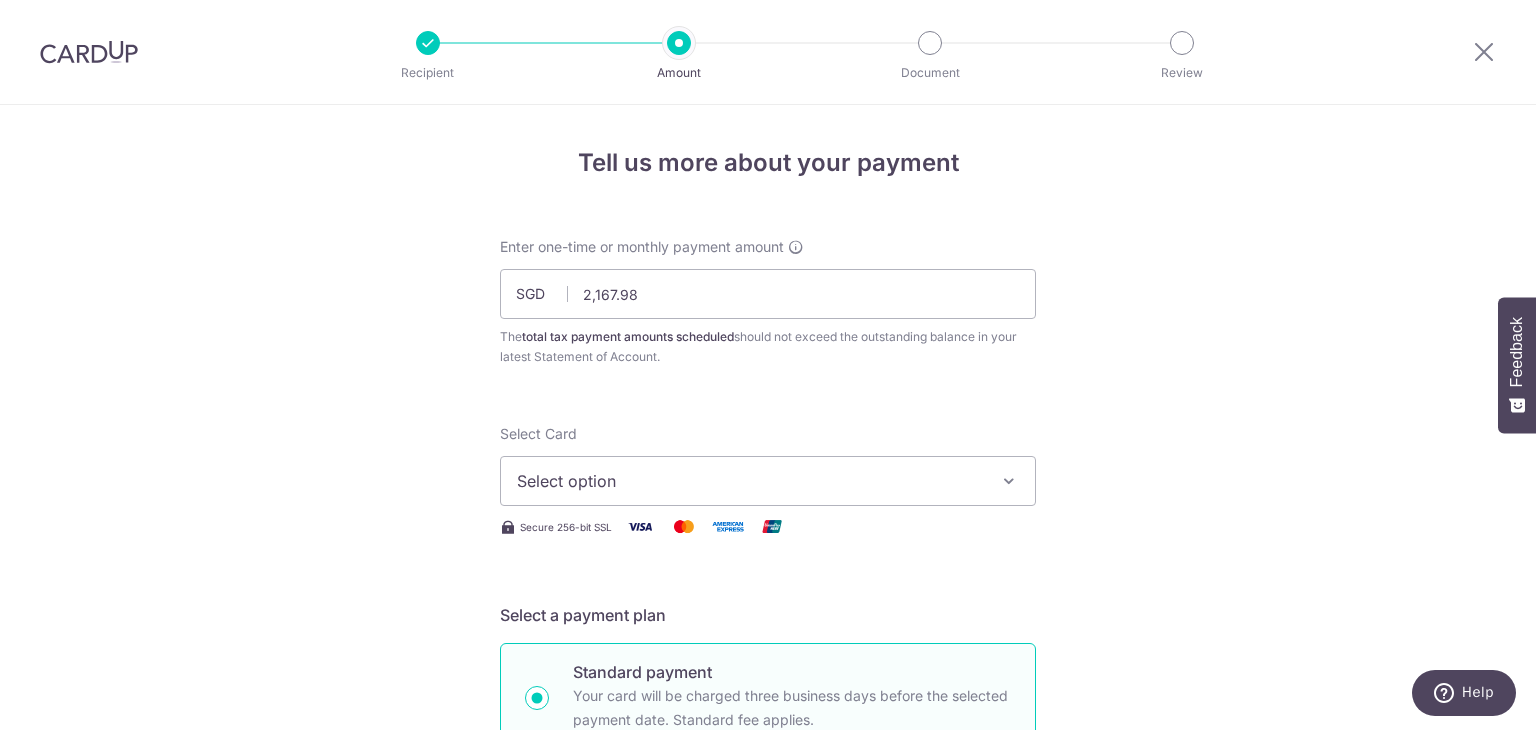click on "Tell us more about your payment
Enter one-time or monthly payment amount
SGD
2,167.98
2167.98
The  total tax payment amounts scheduled  should not exceed the outstanding balance in your latest Statement of Account.
Select Card
Select option
Add credit card
Your Cards
**** 6985
Secure 256-bit SSL
Text" at bounding box center [768, 1033] 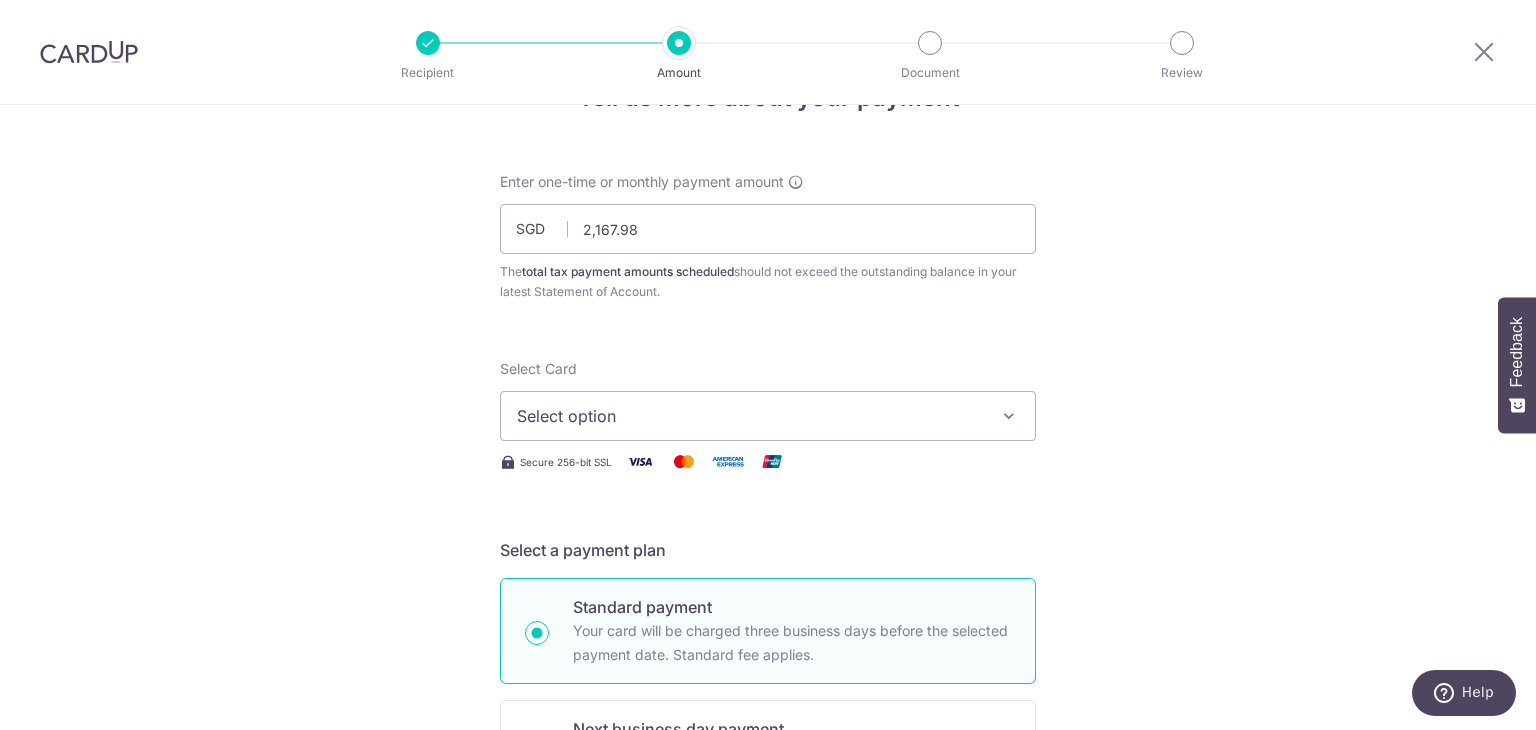 scroll, scrollTop: 100, scrollLeft: 0, axis: vertical 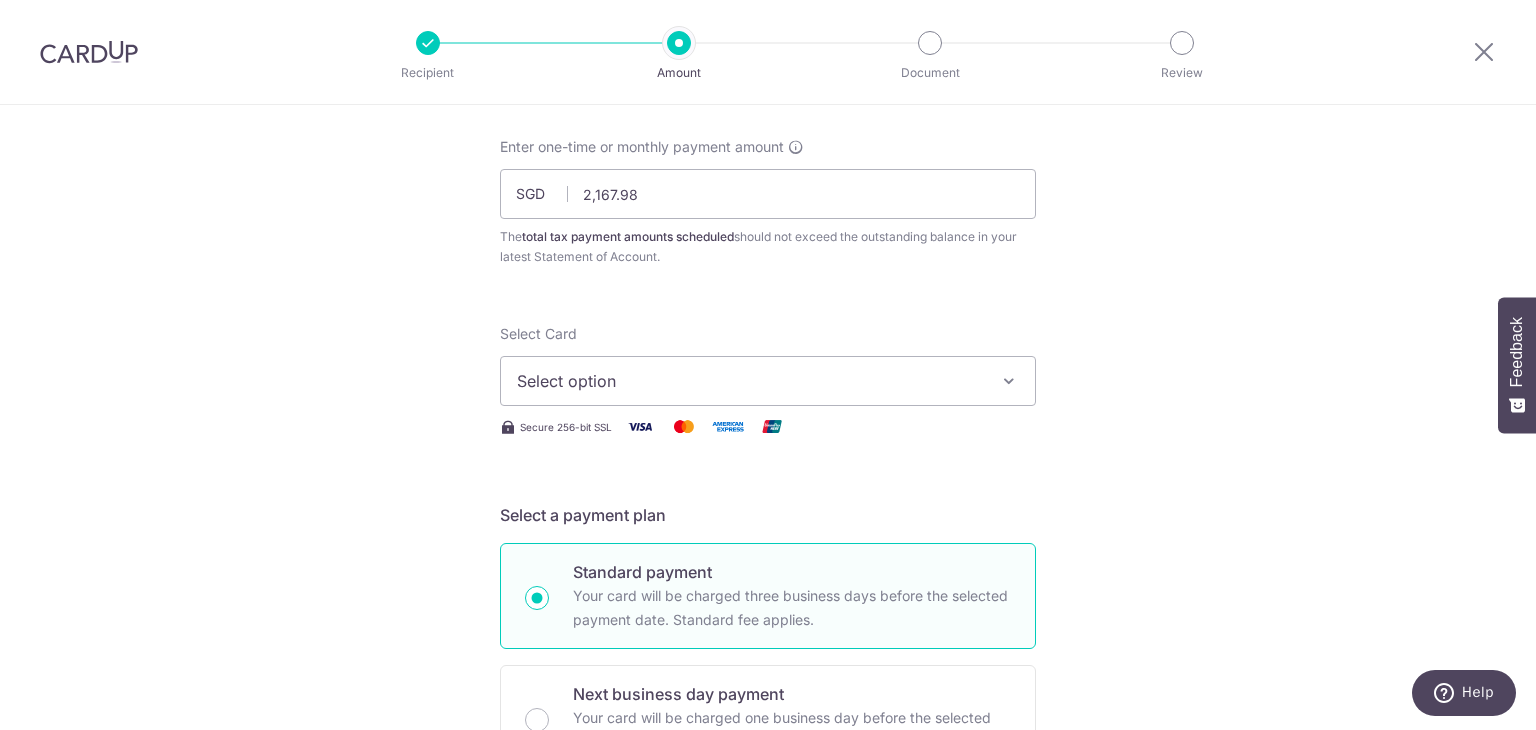 click on "Select Card
Select option
Add credit card
Your Cards
**** 6985" at bounding box center [768, 365] 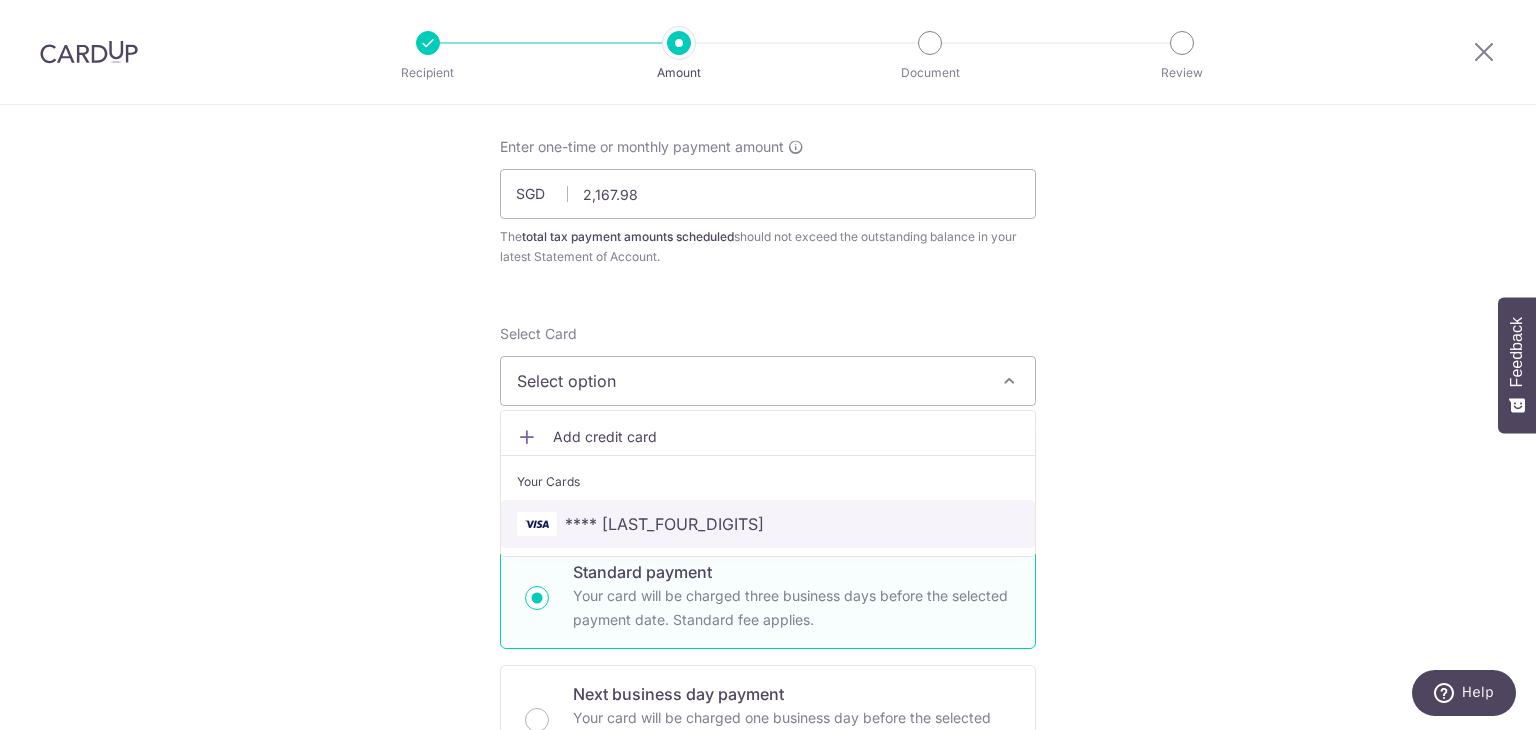 drag, startPoint x: 617, startPoint y: 525, endPoint x: 1197, endPoint y: 353, distance: 604.9661 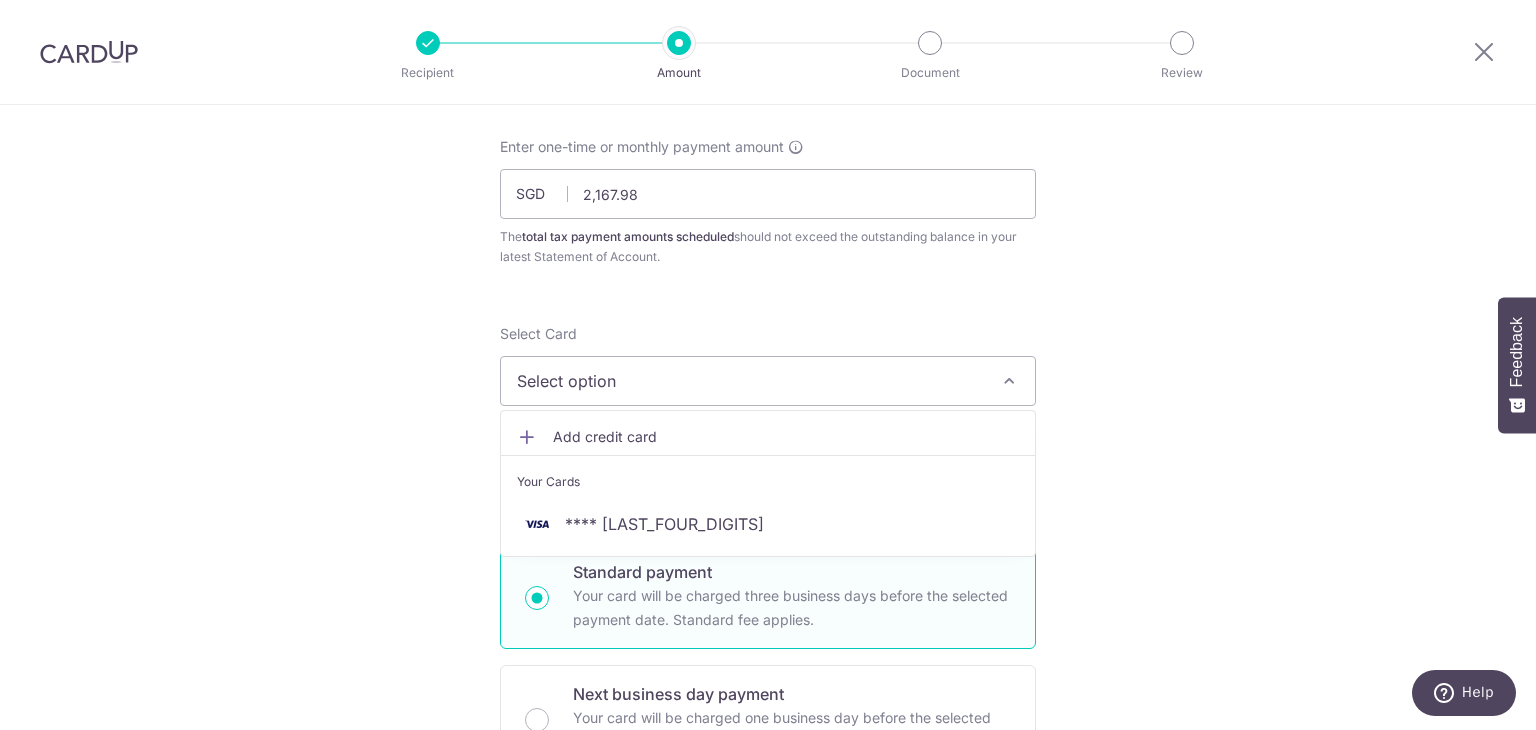 click on "Select option" at bounding box center [750, 381] 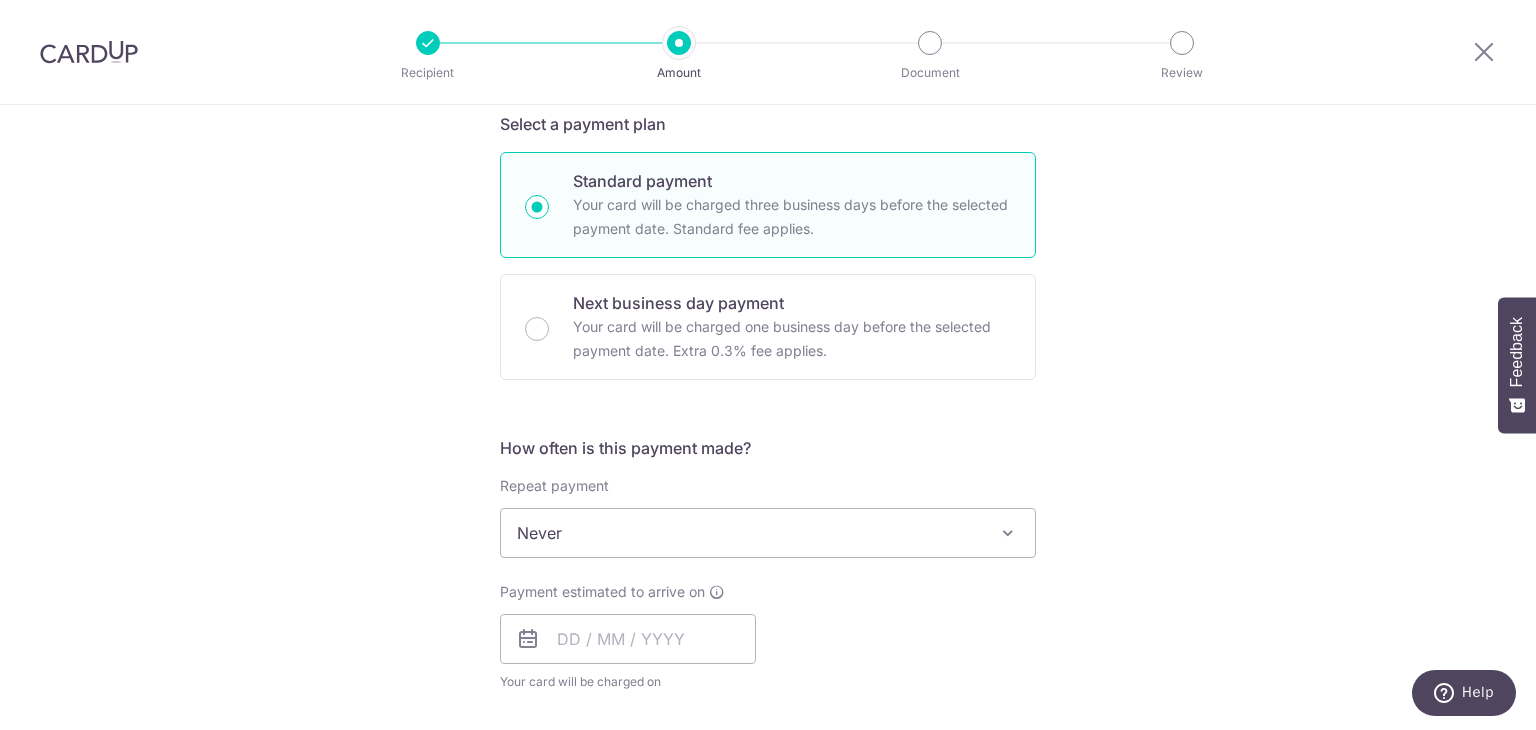 scroll, scrollTop: 600, scrollLeft: 0, axis: vertical 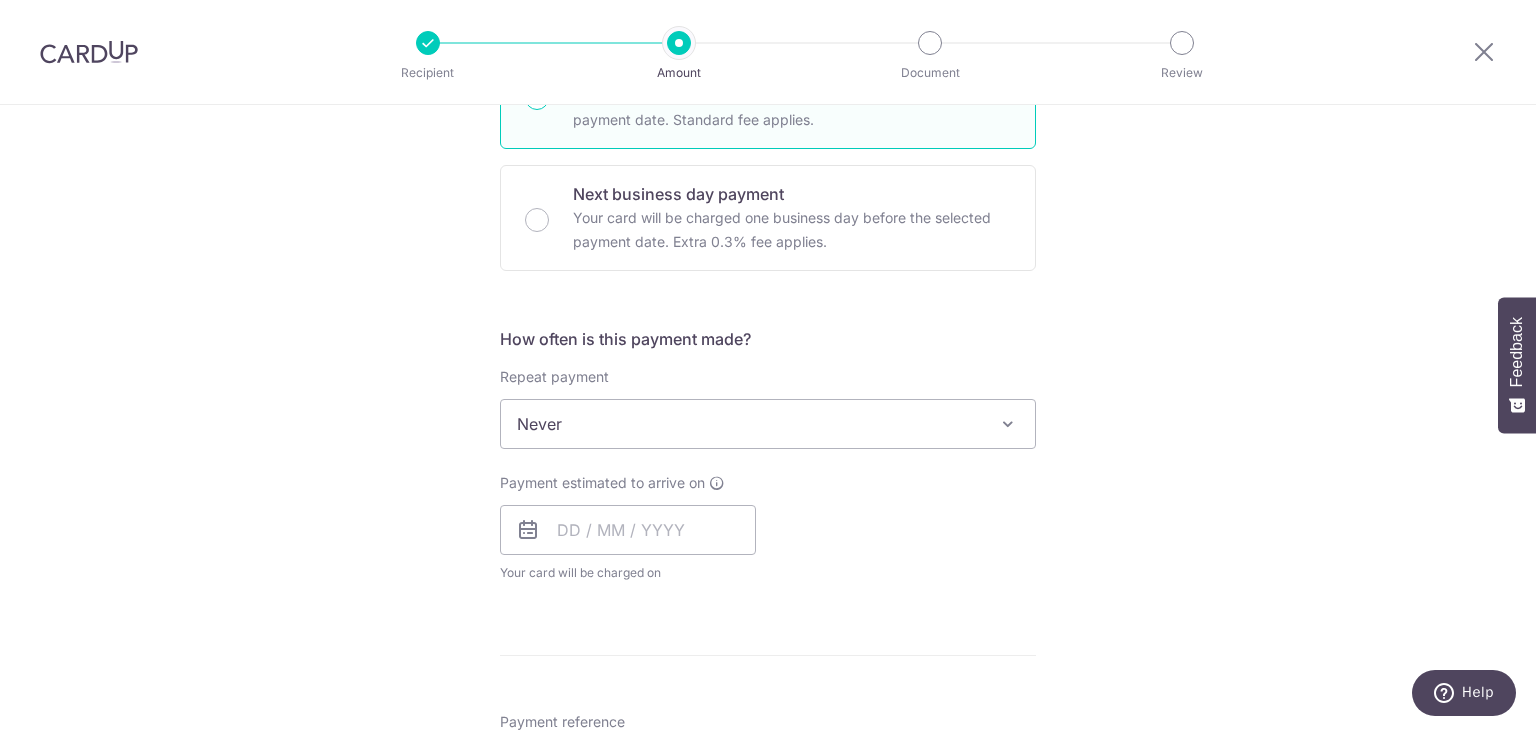 click on "Never" at bounding box center [768, 424] 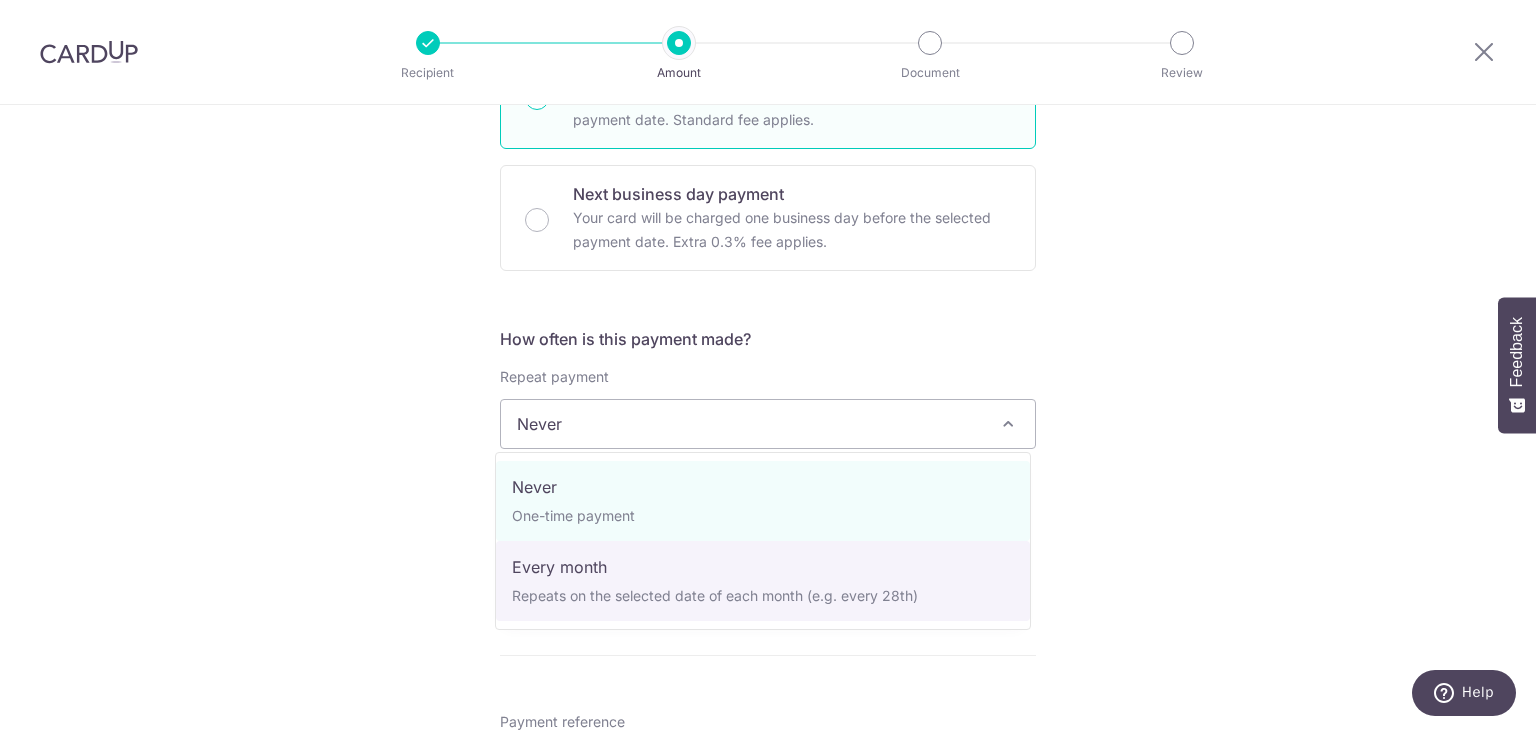 select on "3" 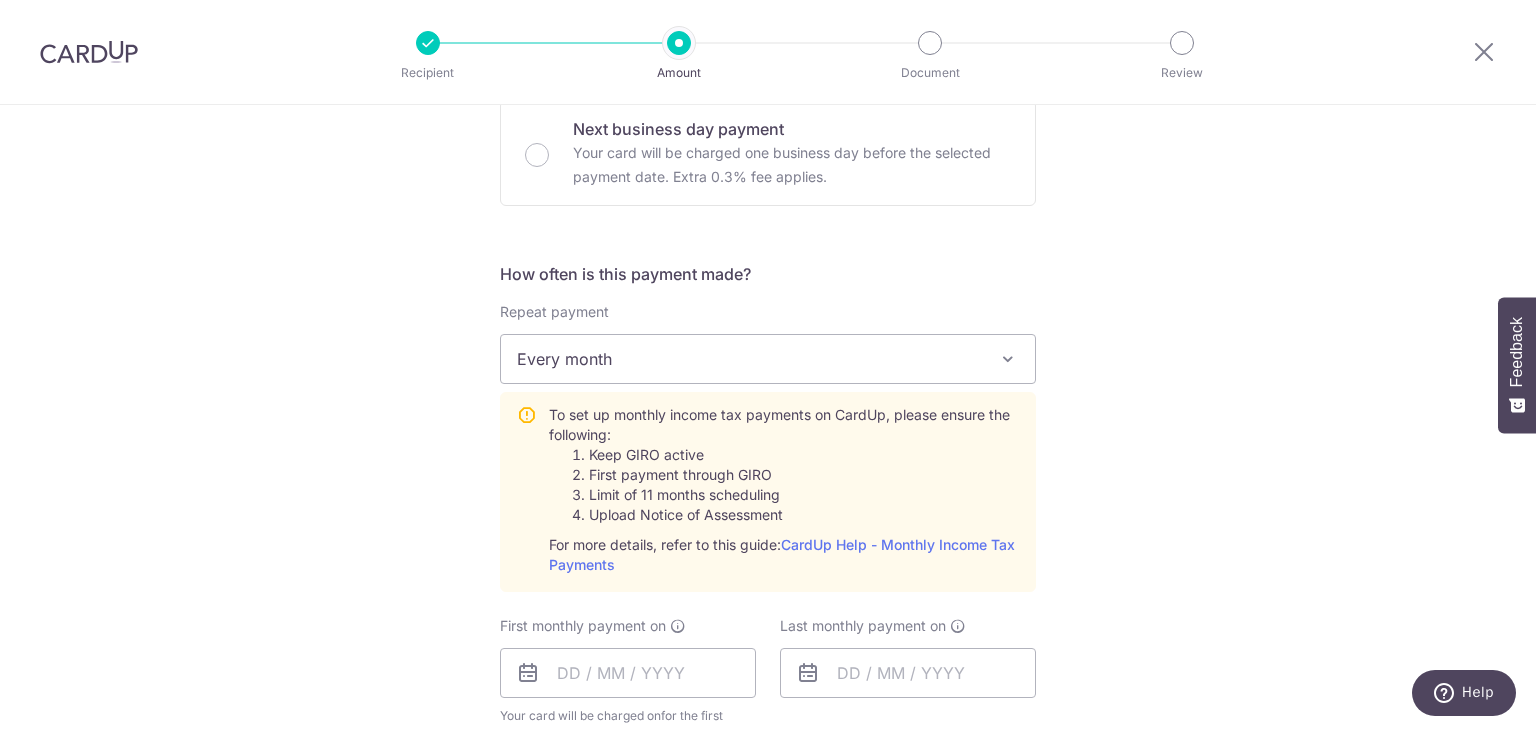scroll, scrollTop: 700, scrollLeft: 0, axis: vertical 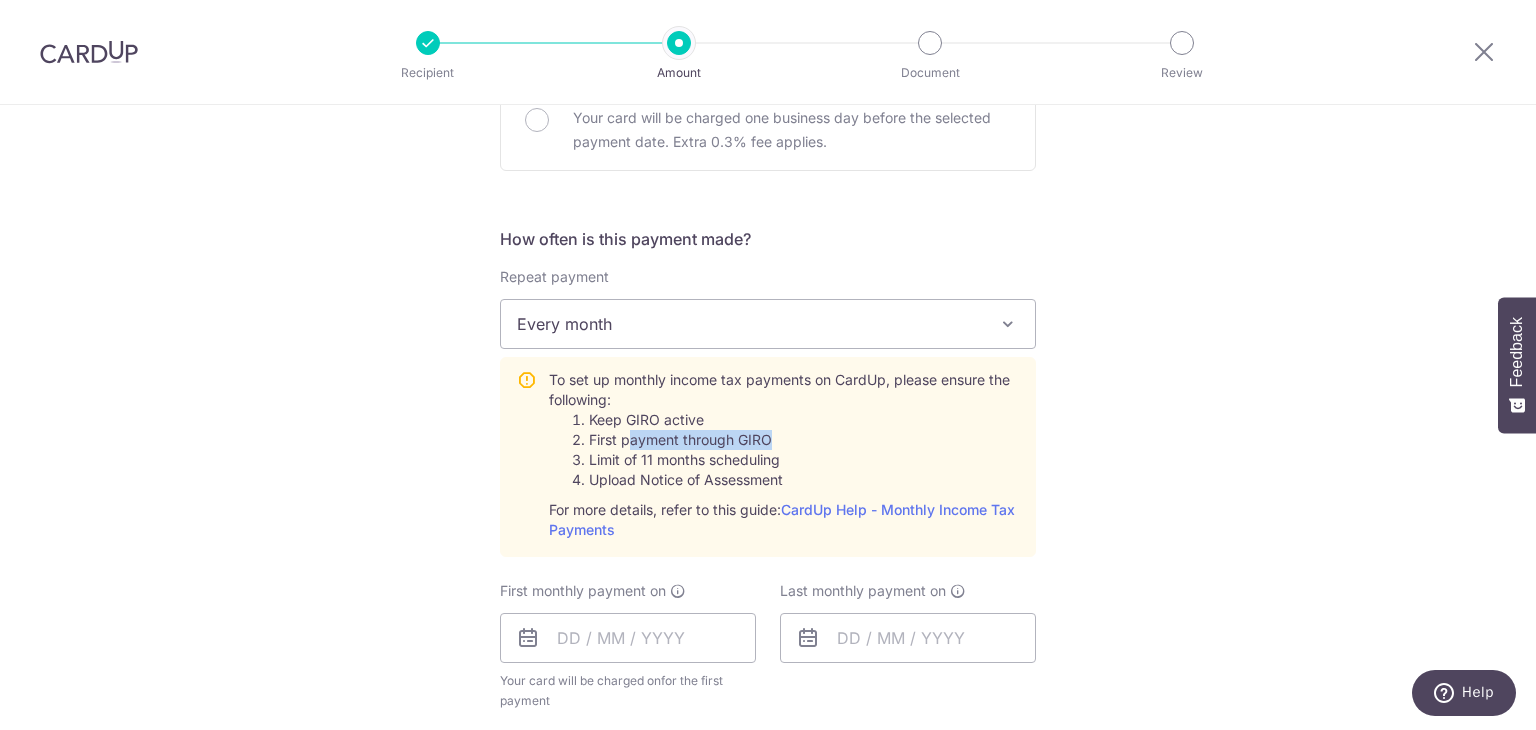 drag, startPoint x: 626, startPoint y: 441, endPoint x: 821, endPoint y: 445, distance: 195.04102 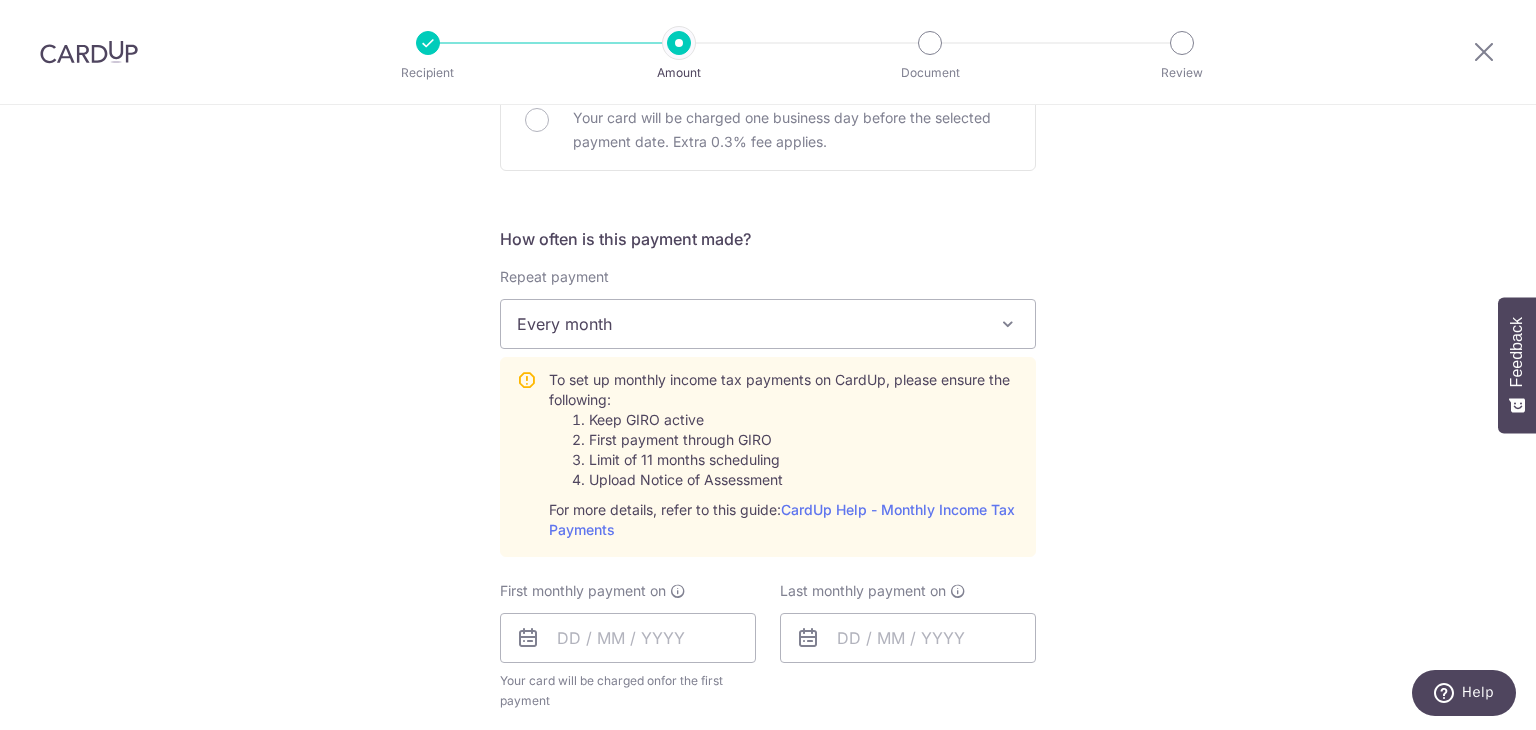 click on "Tell us more about your payment
Enter one-time or monthly payment amount
SGD
2,167.98
2167.98
The  total tax payment amounts scheduled  should not exceed the outstanding balance in your latest Statement of Account.
Select Card
**** 6985
Add credit card
Your Cards
**** 6985
Secure 256-bit SSL
Text
New card details" at bounding box center [768, 447] 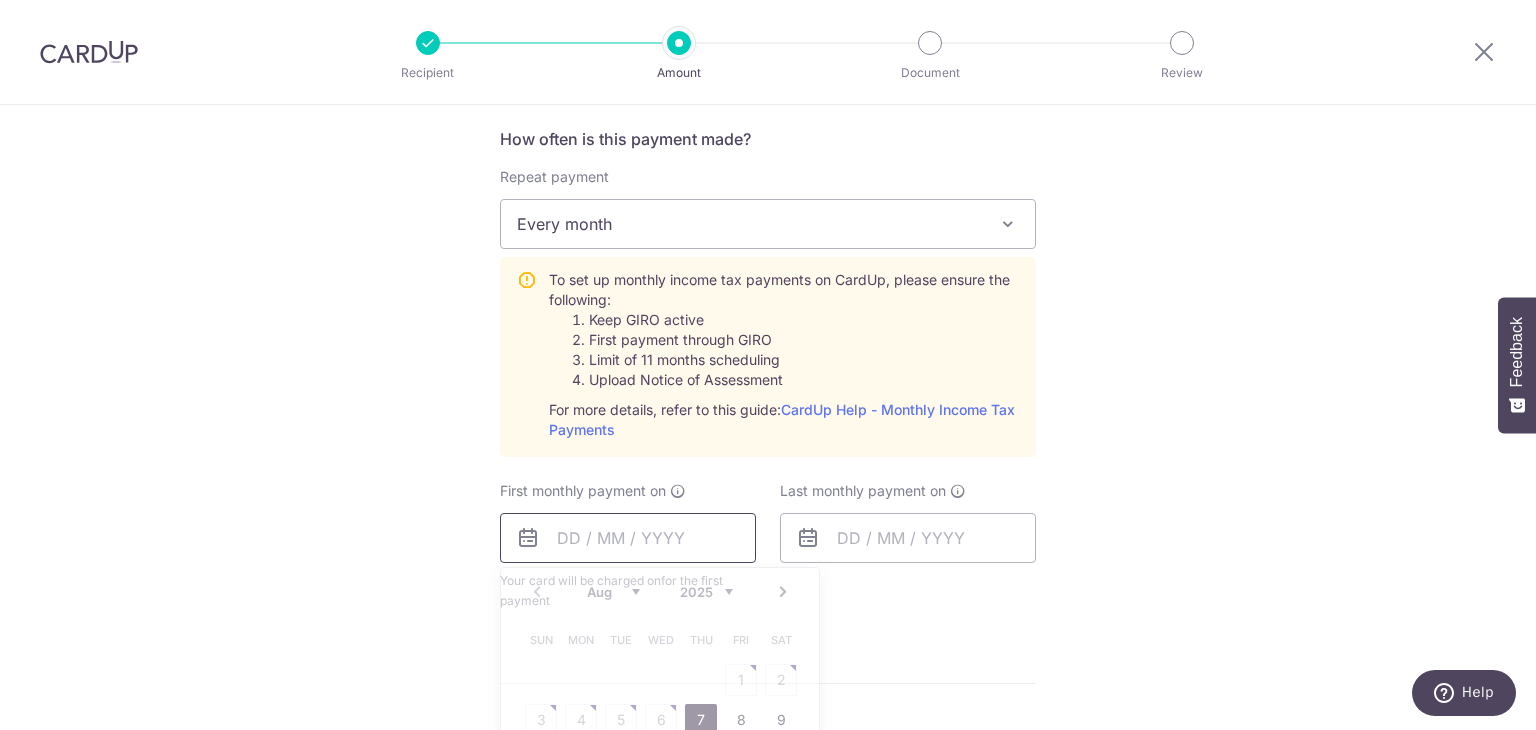 click at bounding box center (628, 538) 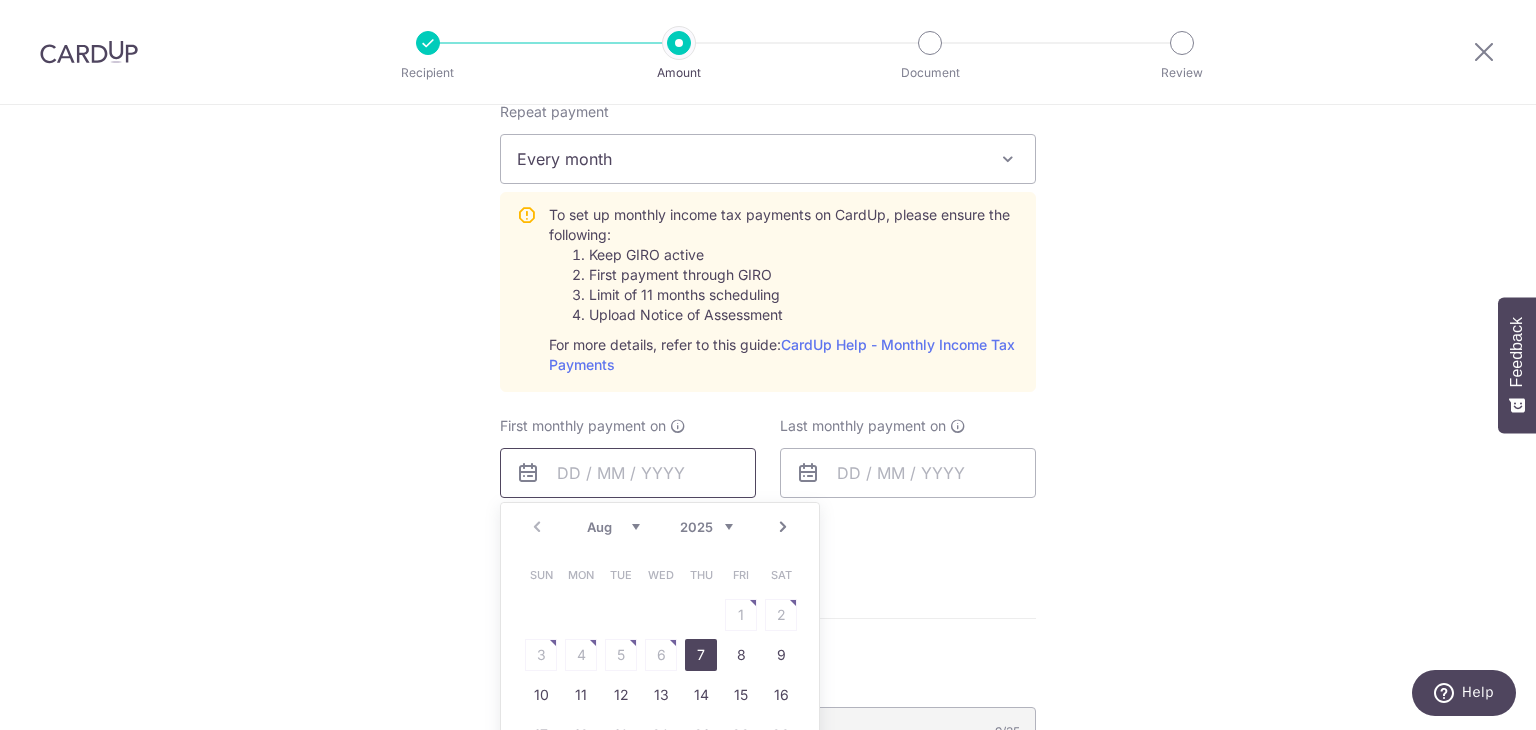 scroll, scrollTop: 900, scrollLeft: 0, axis: vertical 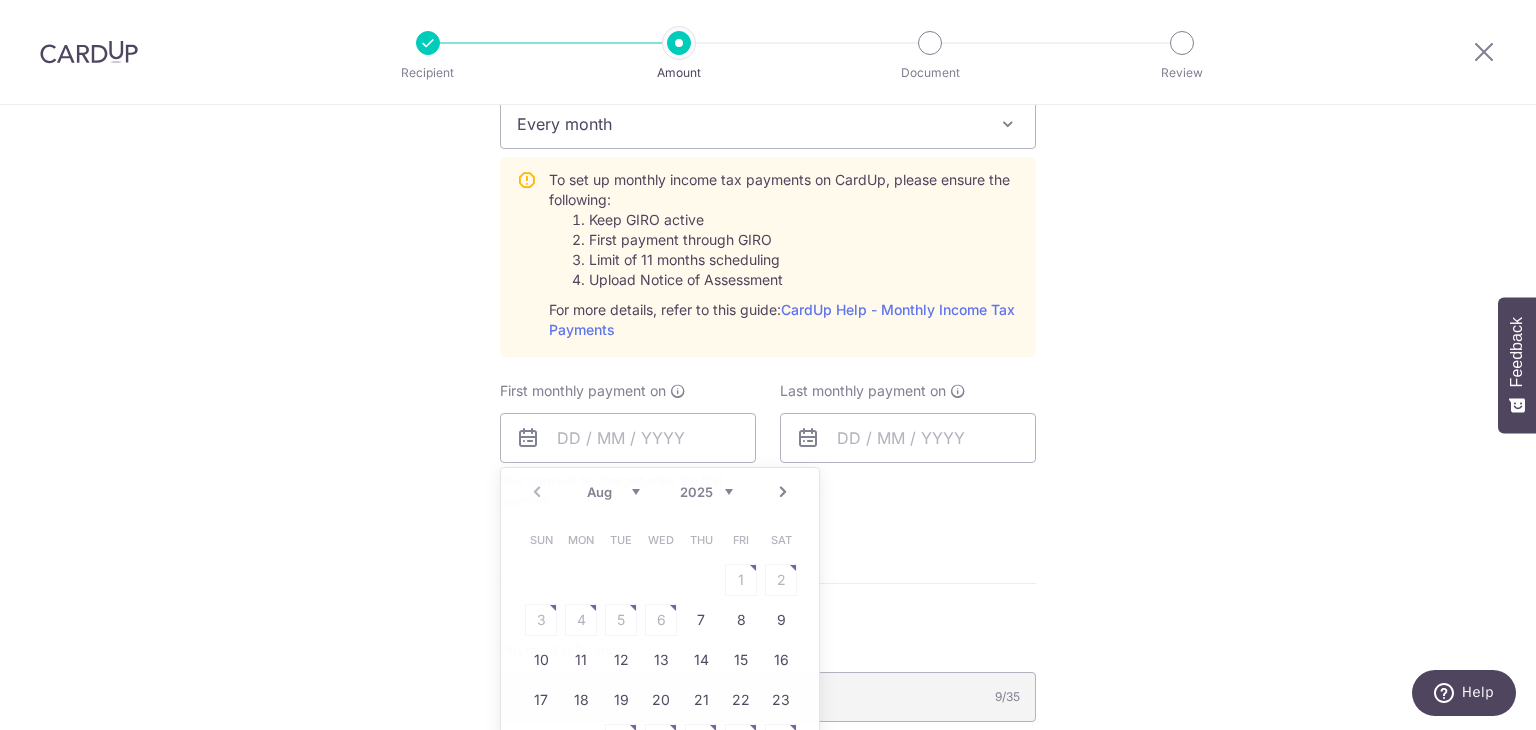 click on "Tell us more about your payment
SGD
2,167.98
2167.98
The  total tax payment amounts scheduled  should not exceed the outstanding balance in your latest Statement of Account.
Select Card
**** [CARD_LAST_FOUR]
Add credit card
Your Cards
**** [CARD_LAST_FOUR]
Secure 256-bit SSL
Text
New card details" at bounding box center (768, 247) 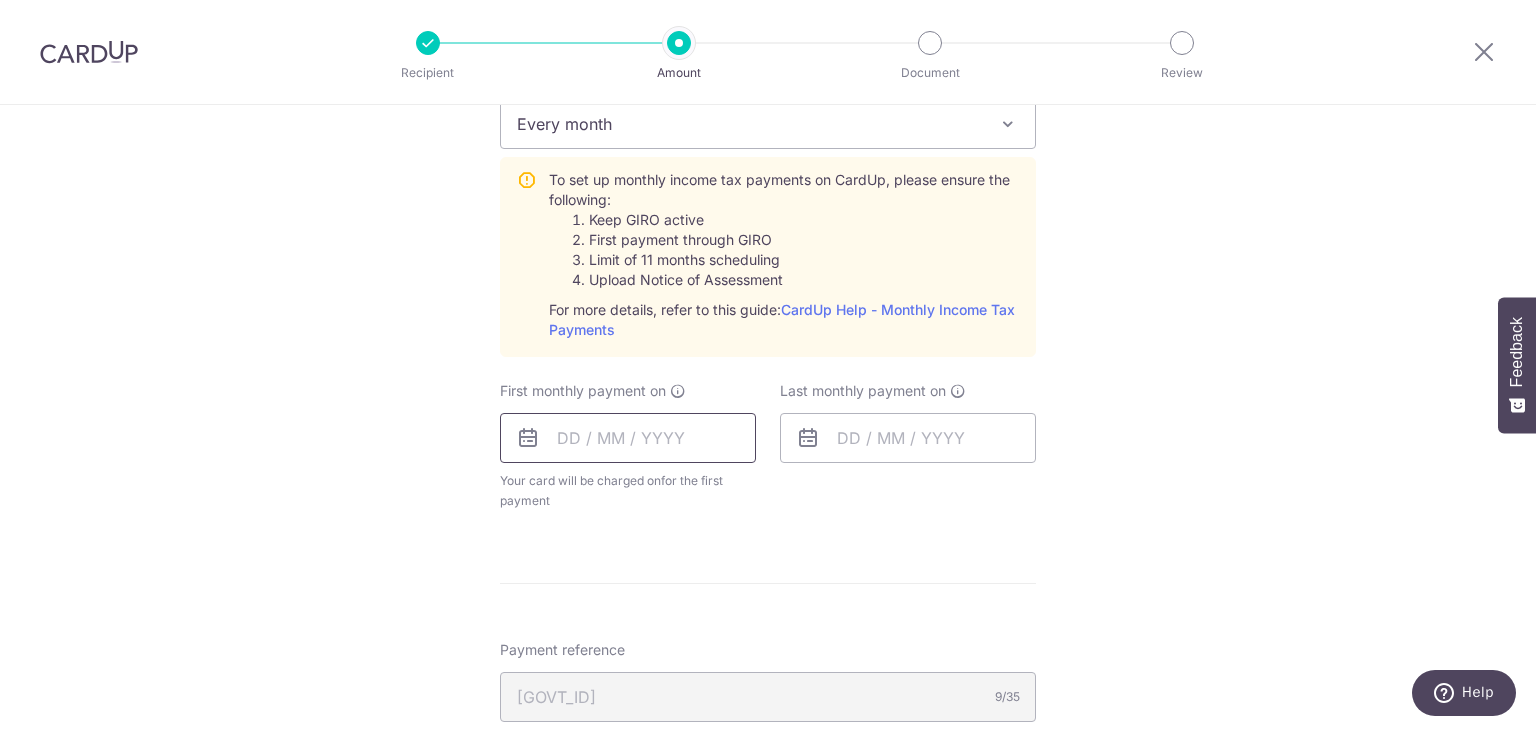 click at bounding box center [628, 438] 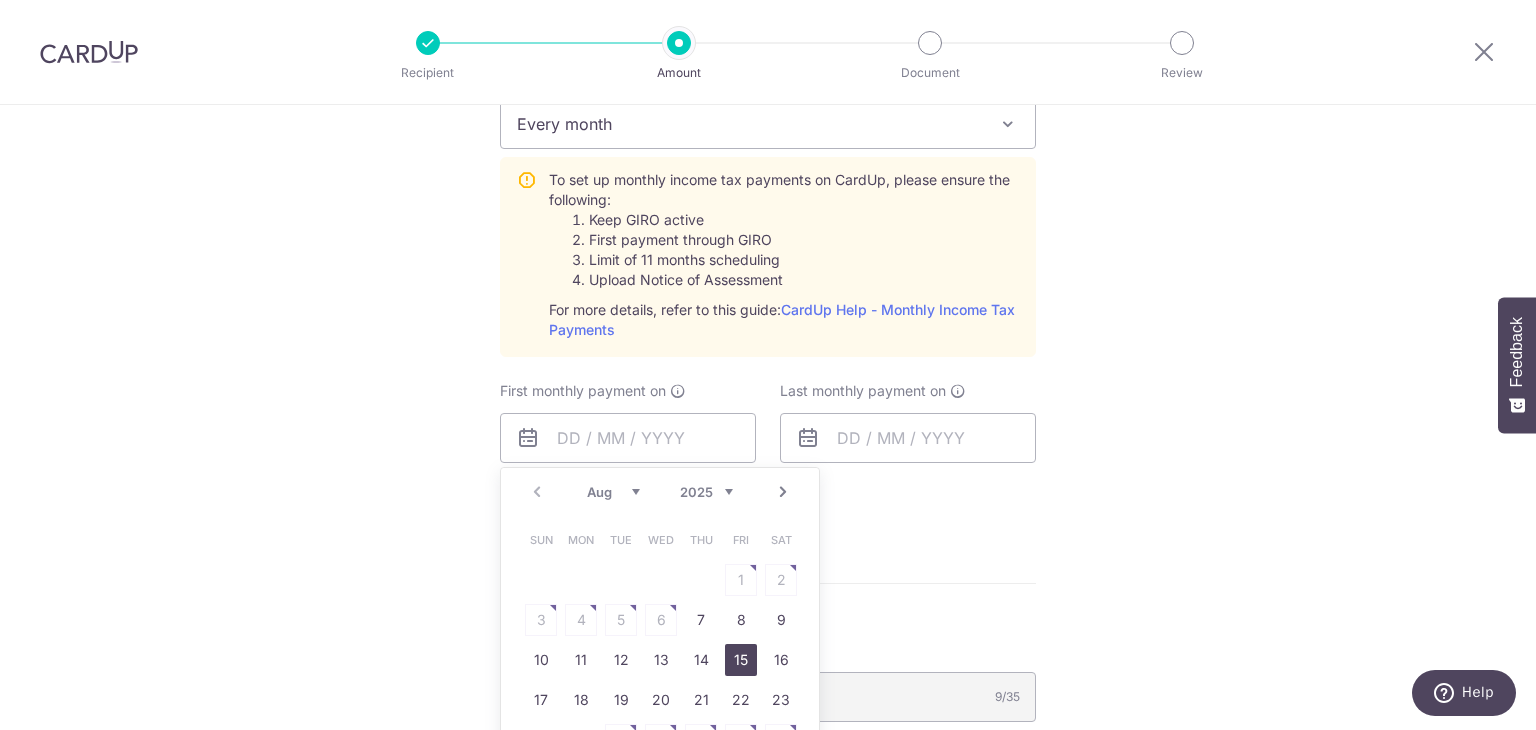 click on "15" at bounding box center (741, 660) 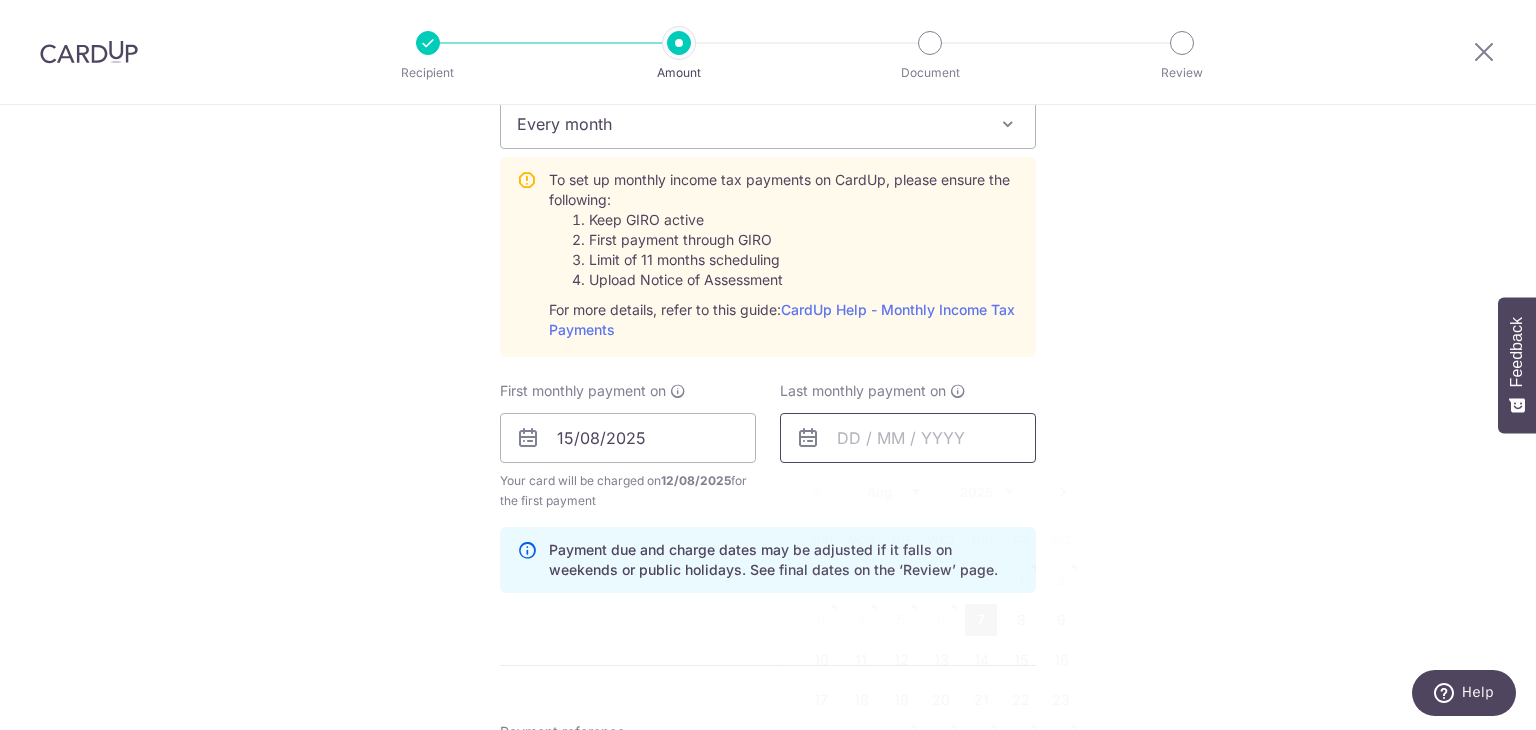 click at bounding box center (908, 438) 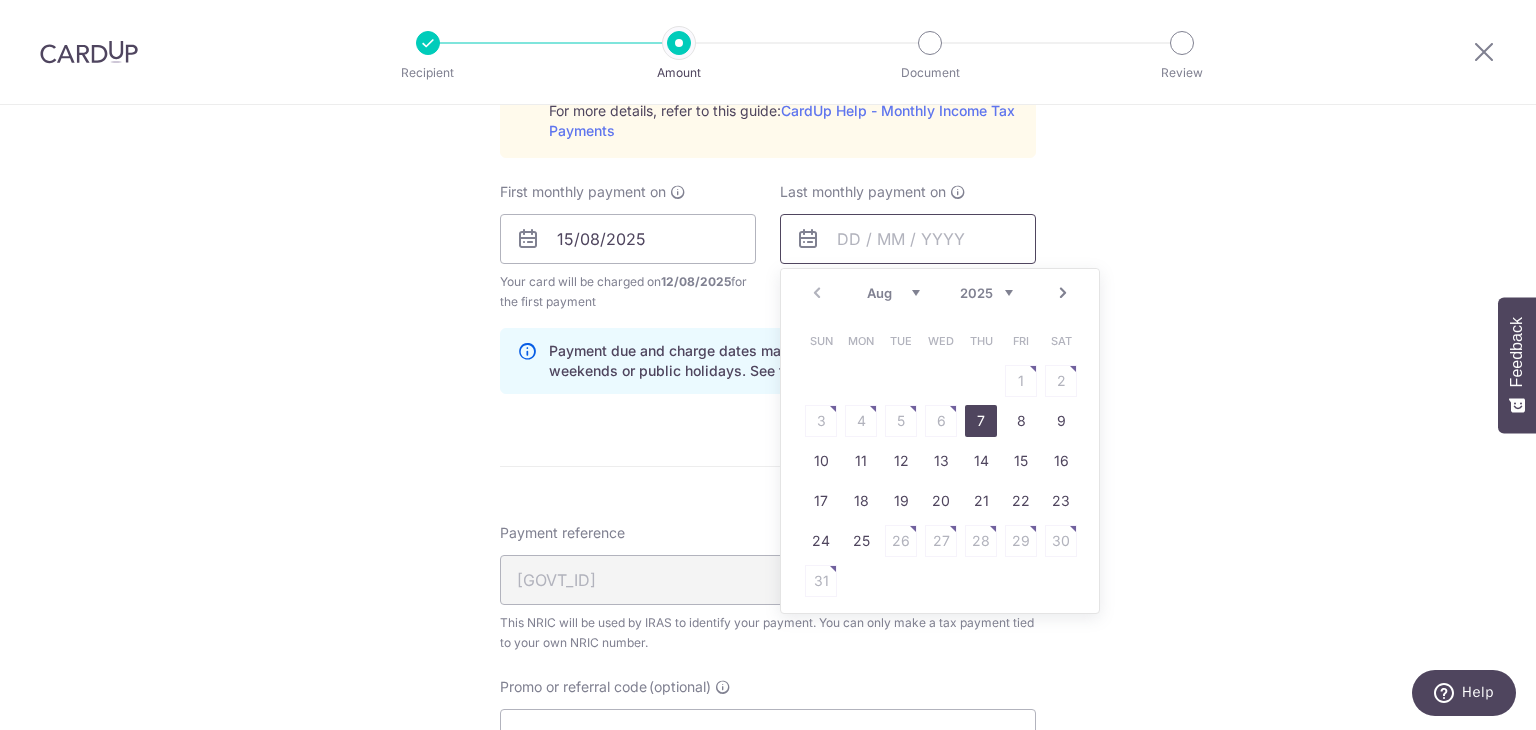scroll, scrollTop: 1100, scrollLeft: 0, axis: vertical 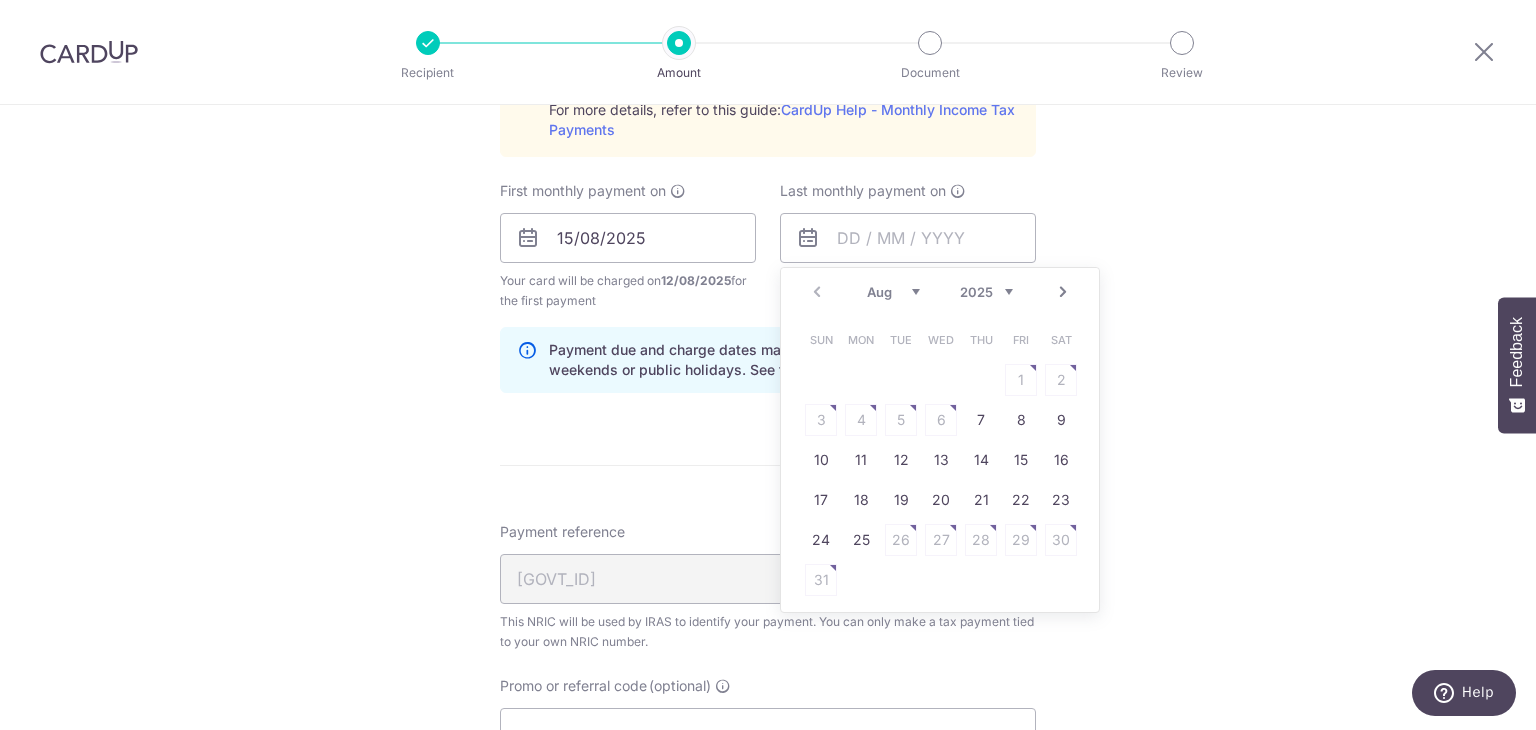 click on "Next" at bounding box center [1063, 292] 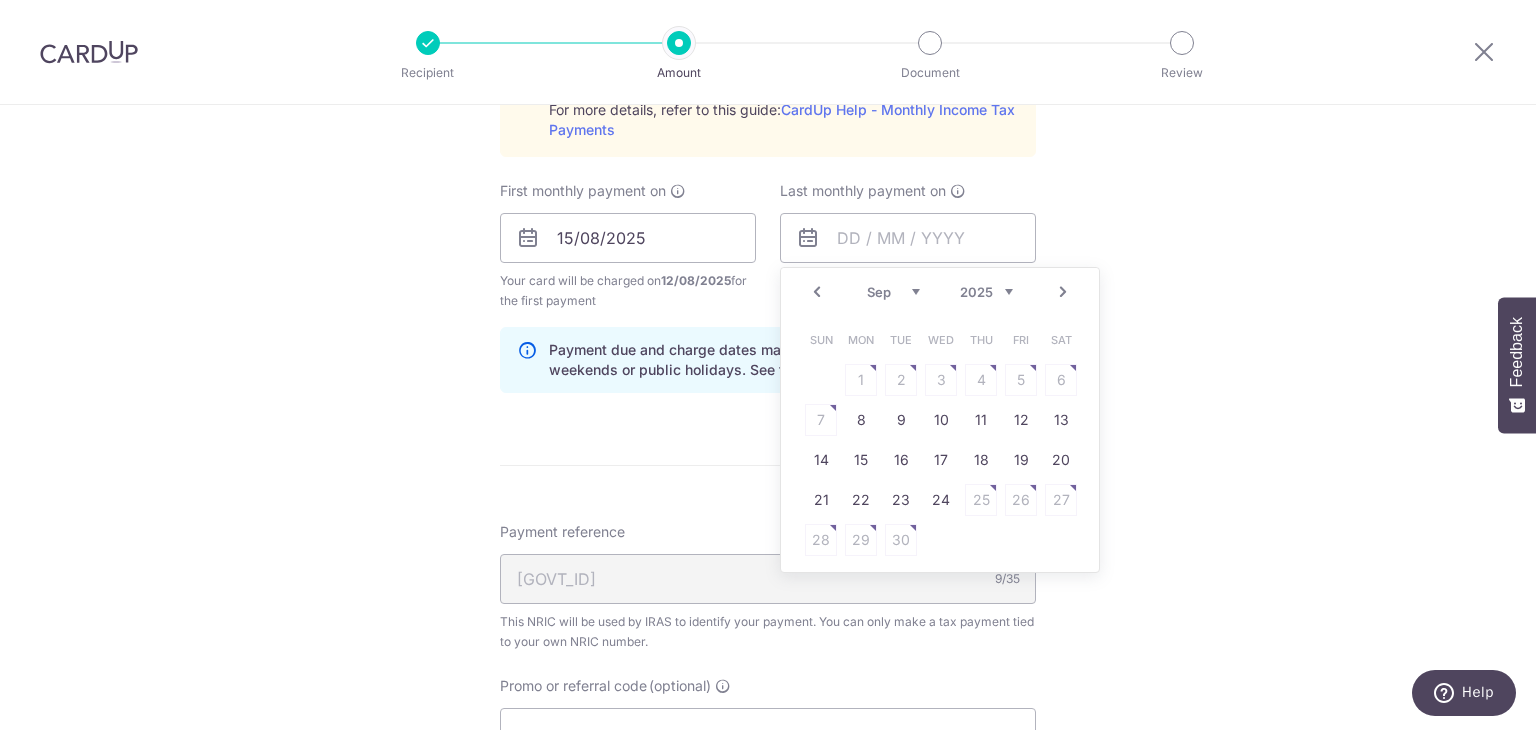 click on "Next" at bounding box center (1063, 292) 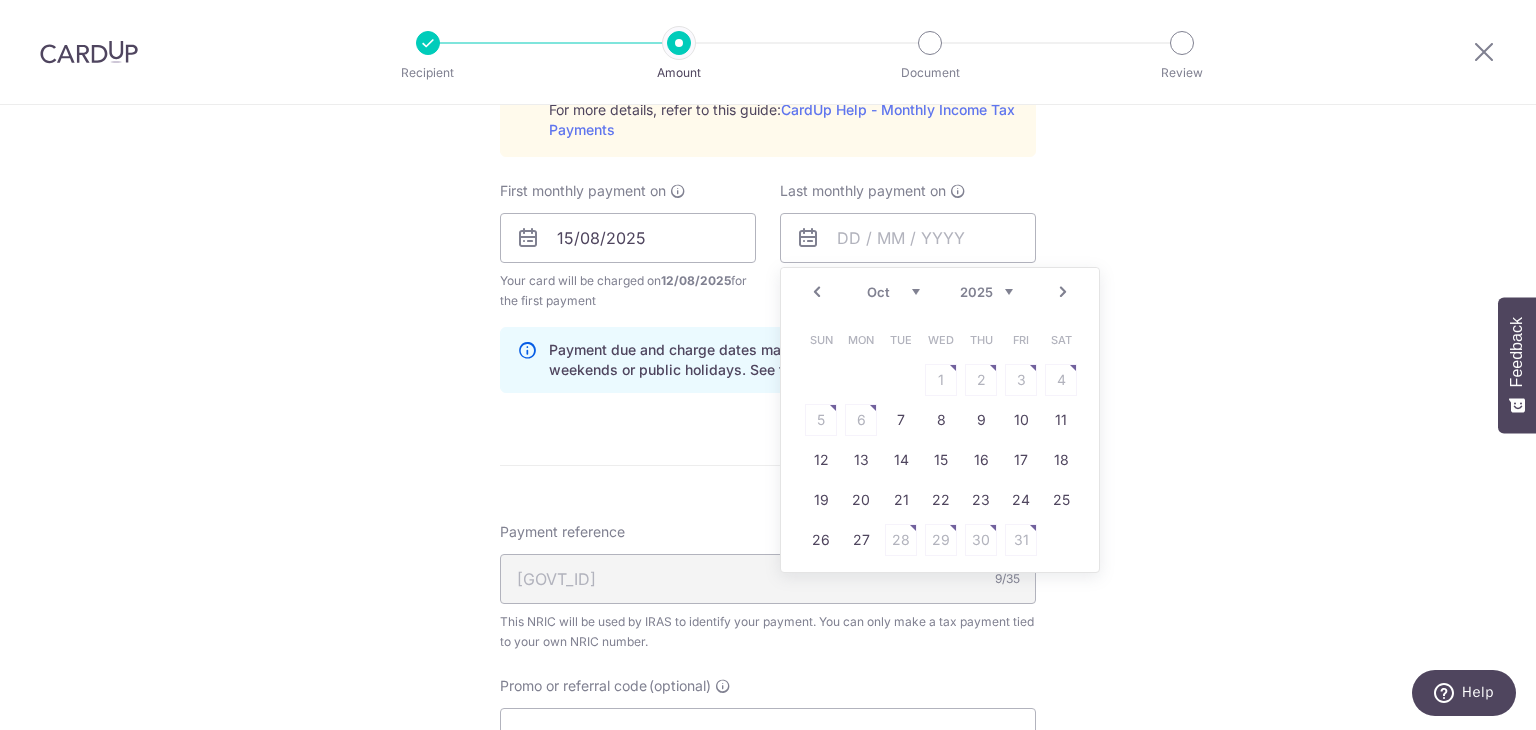 click on "Next" at bounding box center [1063, 292] 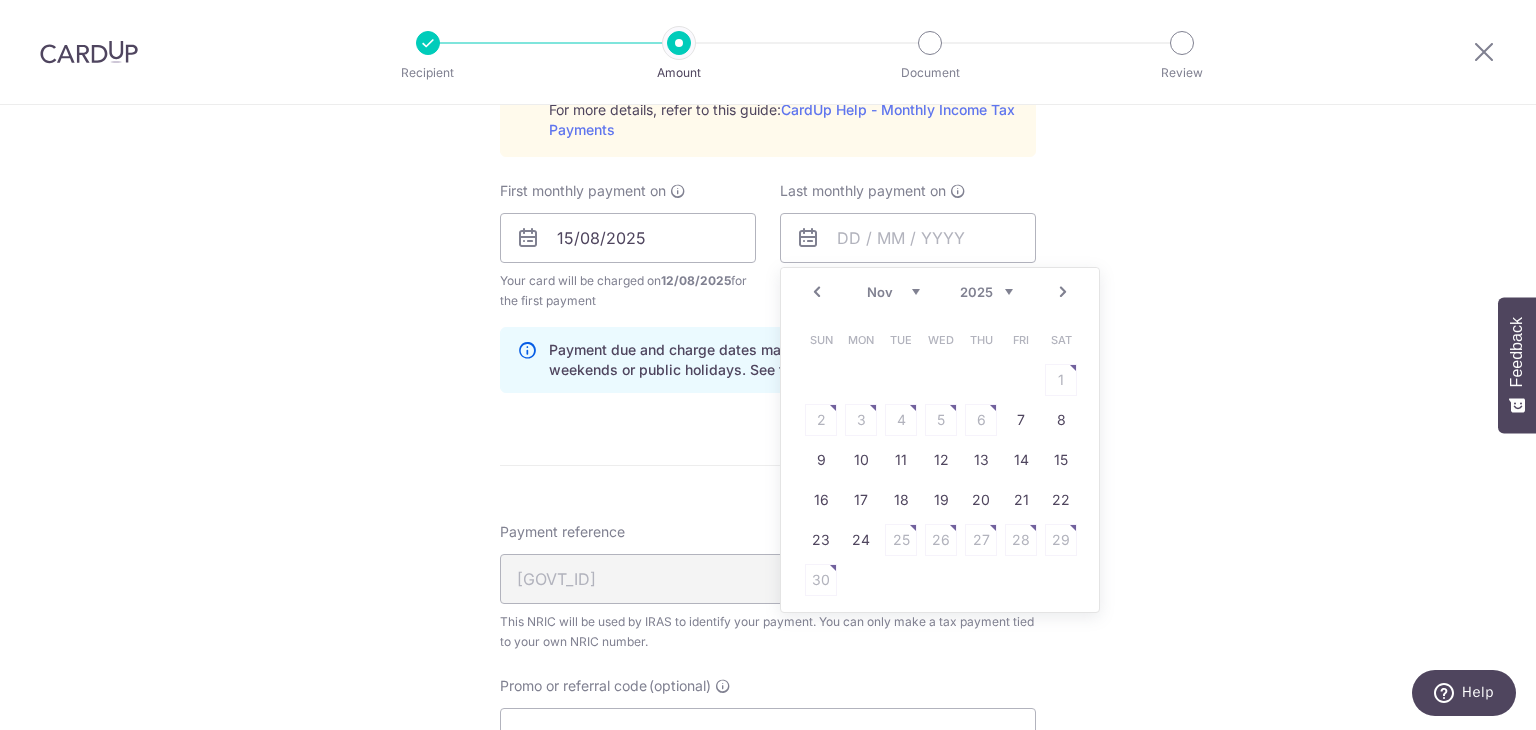 click on "Next" at bounding box center [1063, 292] 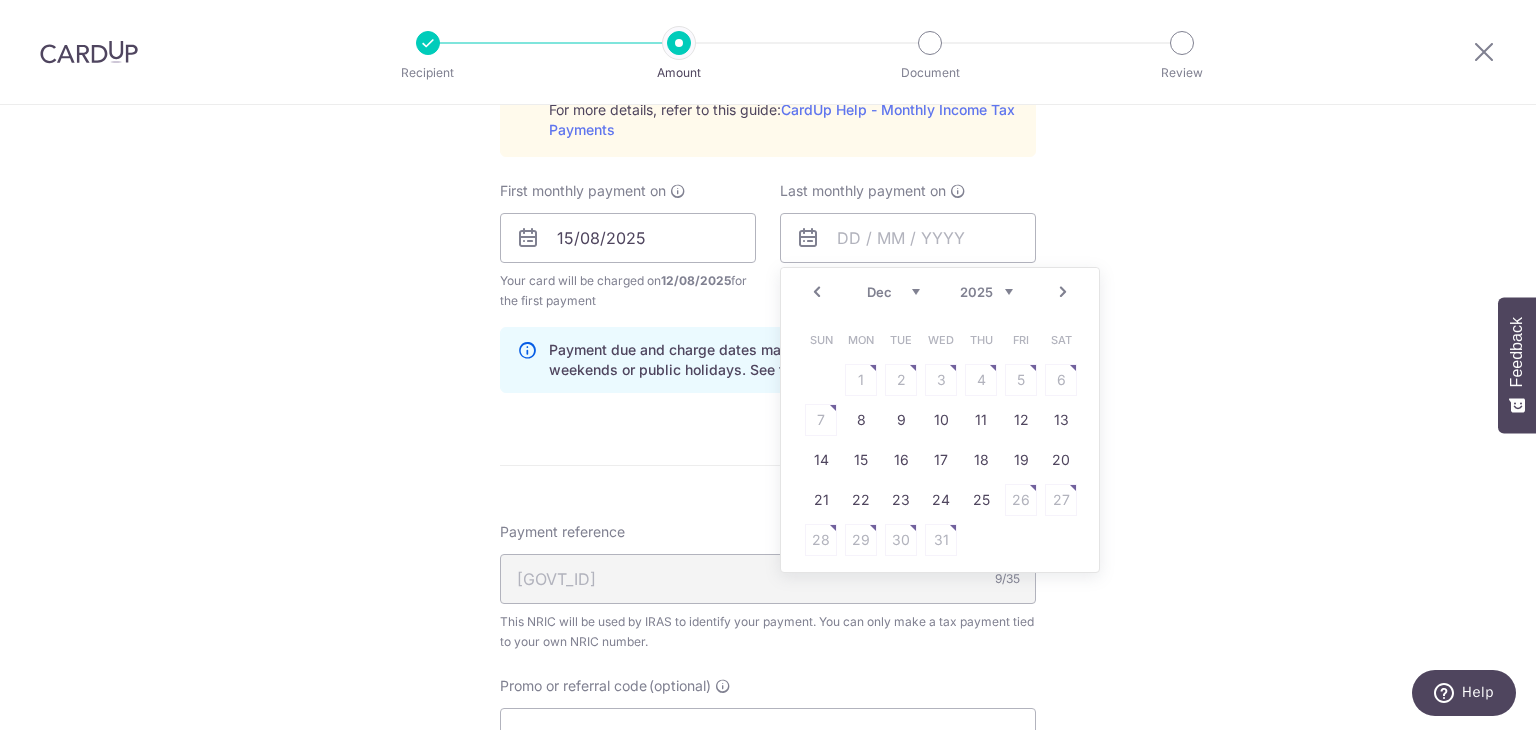 click on "Next" at bounding box center [1063, 292] 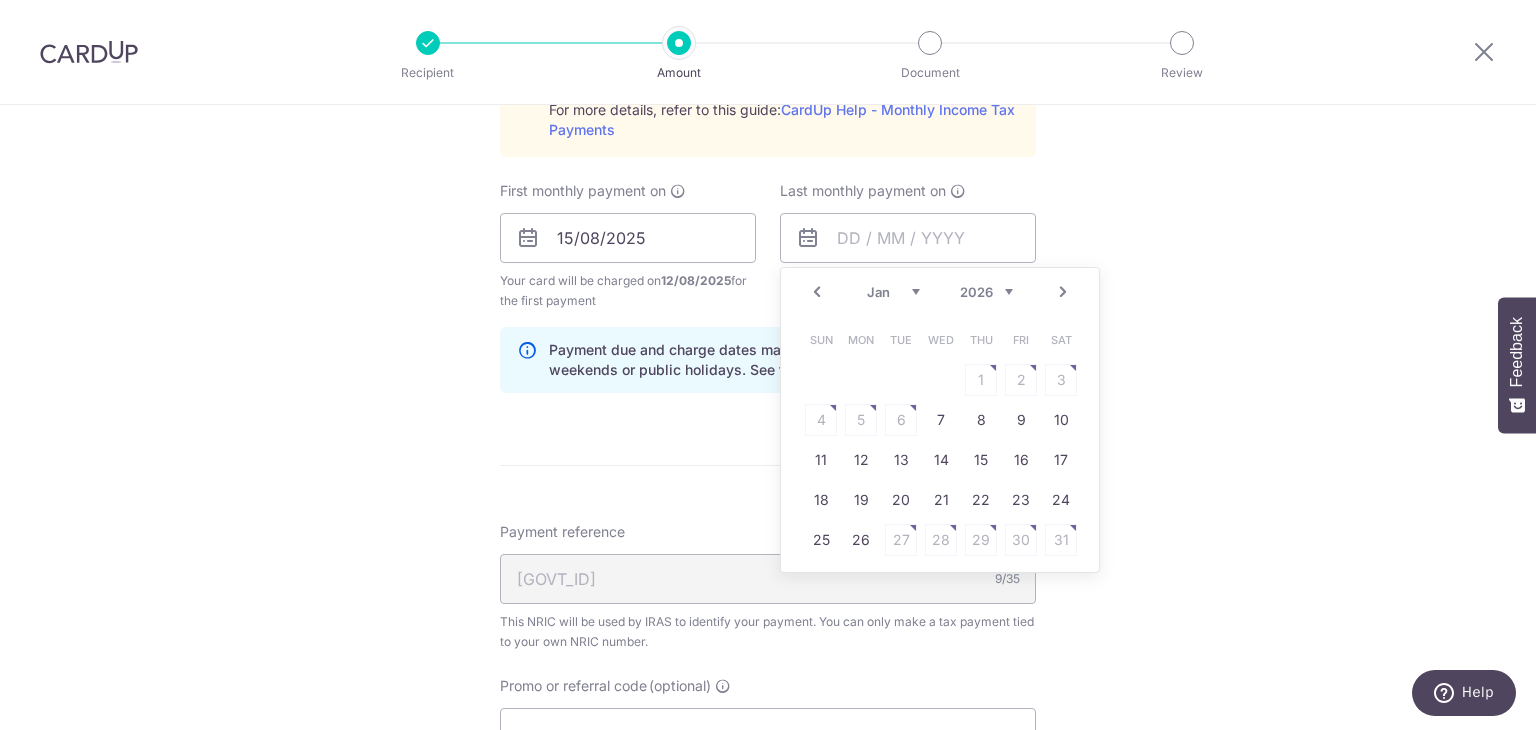 click on "Next" at bounding box center (1063, 292) 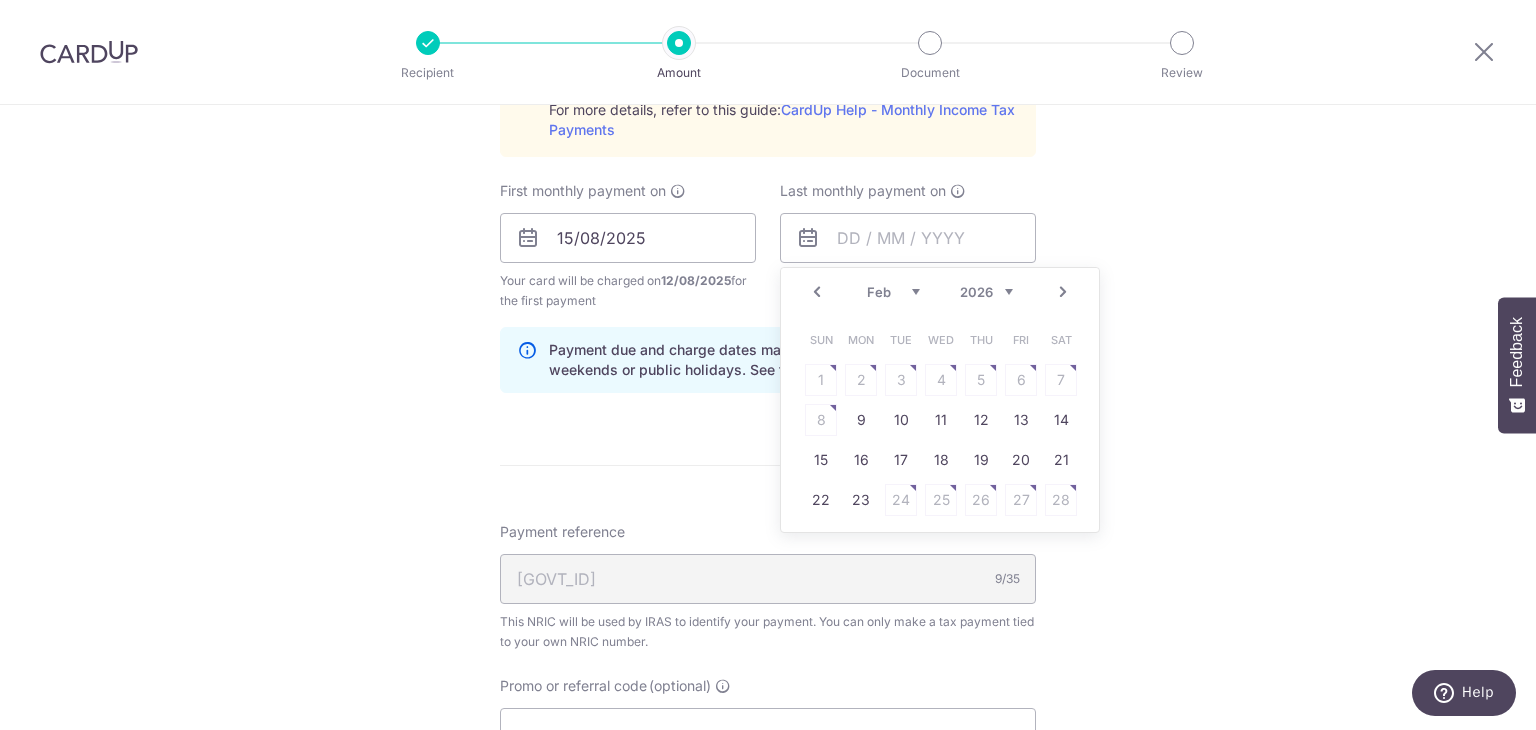 click on "Next" at bounding box center [1063, 292] 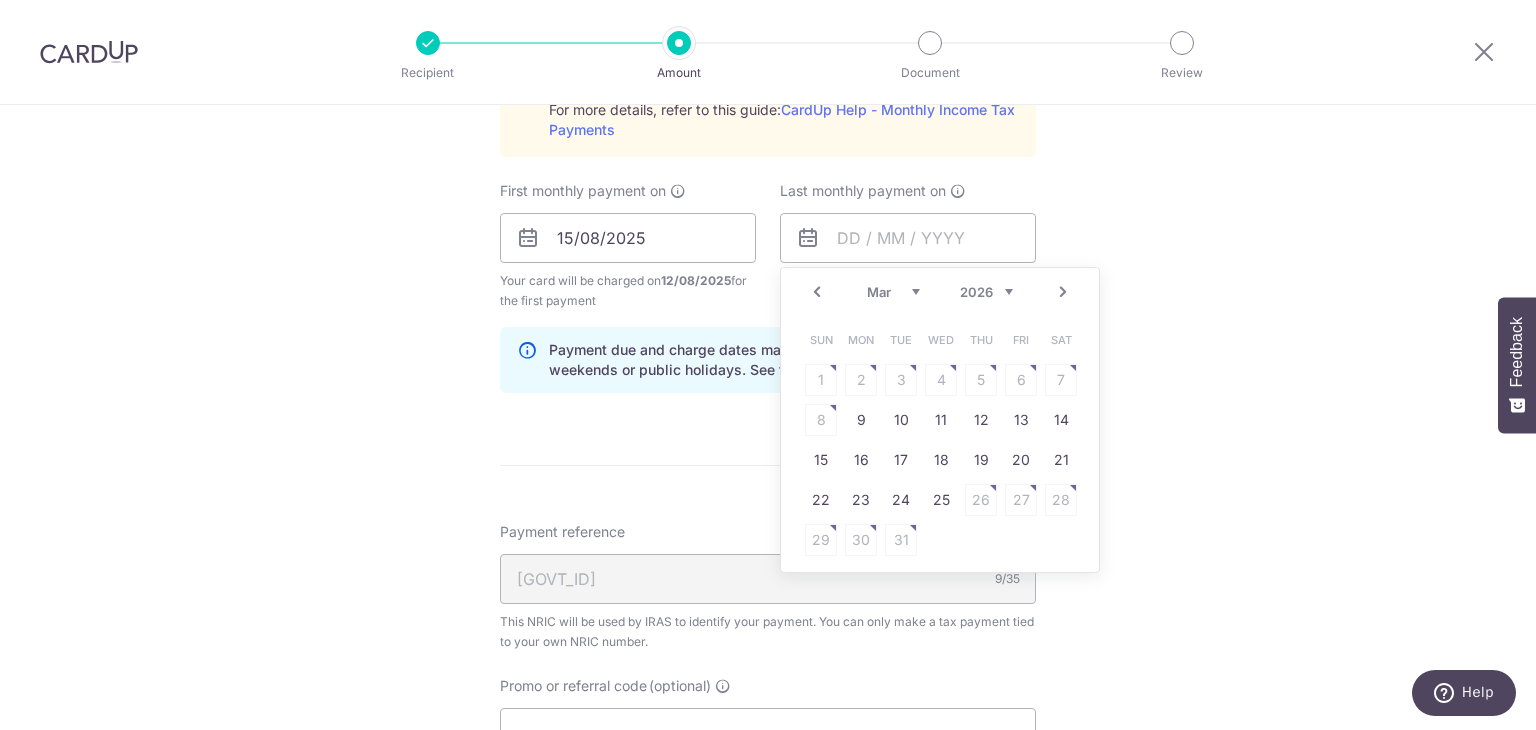 click on "Next" at bounding box center (1063, 292) 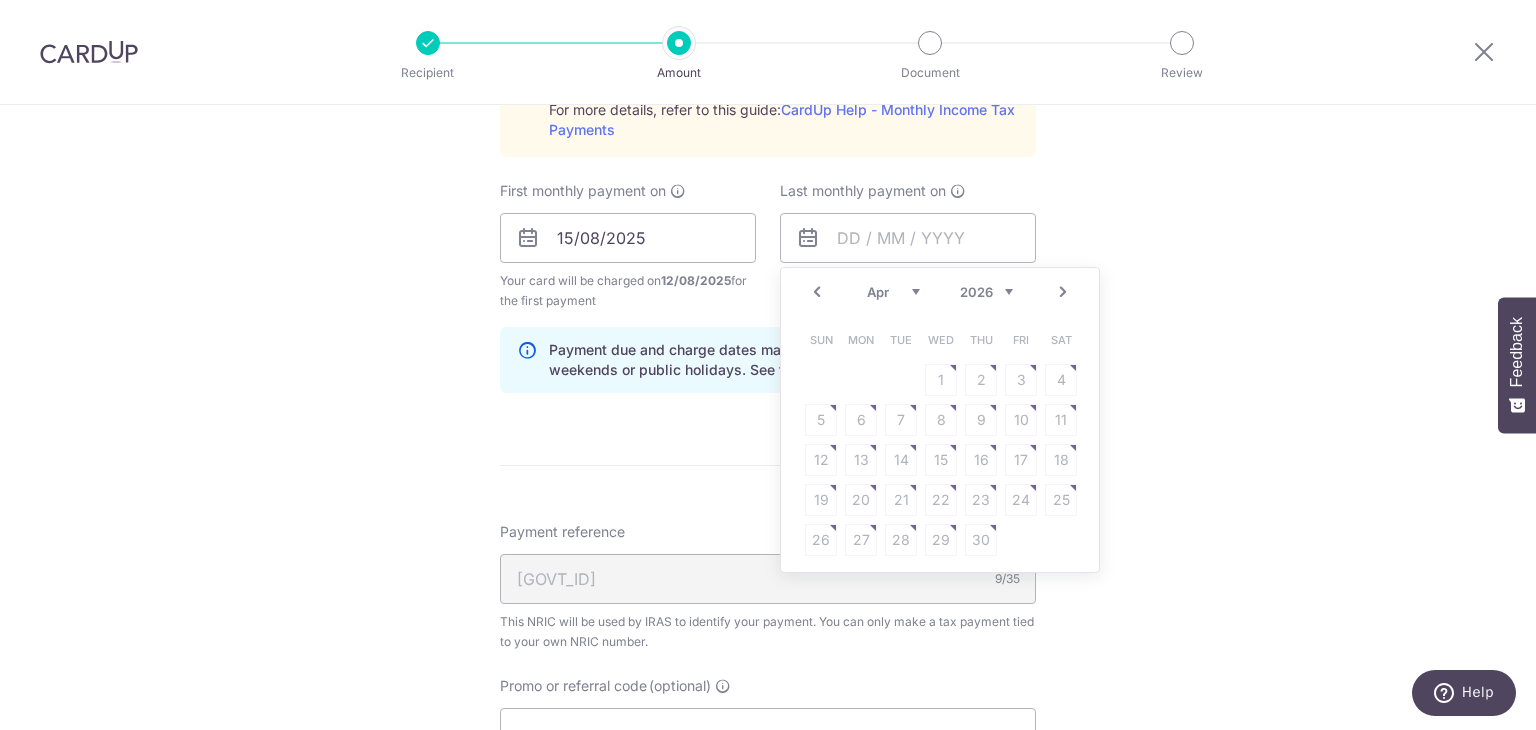 click on "Prev" at bounding box center (817, 292) 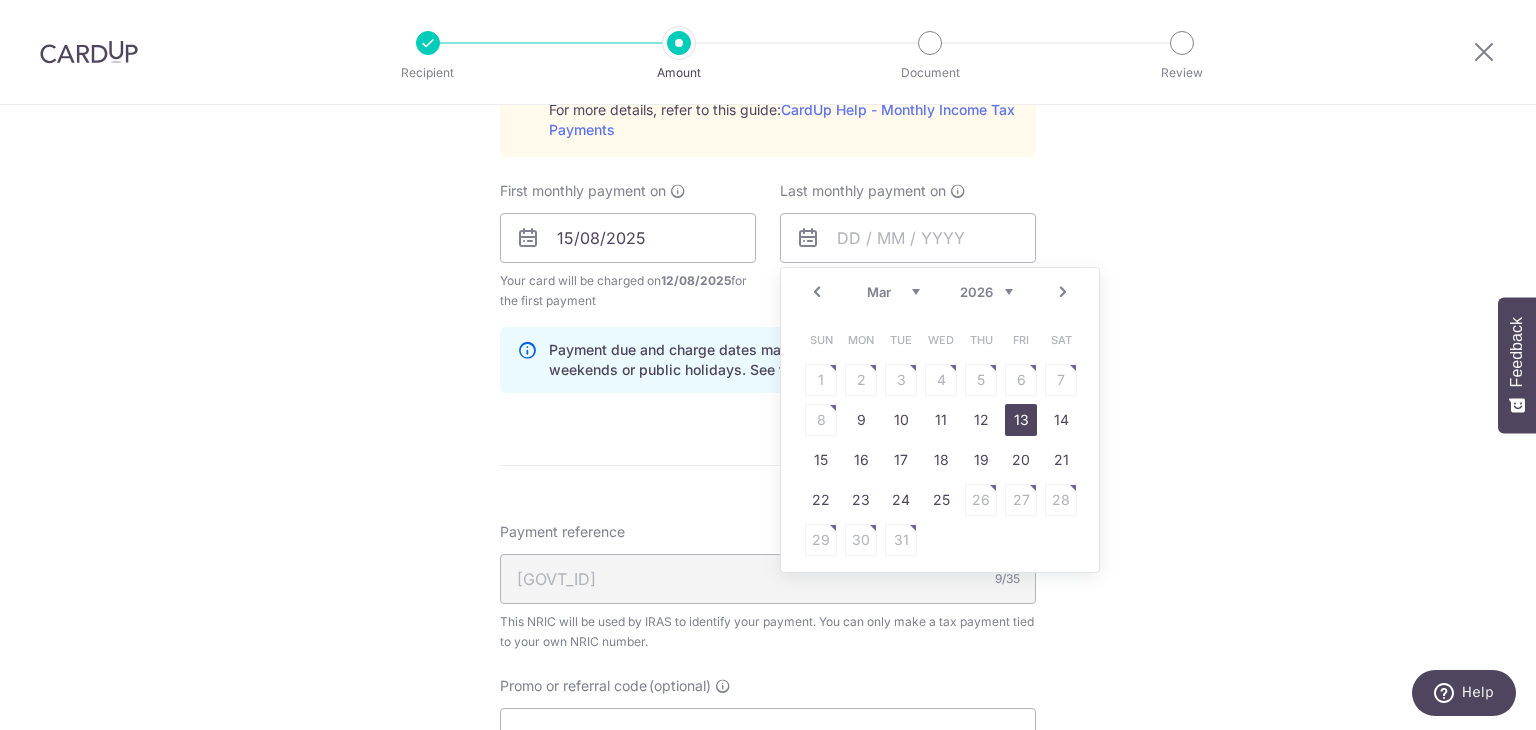 click on "13" at bounding box center [1021, 420] 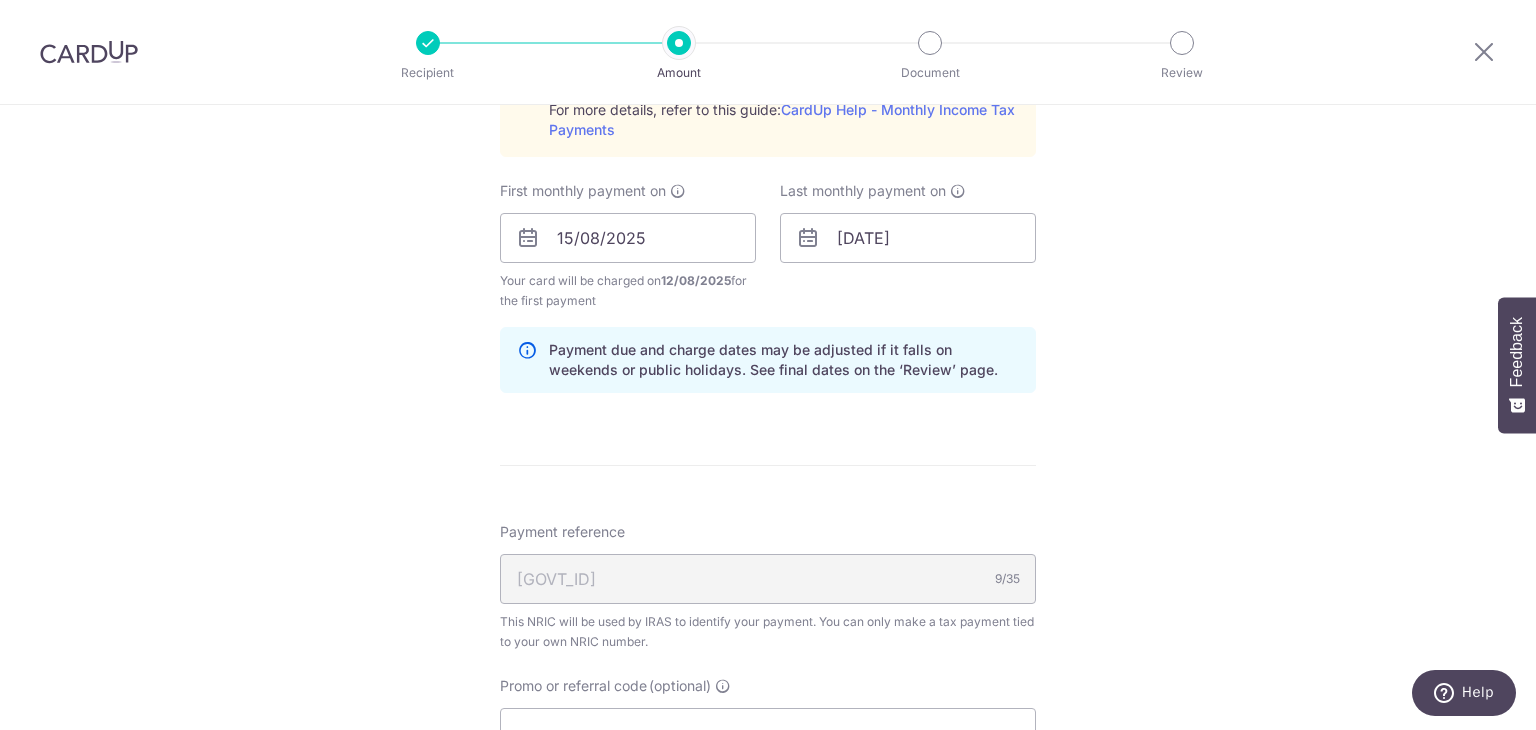 click on "Tell us more about your payment
SGD
2,167.98
2167.98
The  total tax payment amounts scheduled  should not exceed the outstanding balance in your latest Statement of Account.
Select Card
**** [CARD_LAST_FOUR]
Add credit card
Your Cards
**** [CARD_LAST_FOUR]
Secure 256-bit SSL
Text
New card details" at bounding box center (768, 88) 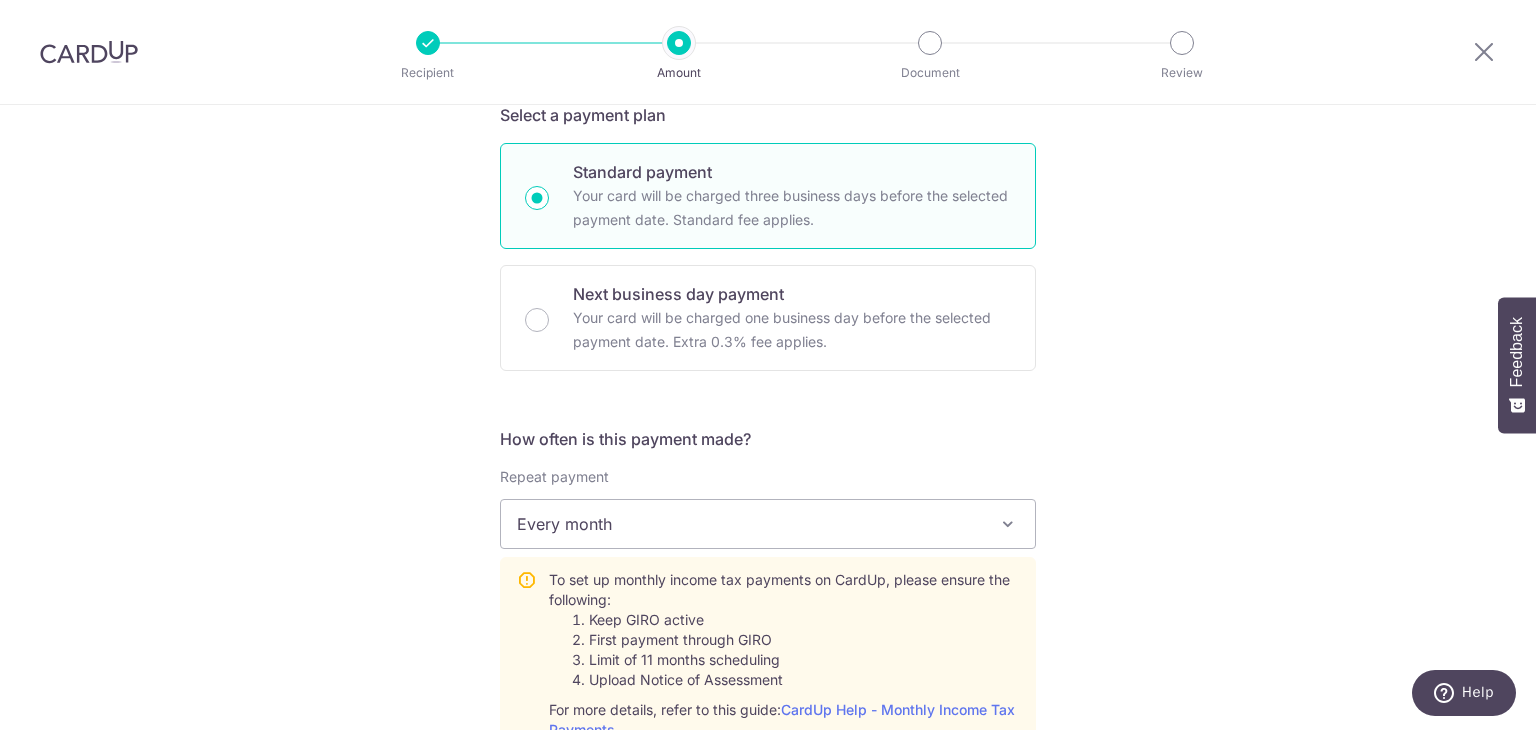 scroll, scrollTop: 0, scrollLeft: 0, axis: both 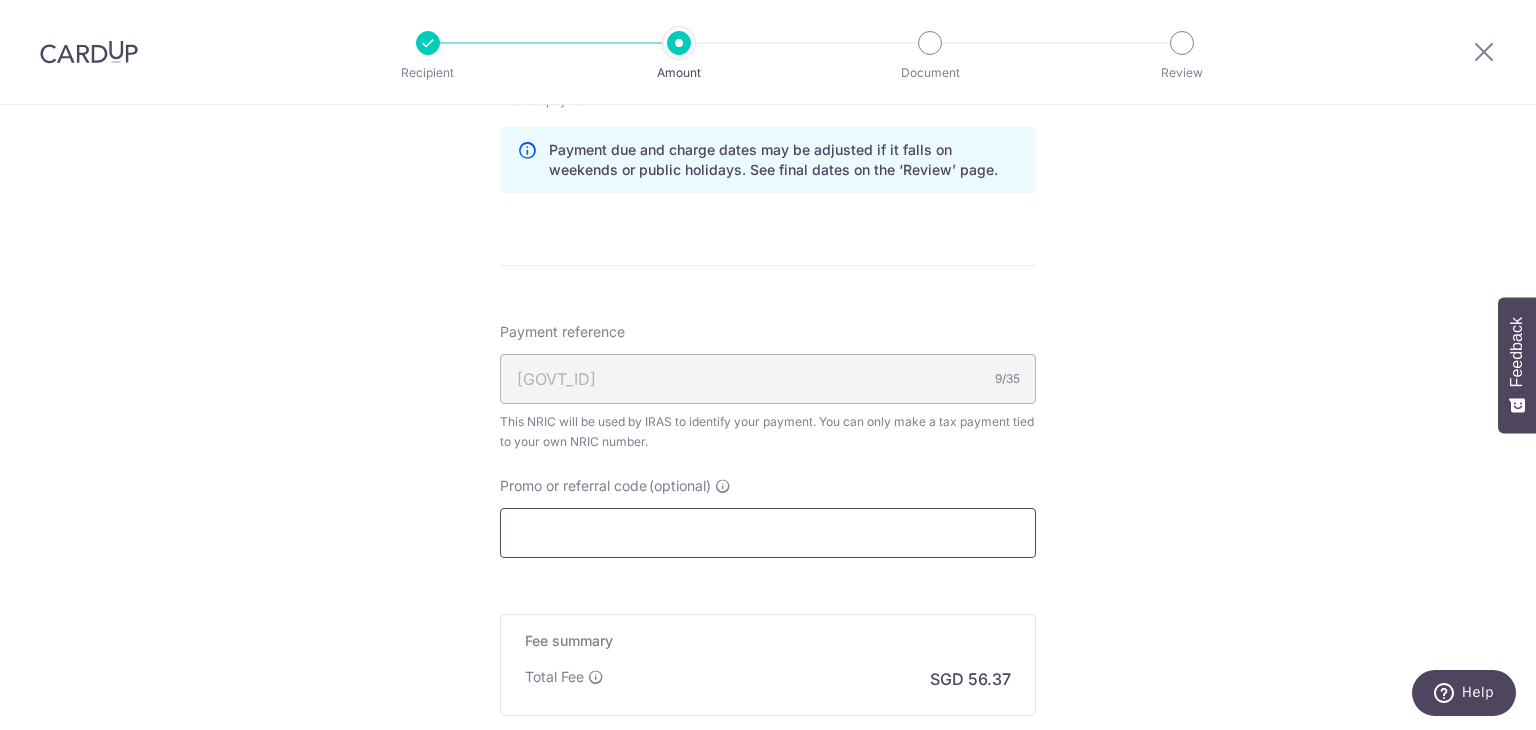 click on "Promo or referral code
(optional)" at bounding box center (768, 533) 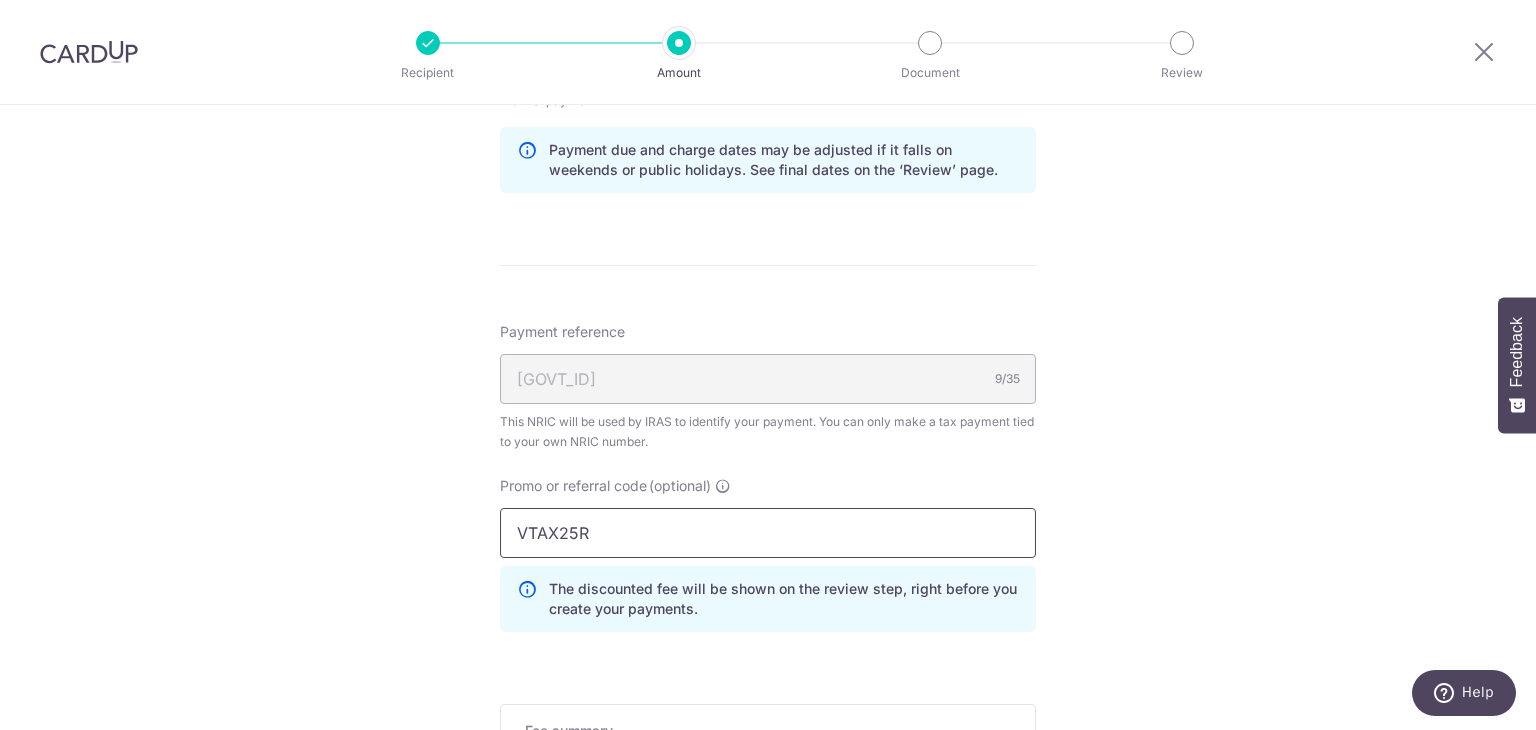 scroll, scrollTop: 1500, scrollLeft: 0, axis: vertical 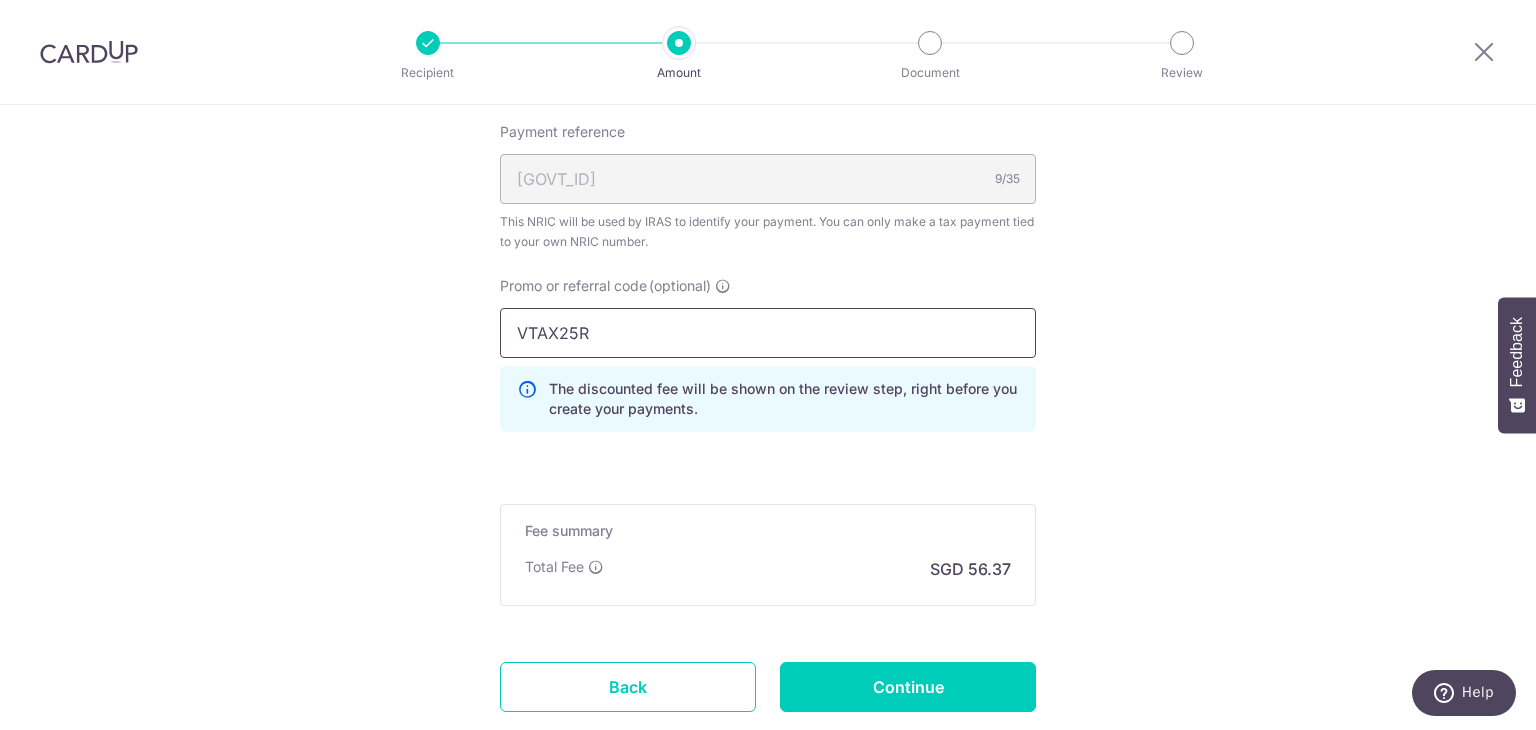 type on "VTAX25R" 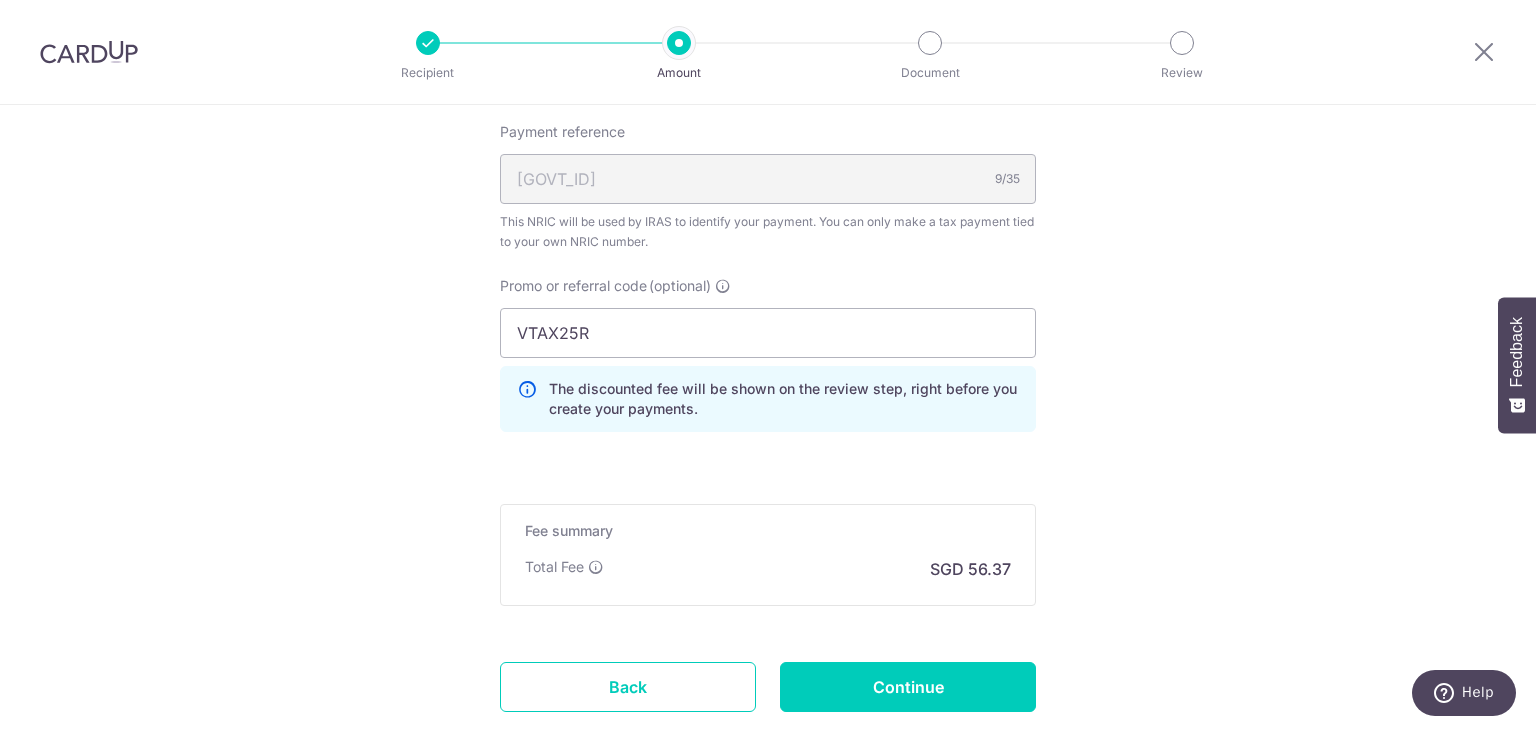 click on "Tell us more about your payment
Enter one-time or monthly payment amount
SGD
2,167.98
2167.98
The  total tax payment amounts scheduled  should not exceed the outstanding balance in your latest Statement of Account.
Select Card
**** 6985
Add credit card
Your Cards
**** 6985
Secure 256-bit SSL
Text
New card details" at bounding box center [768, -267] 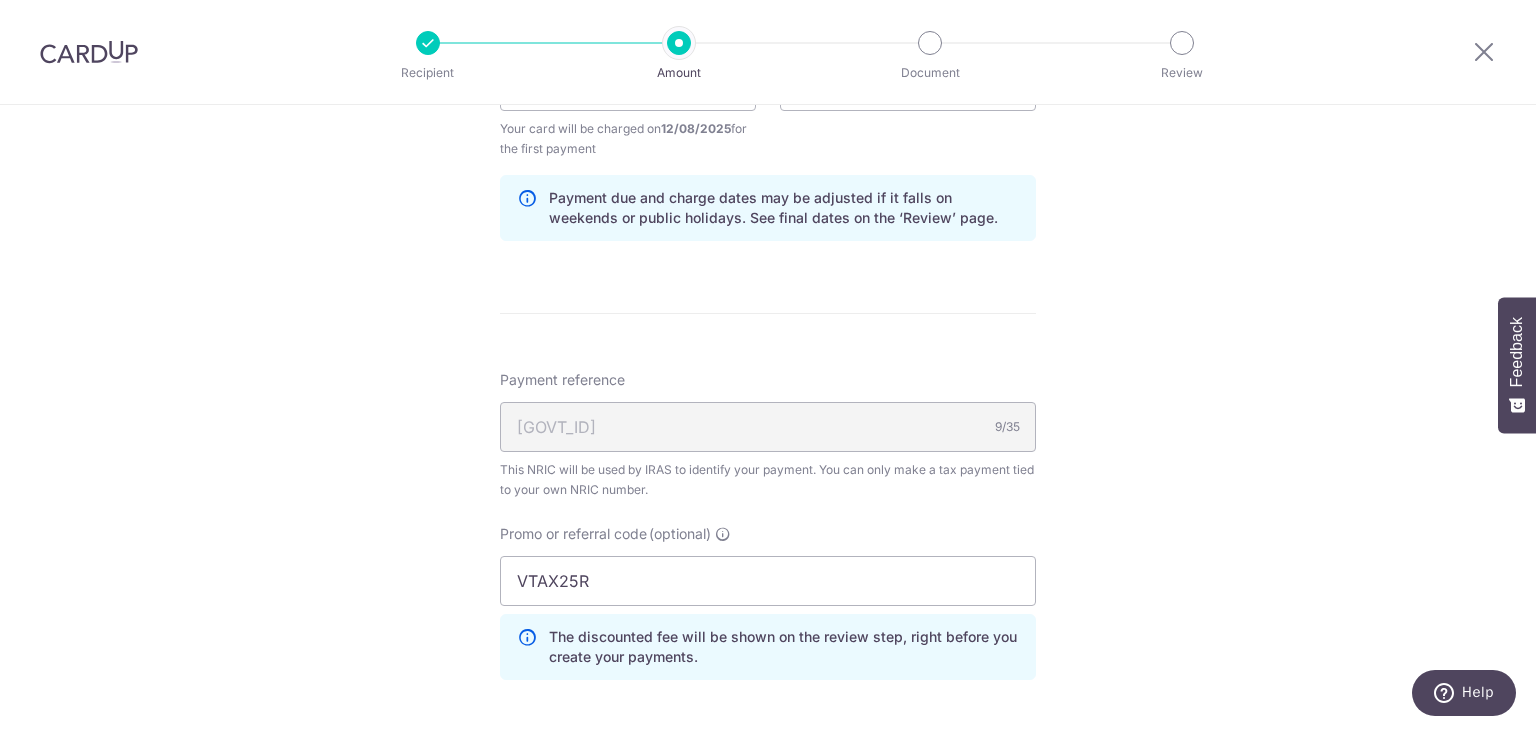 scroll, scrollTop: 1100, scrollLeft: 0, axis: vertical 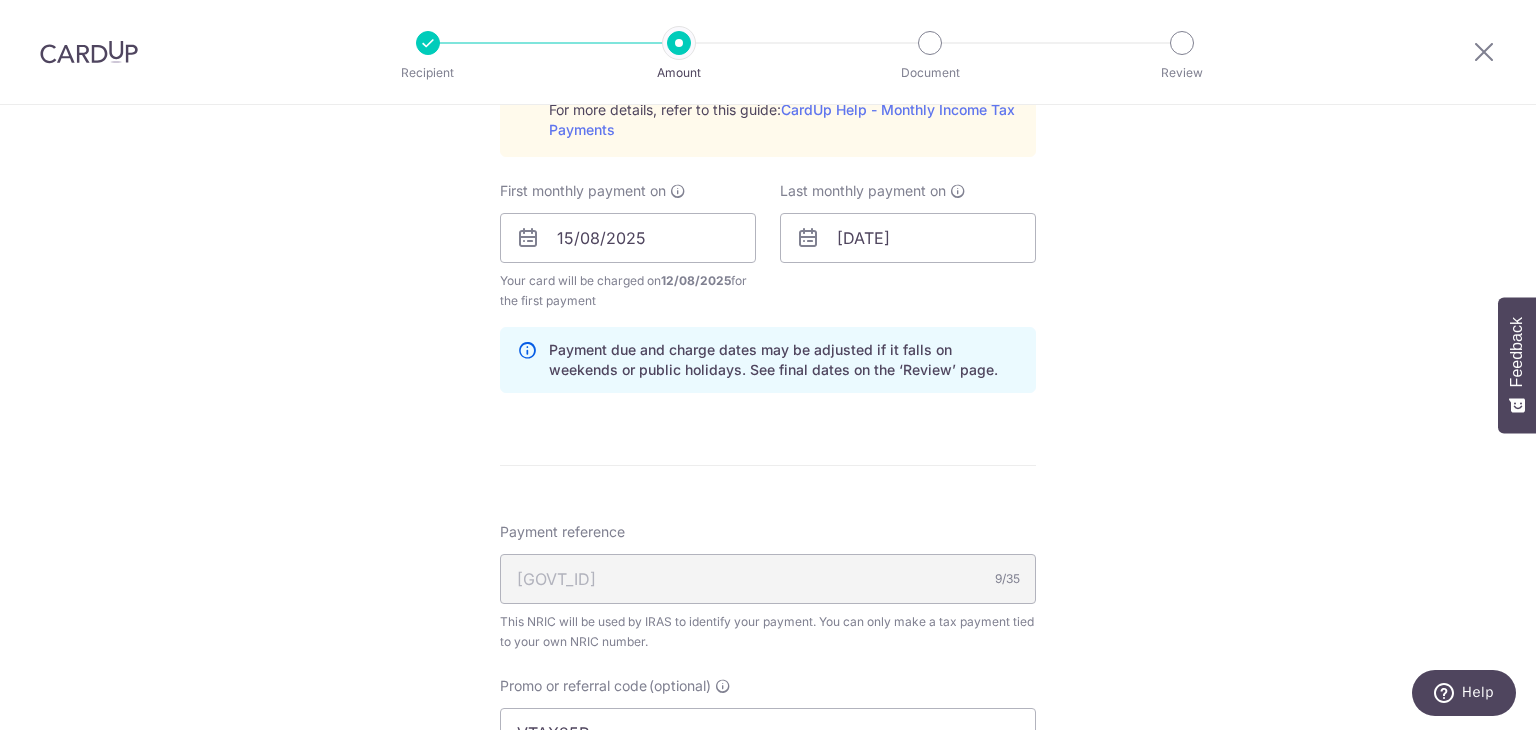 drag, startPoint x: 361, startPoint y: 547, endPoint x: 388, endPoint y: 498, distance: 55.946404 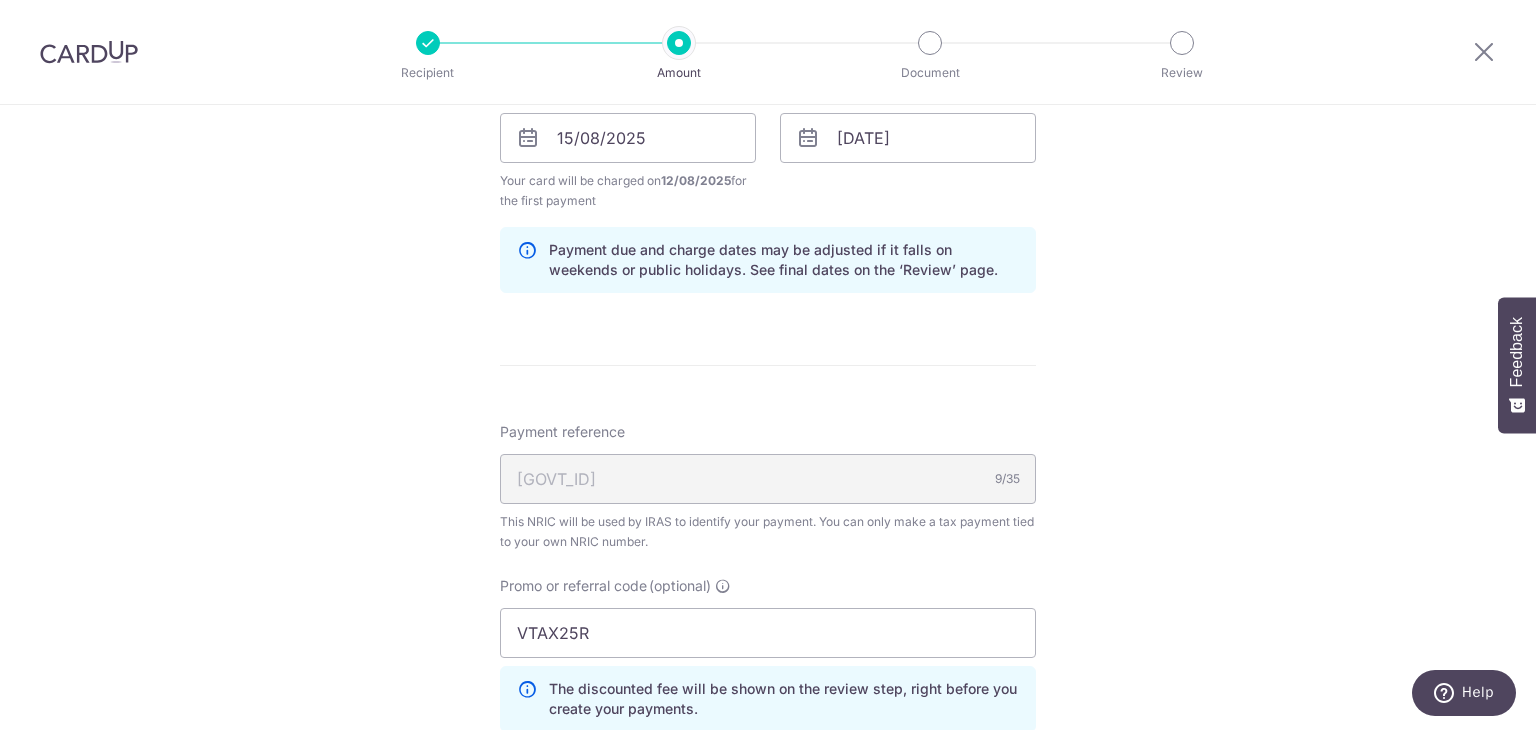 scroll, scrollTop: 1000, scrollLeft: 0, axis: vertical 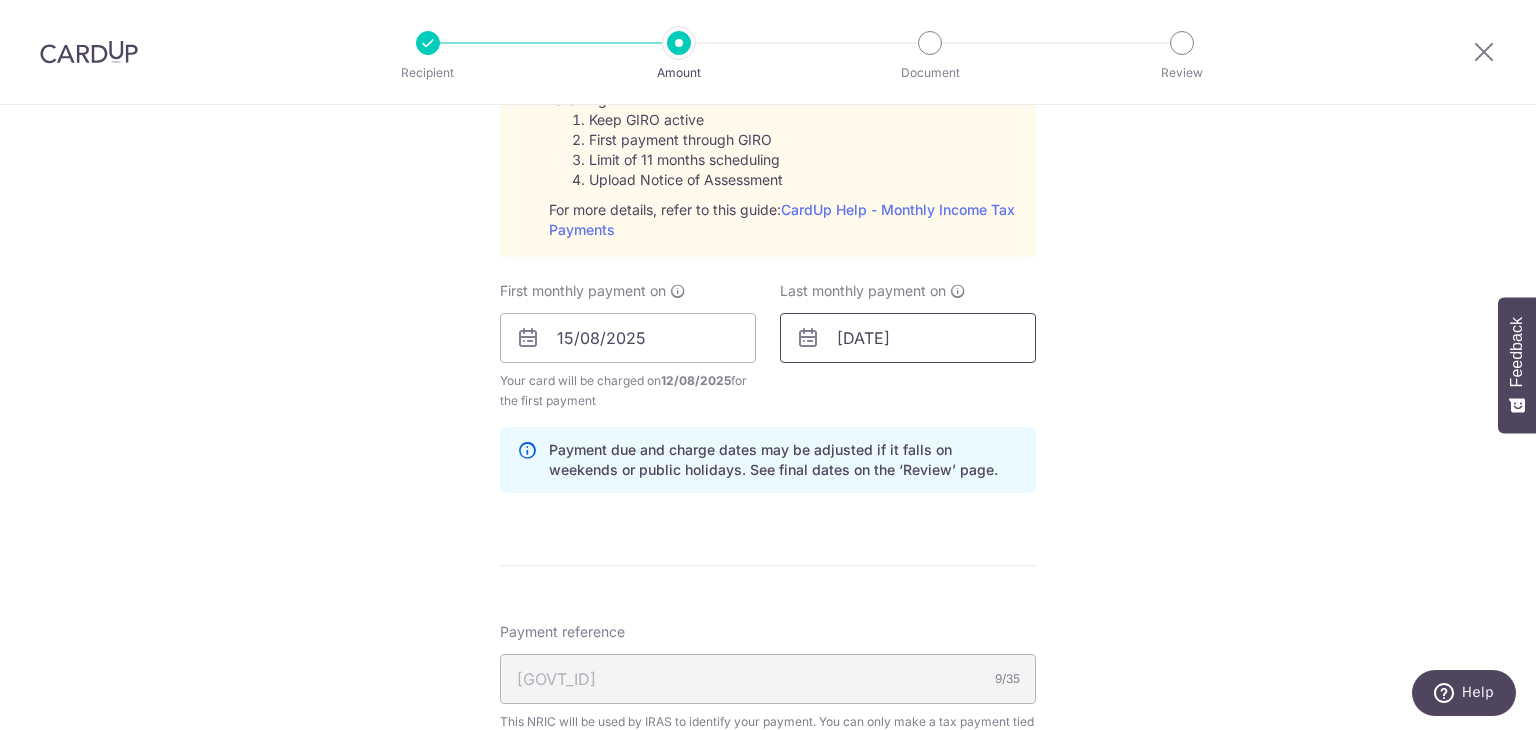 click on "13/03/2026" at bounding box center [908, 338] 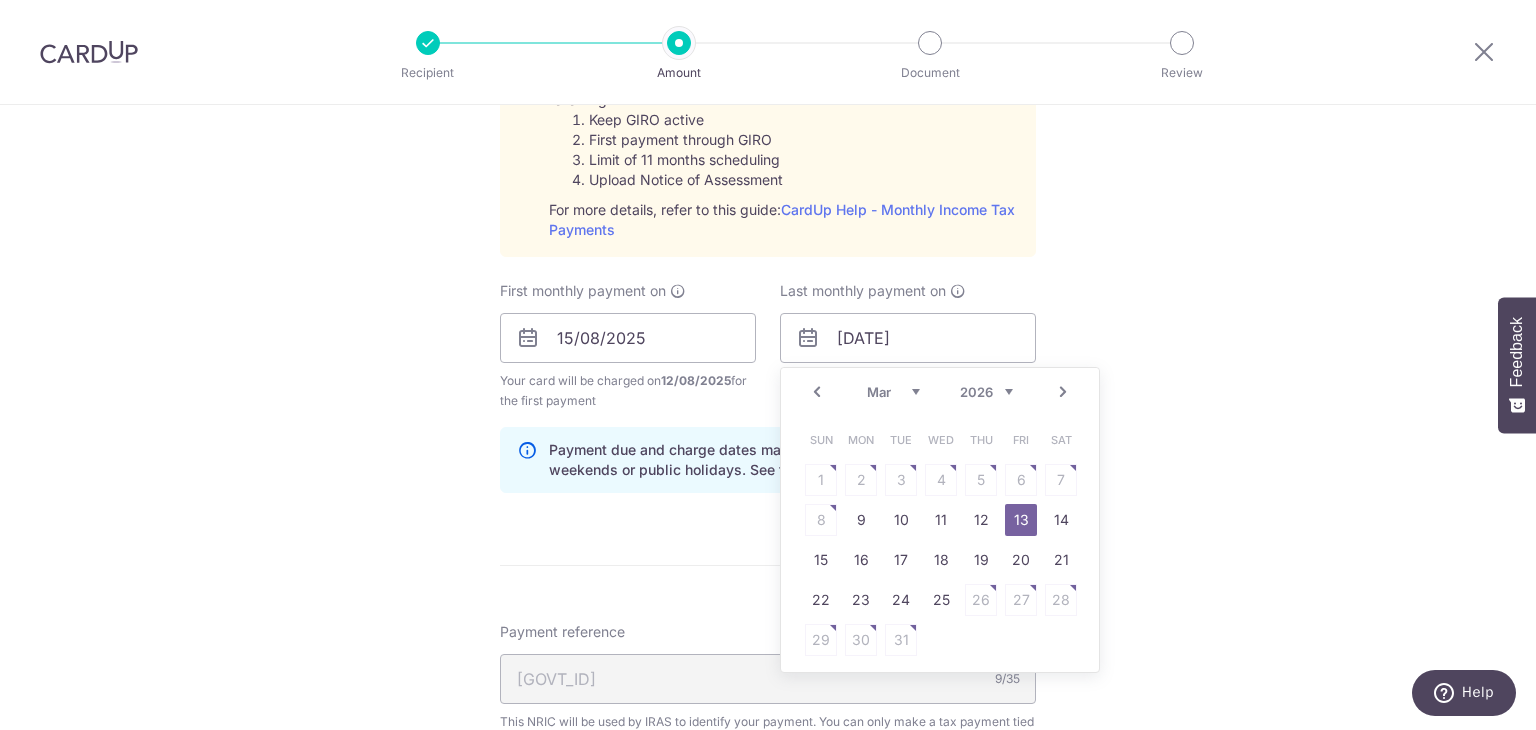 click on "Tell us more about your payment
Enter one-time or monthly payment amount
SGD
2,167.98
2167.98
The  total tax payment amounts scheduled  should not exceed the outstanding balance in your latest Statement of Account.
Select Card
**** 6985
Add credit card
Your Cards
**** 6985
Secure 256-bit SSL
Text
New card details" at bounding box center (768, 233) 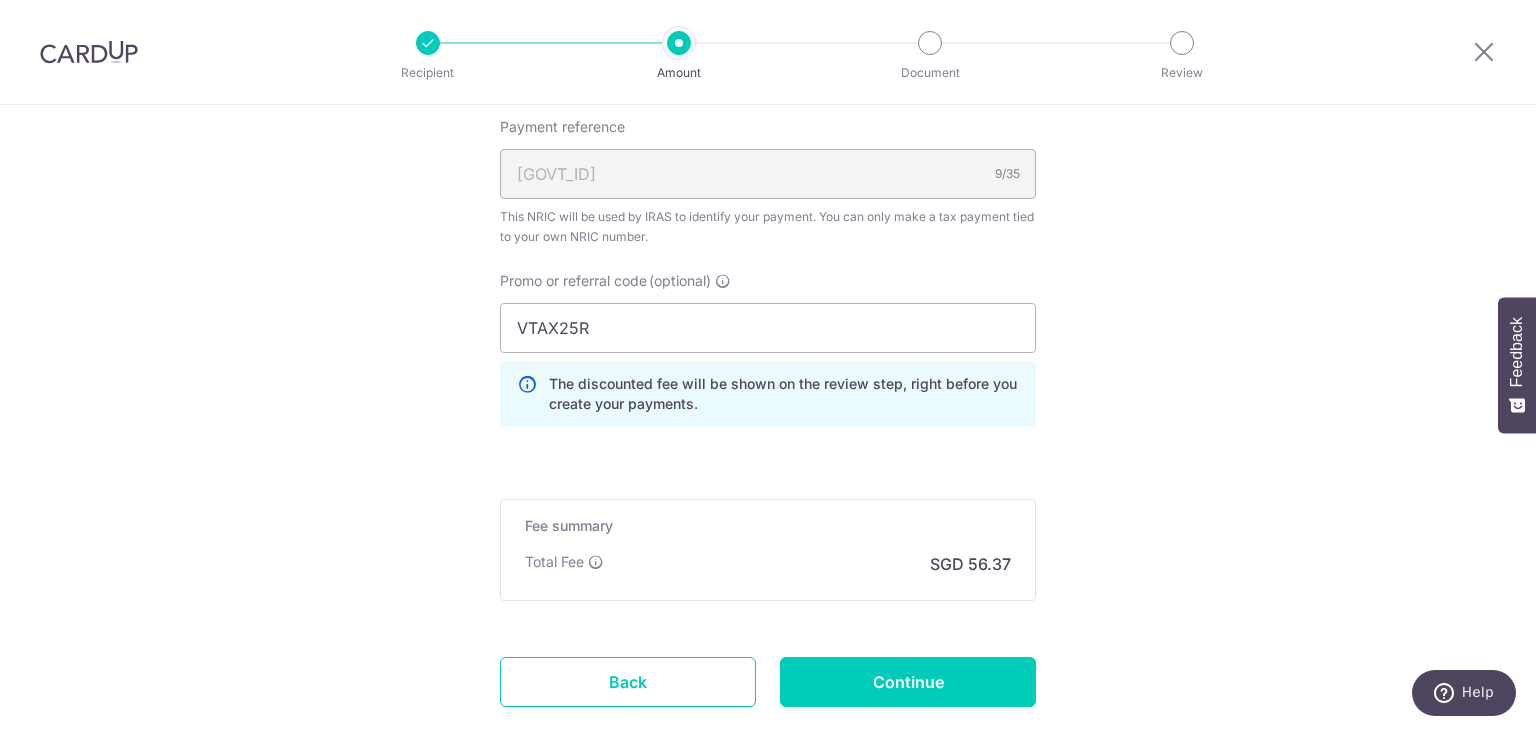 scroll, scrollTop: 1628, scrollLeft: 0, axis: vertical 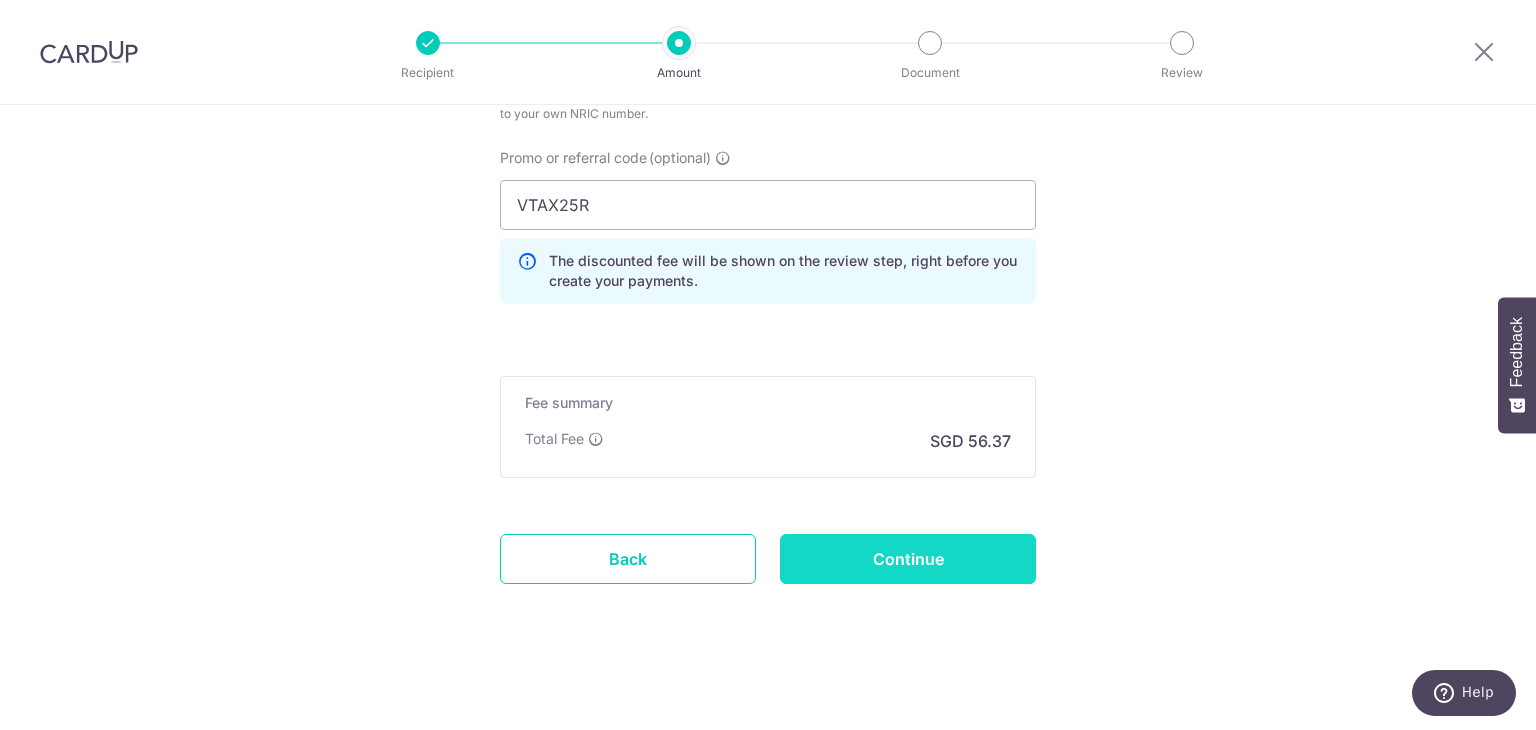 click on "Continue" at bounding box center [908, 559] 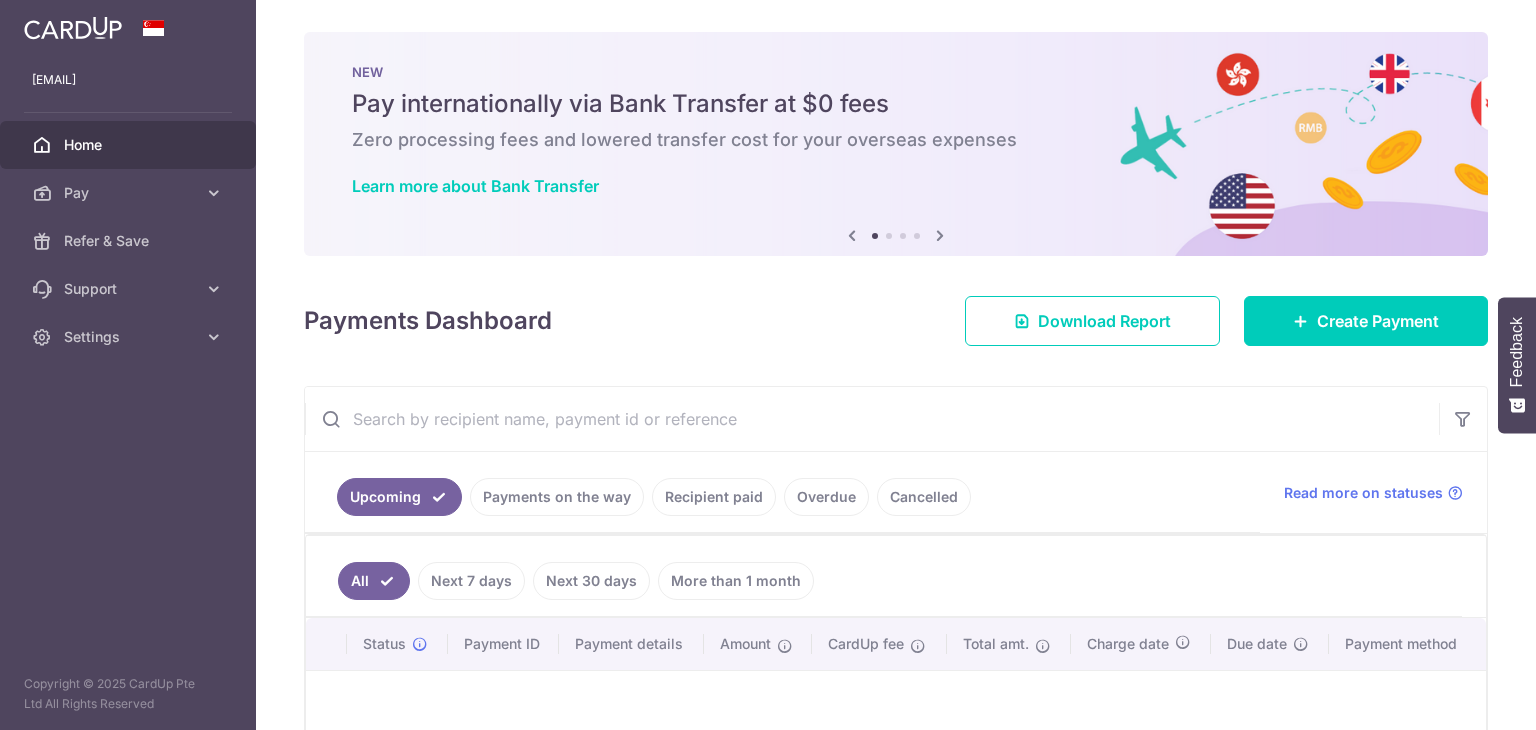 scroll, scrollTop: 0, scrollLeft: 0, axis: both 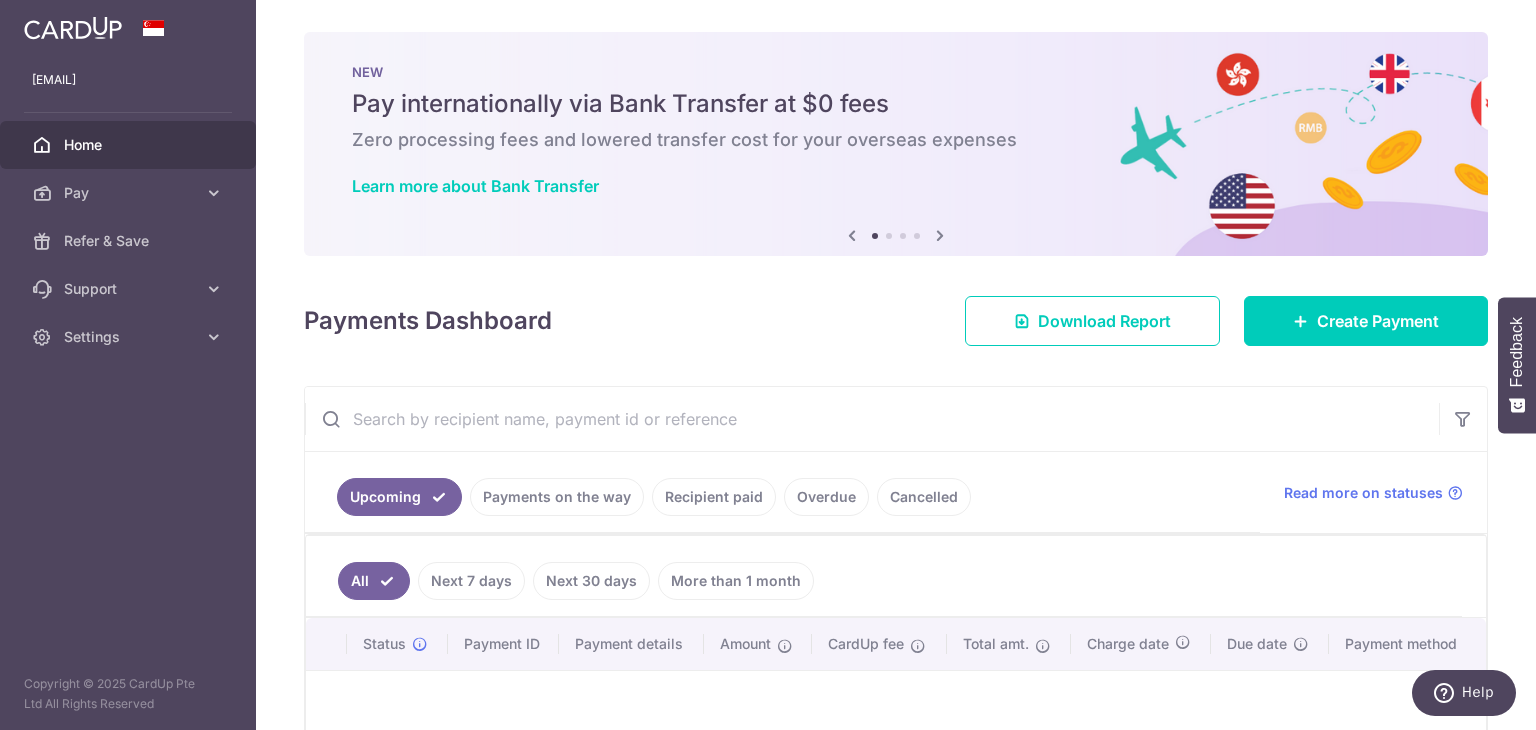 click on "Cancelled" at bounding box center [924, 497] 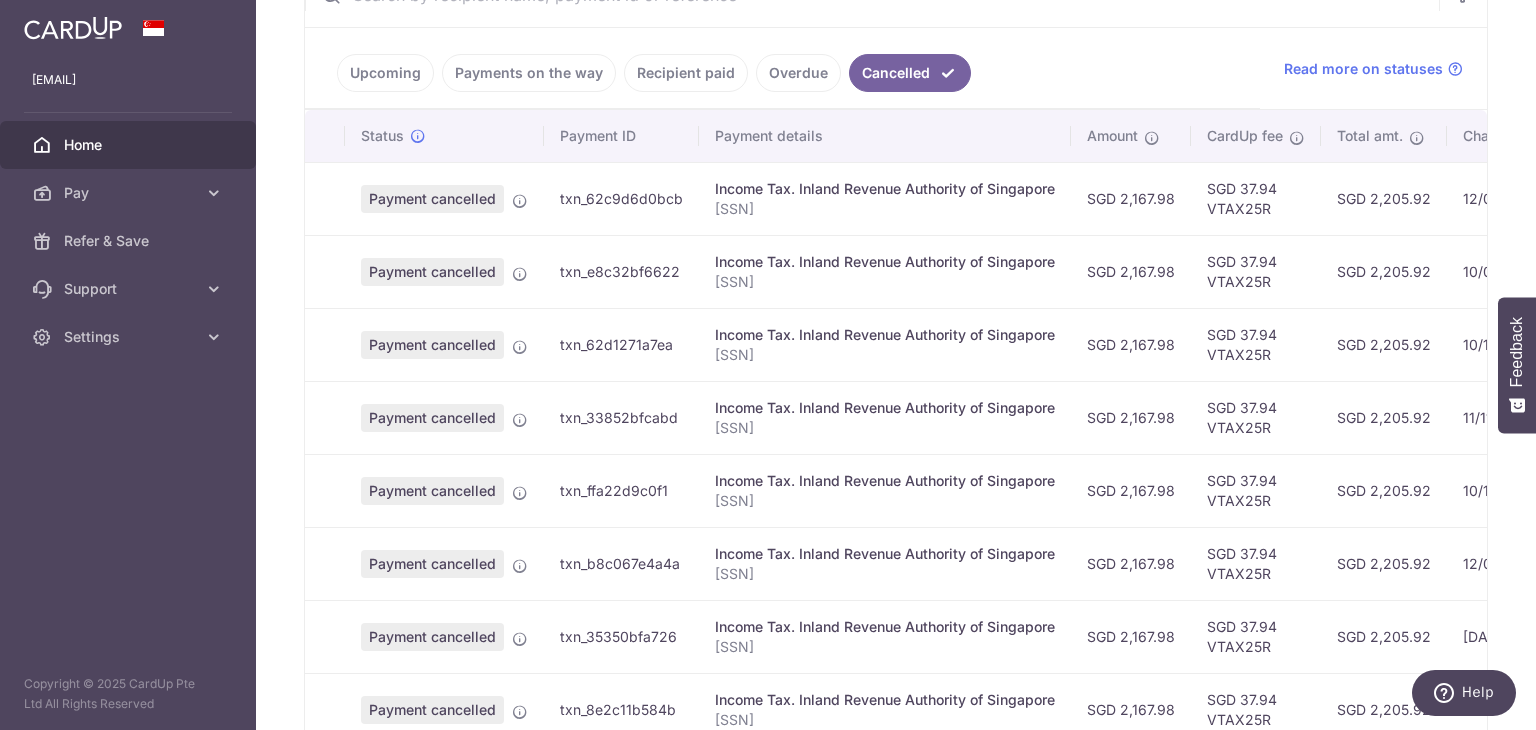 scroll, scrollTop: 500, scrollLeft: 0, axis: vertical 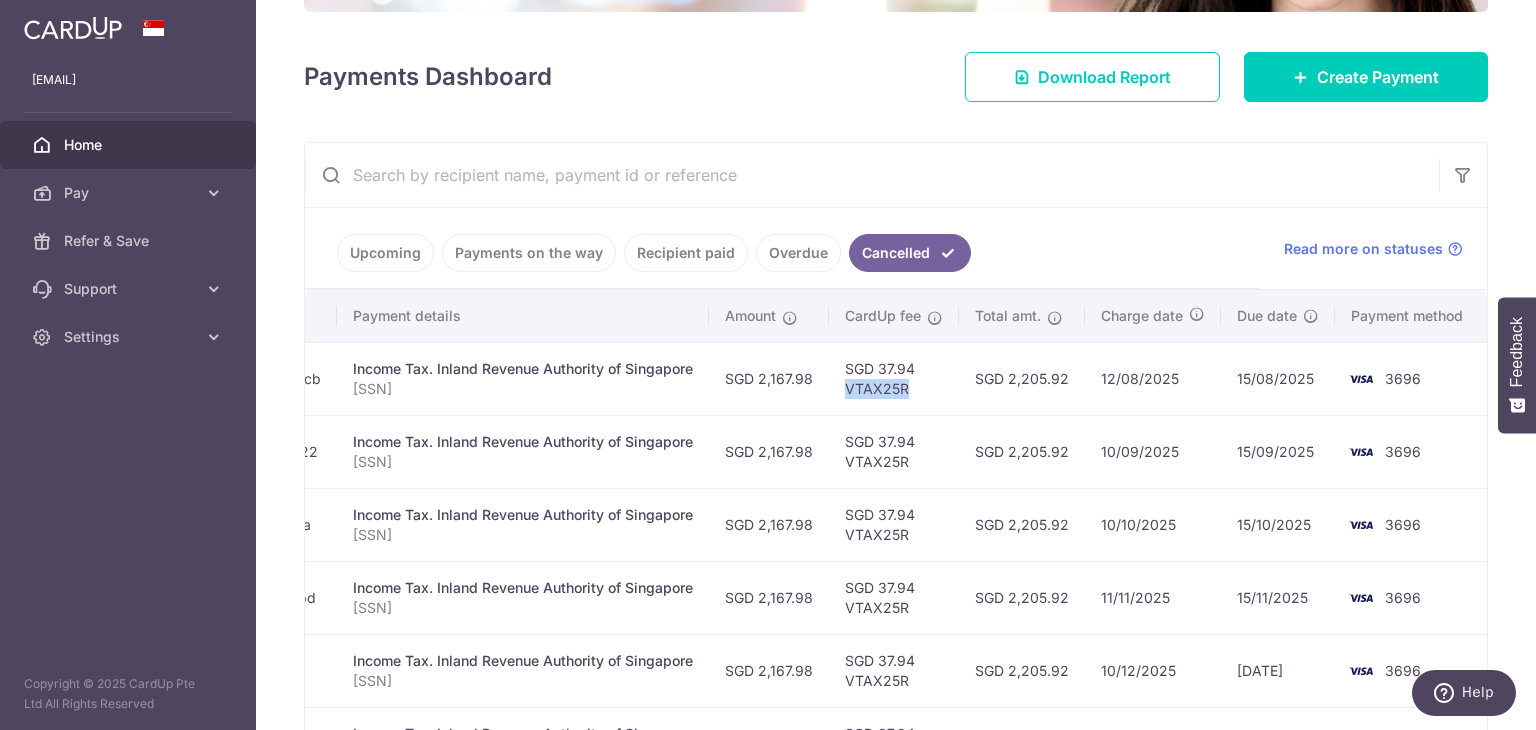 drag, startPoint x: 908, startPoint y: 391, endPoint x: 830, endPoint y: 387, distance: 78.10249 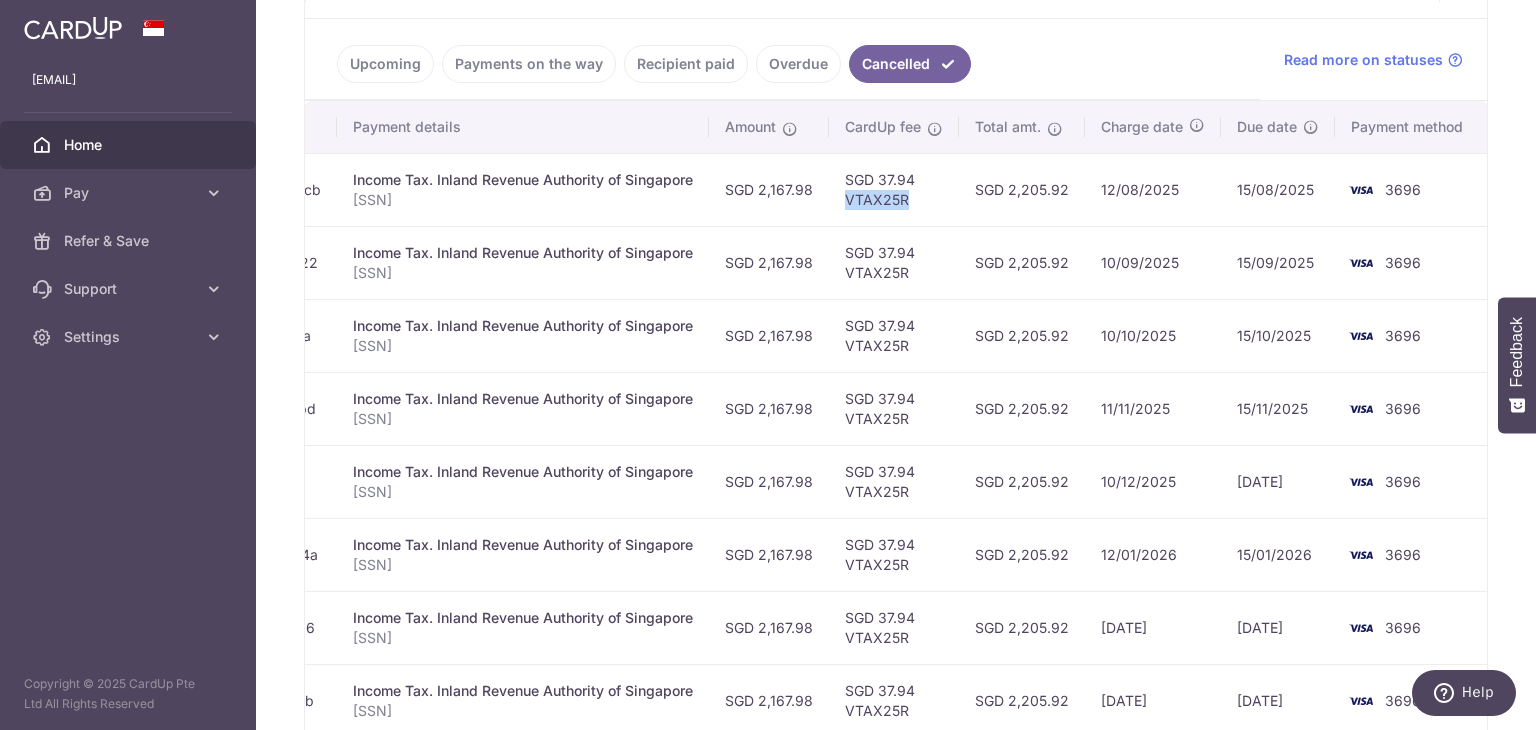 scroll, scrollTop: 544, scrollLeft: 0, axis: vertical 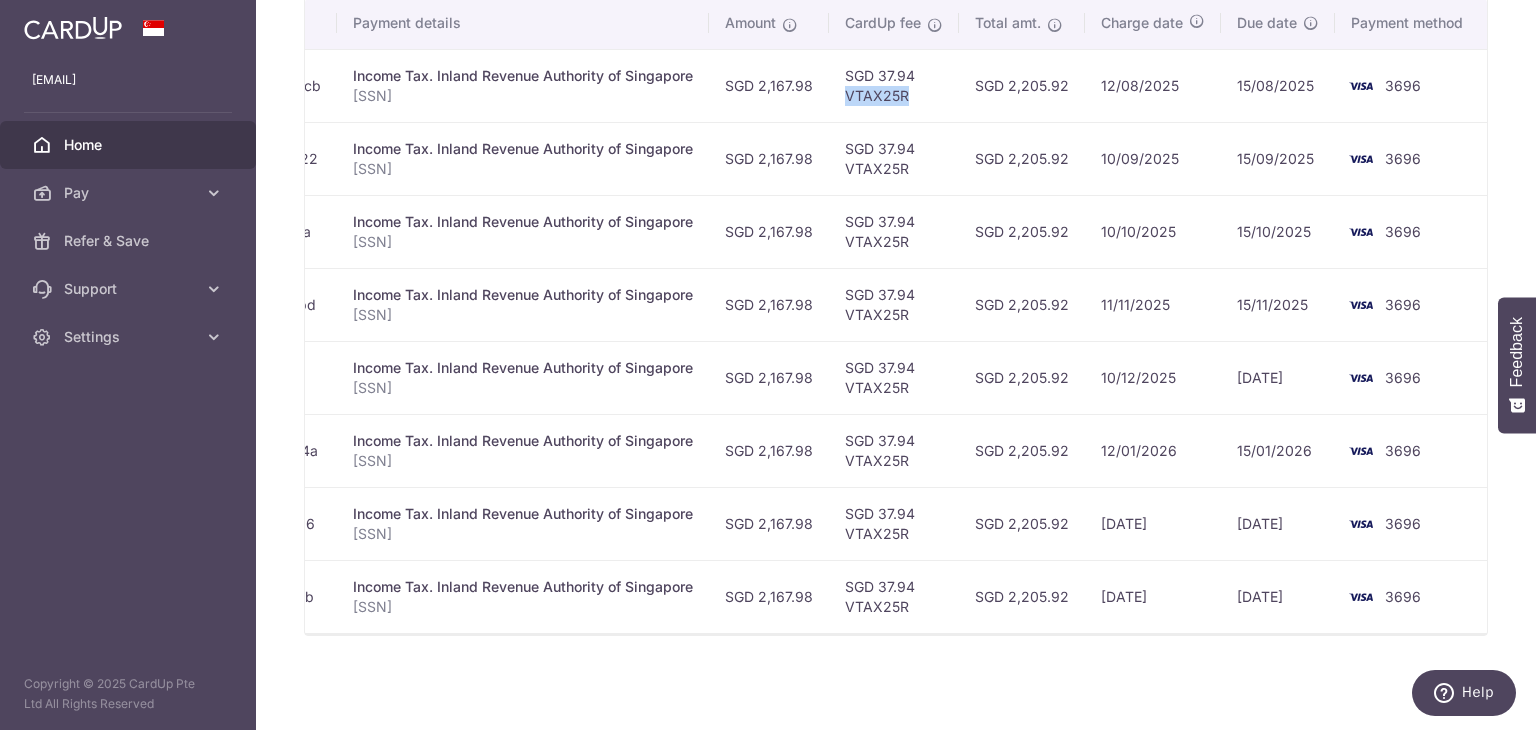 drag, startPoint x: 814, startPoint y: 369, endPoint x: 758, endPoint y: 371, distance: 56.0357 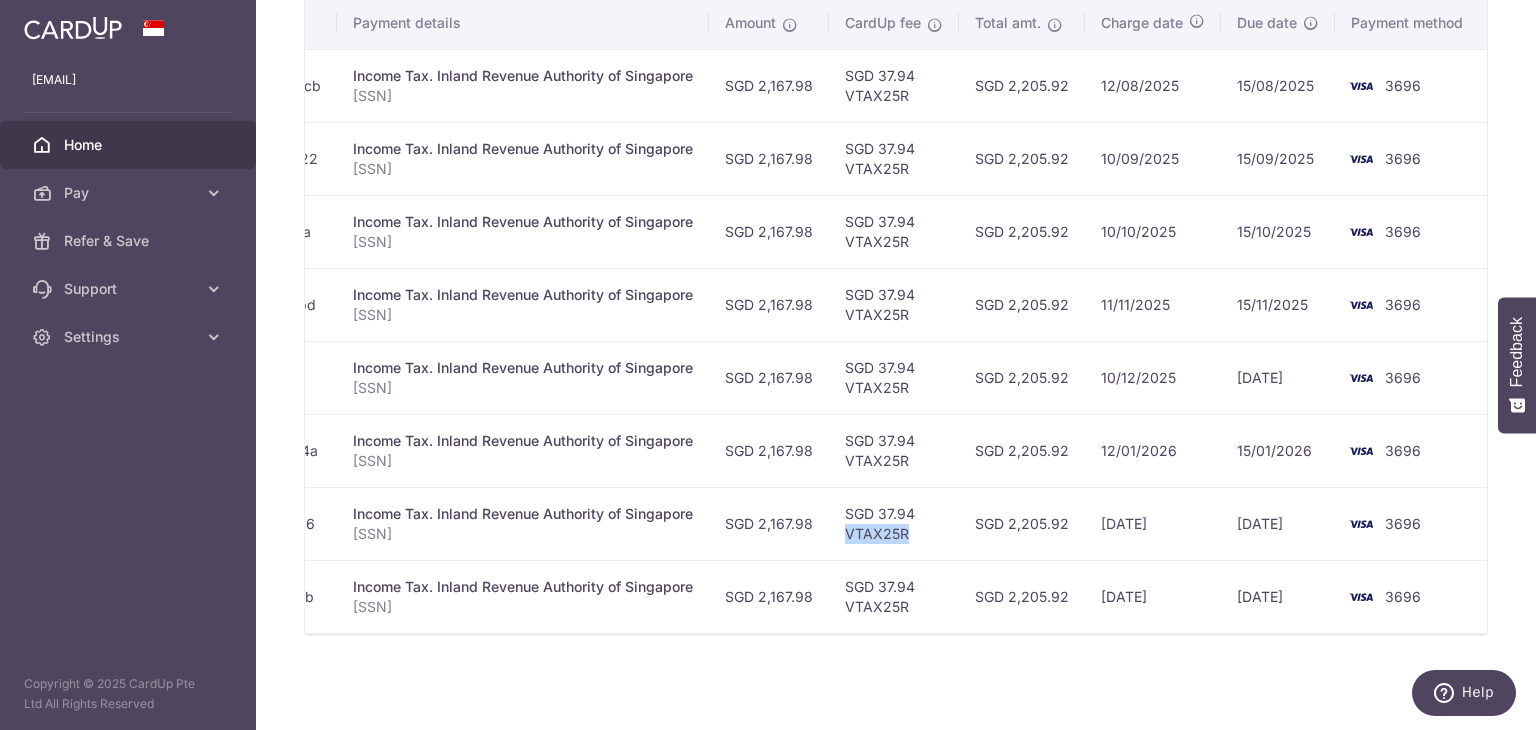 drag, startPoint x: 901, startPoint y: 528, endPoint x: 844, endPoint y: 529, distance: 57.00877 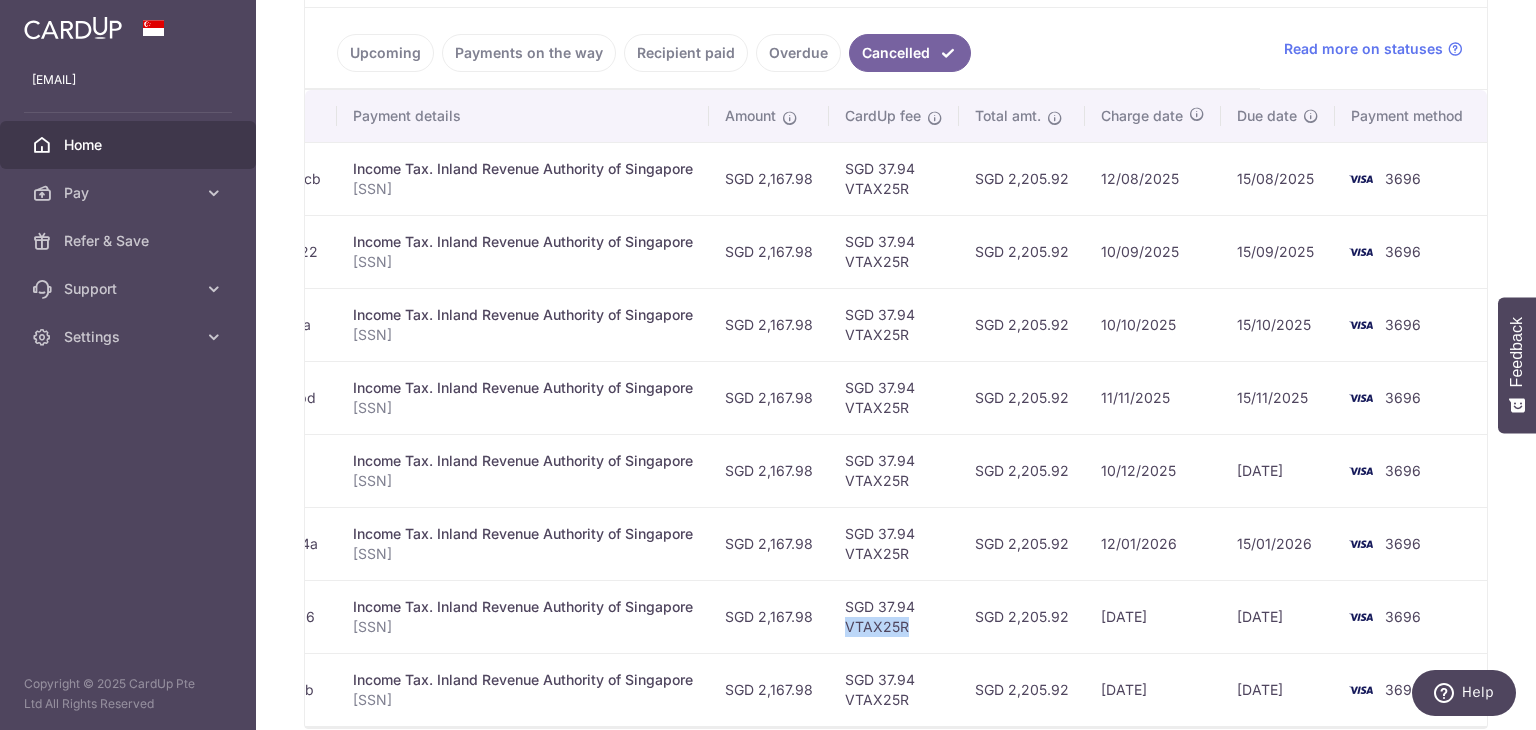 scroll, scrollTop: 544, scrollLeft: 0, axis: vertical 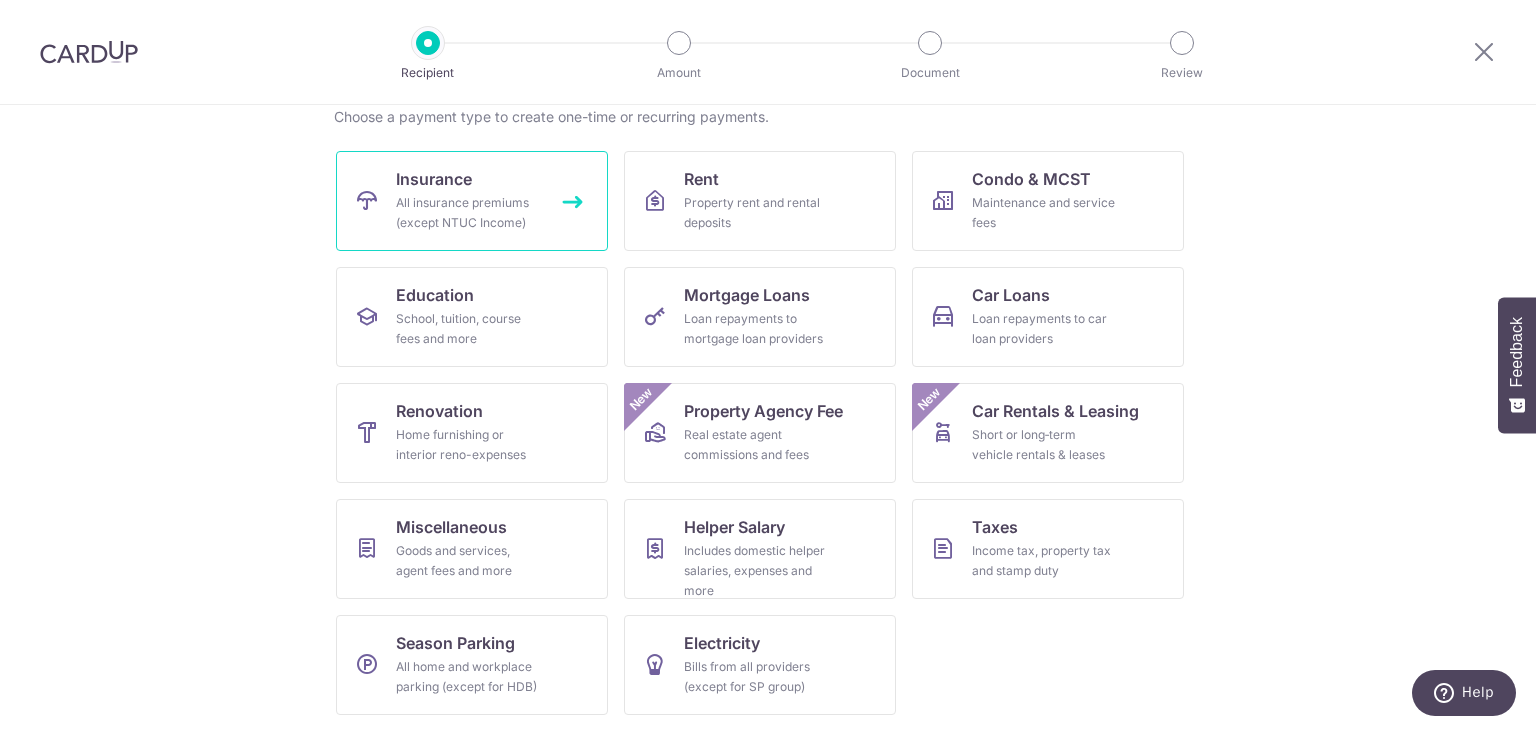 click on "All insurance premiums (except NTUC Income)" at bounding box center (468, 213) 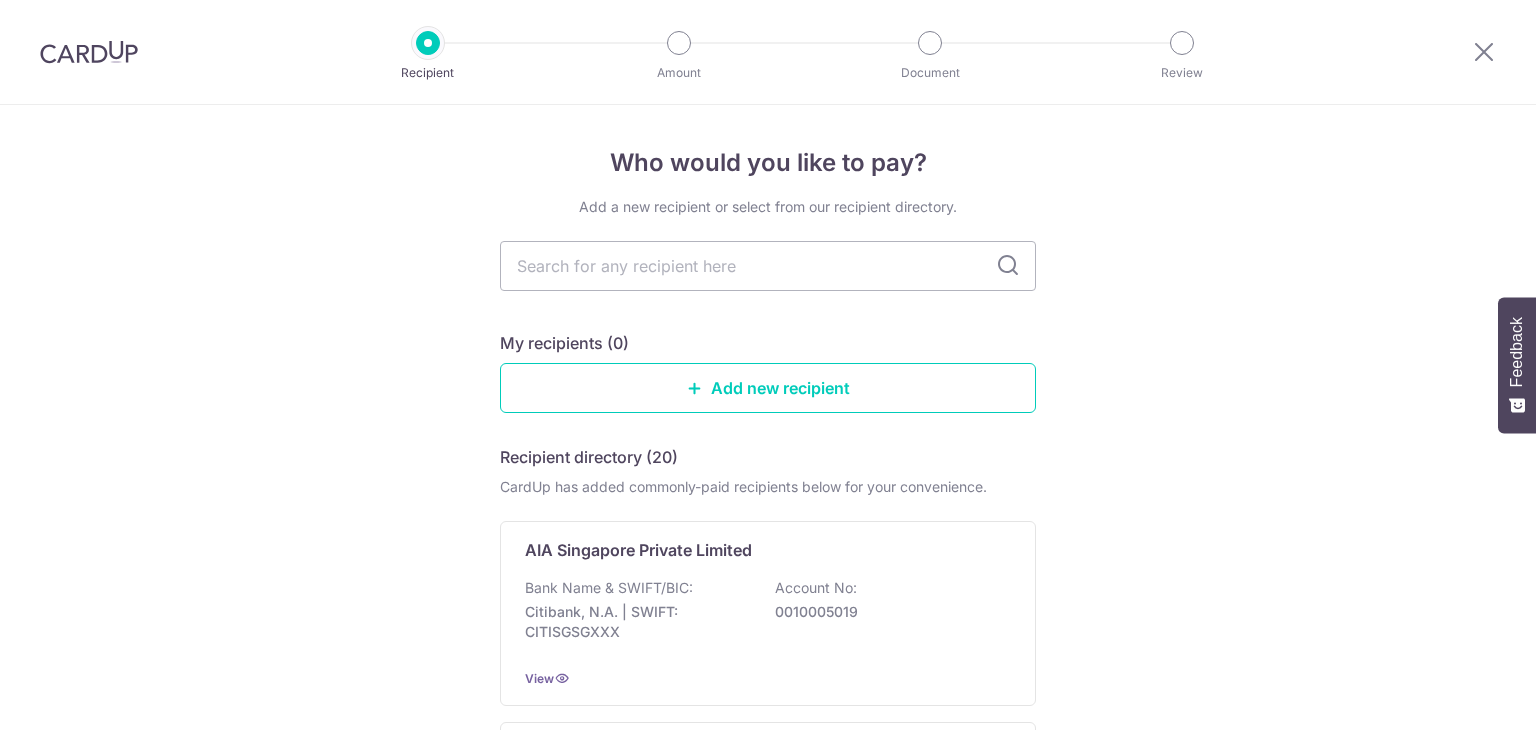 scroll, scrollTop: 0, scrollLeft: 0, axis: both 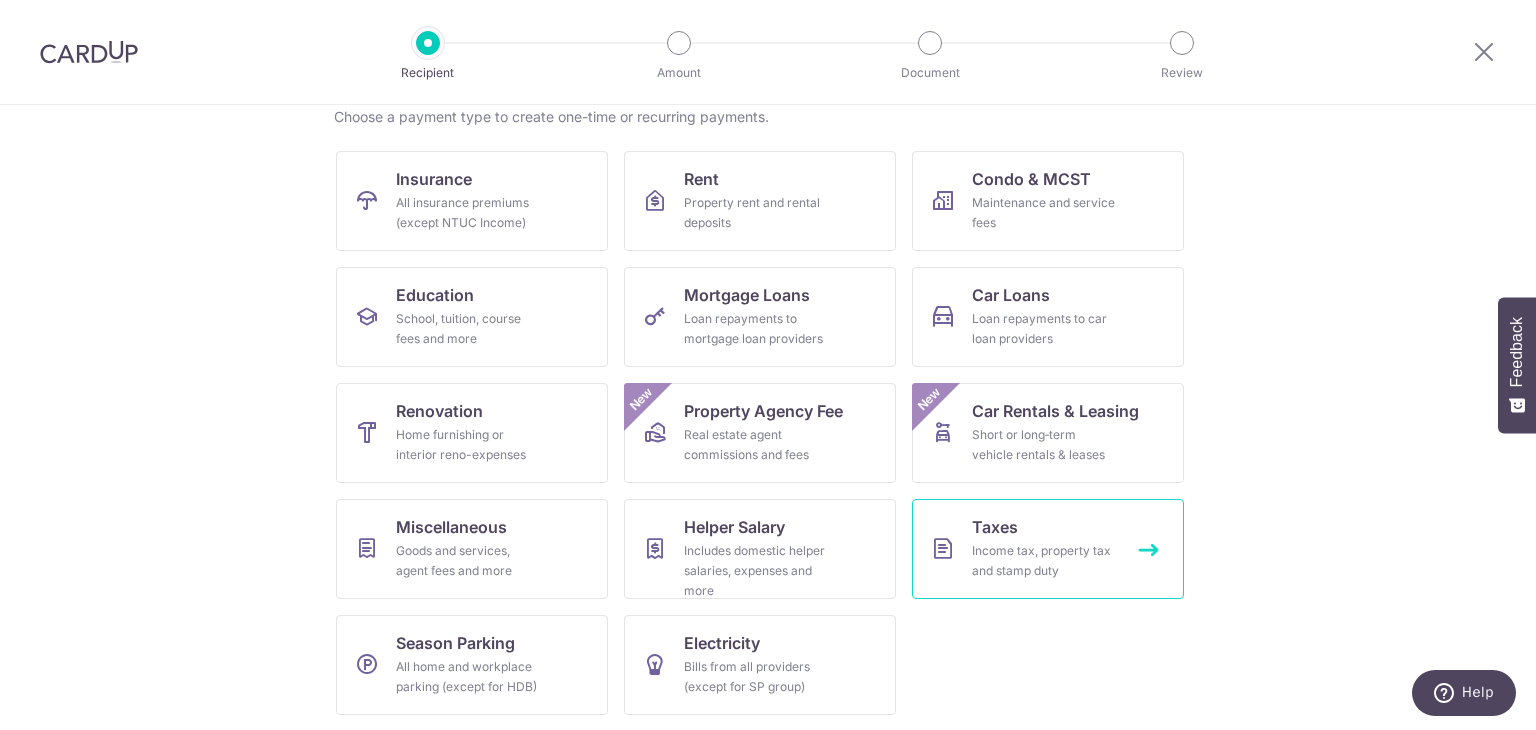 click on "Income tax, property tax and stamp duty" at bounding box center (1044, 561) 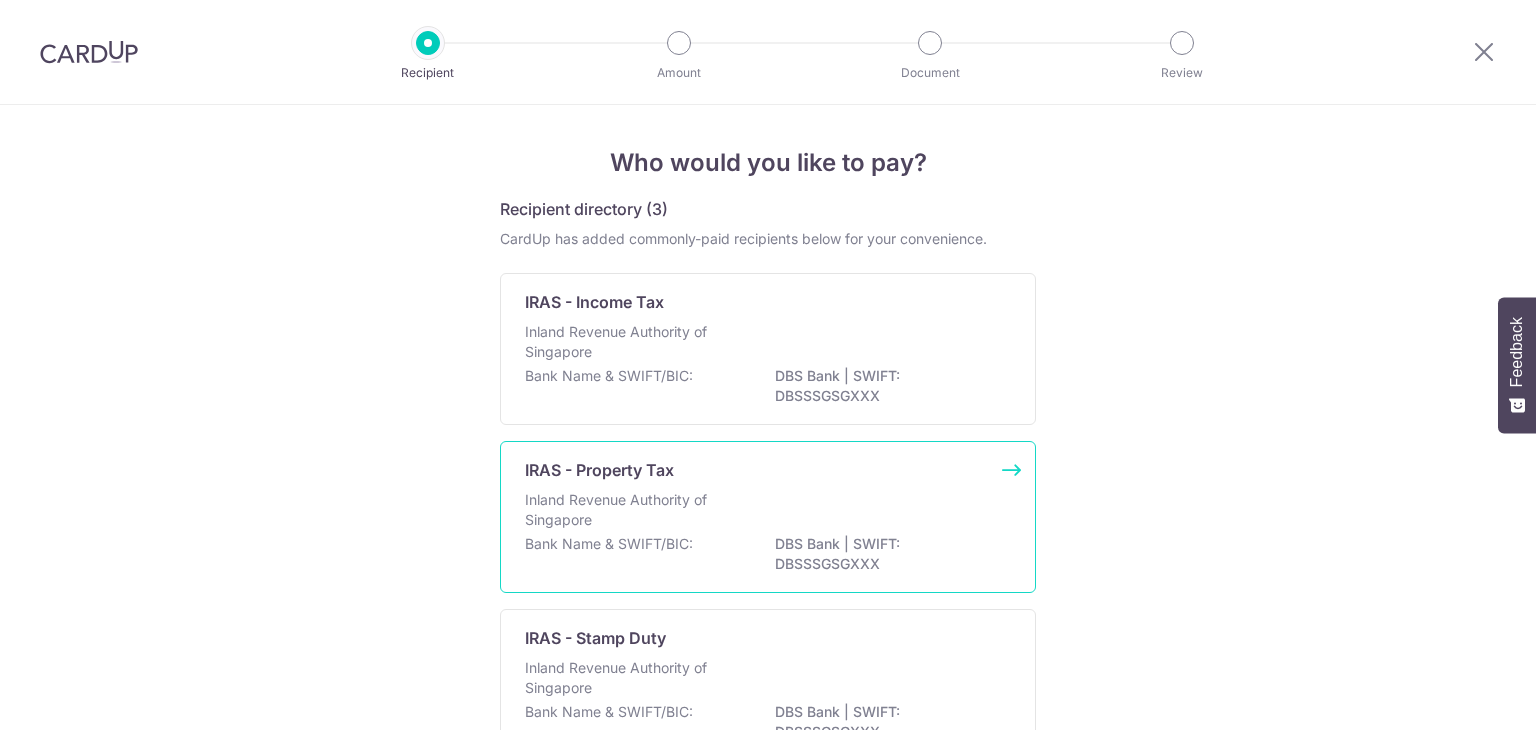 scroll, scrollTop: 0, scrollLeft: 0, axis: both 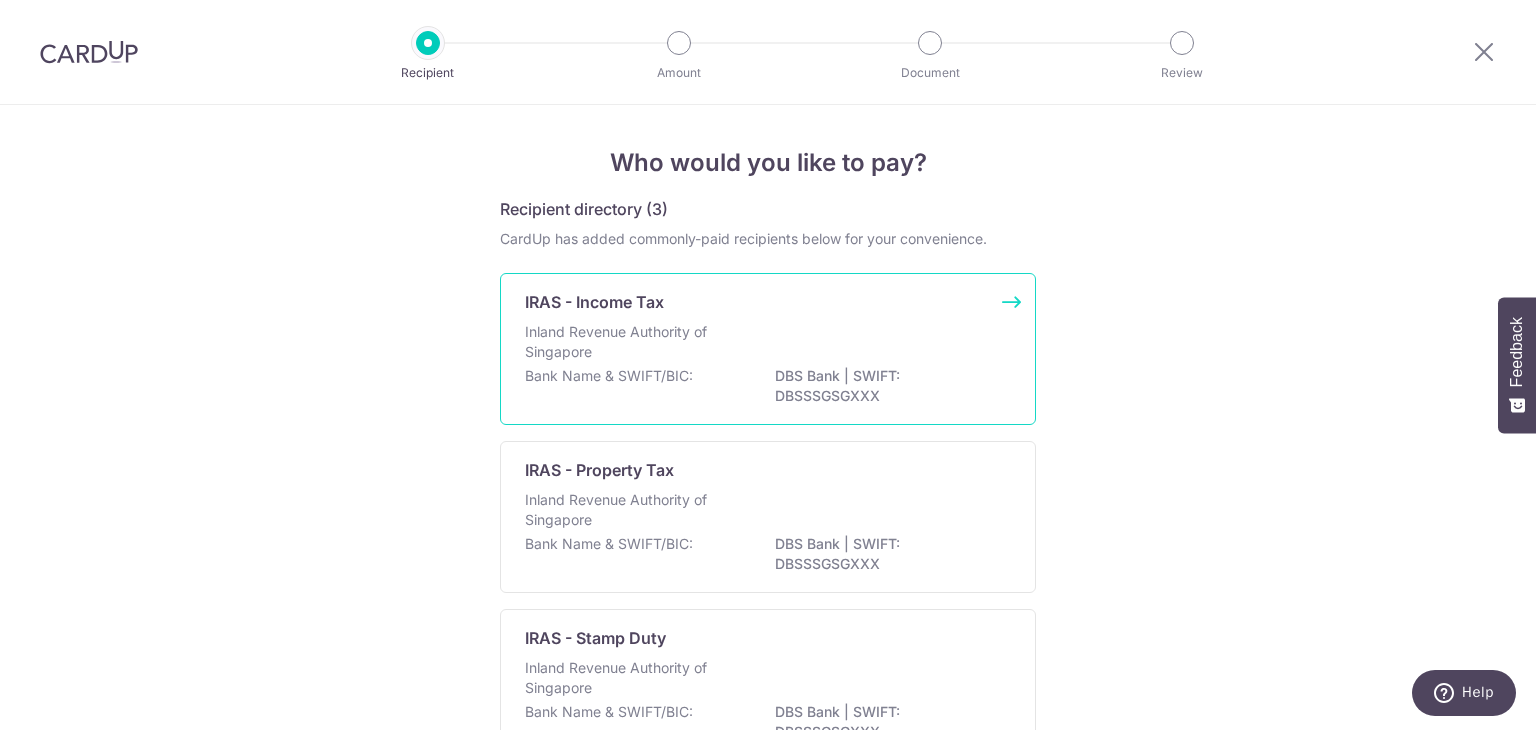 click on "Inland Revenue Authority of Singapore" at bounding box center (631, 342) 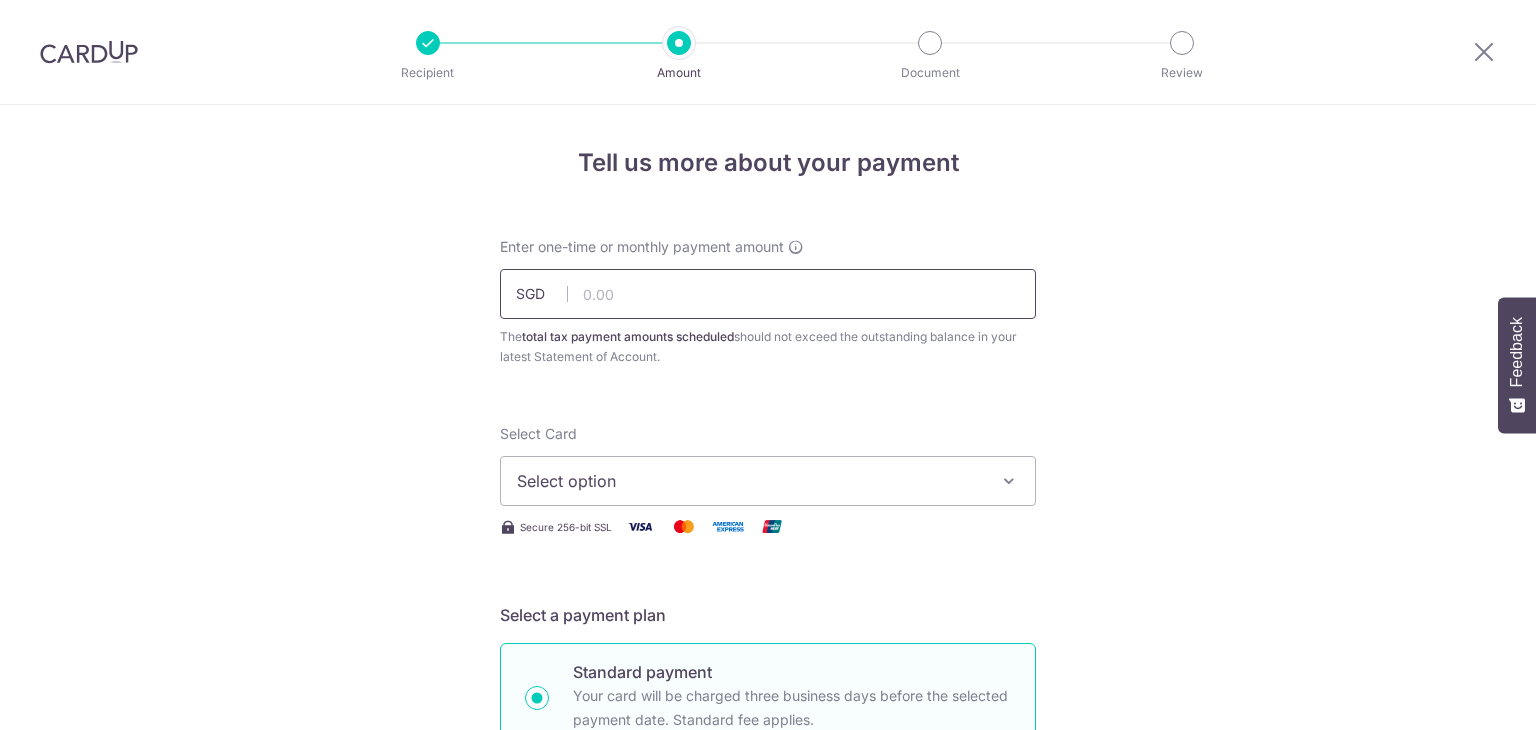 scroll, scrollTop: 0, scrollLeft: 0, axis: both 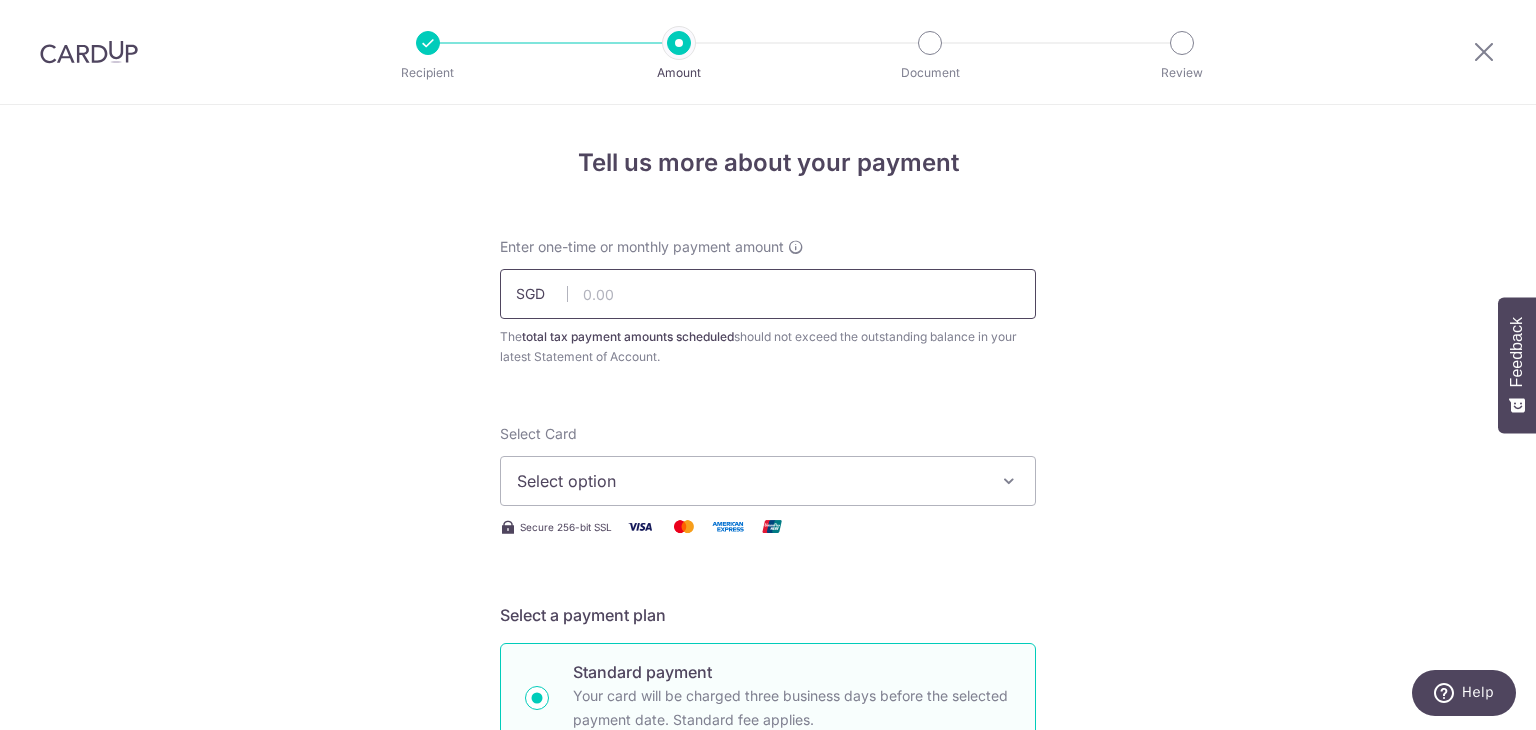 click at bounding box center [768, 294] 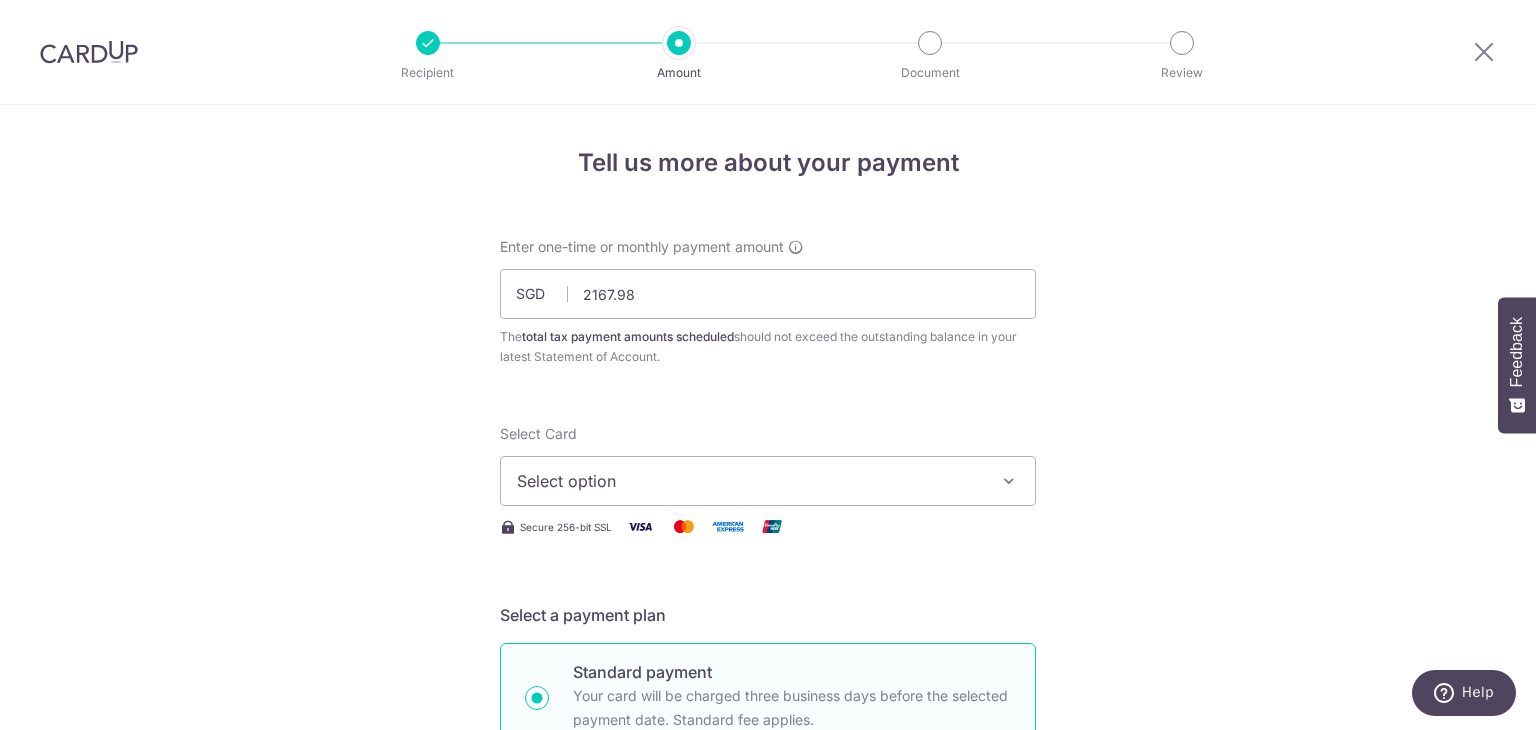 type on "2,167.98" 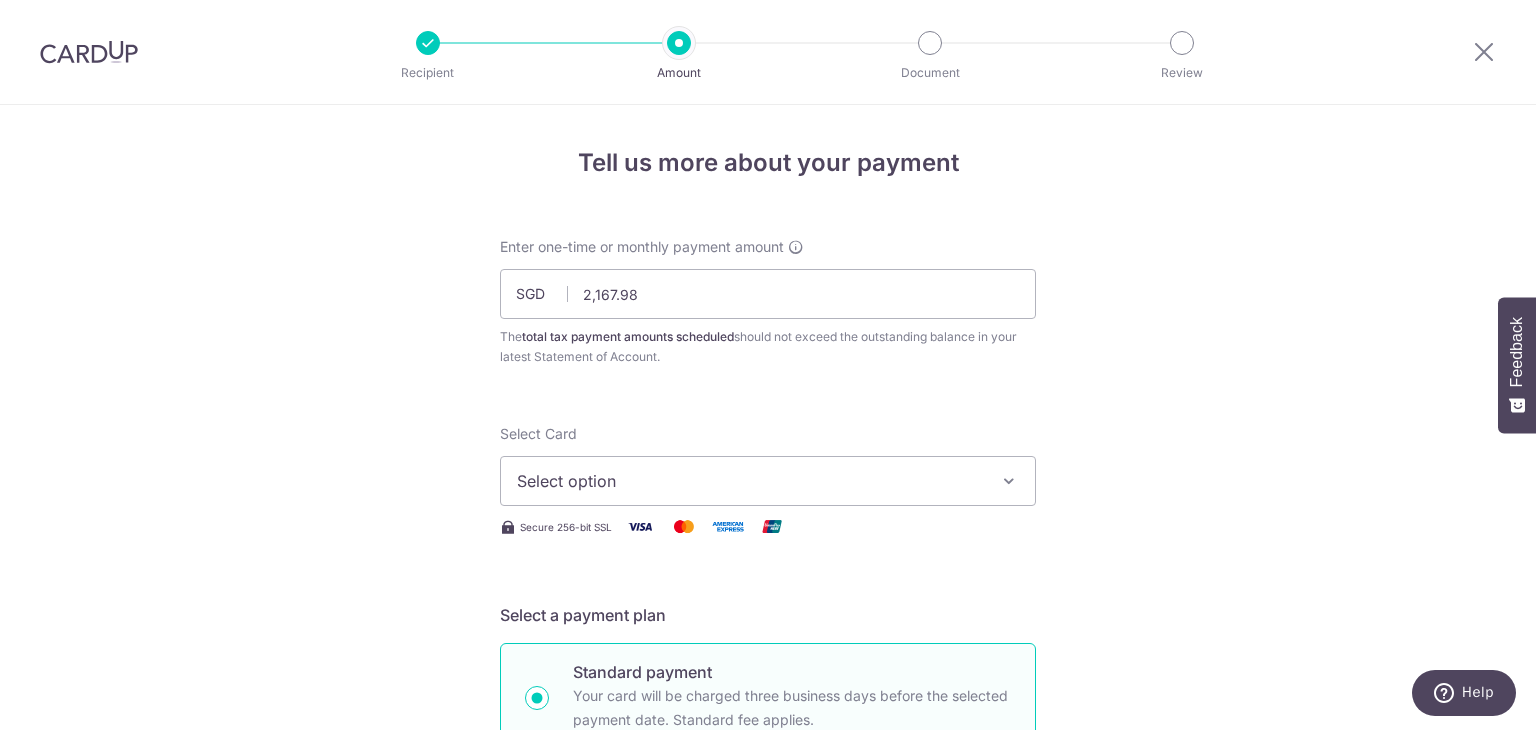 click on "Select option" at bounding box center [750, 481] 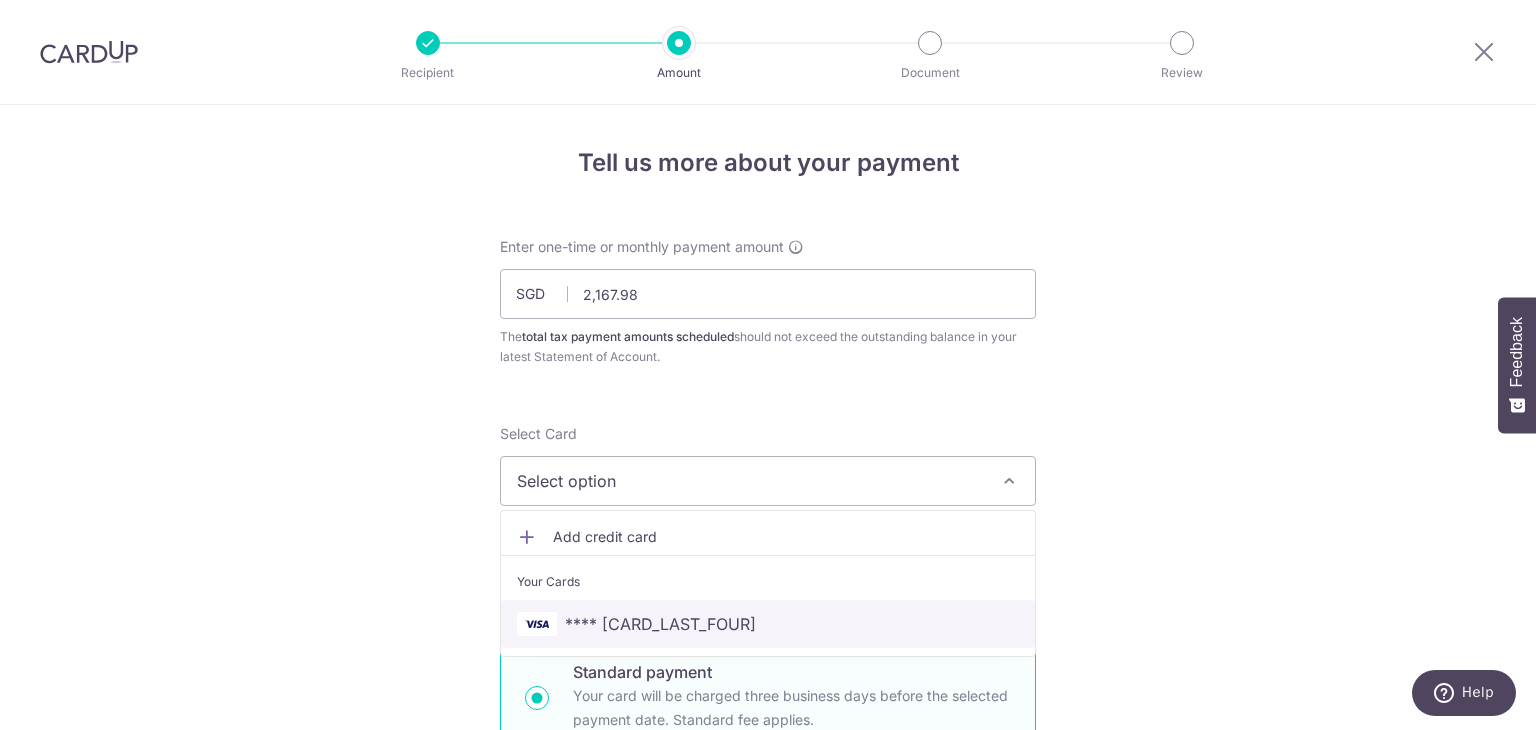 click on "**** [CARD_LAST_FOUR]" at bounding box center (660, 624) 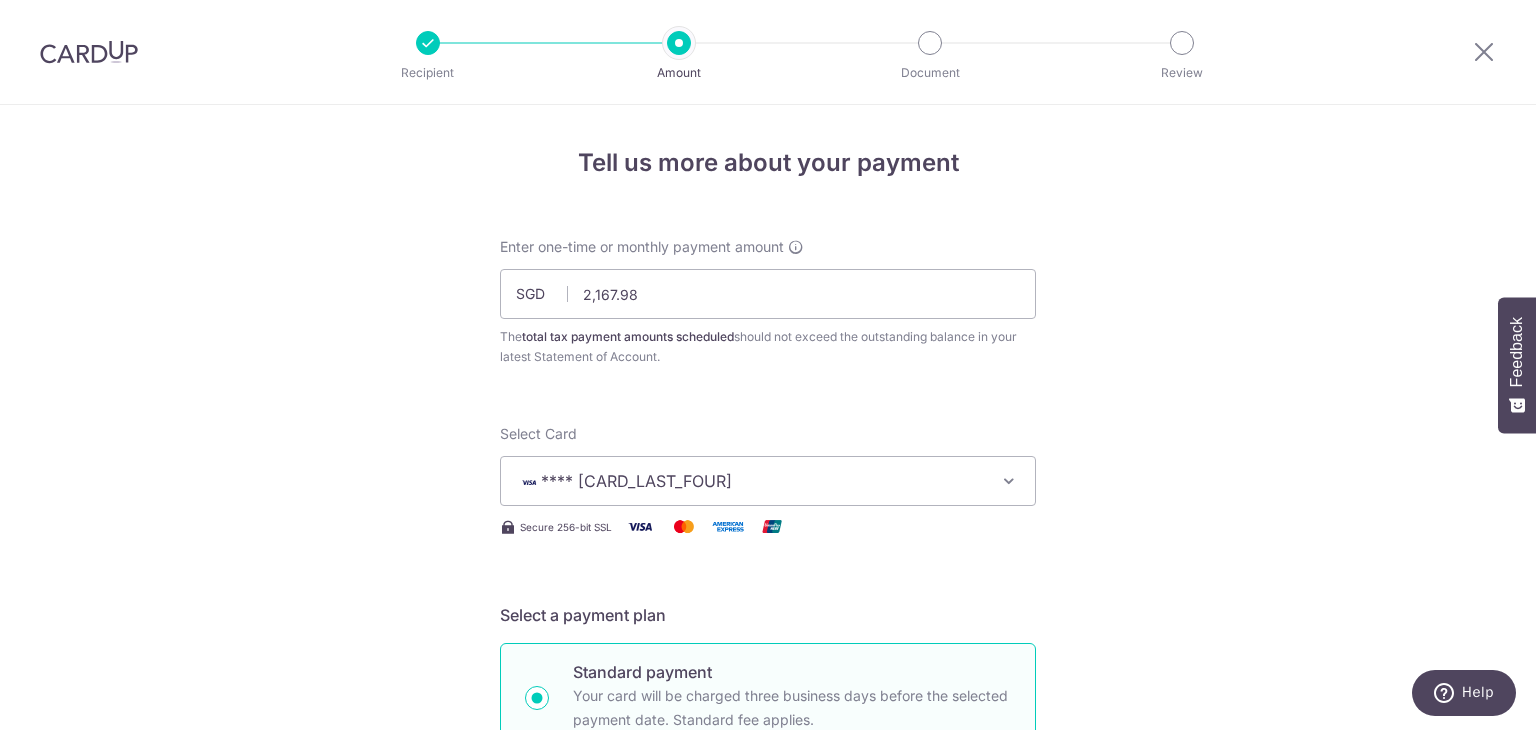 click on "Tell us more about your payment
SGD
2,167.98
2167.98
The  total tax payment amounts scheduled  should not exceed the outstanding balance in your latest Statement of Account.
Select Card
**** [CARD_LAST_FOUR]
Add credit card
Your Cards
**** [CARD_LAST_FOUR]
Secure 256-bit SSL
Text
New card details" at bounding box center (768, 1033) 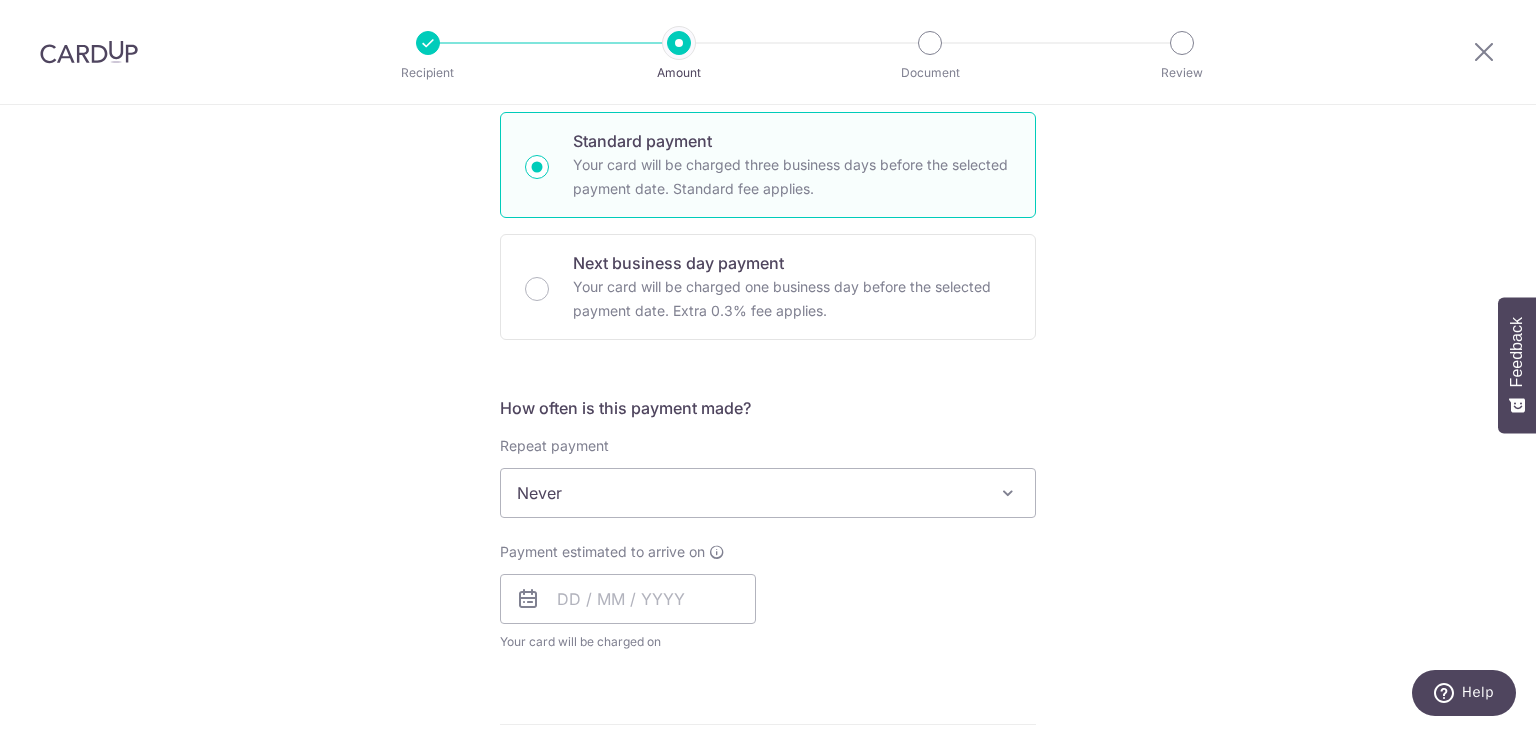 scroll, scrollTop: 600, scrollLeft: 0, axis: vertical 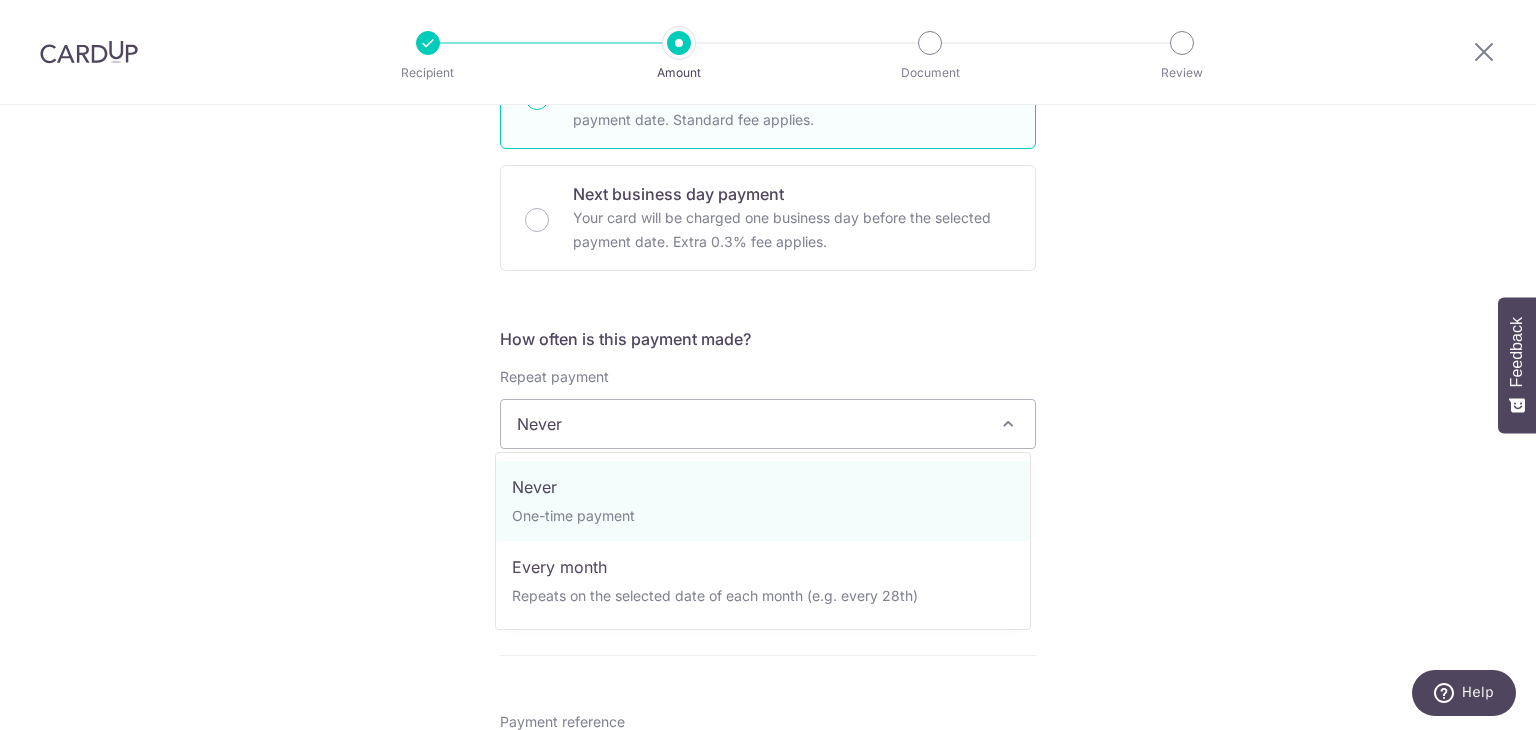 click on "Never" at bounding box center [768, 424] 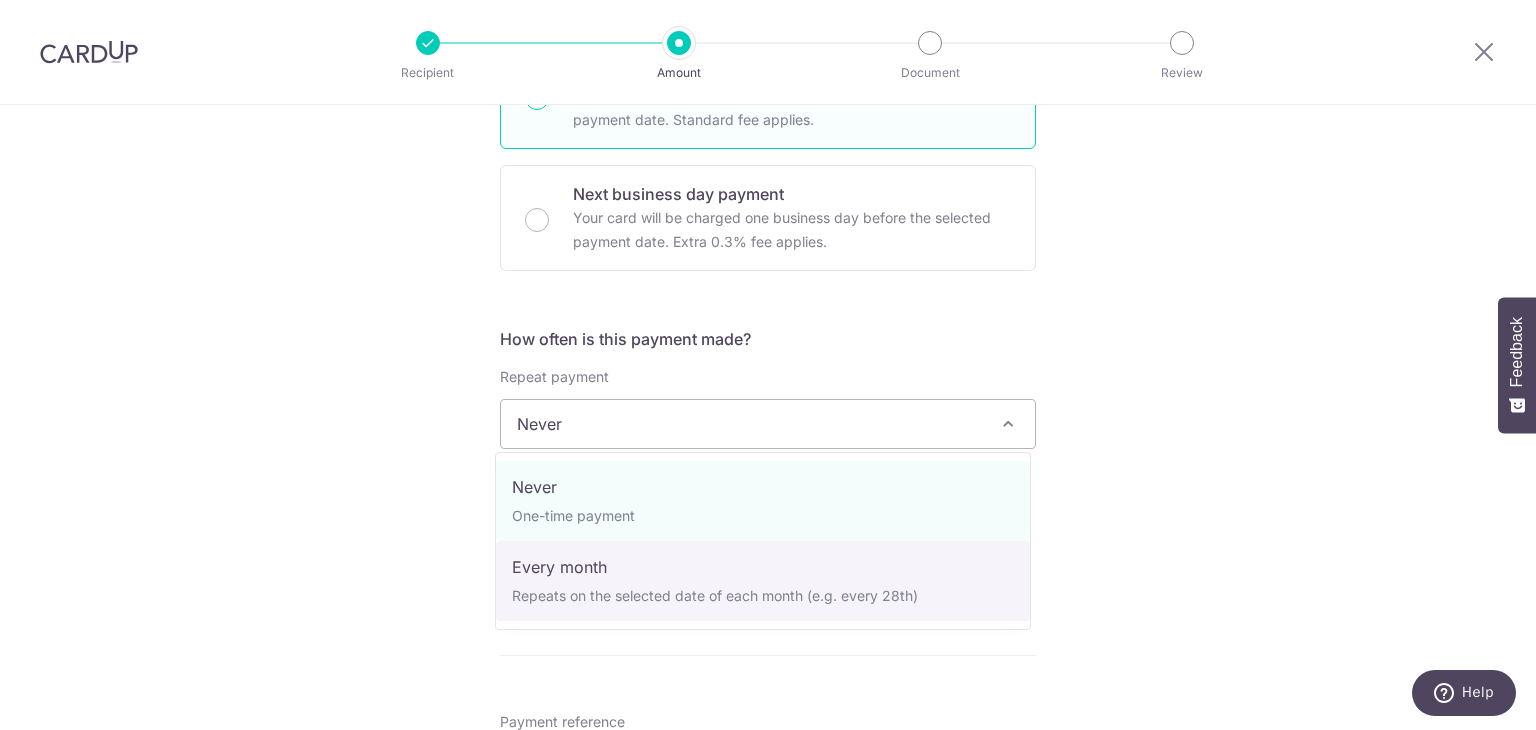 select on "3" 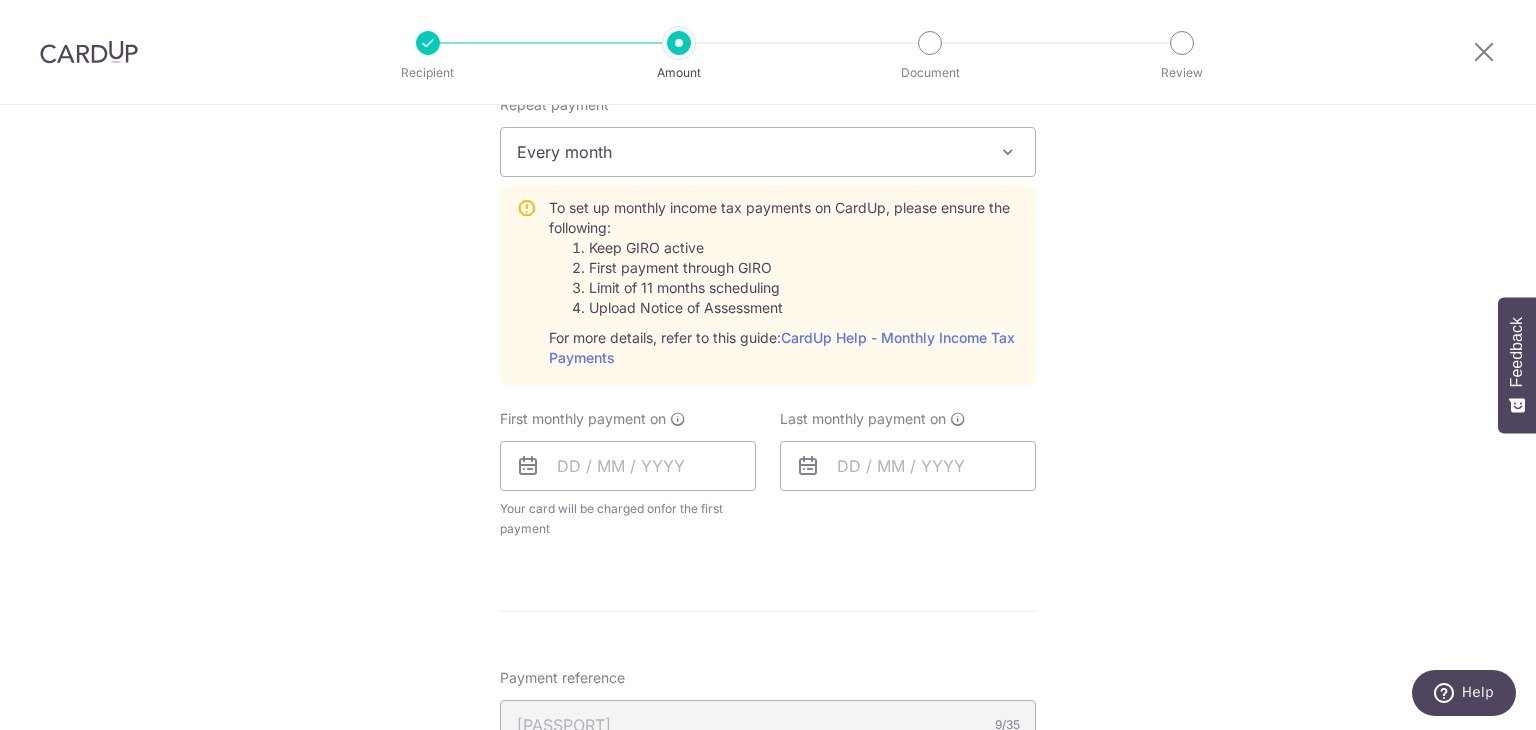 scroll, scrollTop: 1000, scrollLeft: 0, axis: vertical 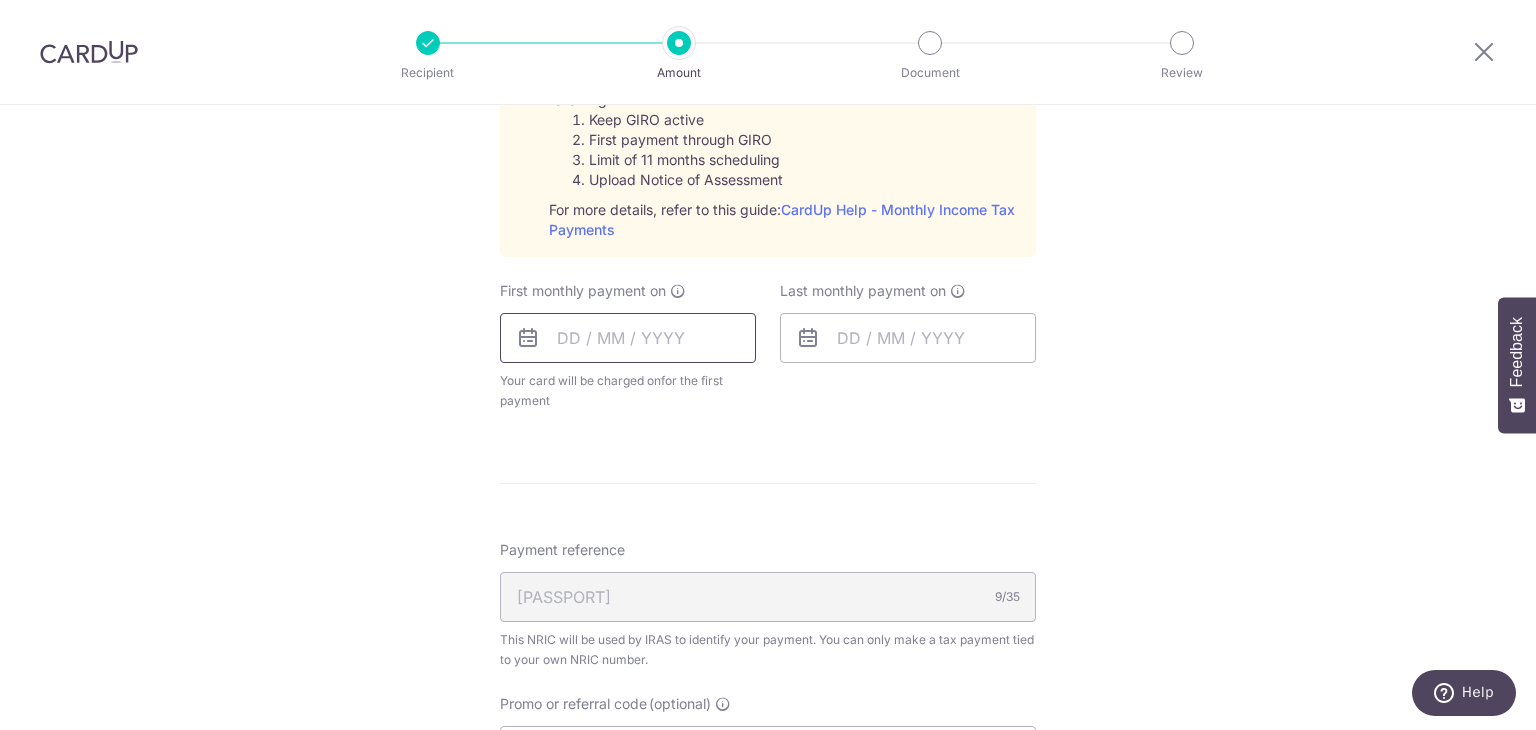 click at bounding box center (628, 338) 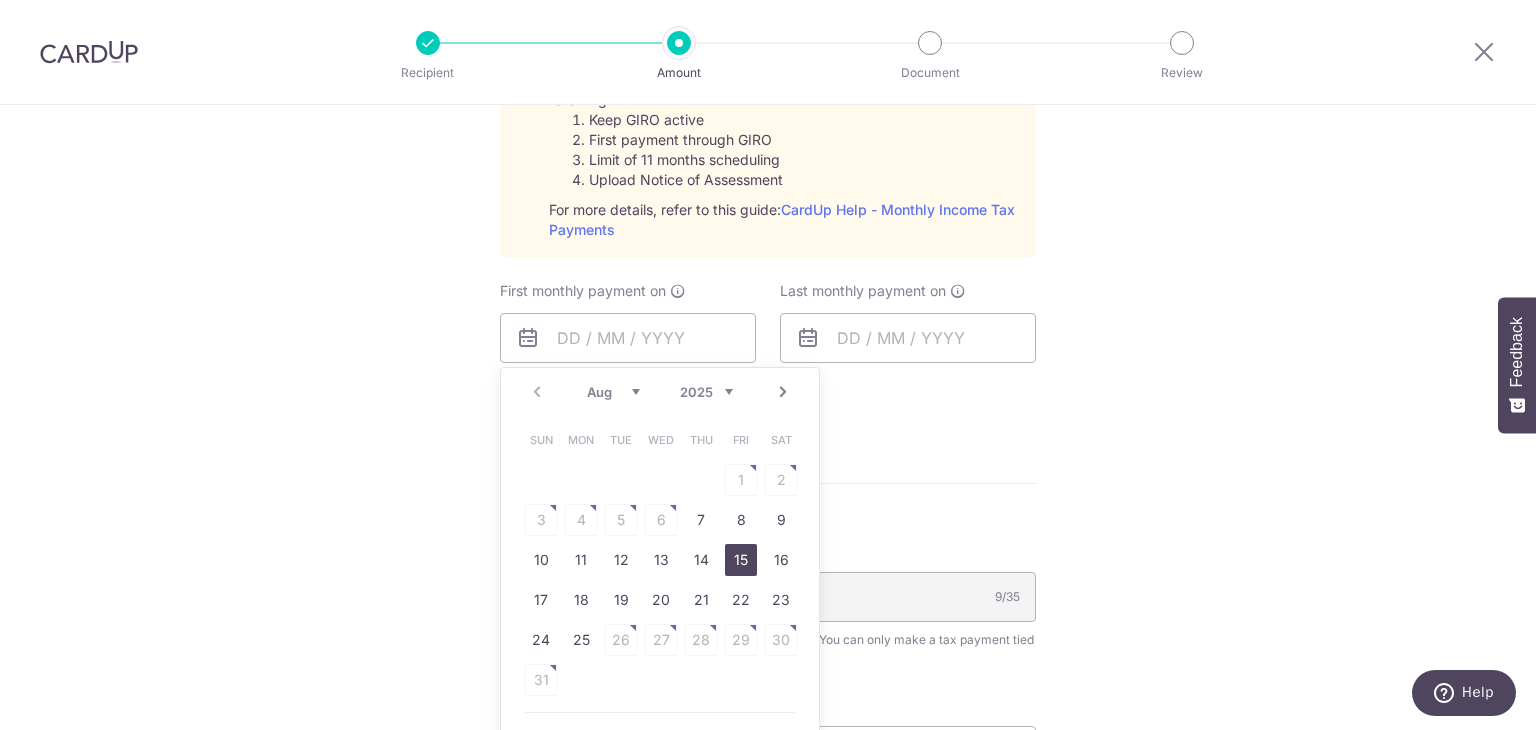 click on "15" at bounding box center (741, 560) 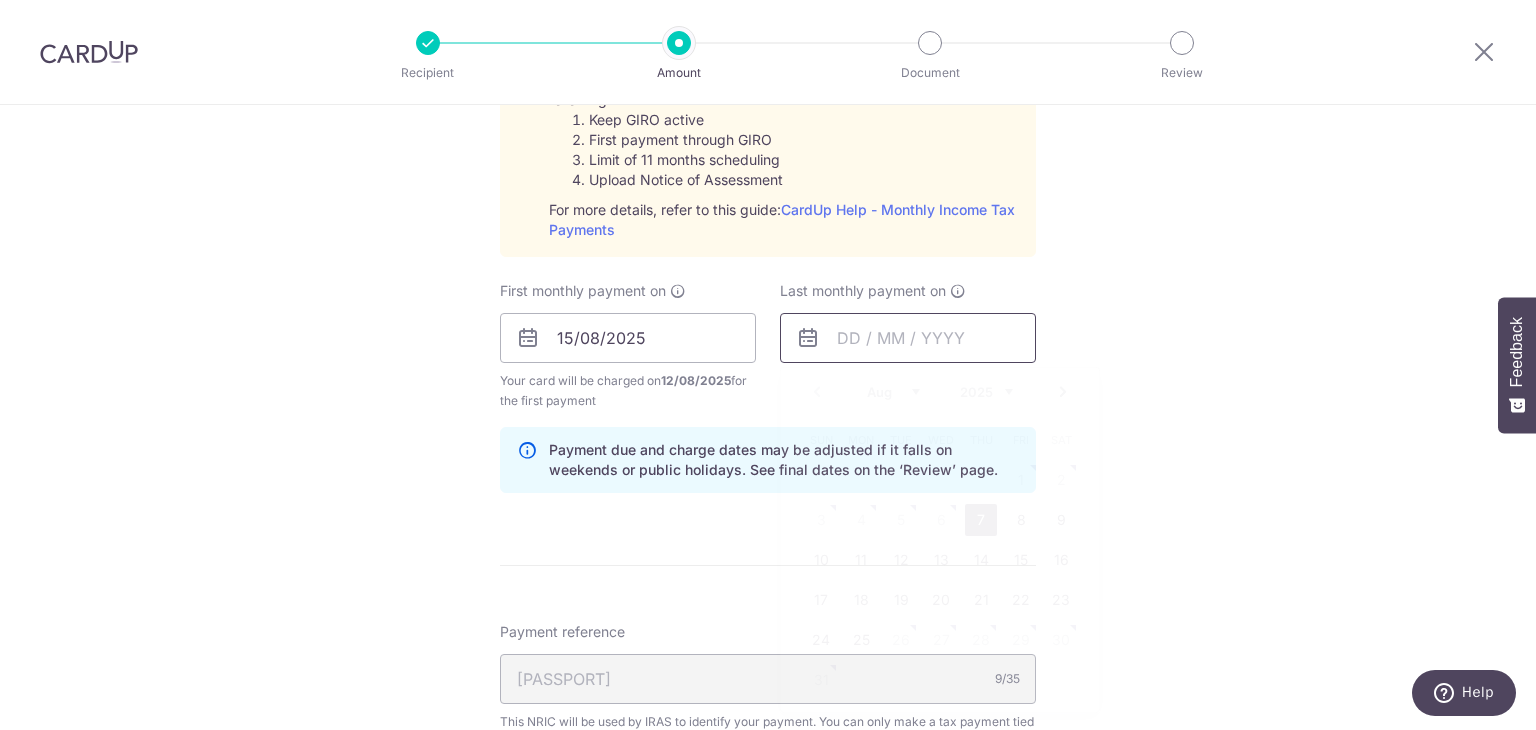 click at bounding box center (908, 338) 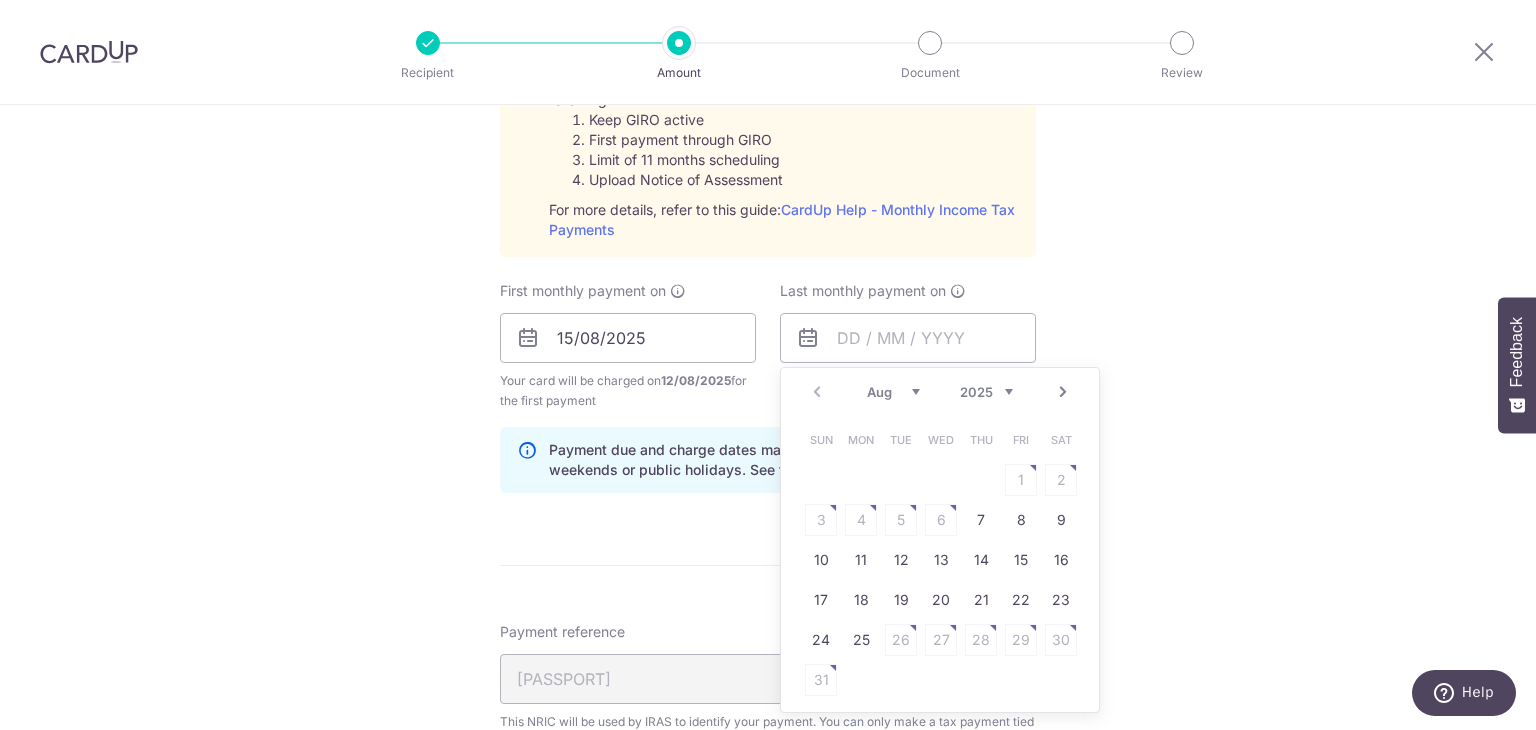 click on "Prev Next Aug Sep Oct Nov Dec 2025 2026" at bounding box center [940, 392] 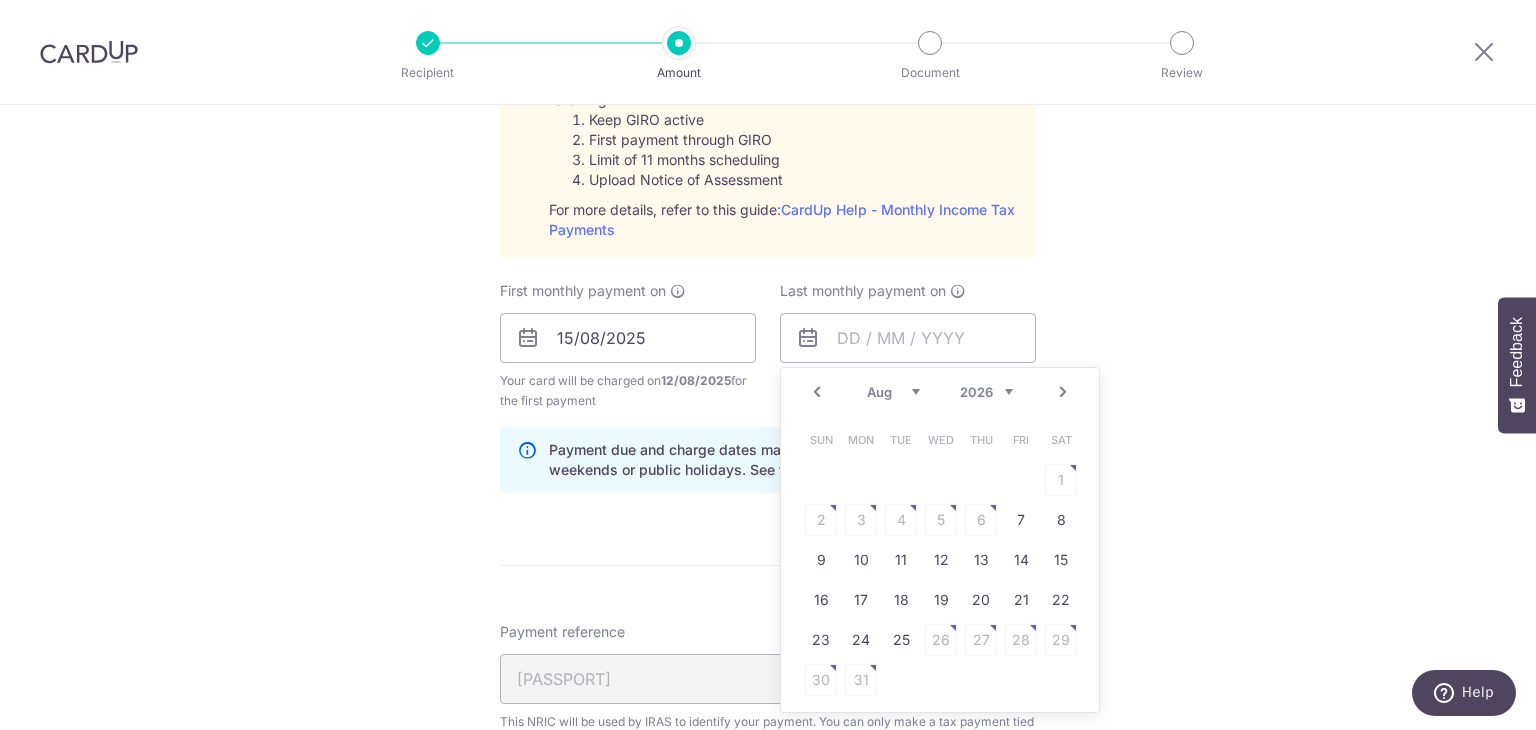 click on "Jan Feb Mar Apr May Jun Jul Aug Sep" at bounding box center [893, 392] 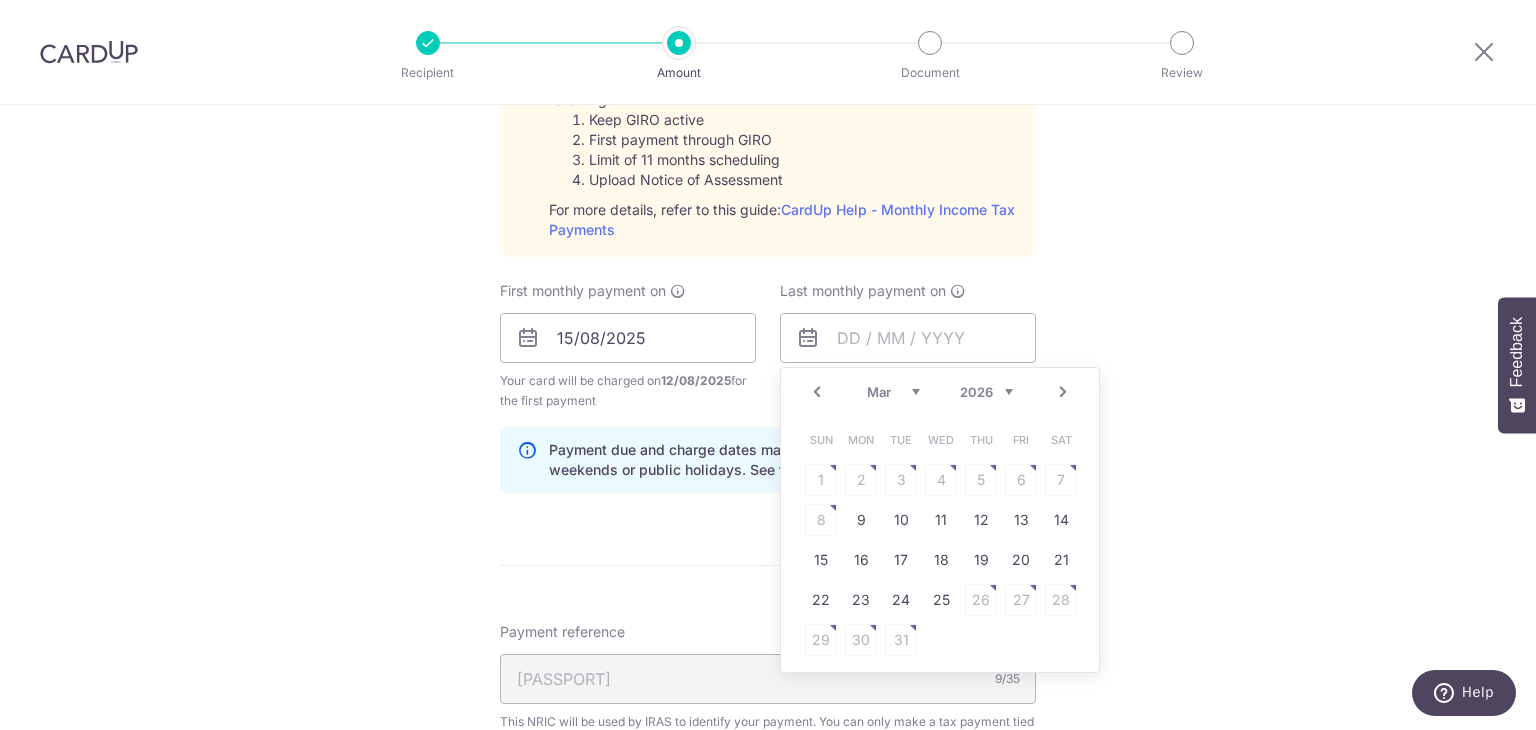 click on "Next" at bounding box center (1063, 392) 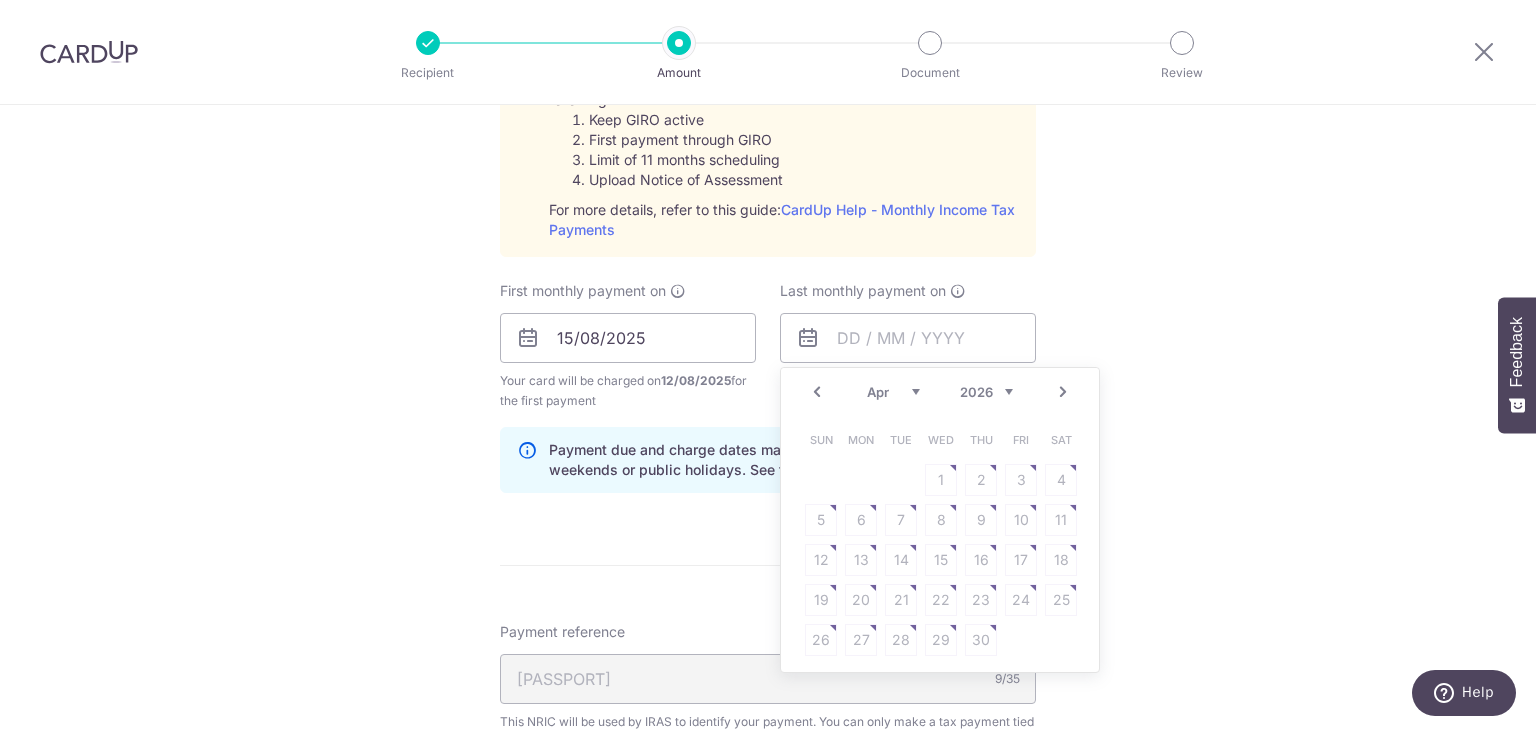 click on "Prev" at bounding box center [817, 392] 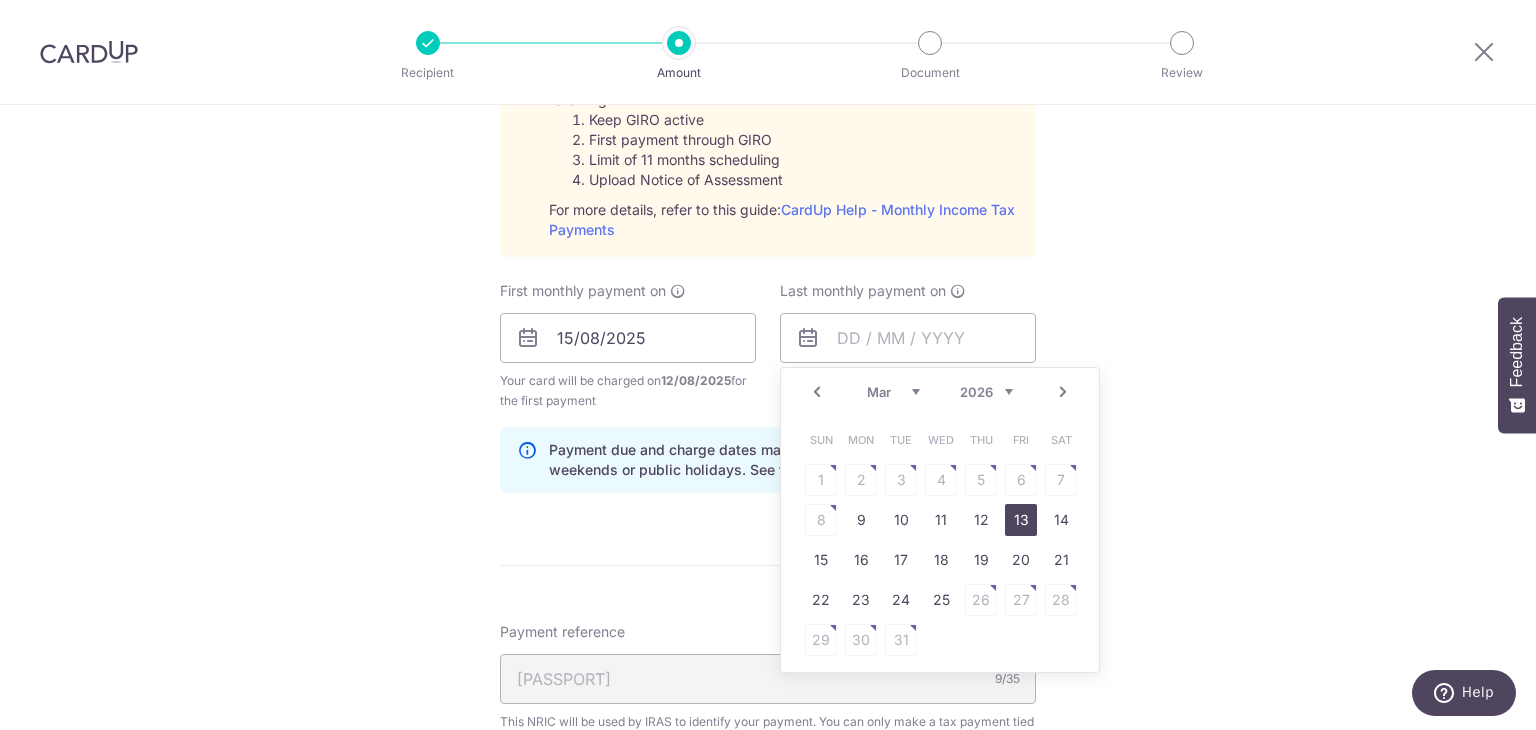 click on "13" at bounding box center (1021, 520) 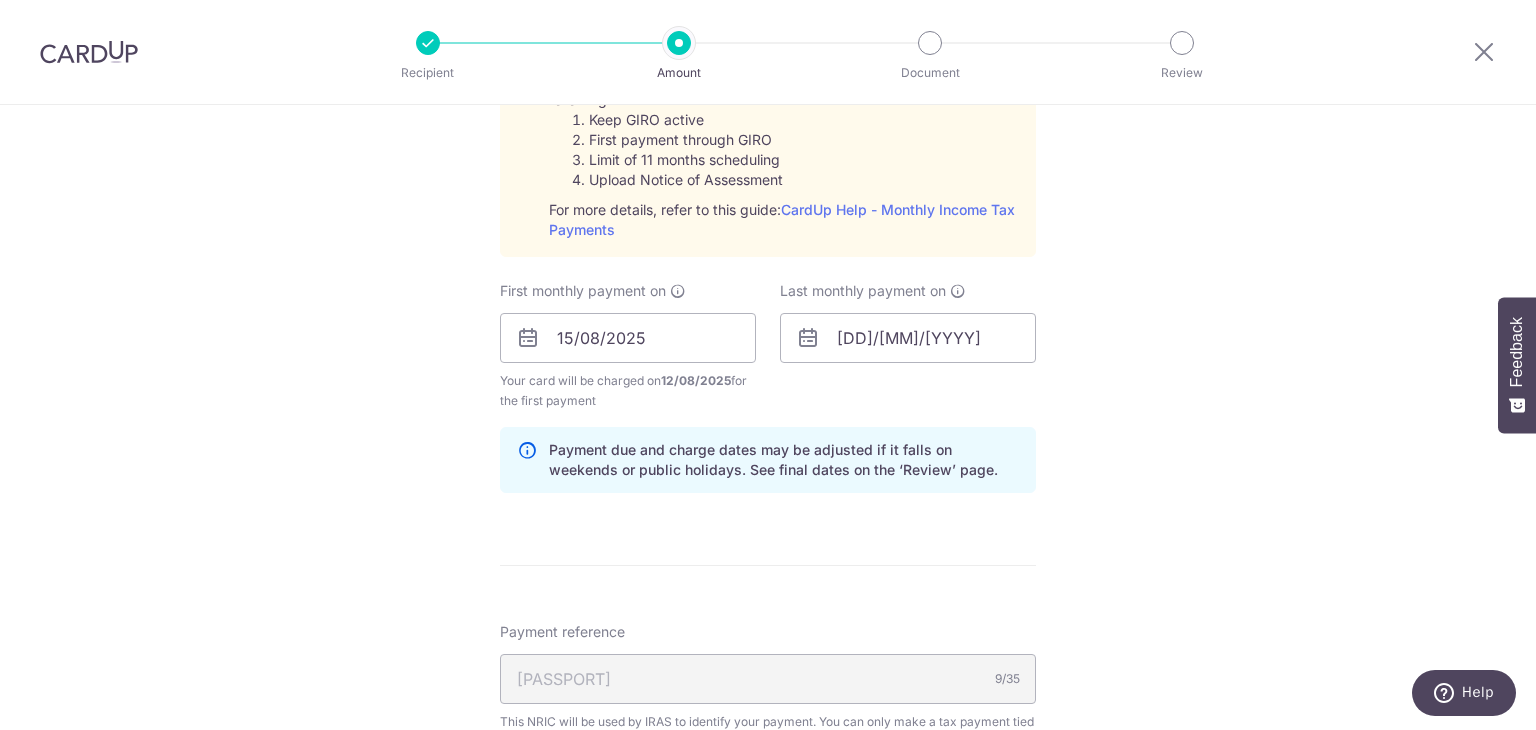 click on "Tell us more about your payment
Enter one-time or monthly payment amount
SGD
2,167.98
2167.98
The  total tax payment amounts scheduled  should not exceed the outstanding balance in your latest Statement of Account.
Select Card
**** 6985
Add credit card
Your Cards
**** 6985
Secure 256-bit SSL
Text
New card details" at bounding box center [768, 188] 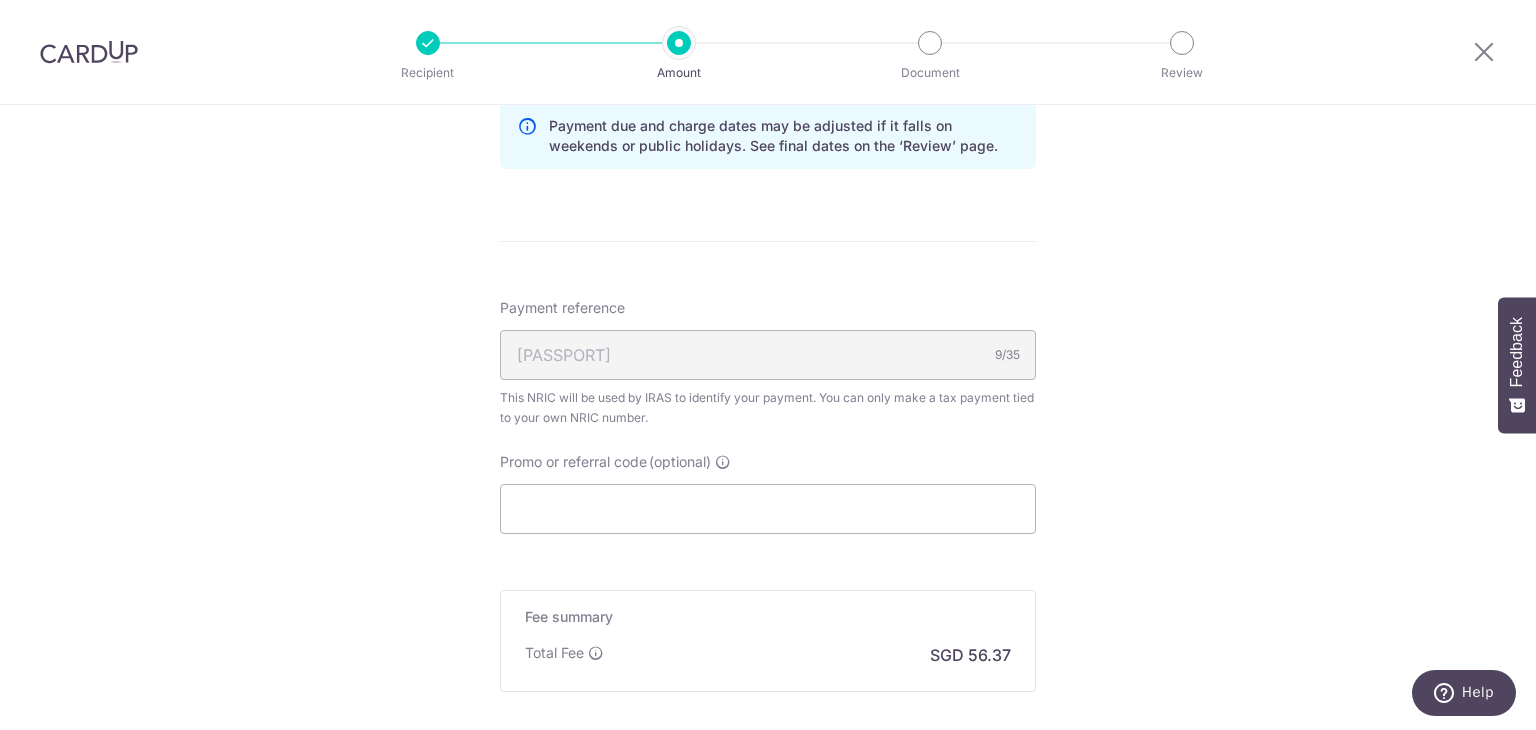scroll, scrollTop: 1500, scrollLeft: 0, axis: vertical 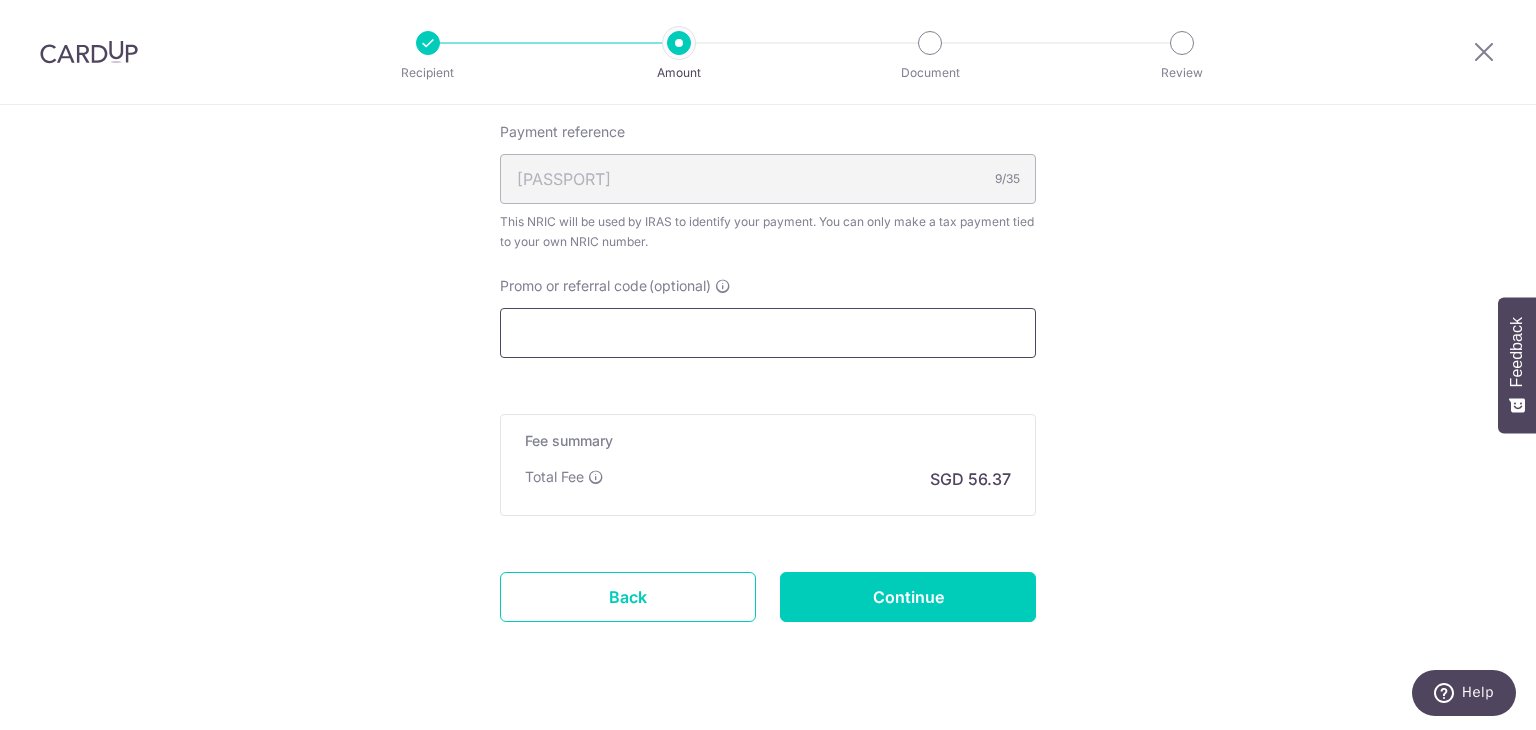 click on "Promo or referral code
(optional)" at bounding box center [768, 333] 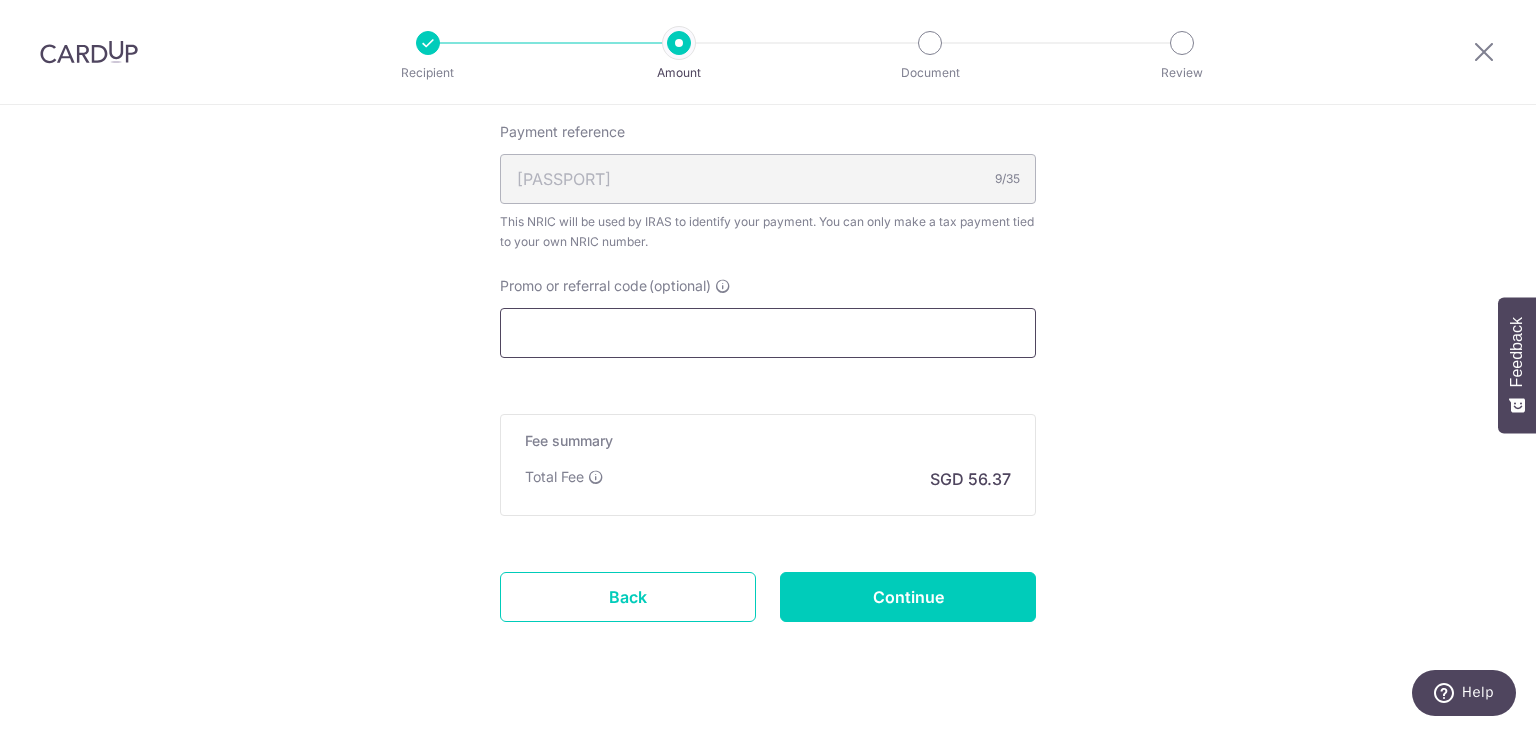 click on "Promo or referral code
(optional)" at bounding box center [768, 333] 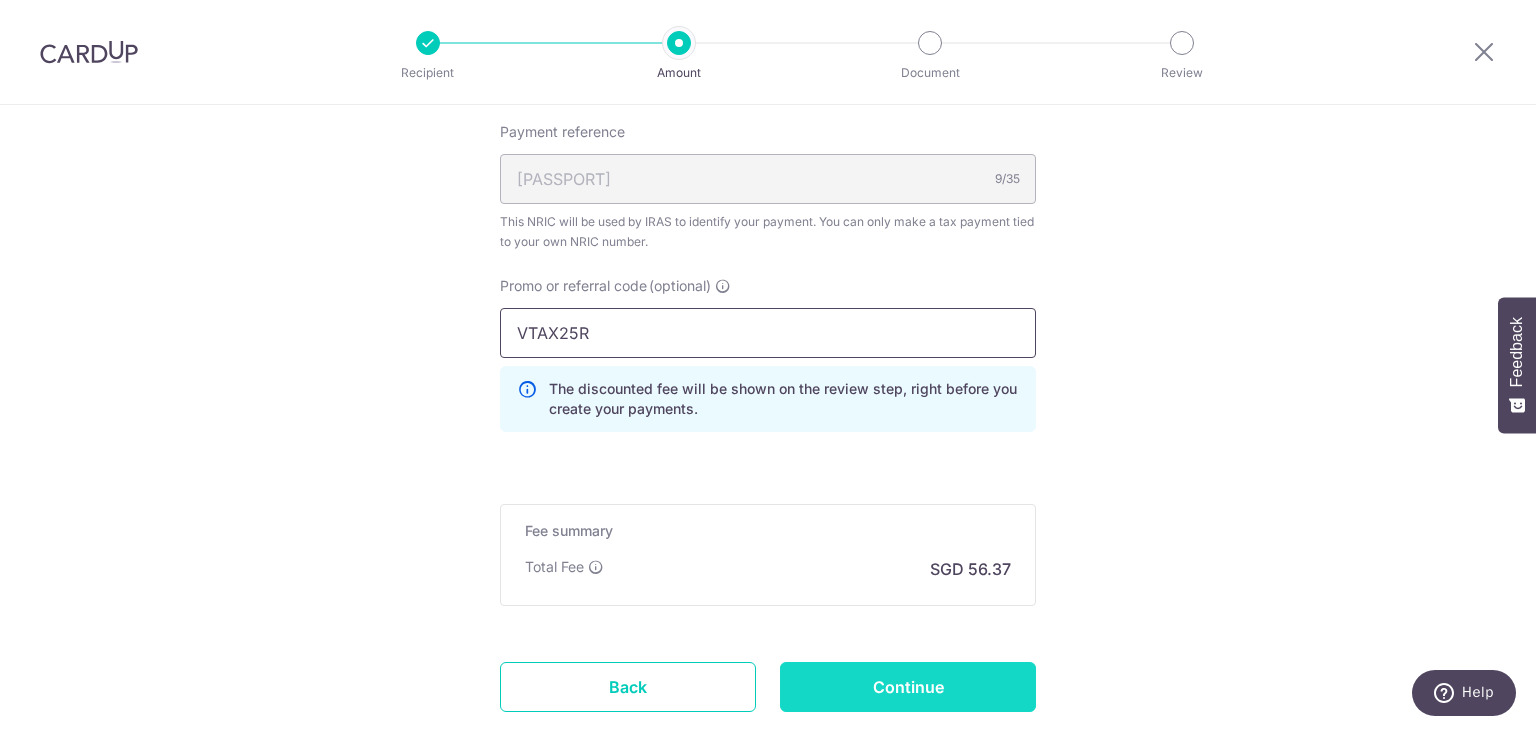 type on "VTAX25R" 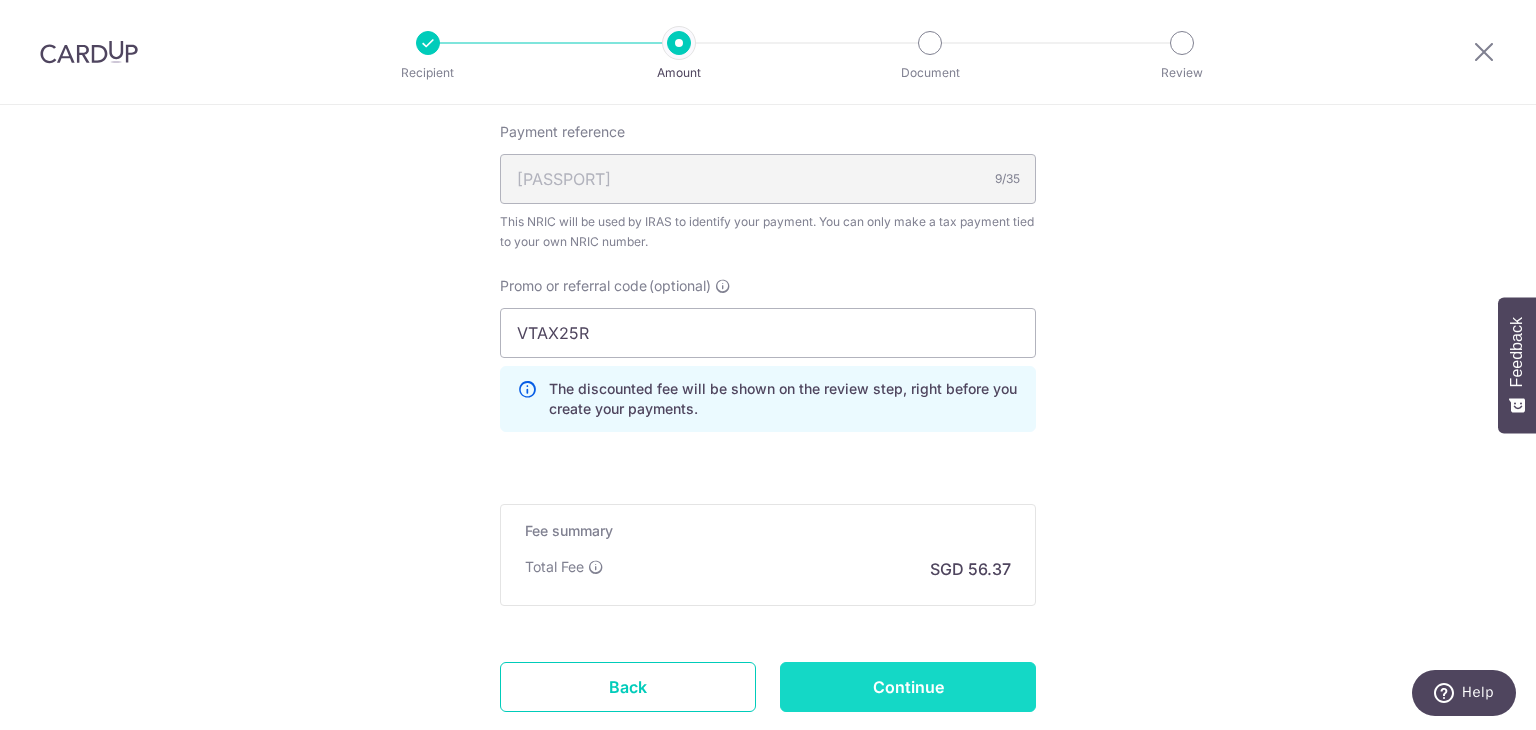 click on "Continue" at bounding box center (908, 687) 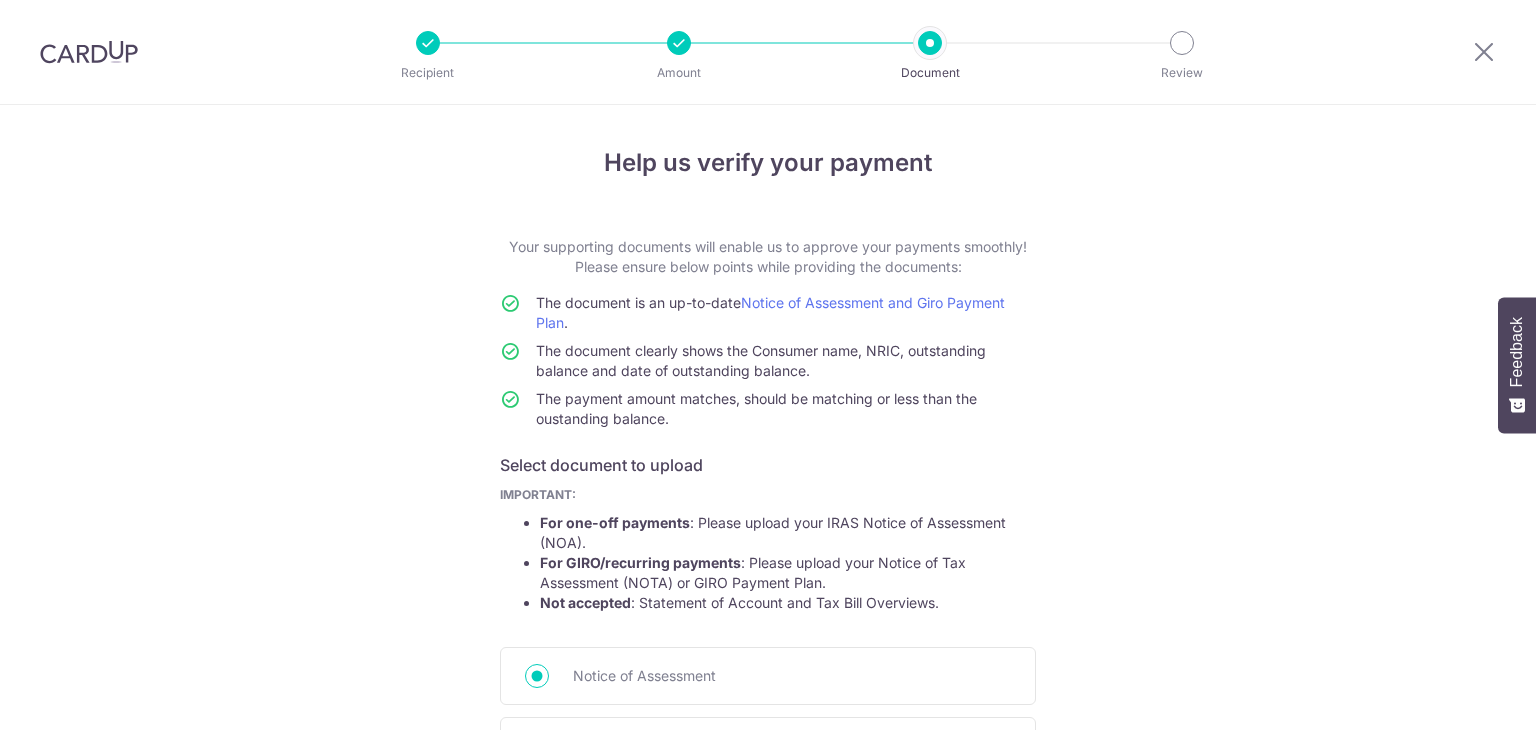 scroll, scrollTop: 0, scrollLeft: 0, axis: both 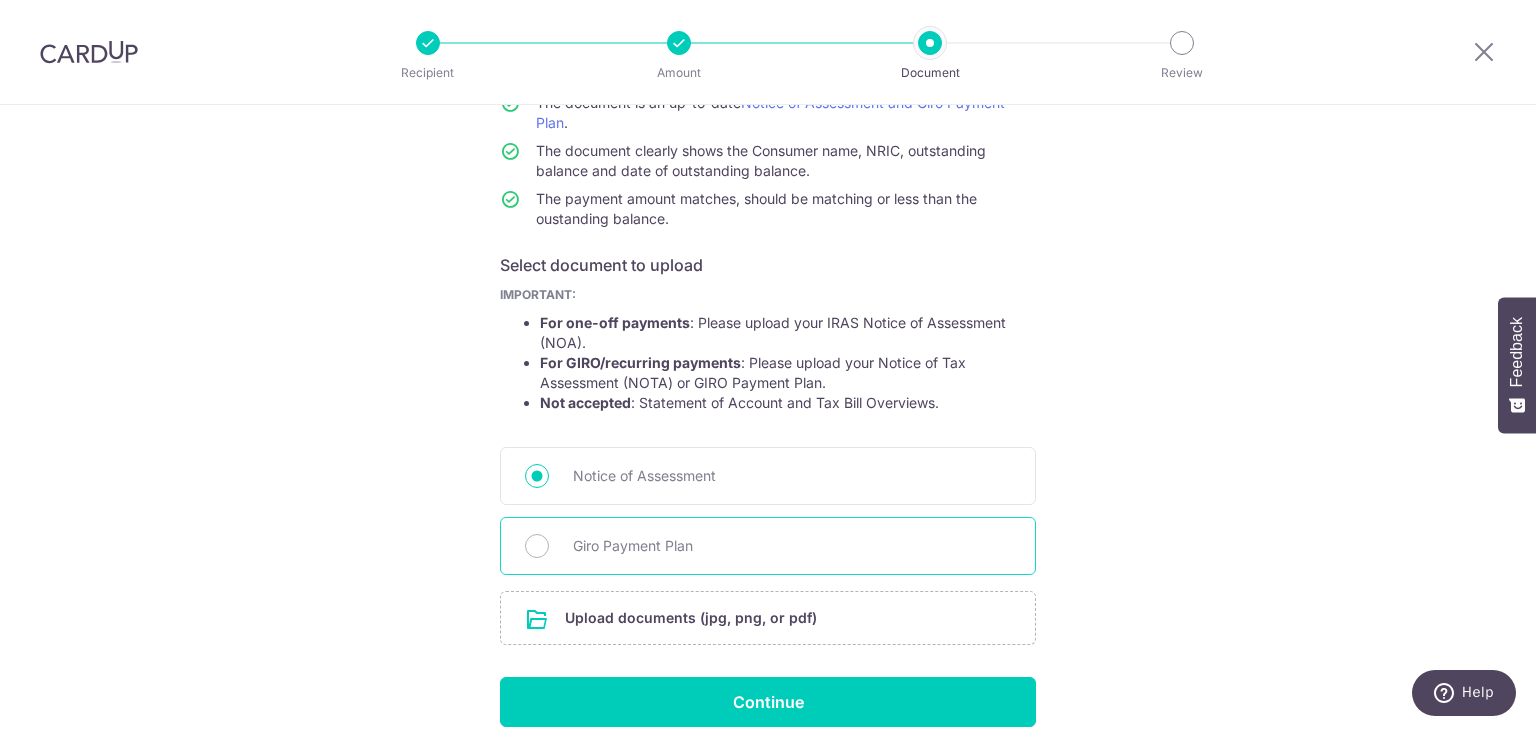 click on "Giro Payment Plan" at bounding box center (792, 546) 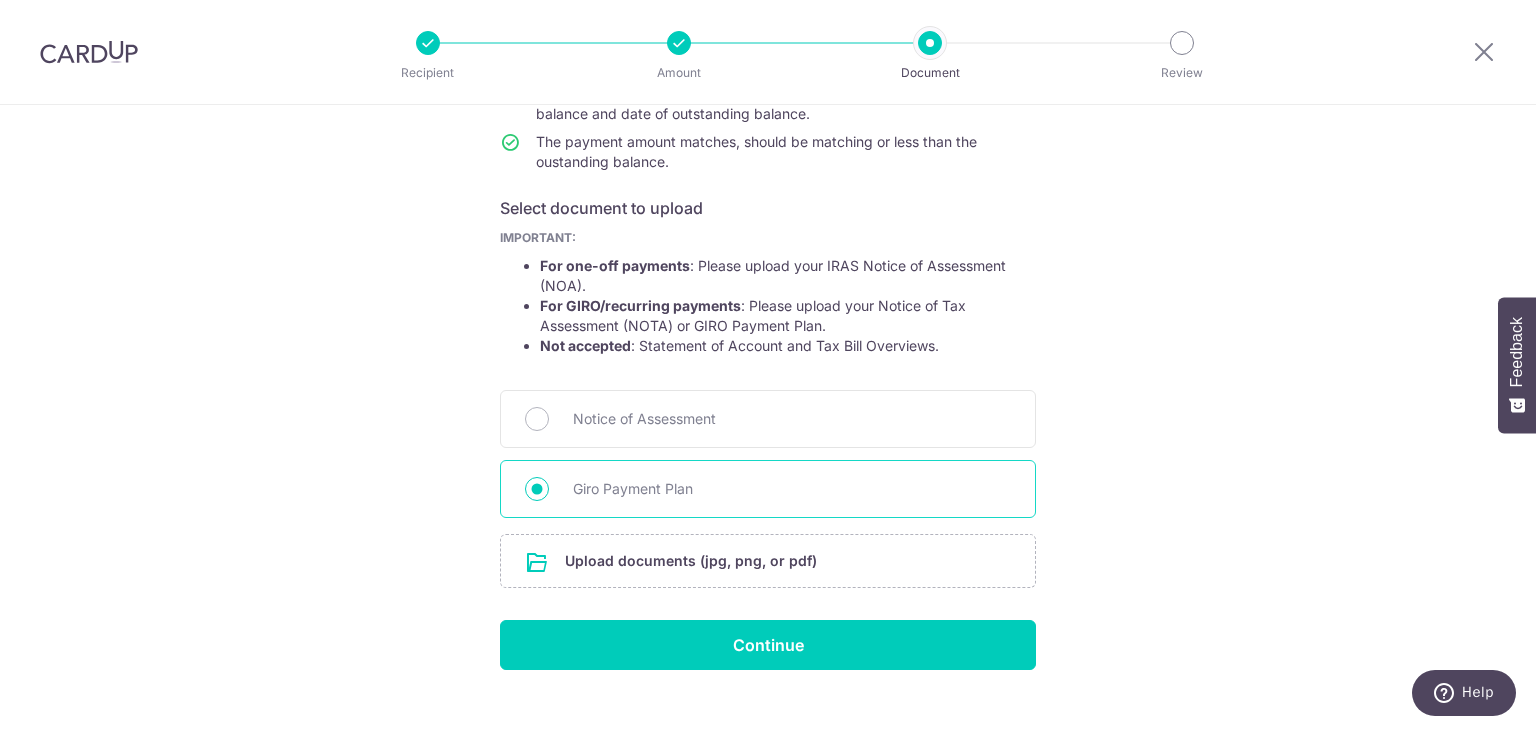 scroll, scrollTop: 289, scrollLeft: 0, axis: vertical 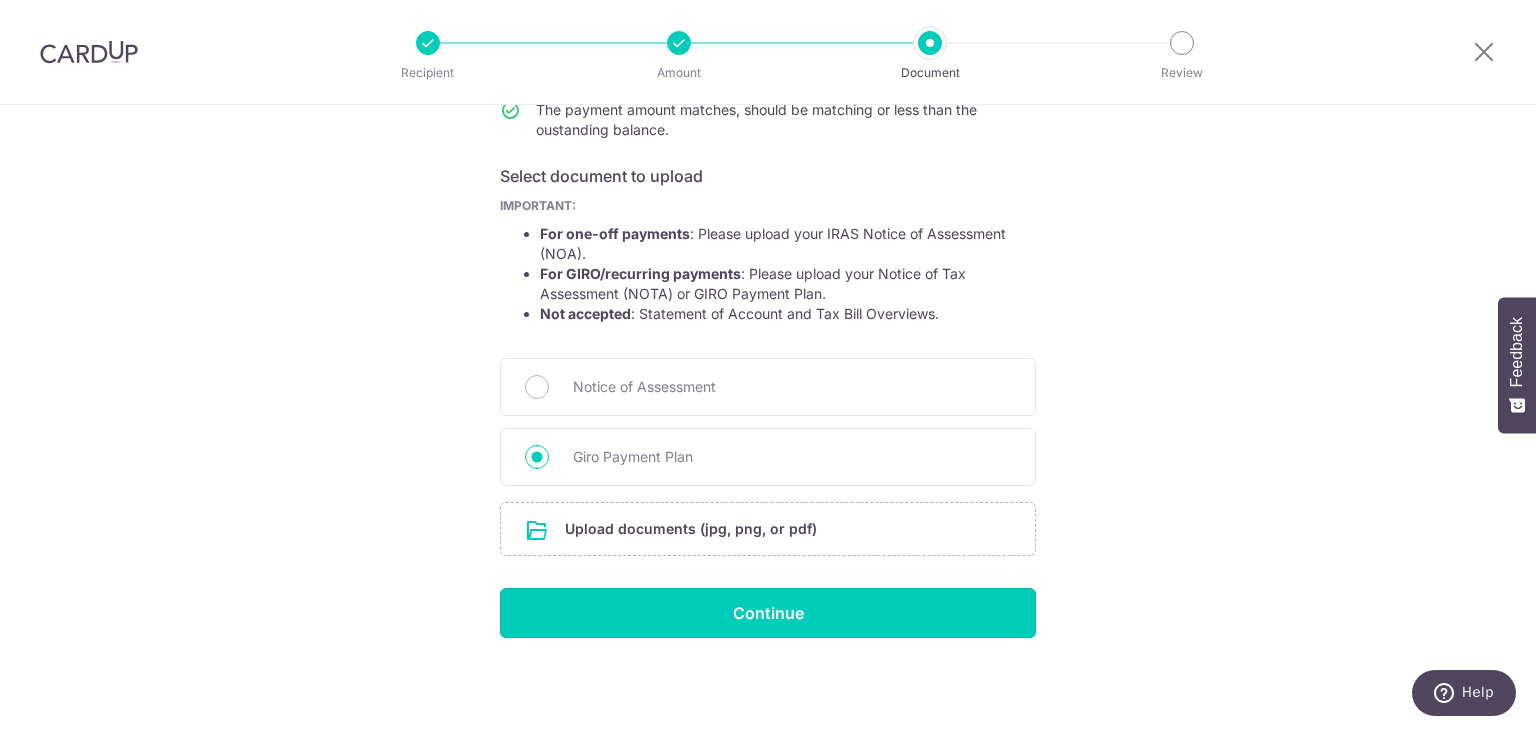 drag, startPoint x: 768, startPoint y: 607, endPoint x: 771, endPoint y: 561, distance: 46.09772 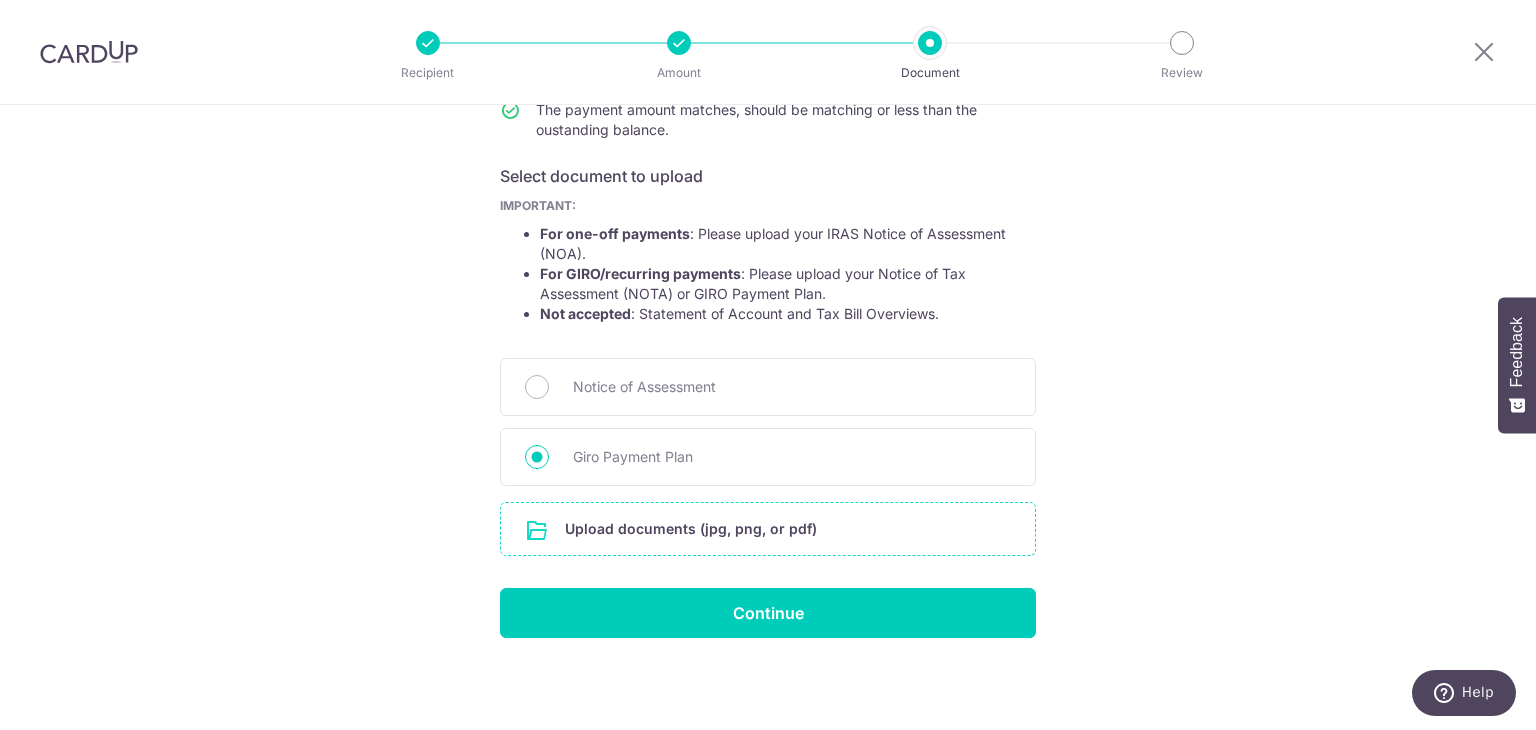 click at bounding box center (768, 529) 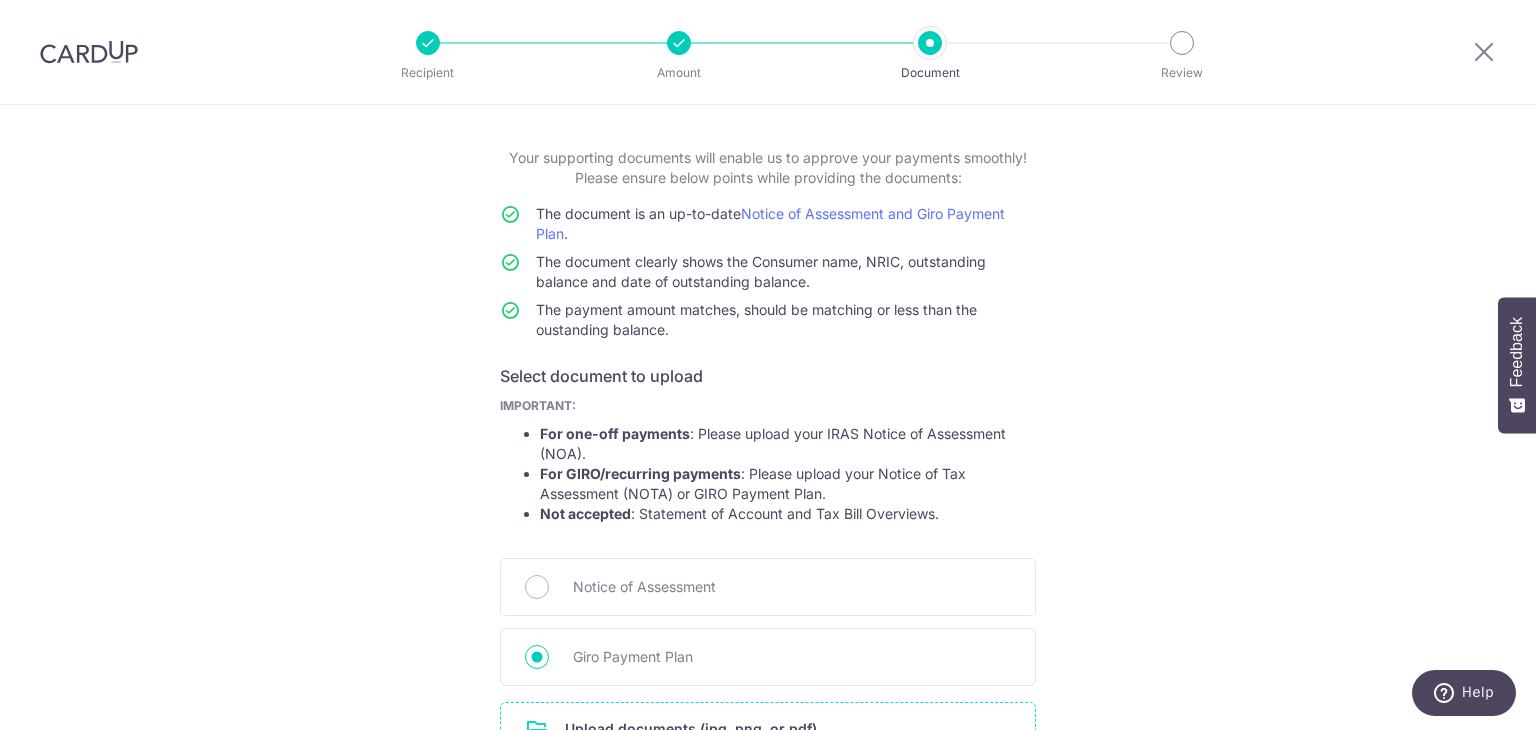 type on "C:\fakepath\Iras giro plan.pdf" 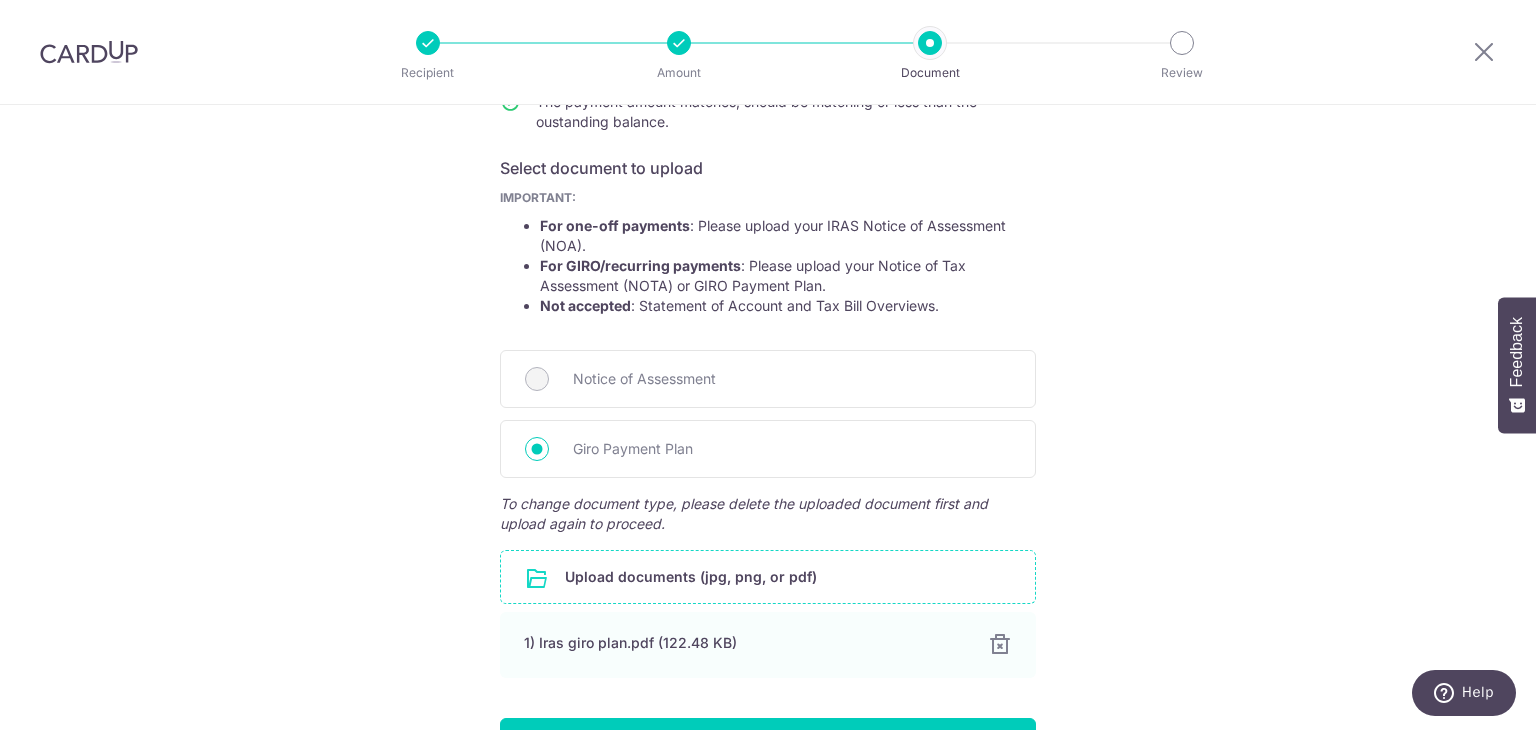 scroll, scrollTop: 300, scrollLeft: 0, axis: vertical 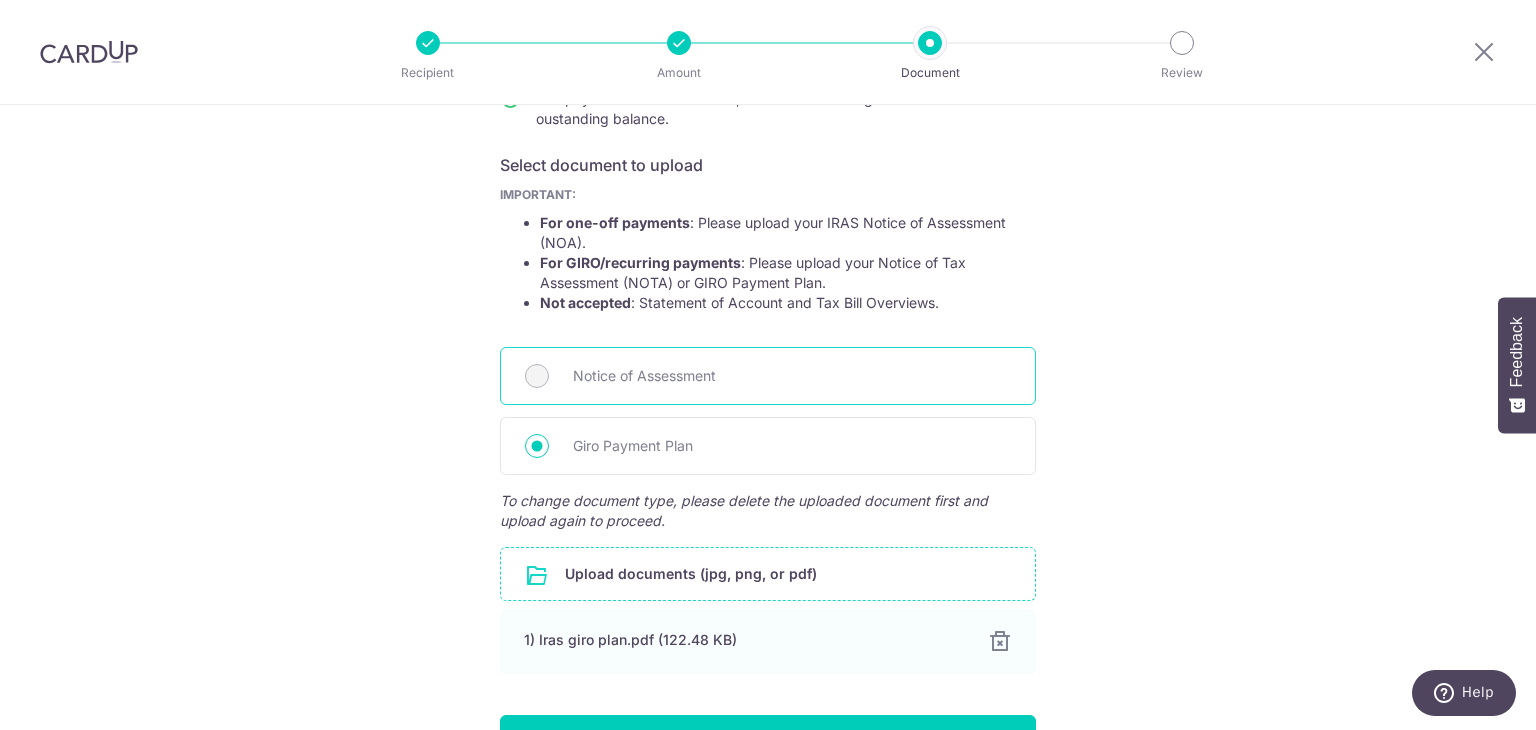 click on "Notice of Assessment" at bounding box center [792, 376] 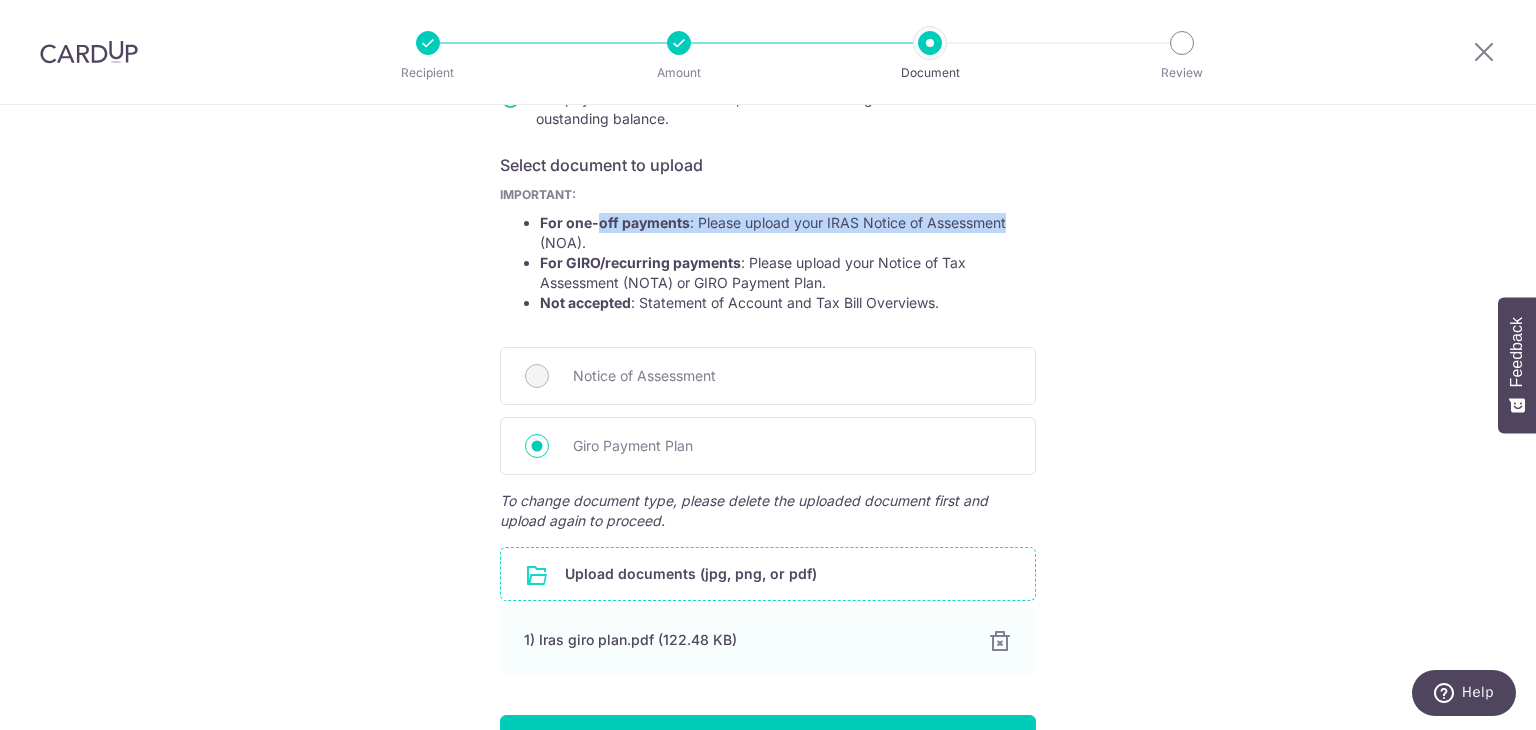 drag, startPoint x: 596, startPoint y: 222, endPoint x: 1032, endPoint y: 215, distance: 436.05618 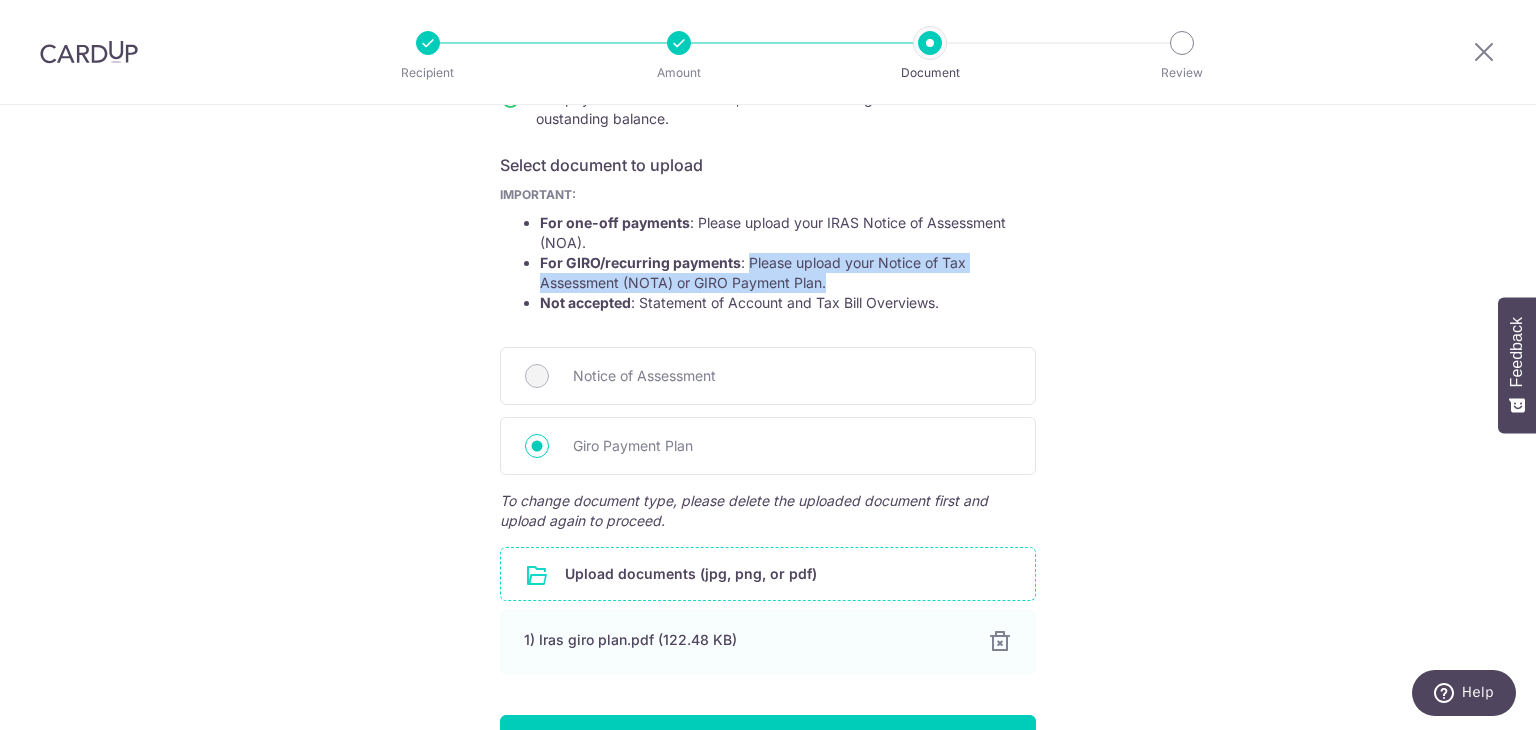 drag, startPoint x: 744, startPoint y: 262, endPoint x: 900, endPoint y: 280, distance: 157.03503 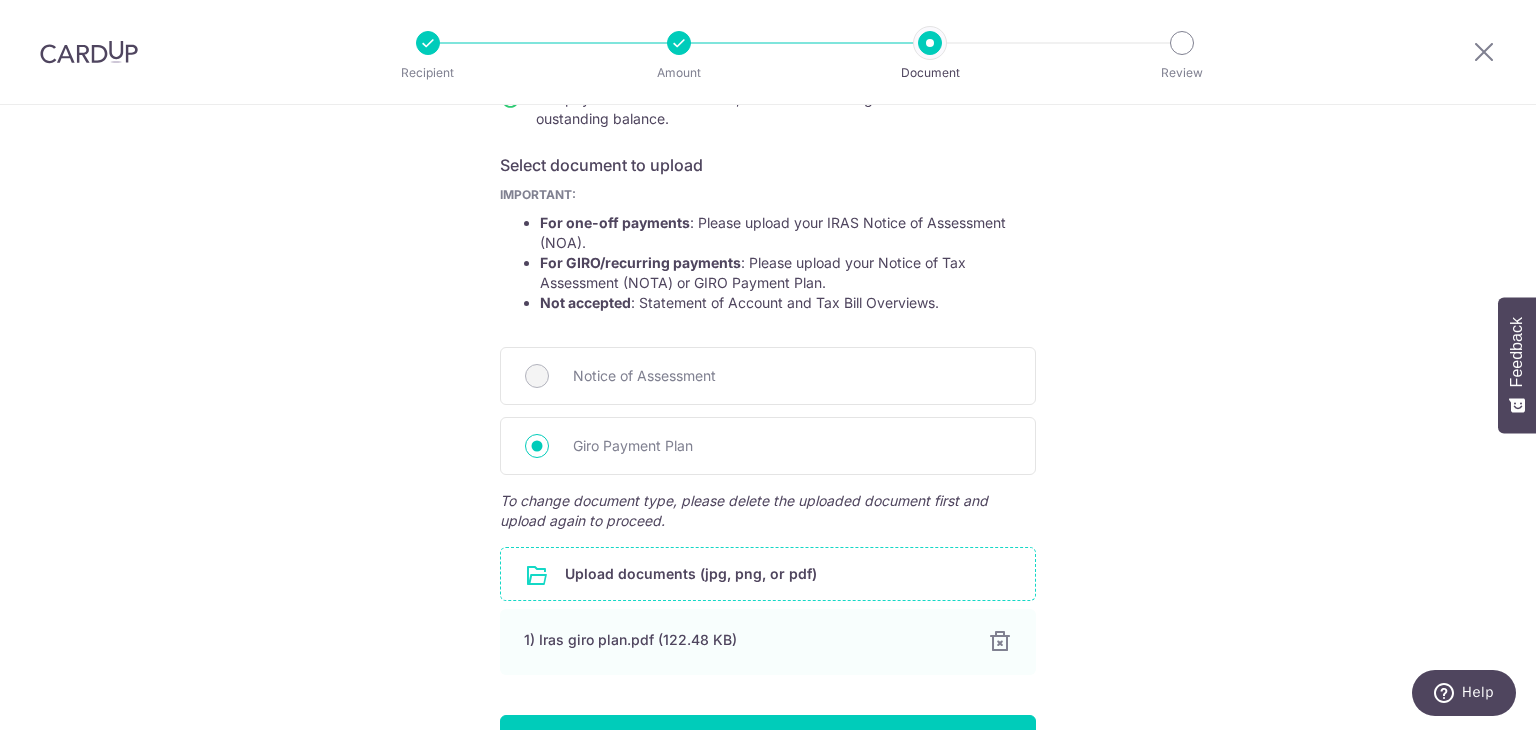 click on "Not accepted : Statement of Account and Tax Bill Overviews." at bounding box center [788, 303] 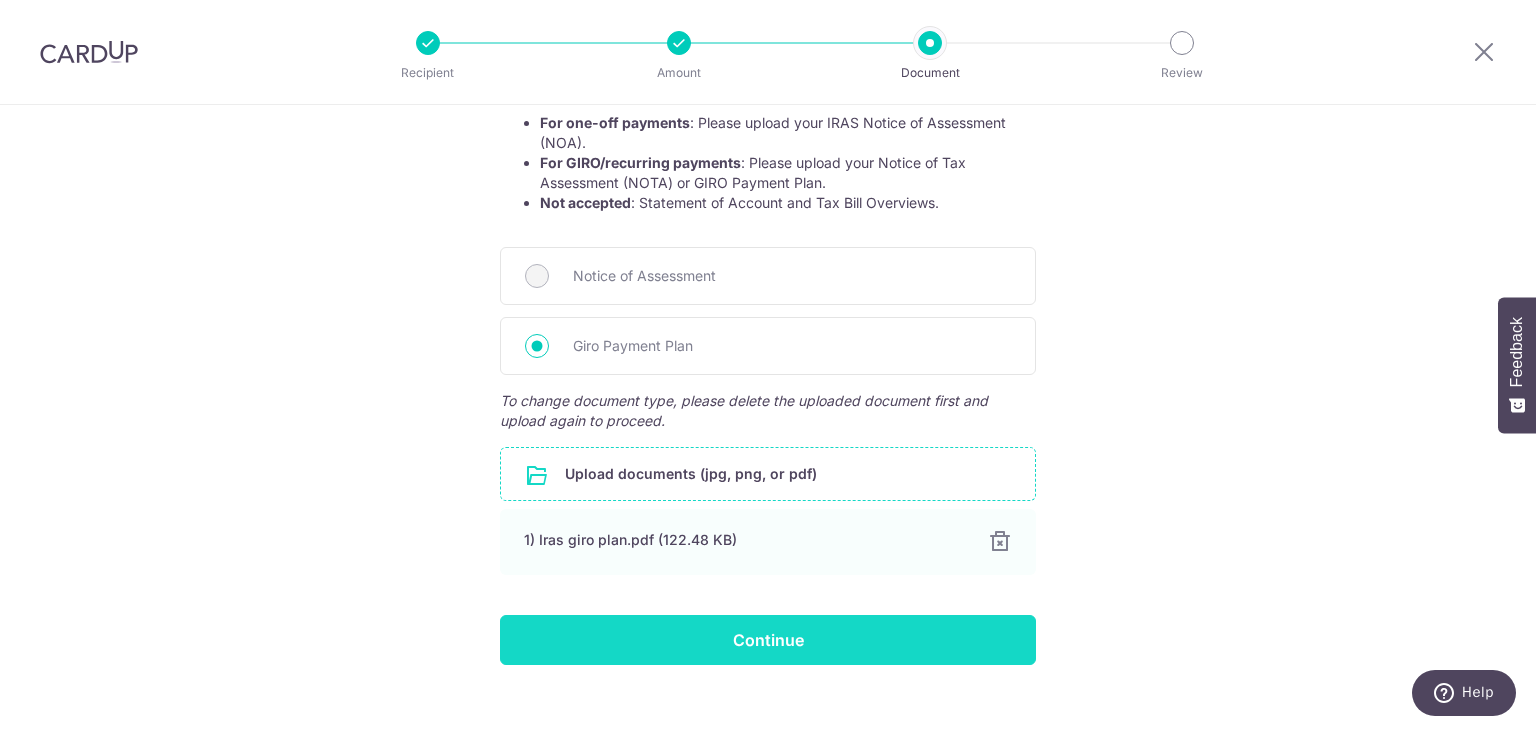 click on "Continue" at bounding box center (768, 640) 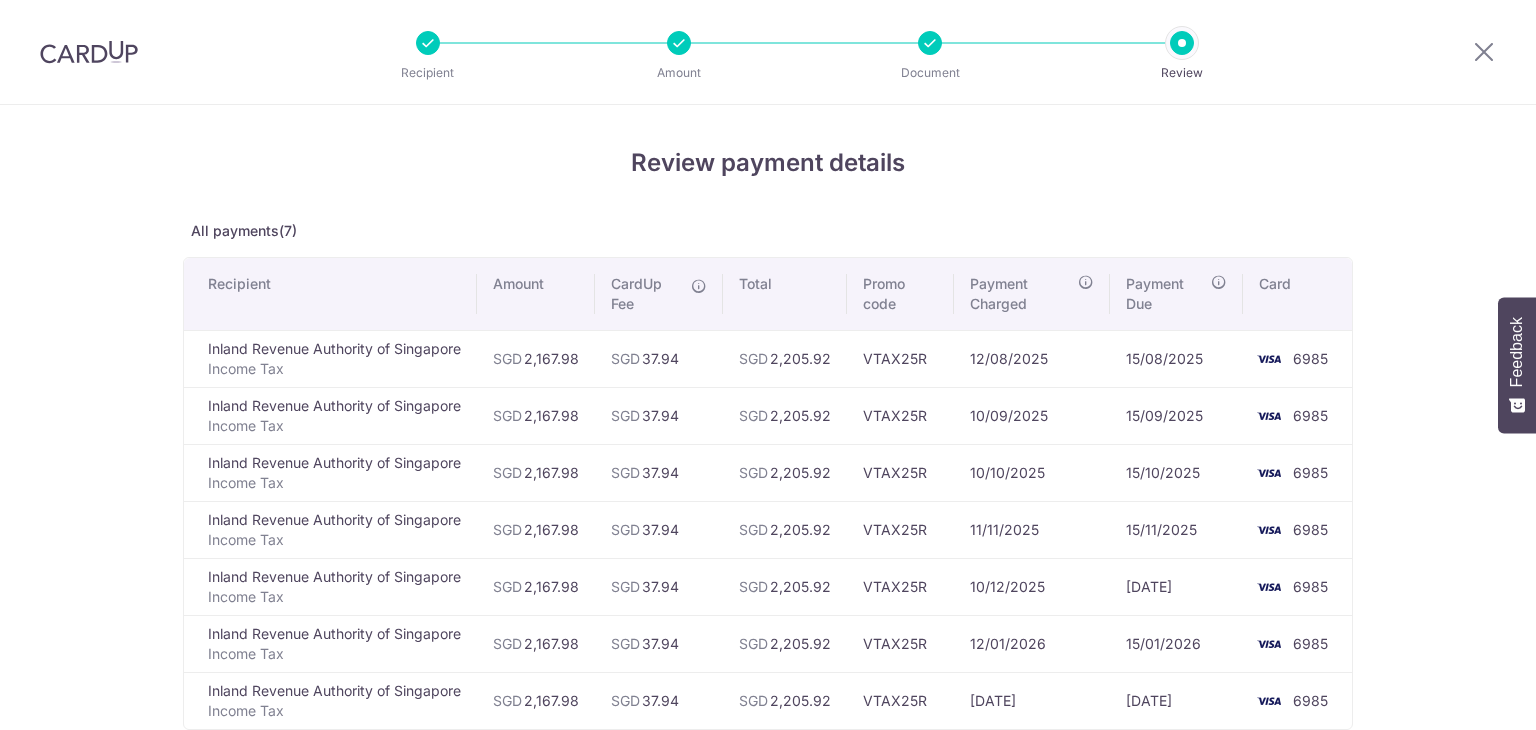 scroll, scrollTop: 0, scrollLeft: 0, axis: both 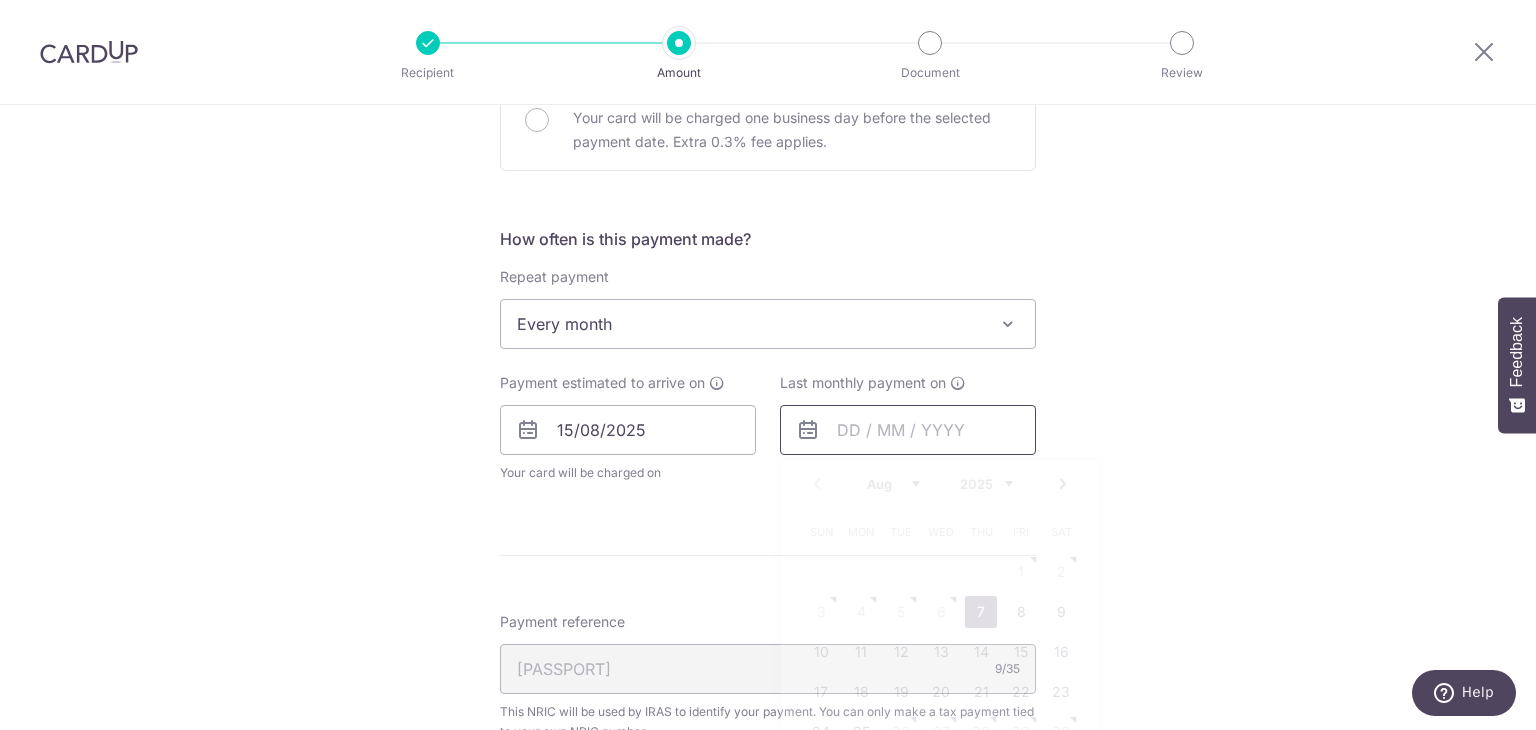 click at bounding box center [908, 430] 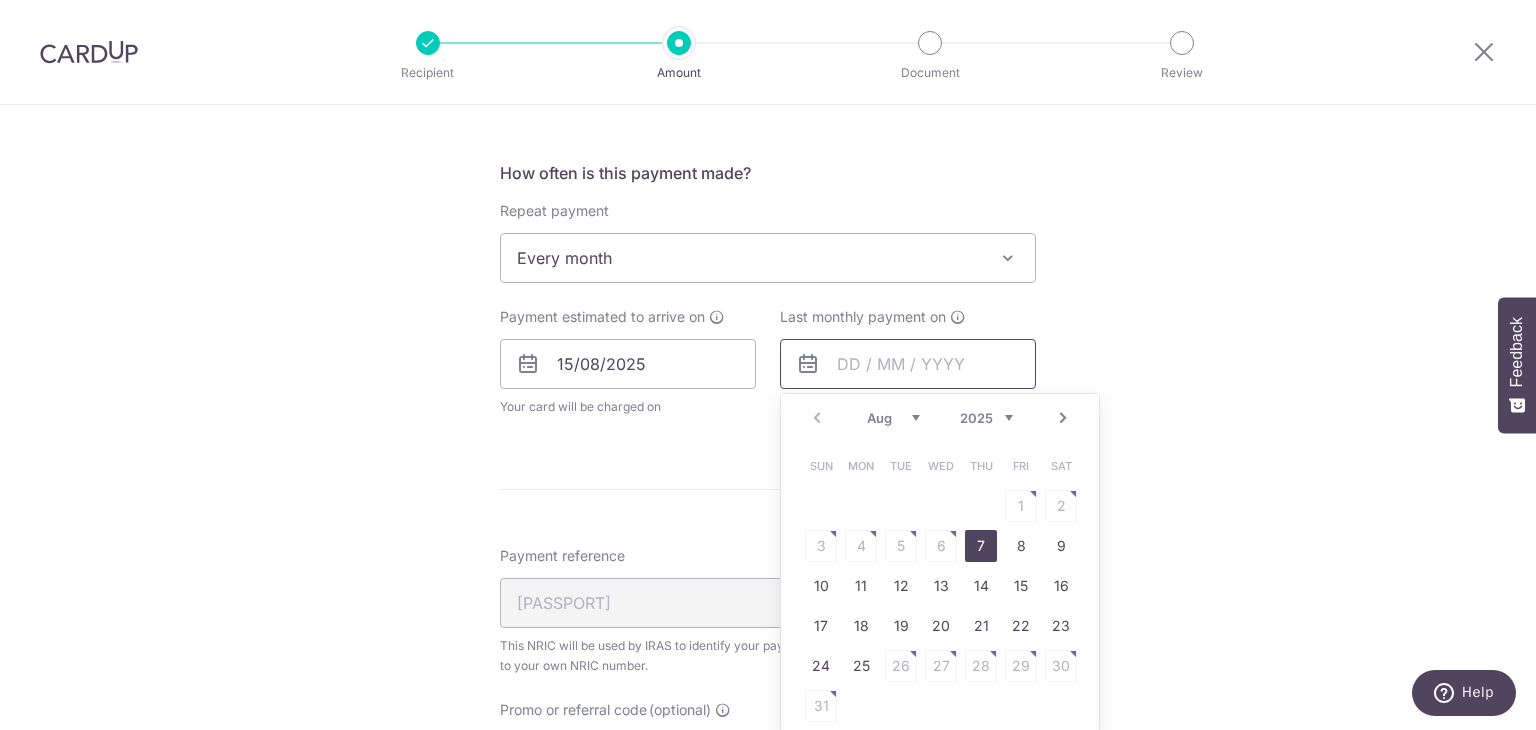 scroll, scrollTop: 800, scrollLeft: 0, axis: vertical 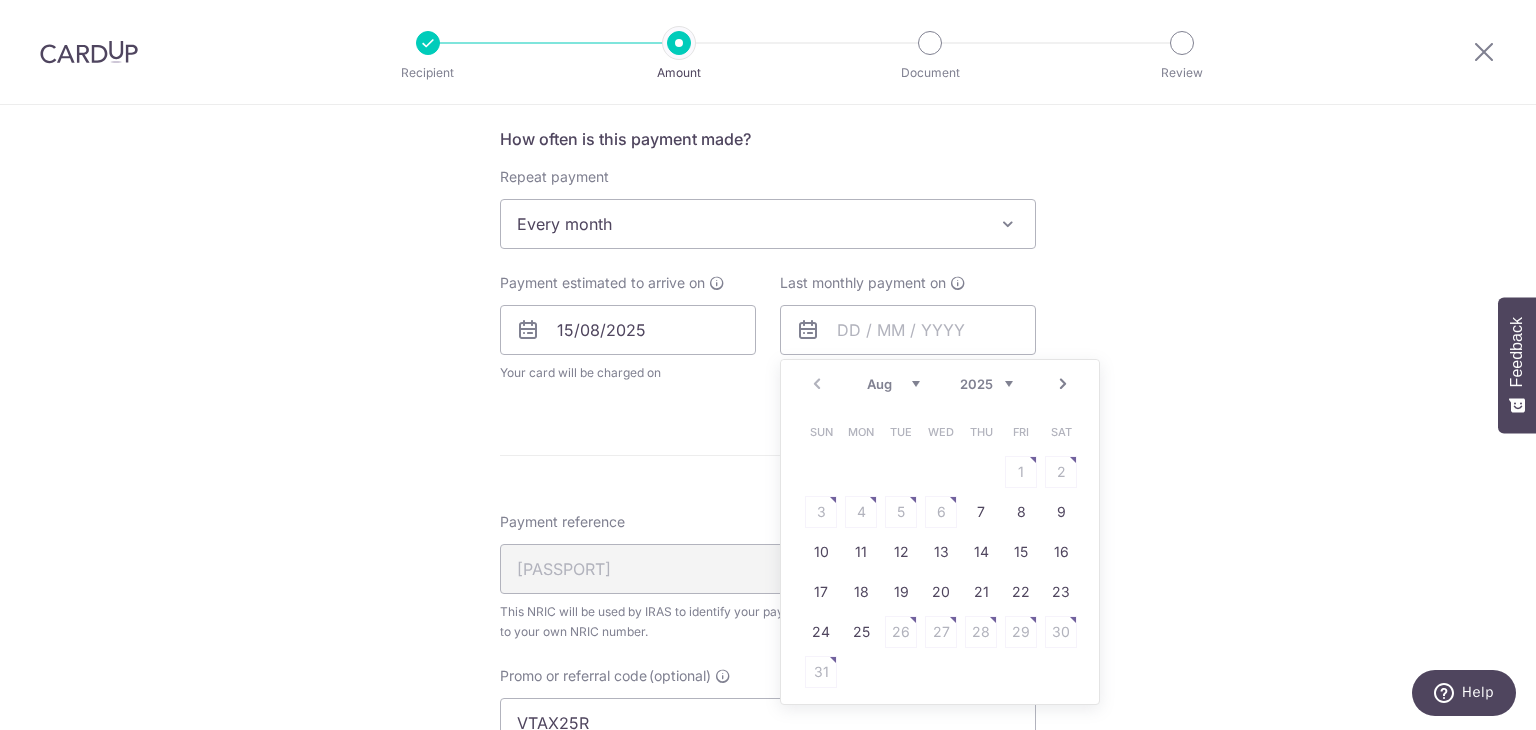 click on "Next" at bounding box center (1063, 384) 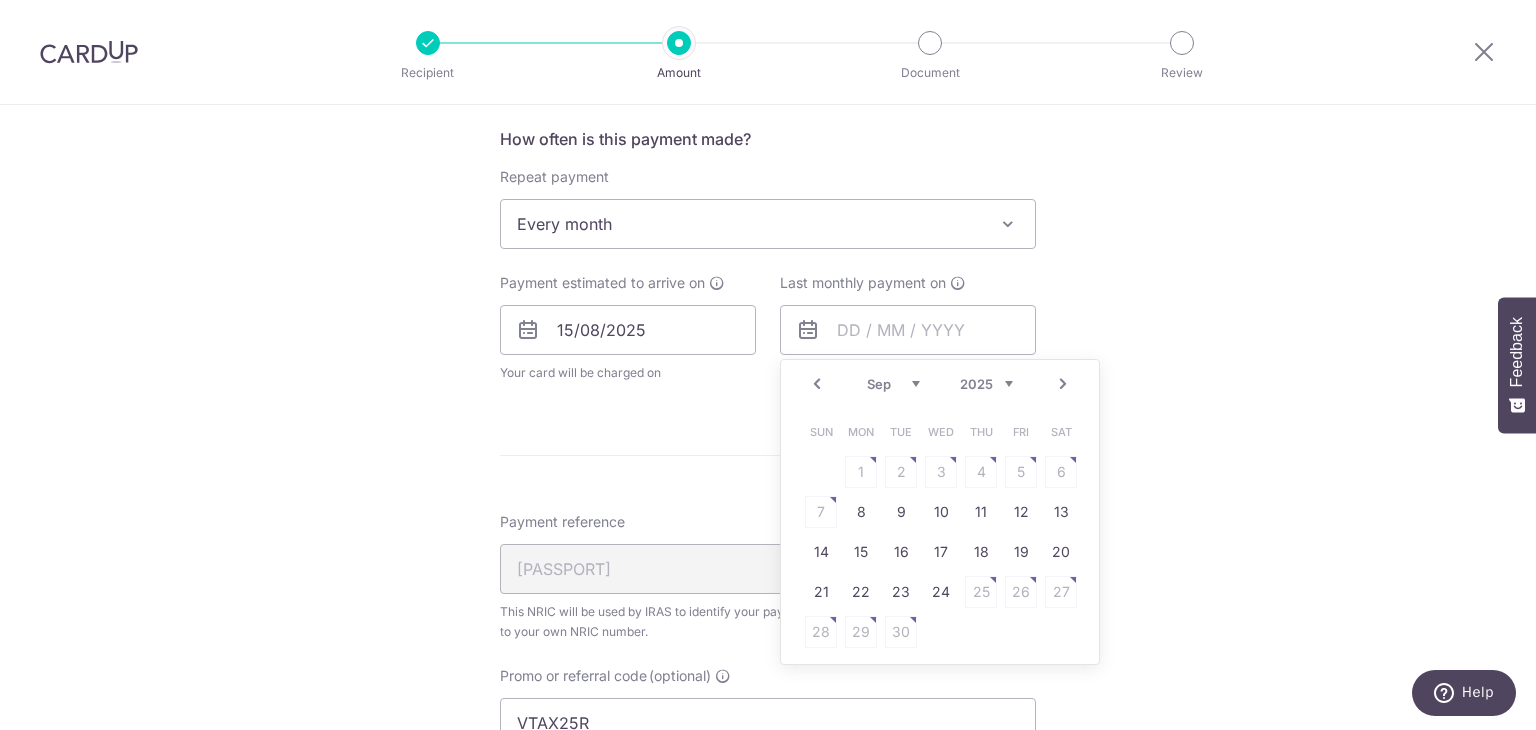 click on "Next" at bounding box center [1063, 384] 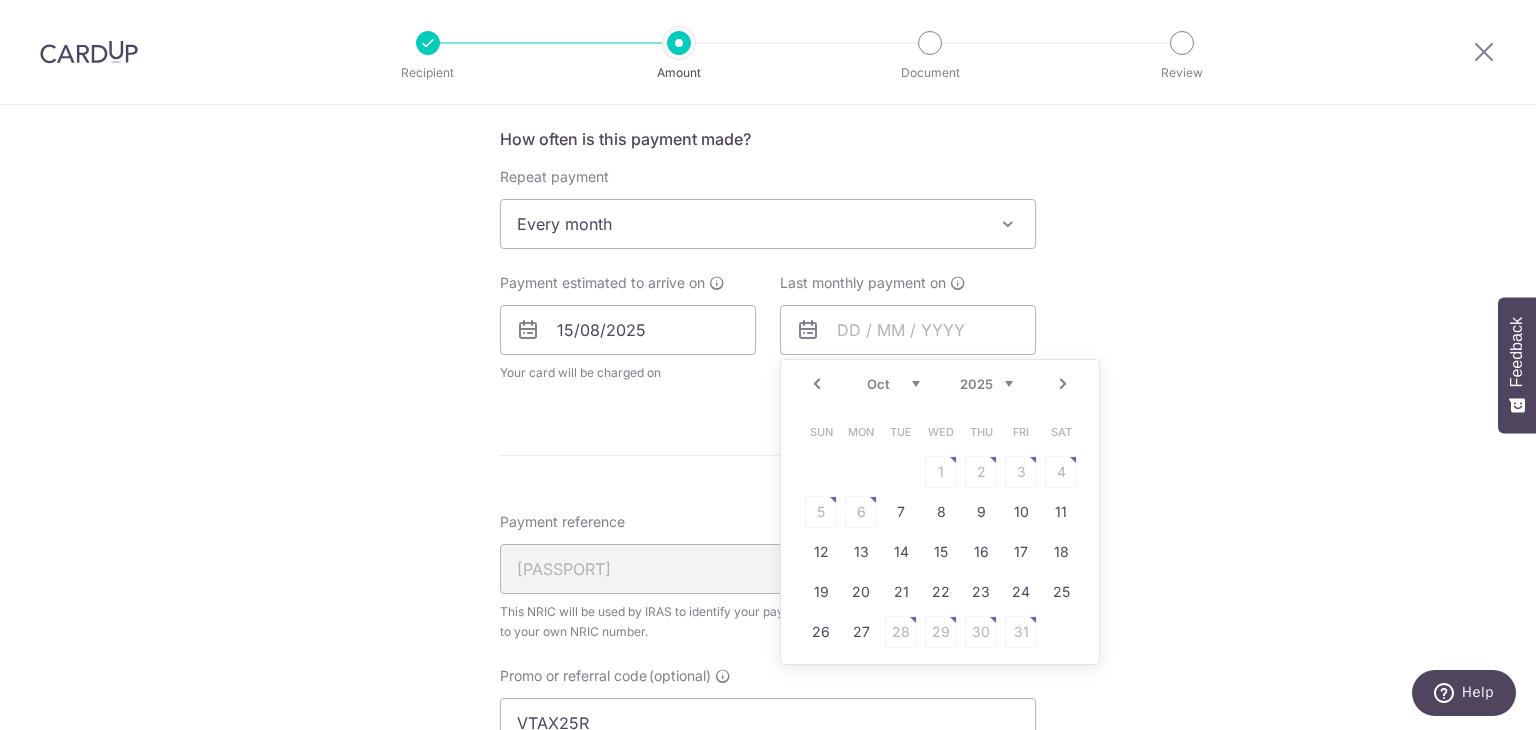 click on "Next" at bounding box center [1063, 384] 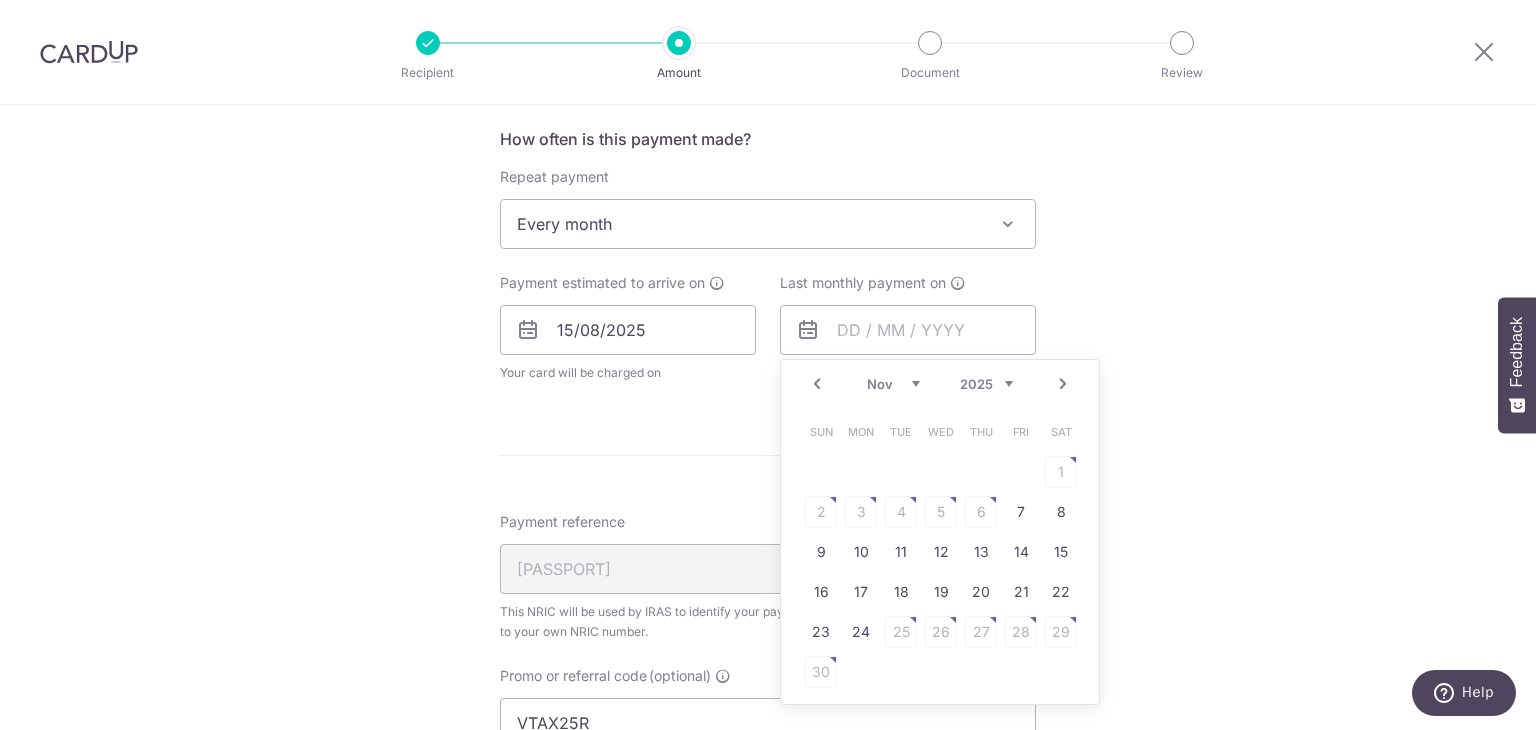 click on "Next" at bounding box center [1063, 384] 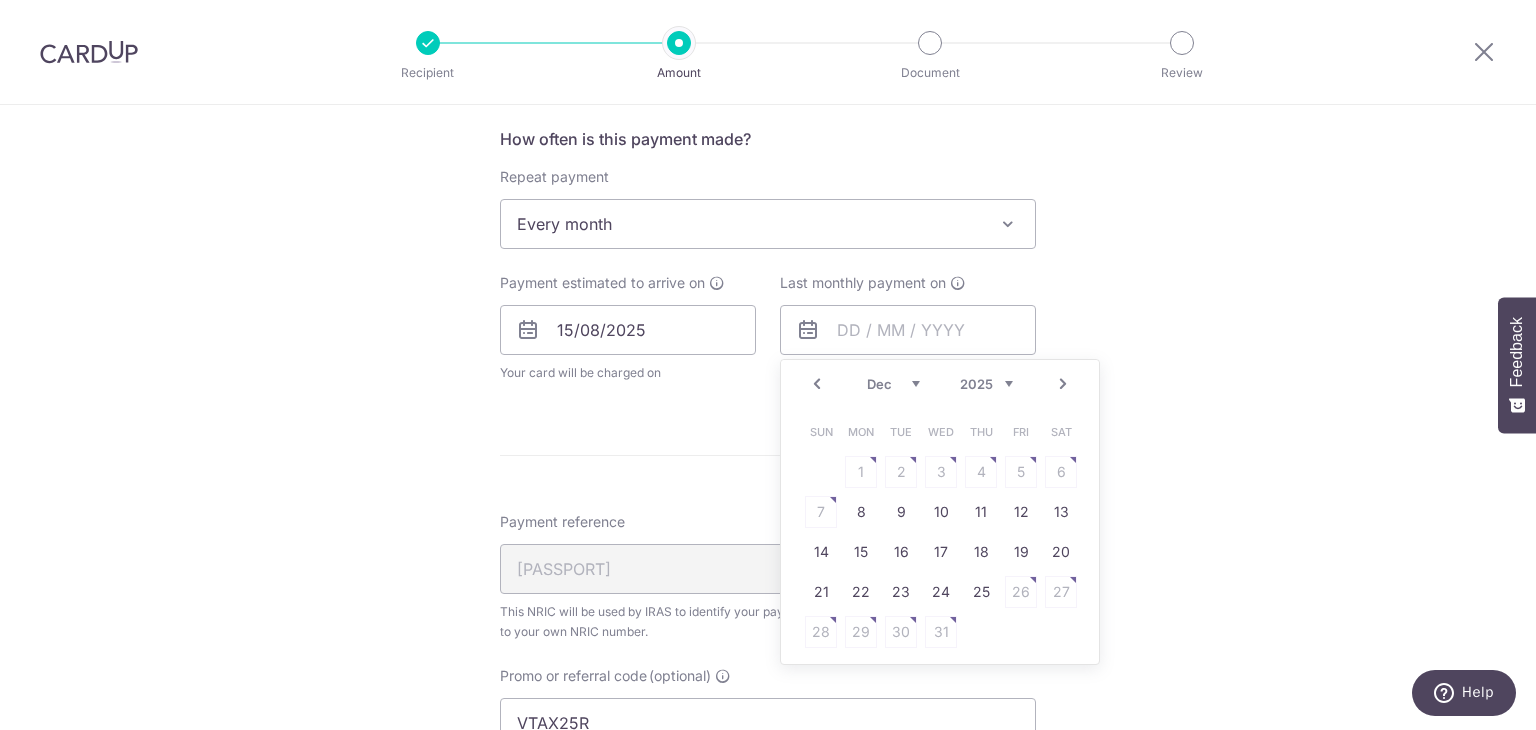 click on "Next" at bounding box center [1063, 384] 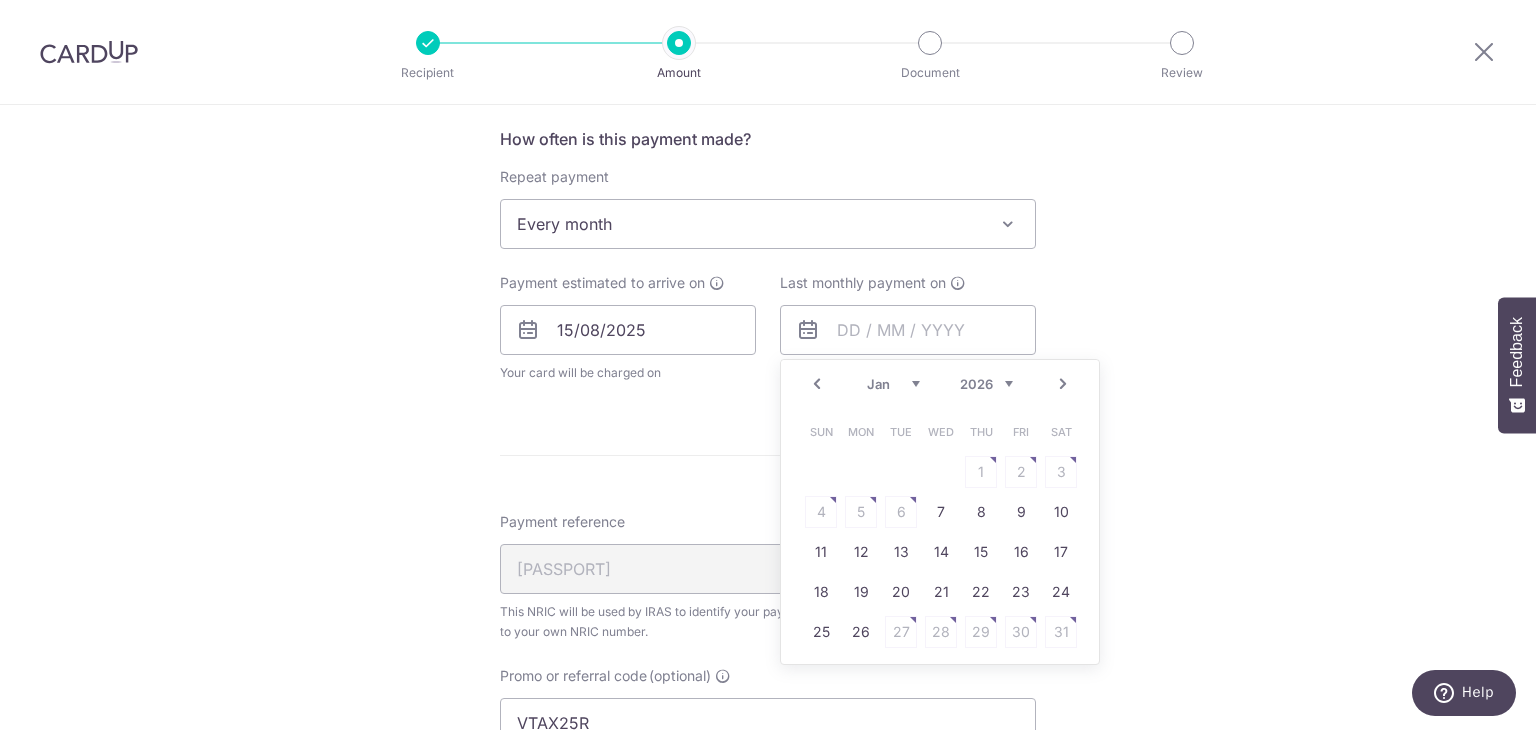 click on "Next" at bounding box center [1063, 384] 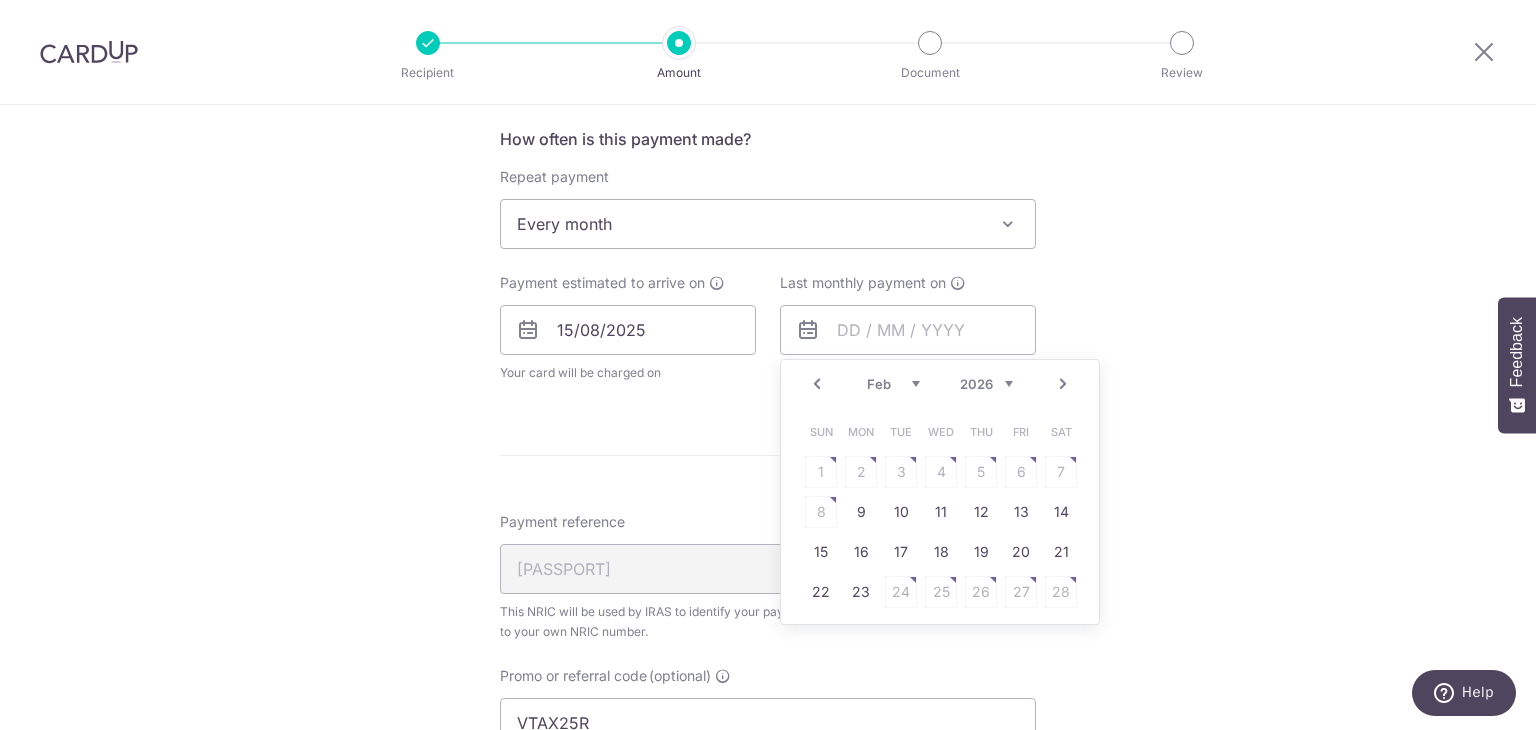 click on "Next" at bounding box center (1063, 384) 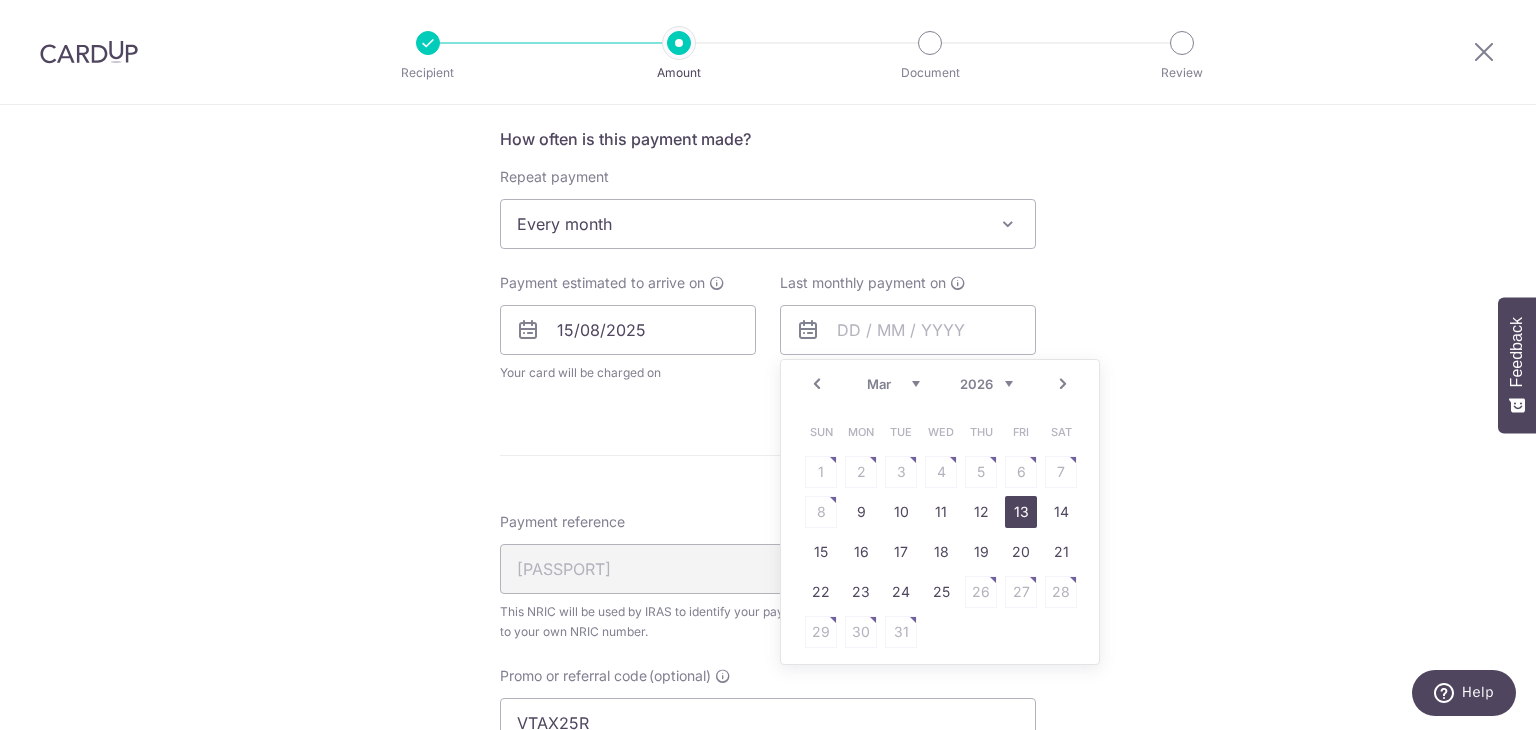 click on "13" at bounding box center [1021, 512] 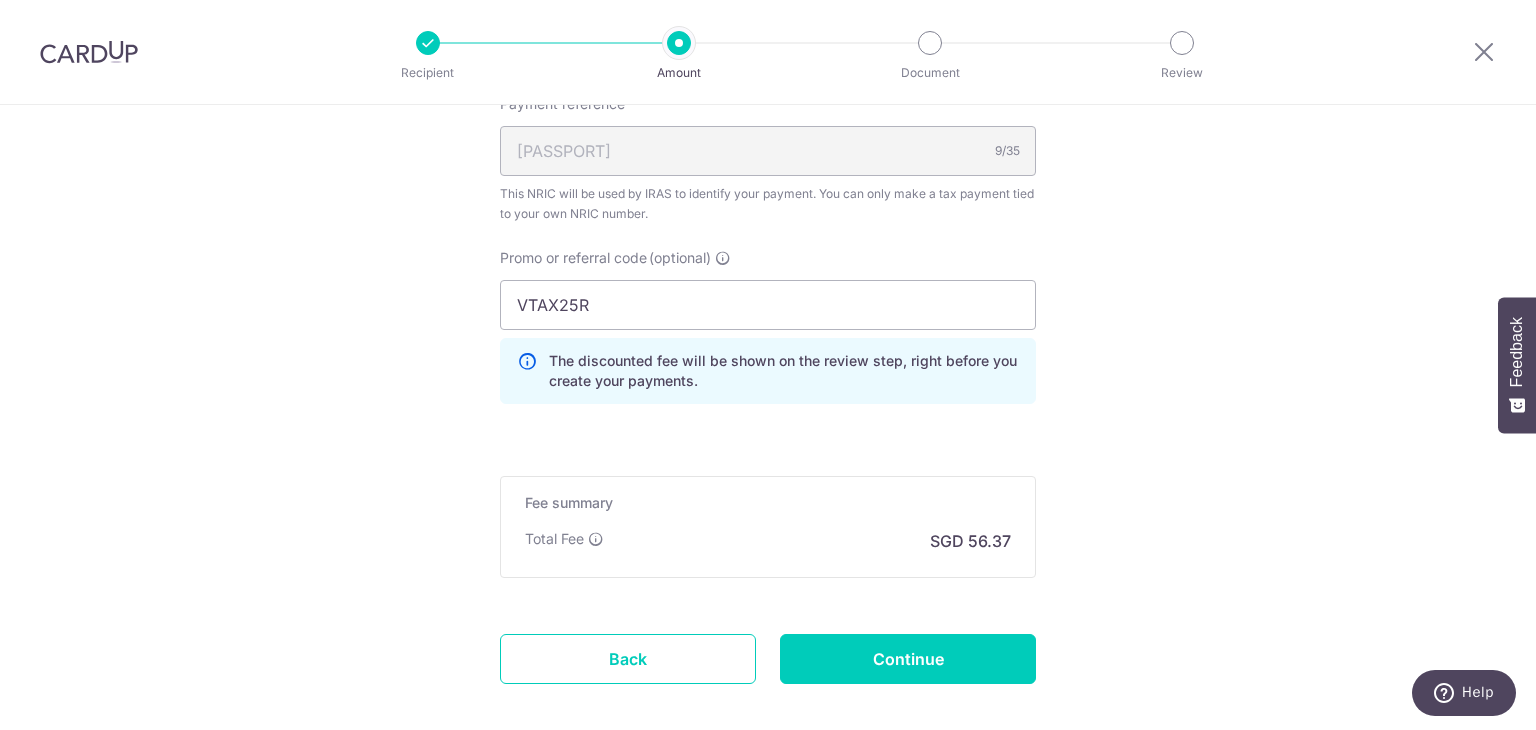 scroll, scrollTop: 1400, scrollLeft: 0, axis: vertical 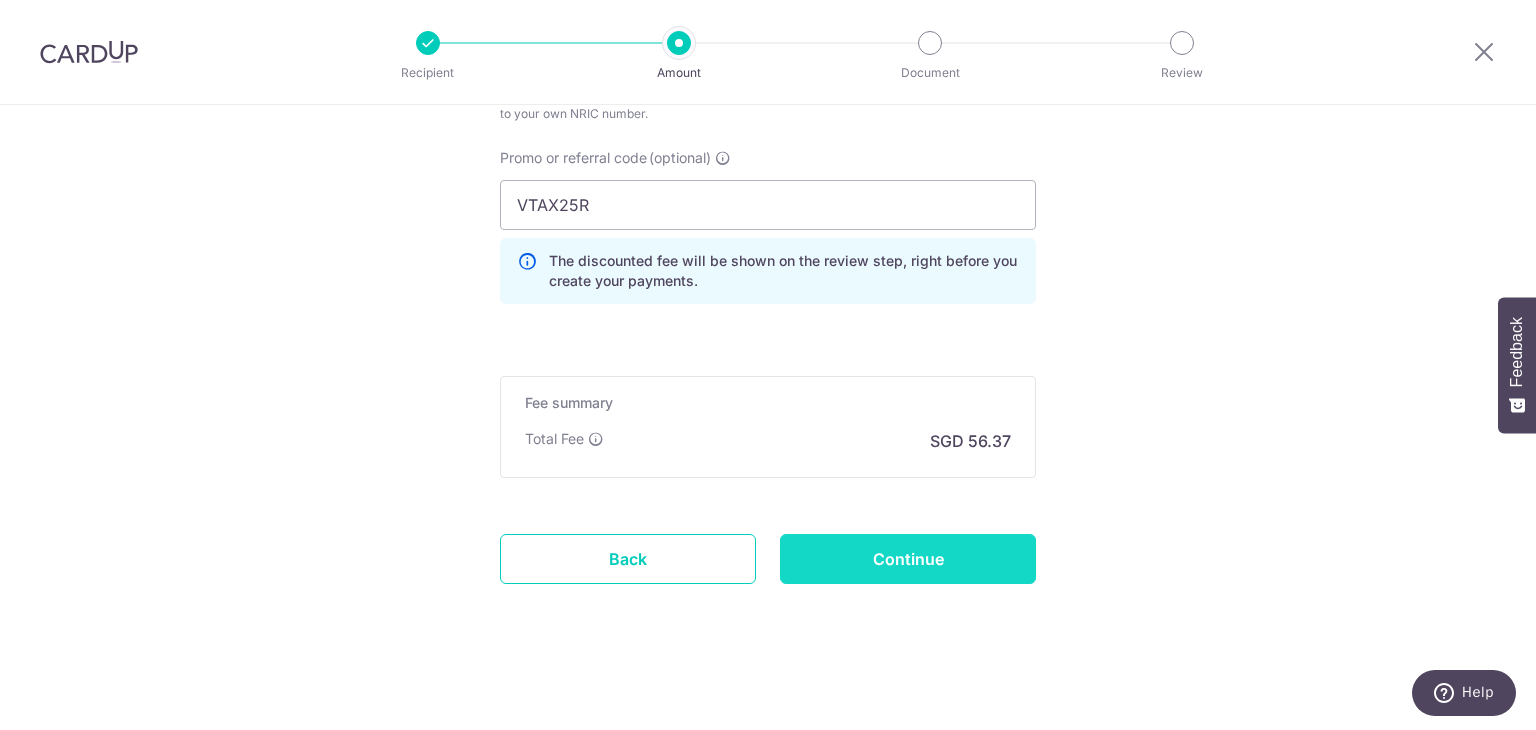 click on "Continue" at bounding box center [908, 559] 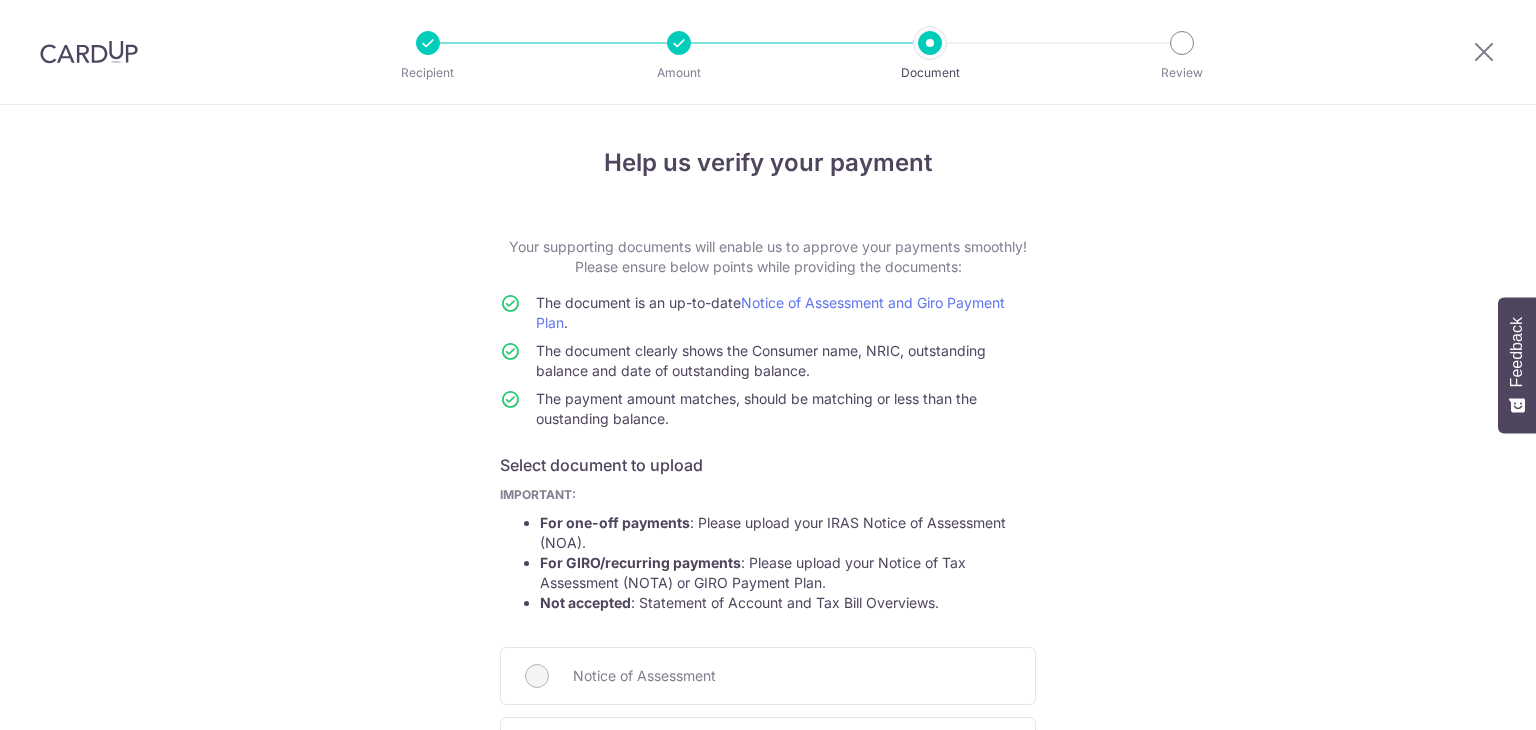 scroll, scrollTop: 0, scrollLeft: 0, axis: both 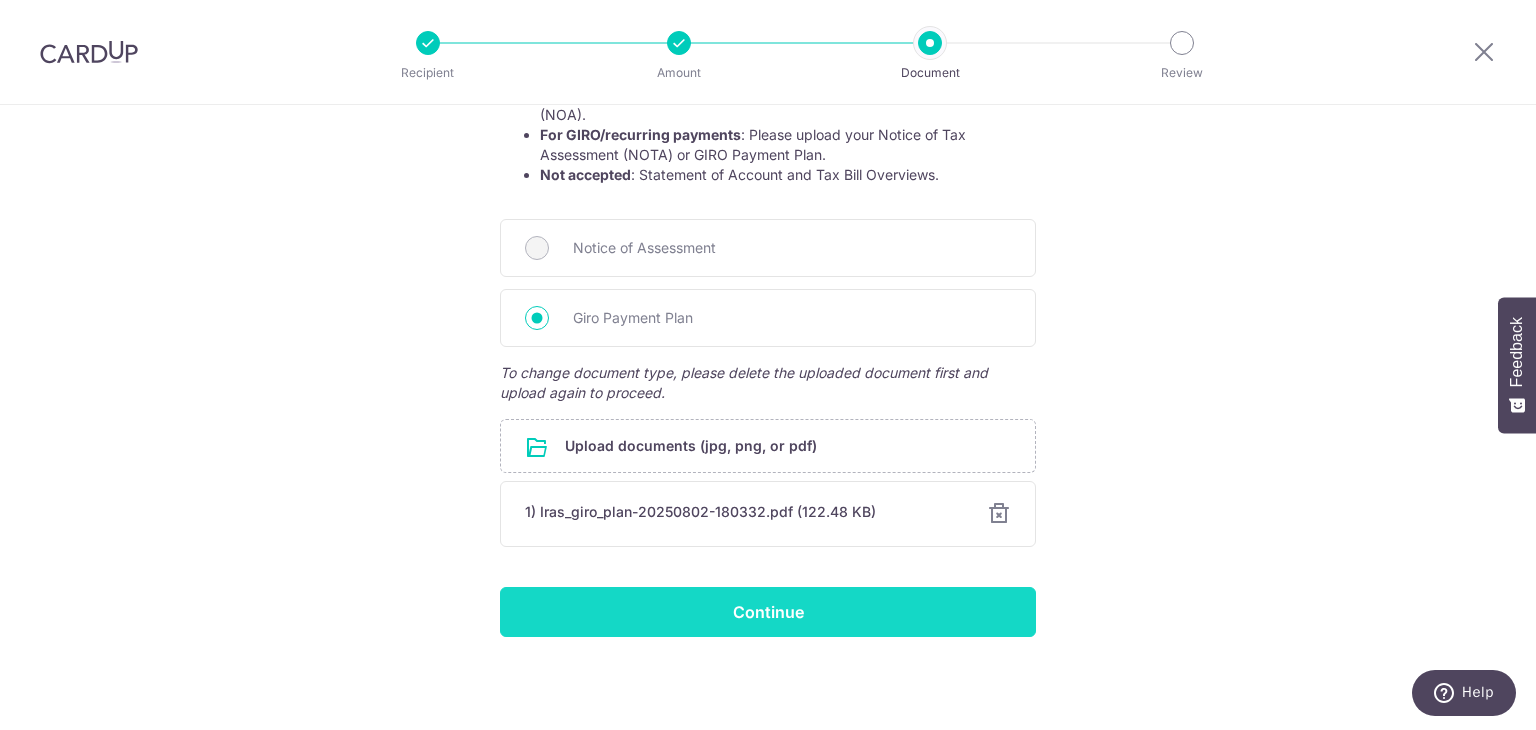 click on "Continue" at bounding box center (768, 612) 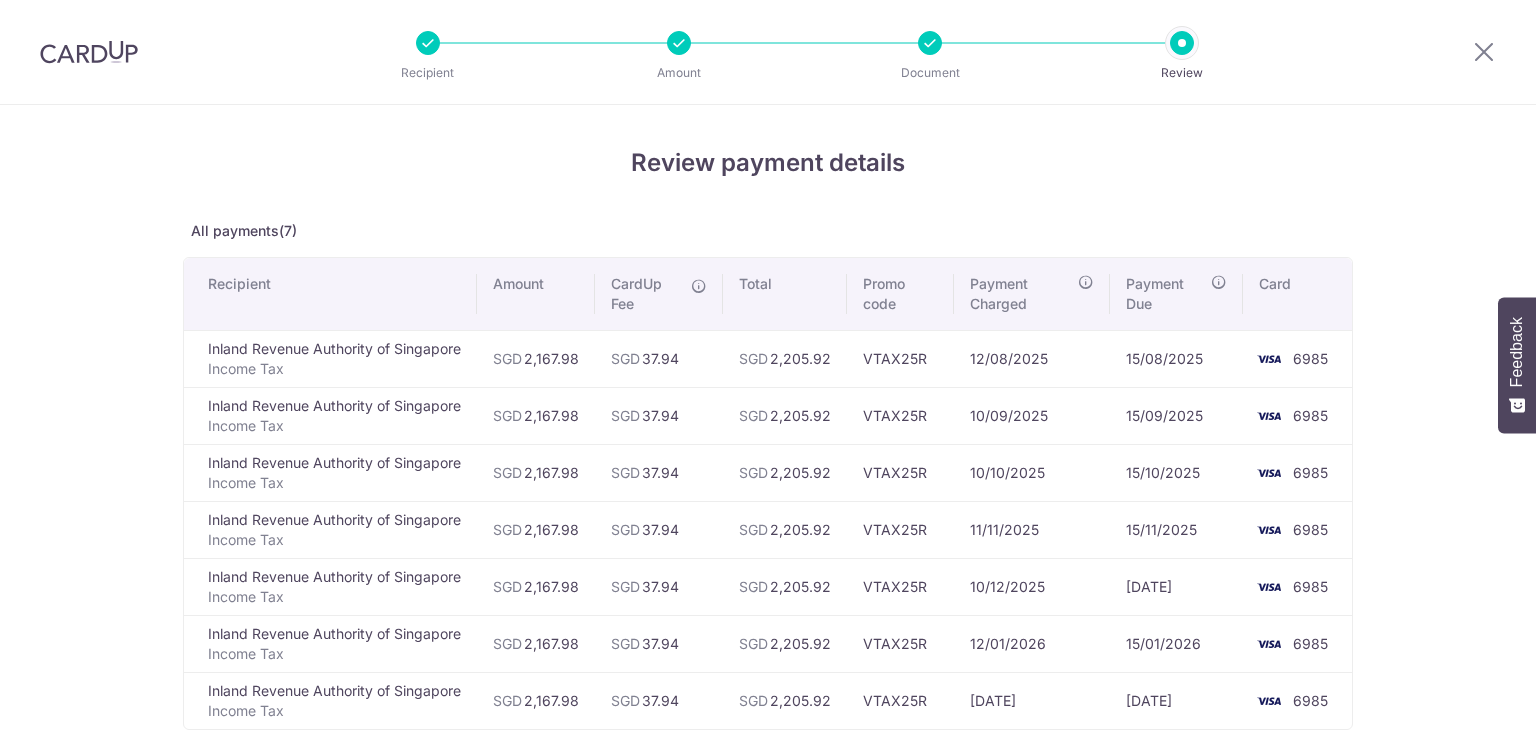 scroll, scrollTop: 0, scrollLeft: 0, axis: both 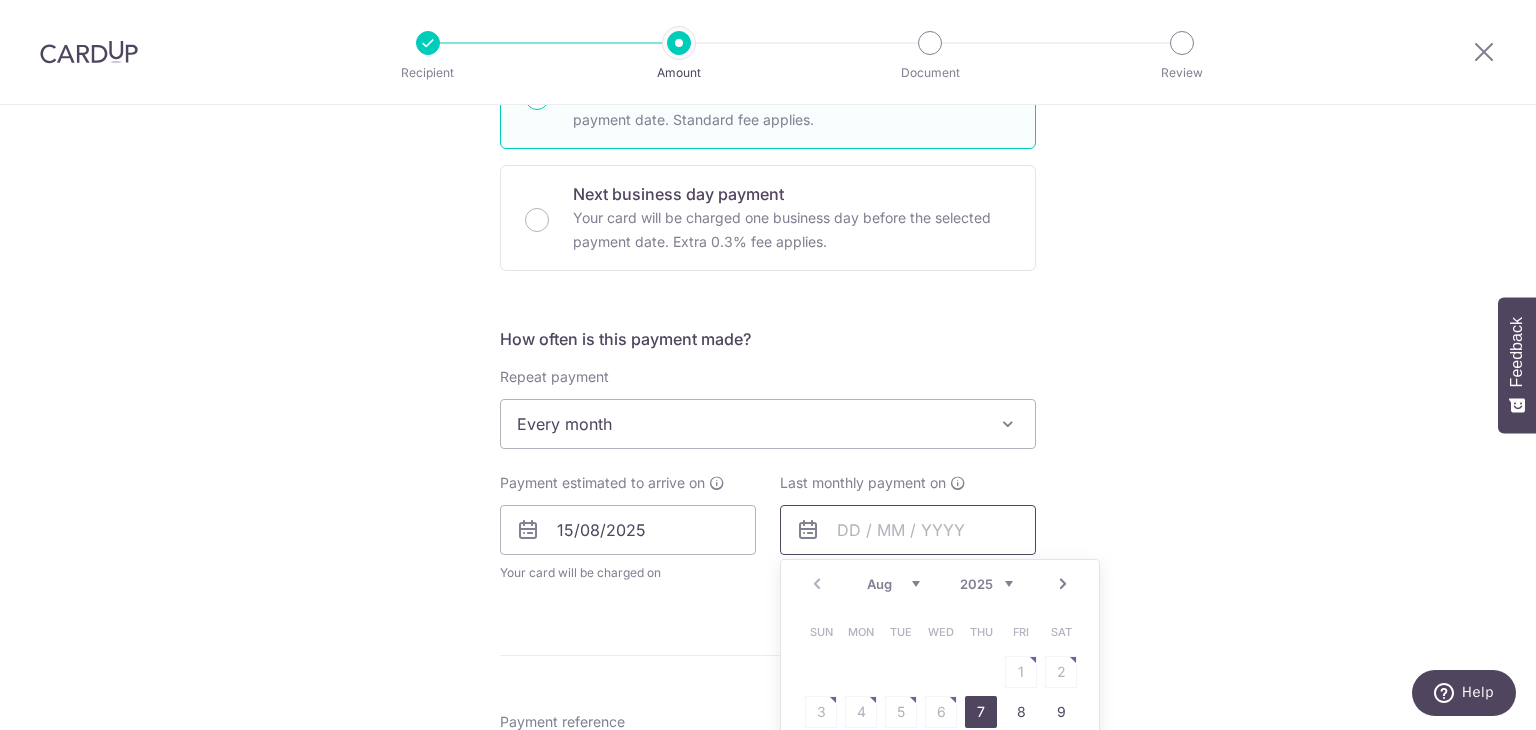 click at bounding box center (908, 530) 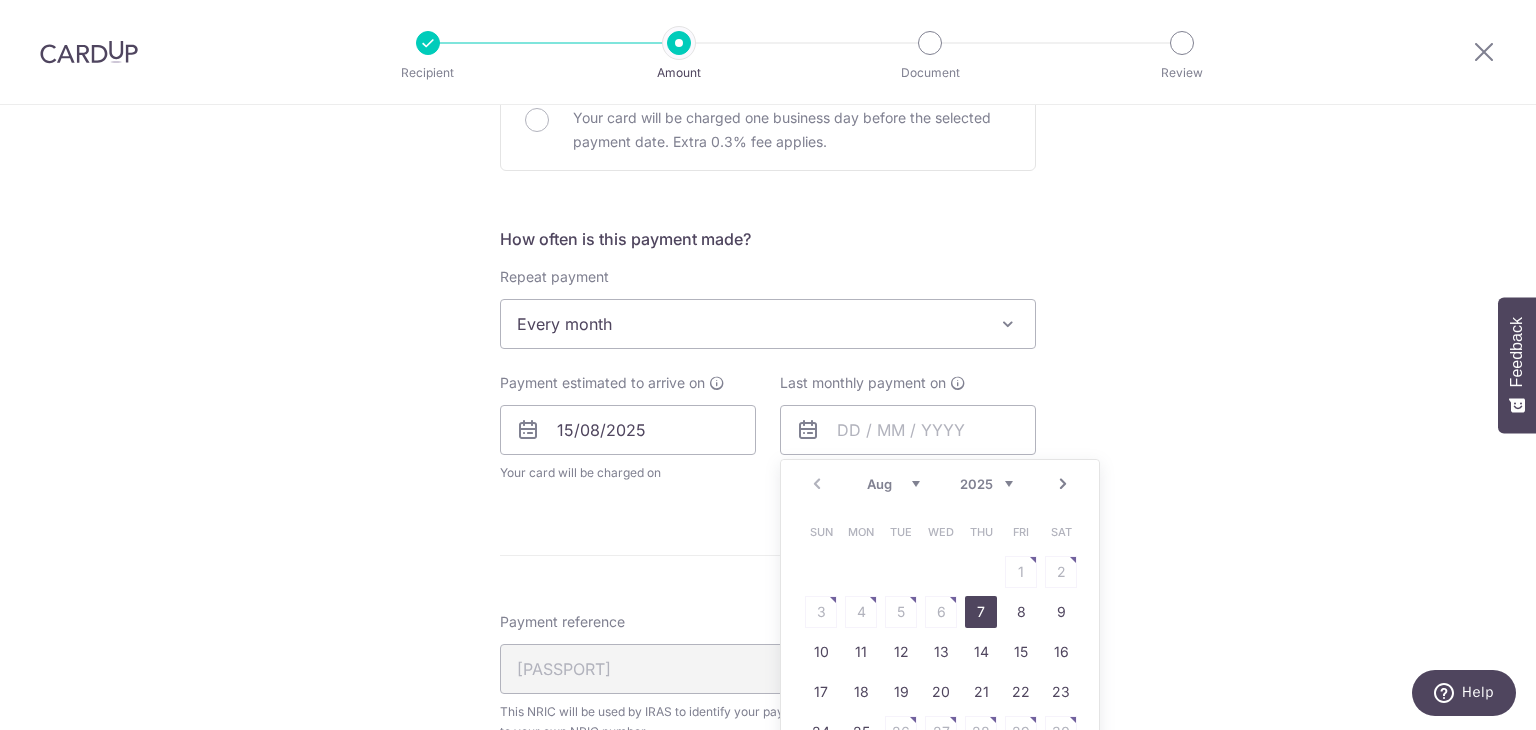 click on "Next" at bounding box center (1063, 484) 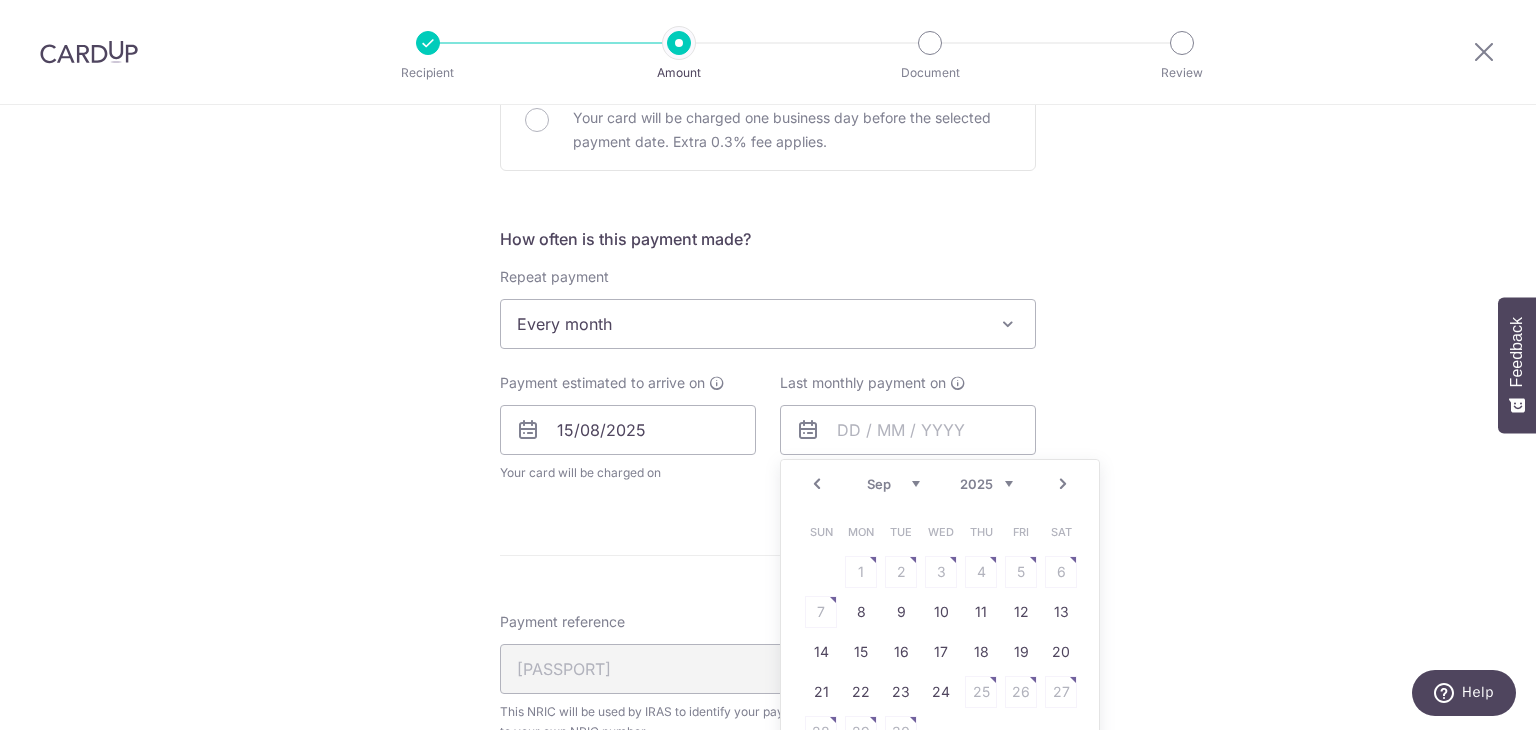 click on "Next" at bounding box center (1063, 484) 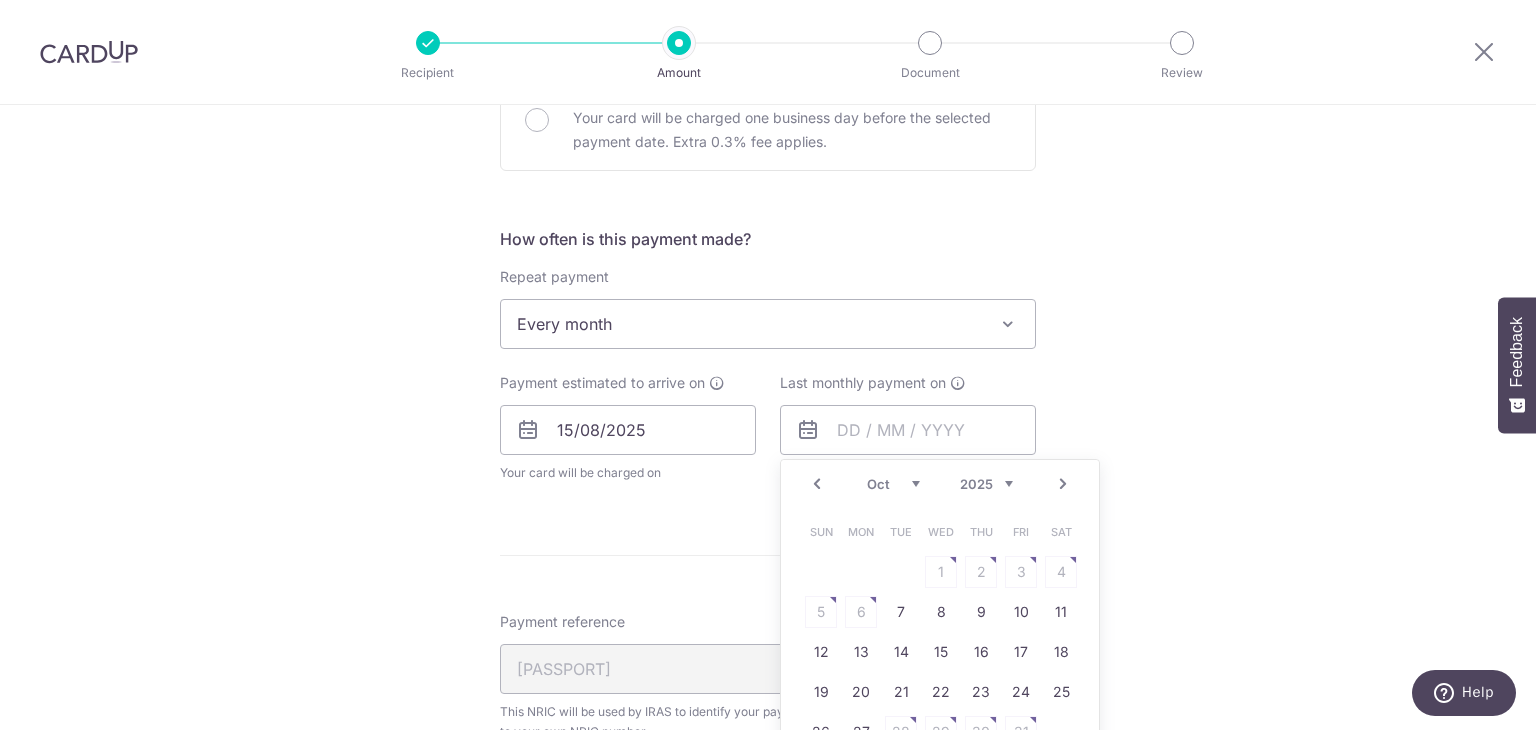 click on "Next" at bounding box center (1063, 484) 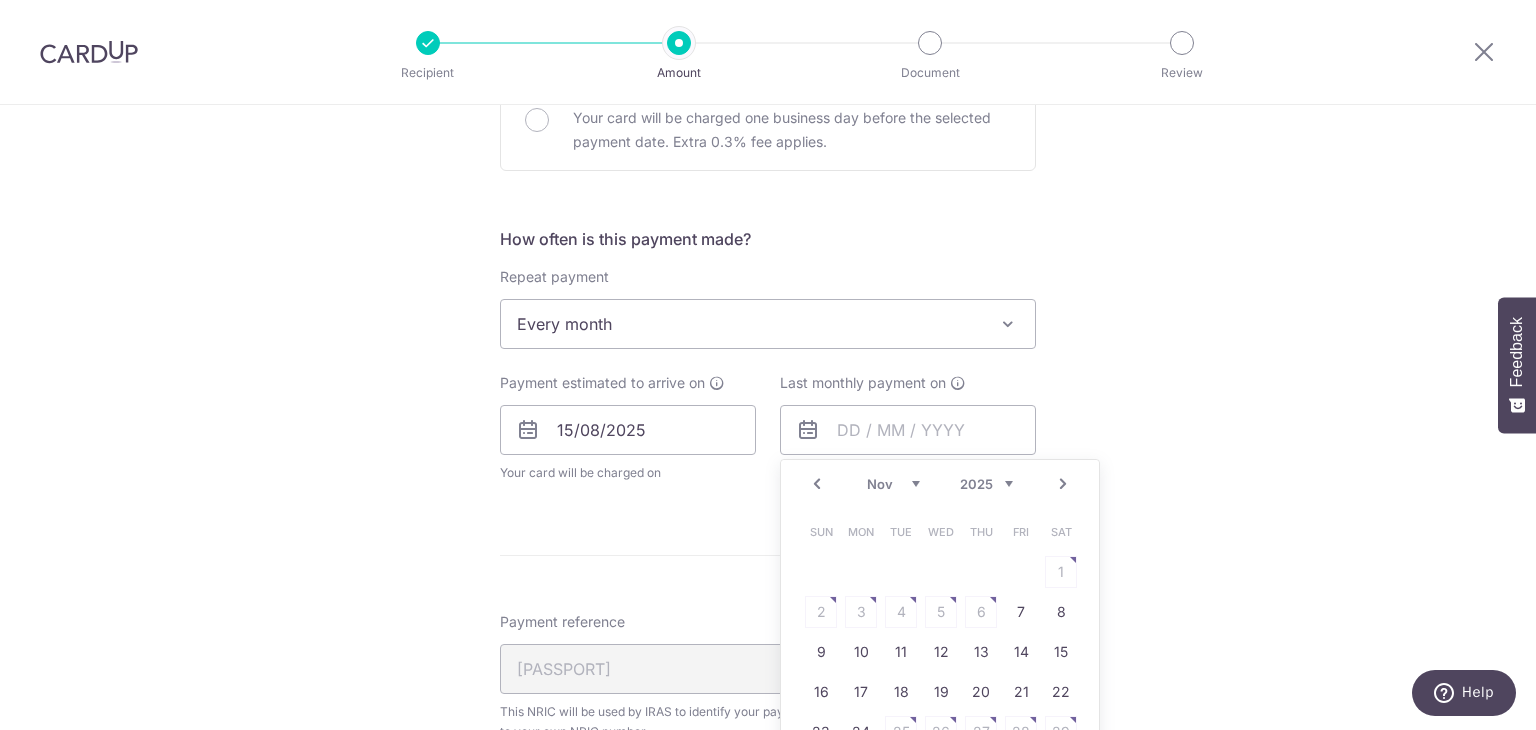 click on "Next" at bounding box center [1063, 484] 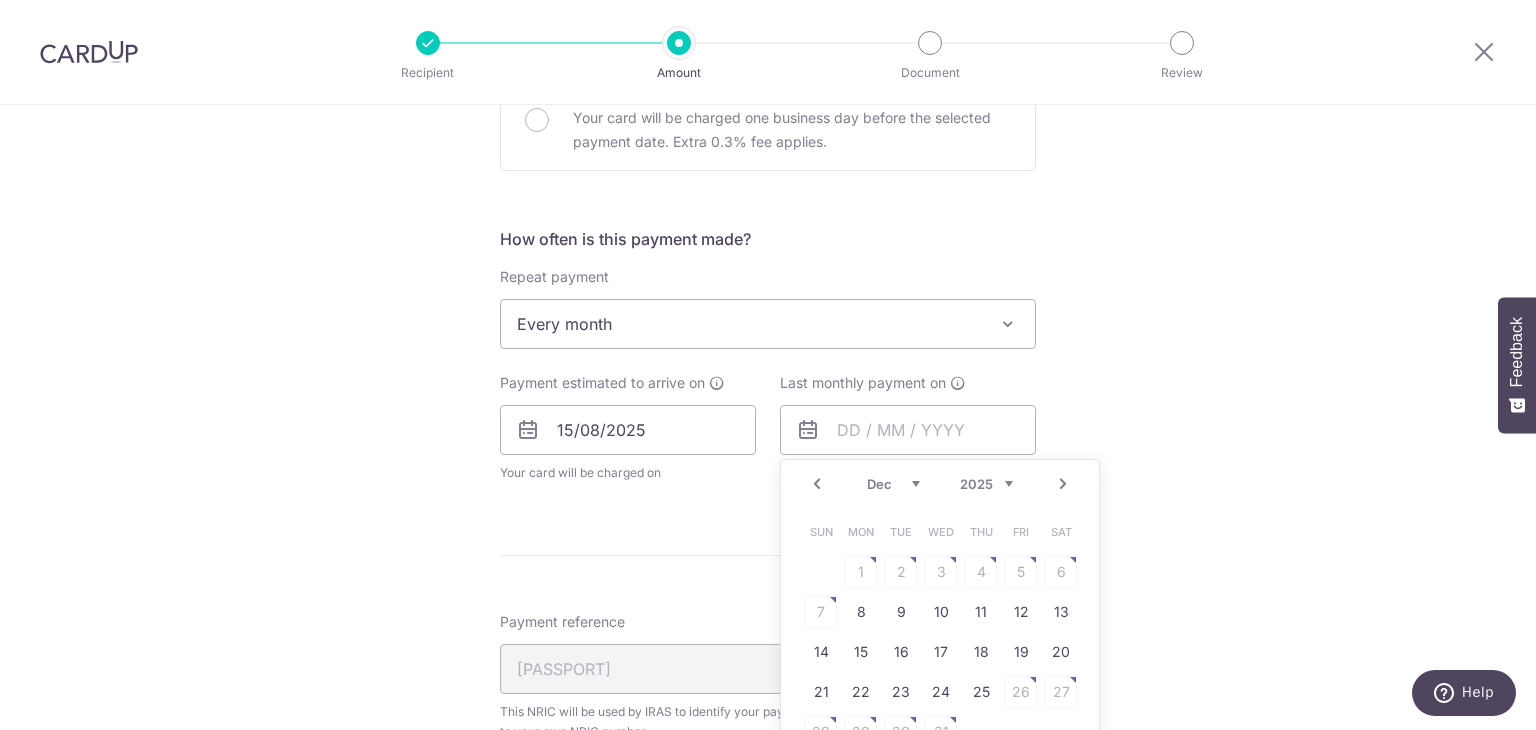 click on "Next" at bounding box center [1063, 484] 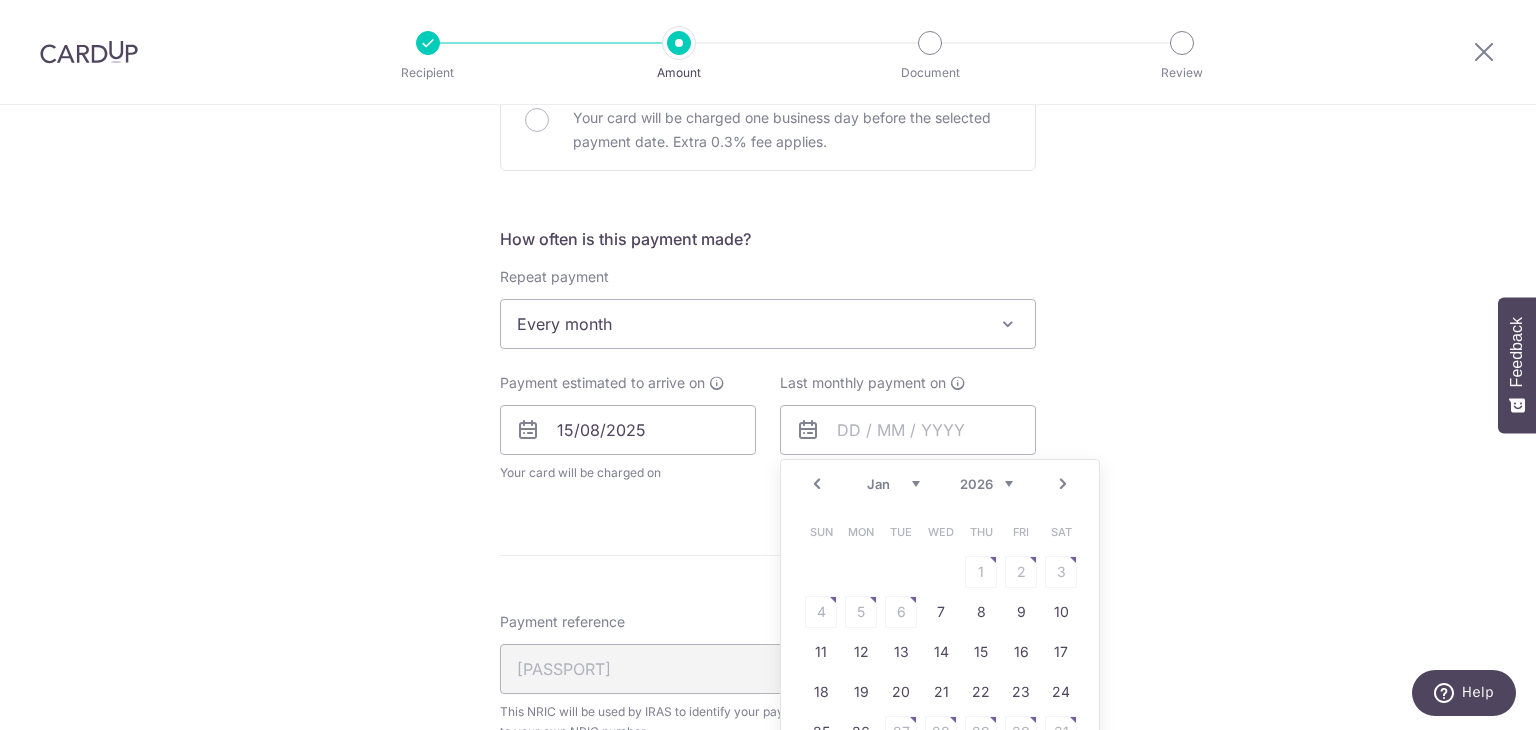 click on "Next" at bounding box center (1063, 484) 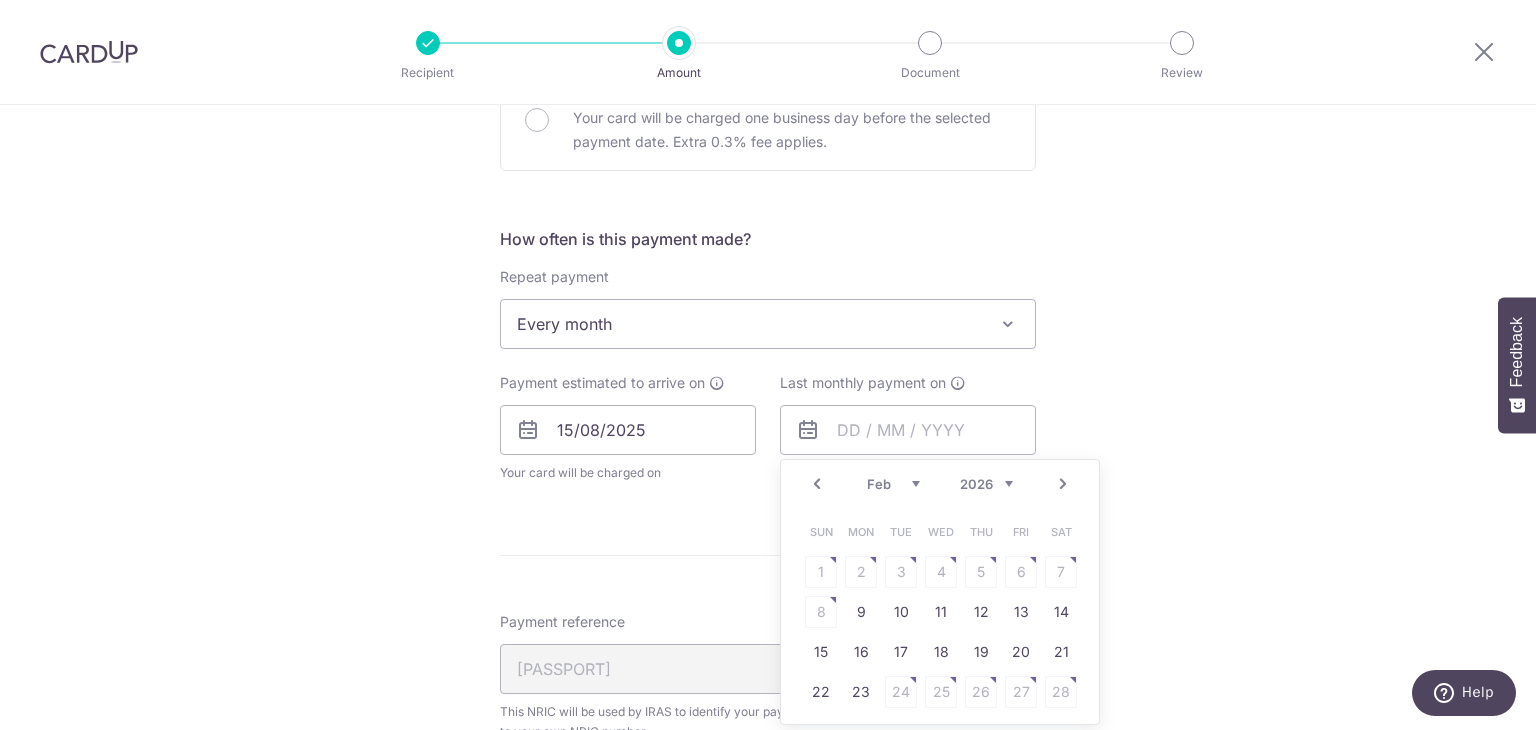 click on "Next" at bounding box center [1063, 484] 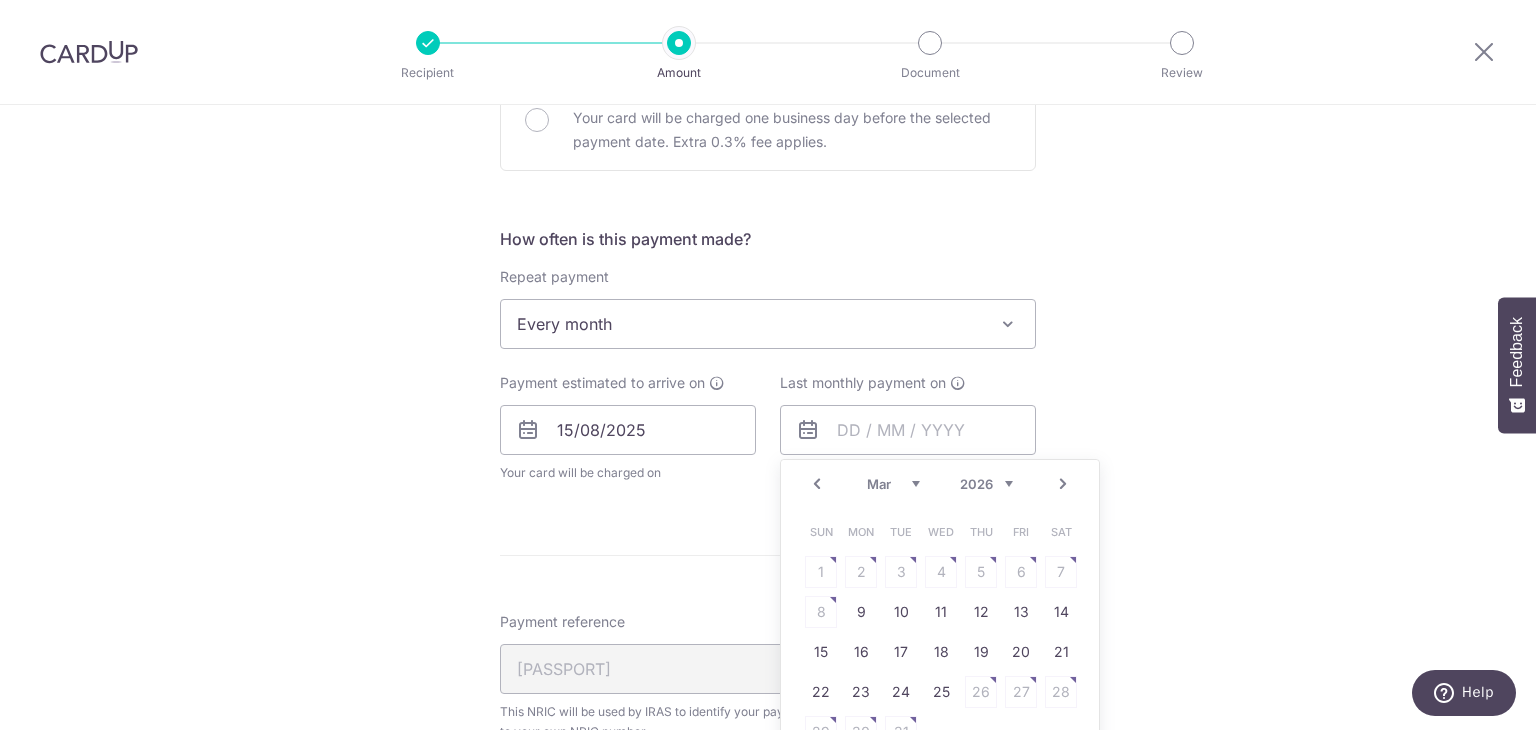 click on "Next" at bounding box center [1063, 484] 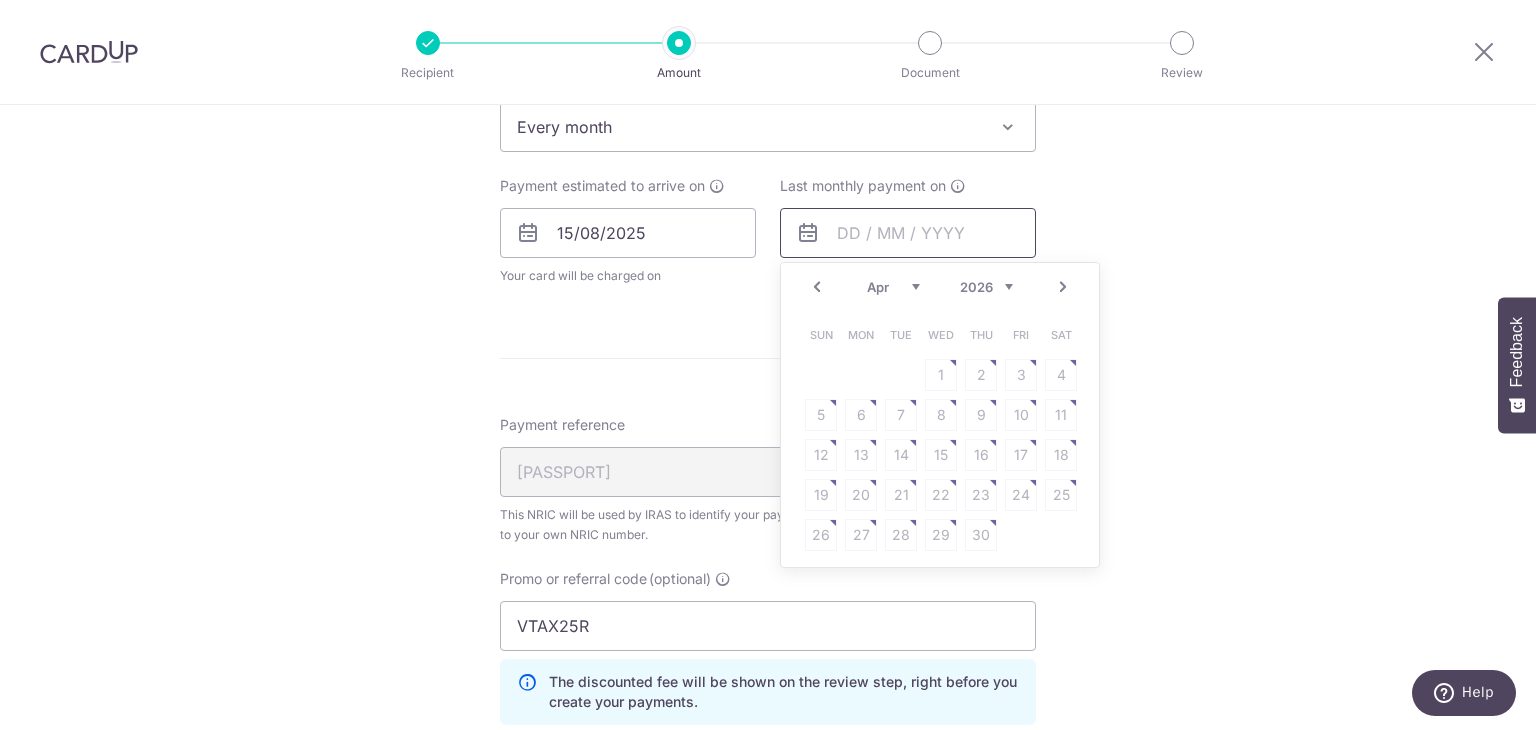 scroll, scrollTop: 900, scrollLeft: 0, axis: vertical 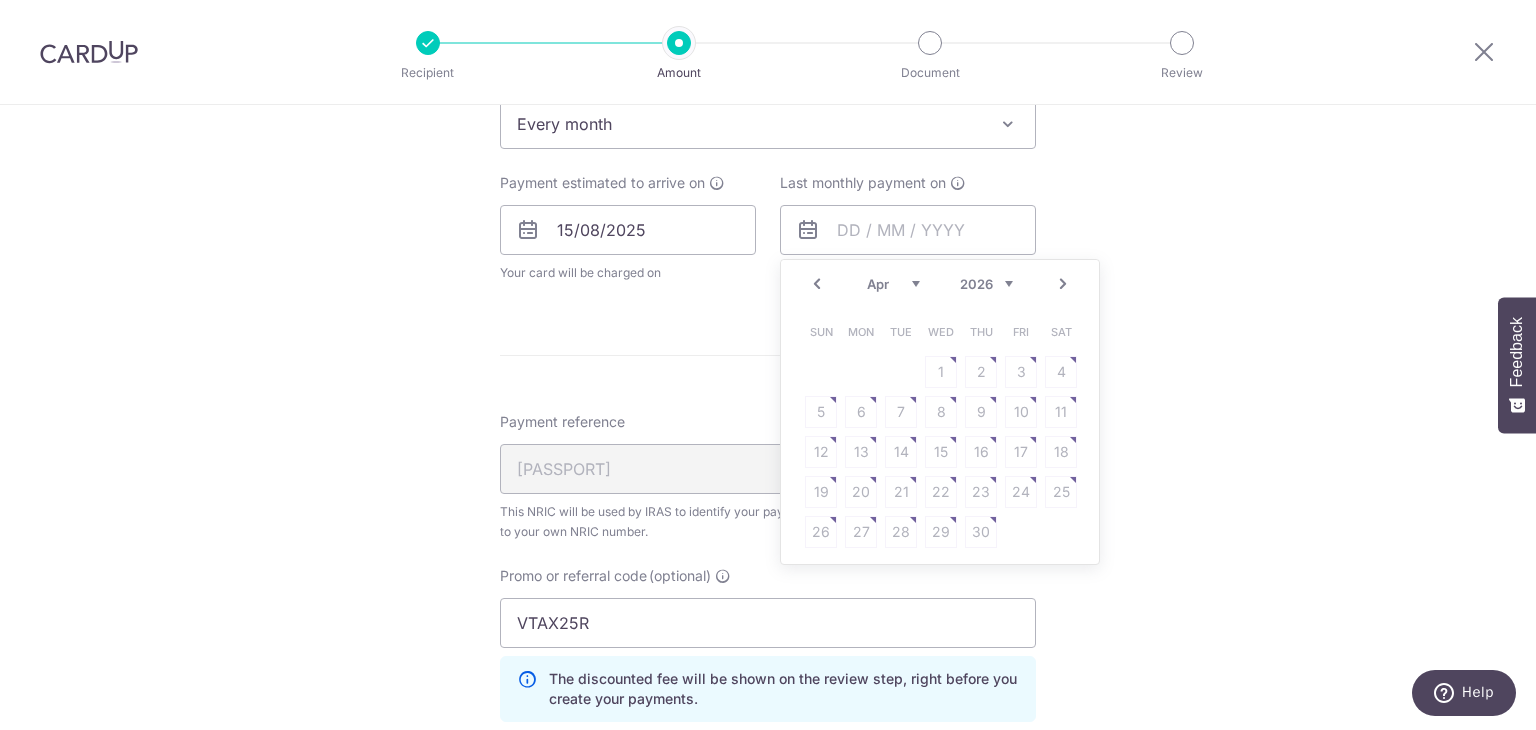 click on "Prev" at bounding box center [817, 284] 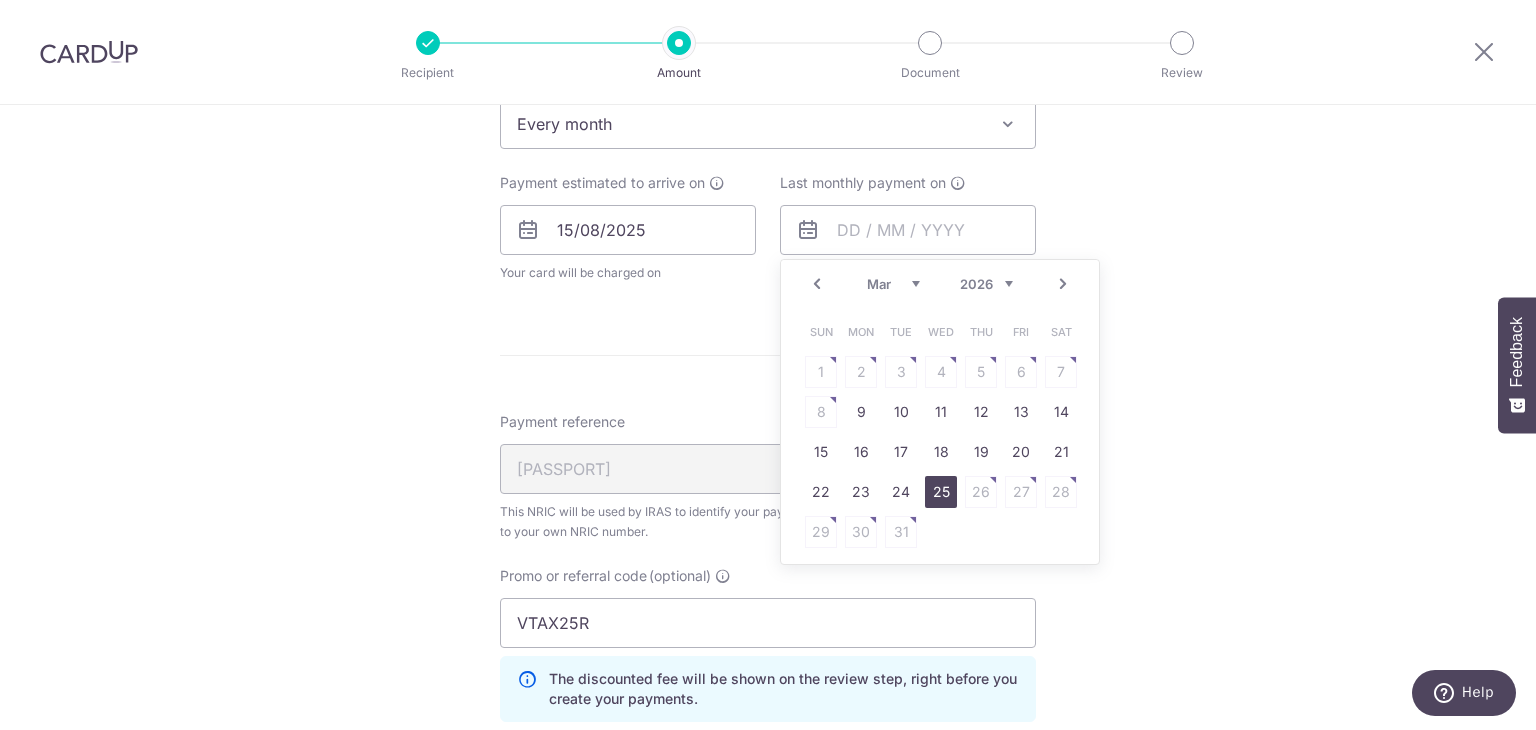 click on "25" at bounding box center [941, 492] 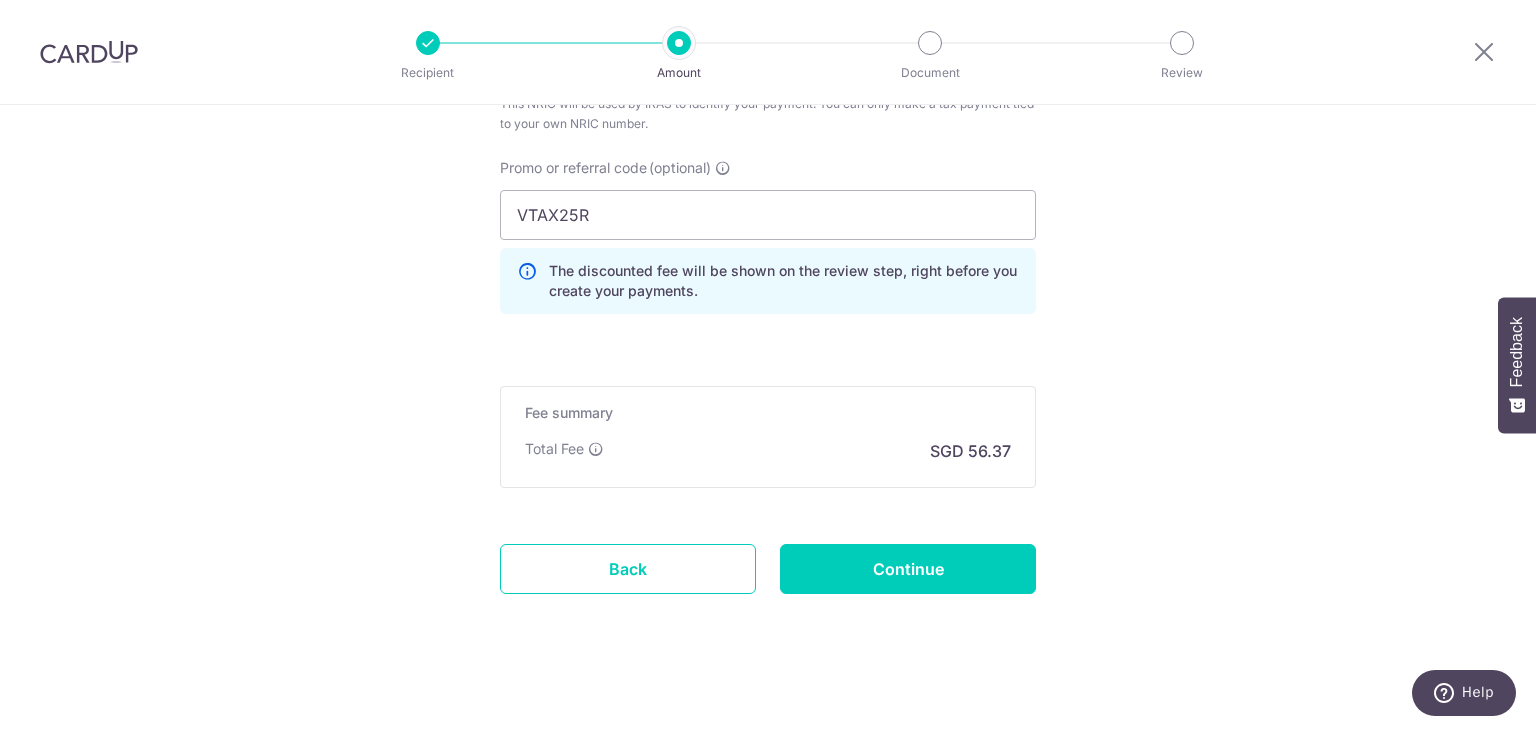 scroll, scrollTop: 1400, scrollLeft: 0, axis: vertical 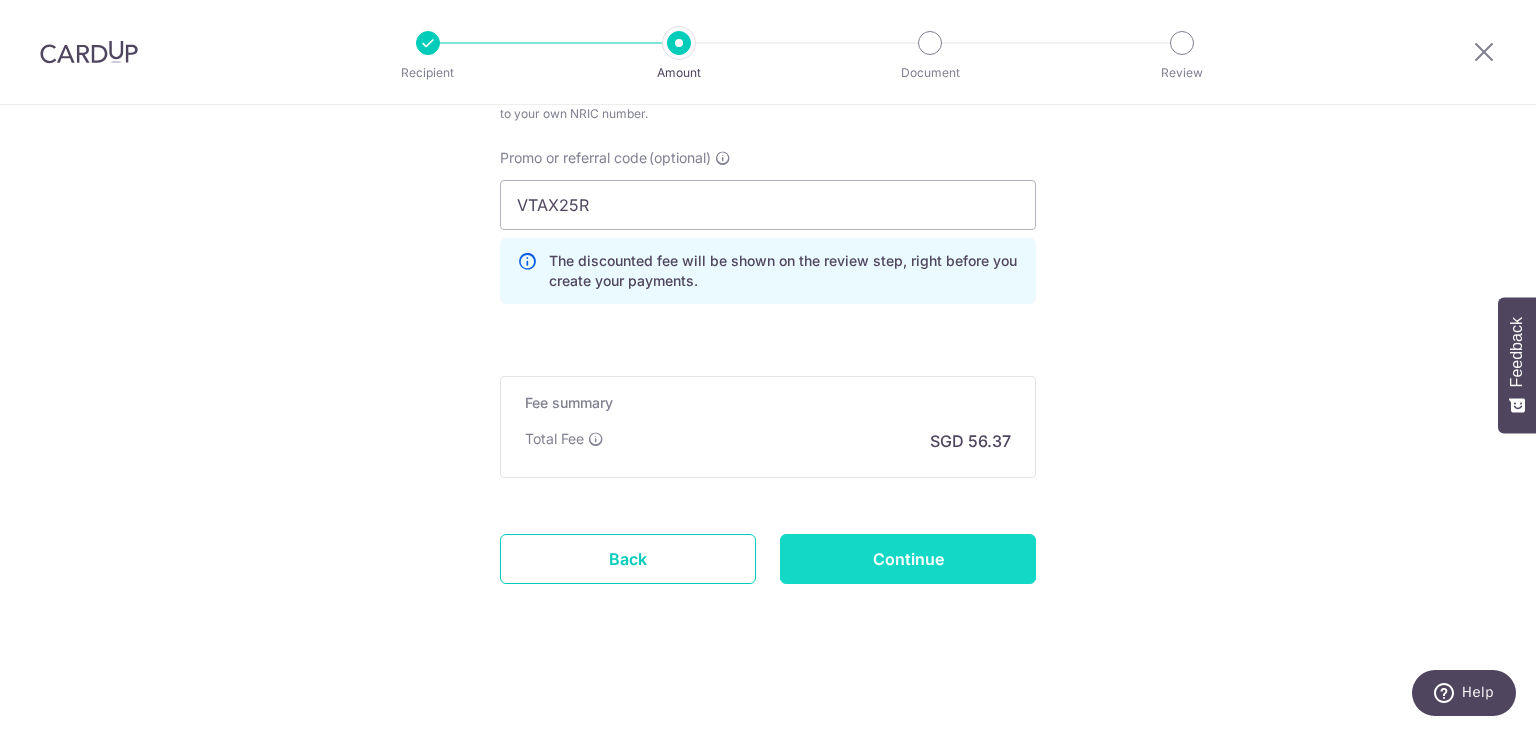 click on "Continue" at bounding box center [908, 559] 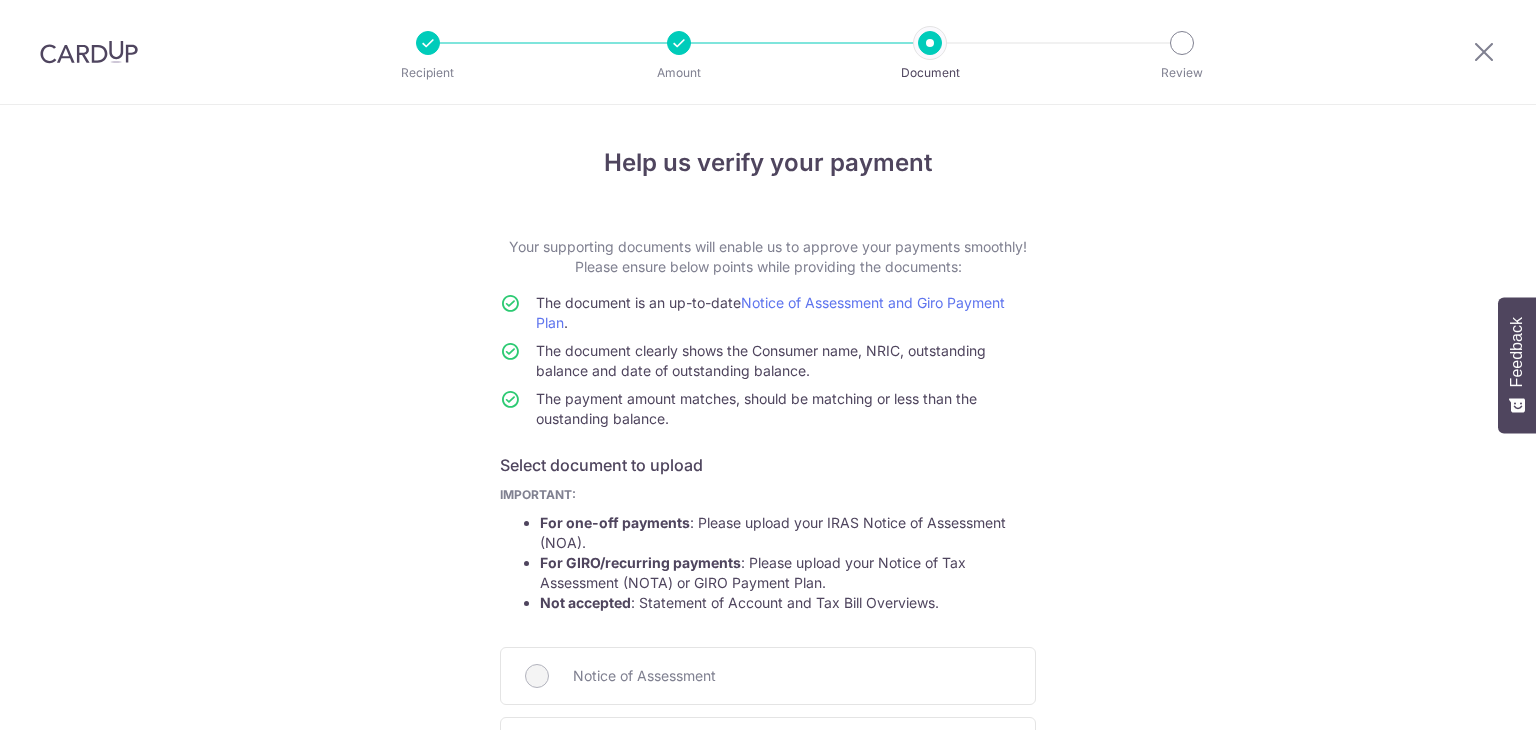 scroll, scrollTop: 0, scrollLeft: 0, axis: both 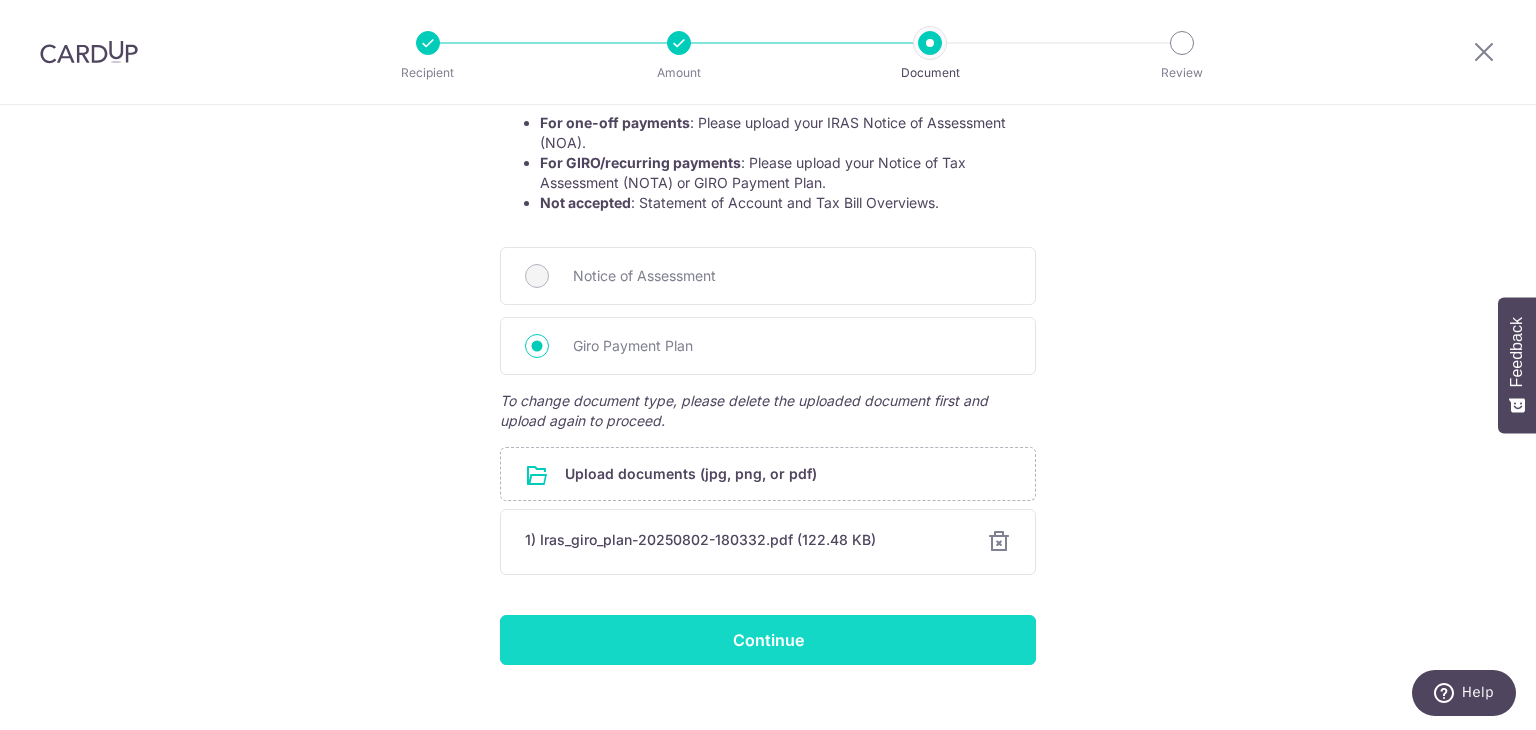 click on "Continue" at bounding box center [768, 640] 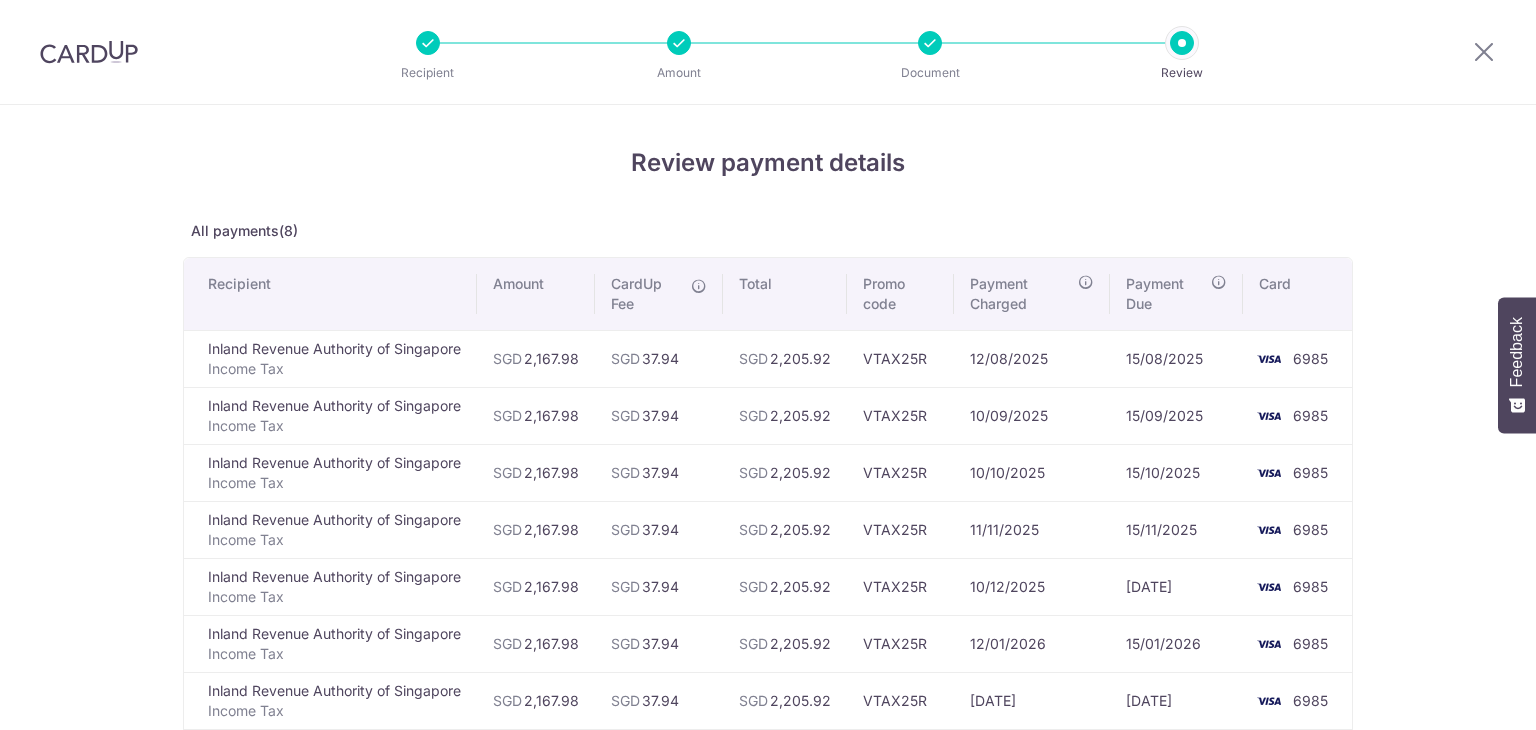 scroll, scrollTop: 0, scrollLeft: 0, axis: both 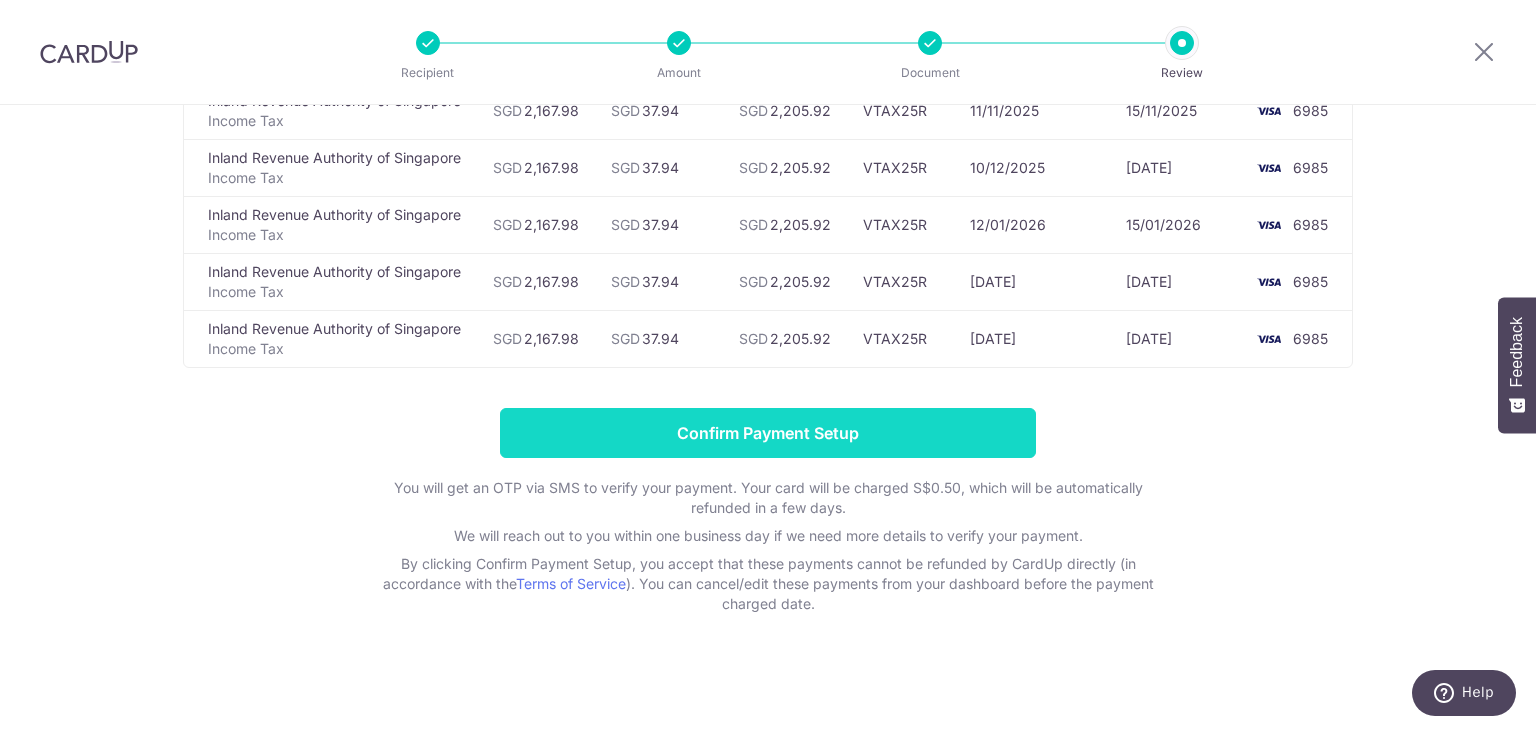 click on "Confirm Payment Setup" at bounding box center [768, 433] 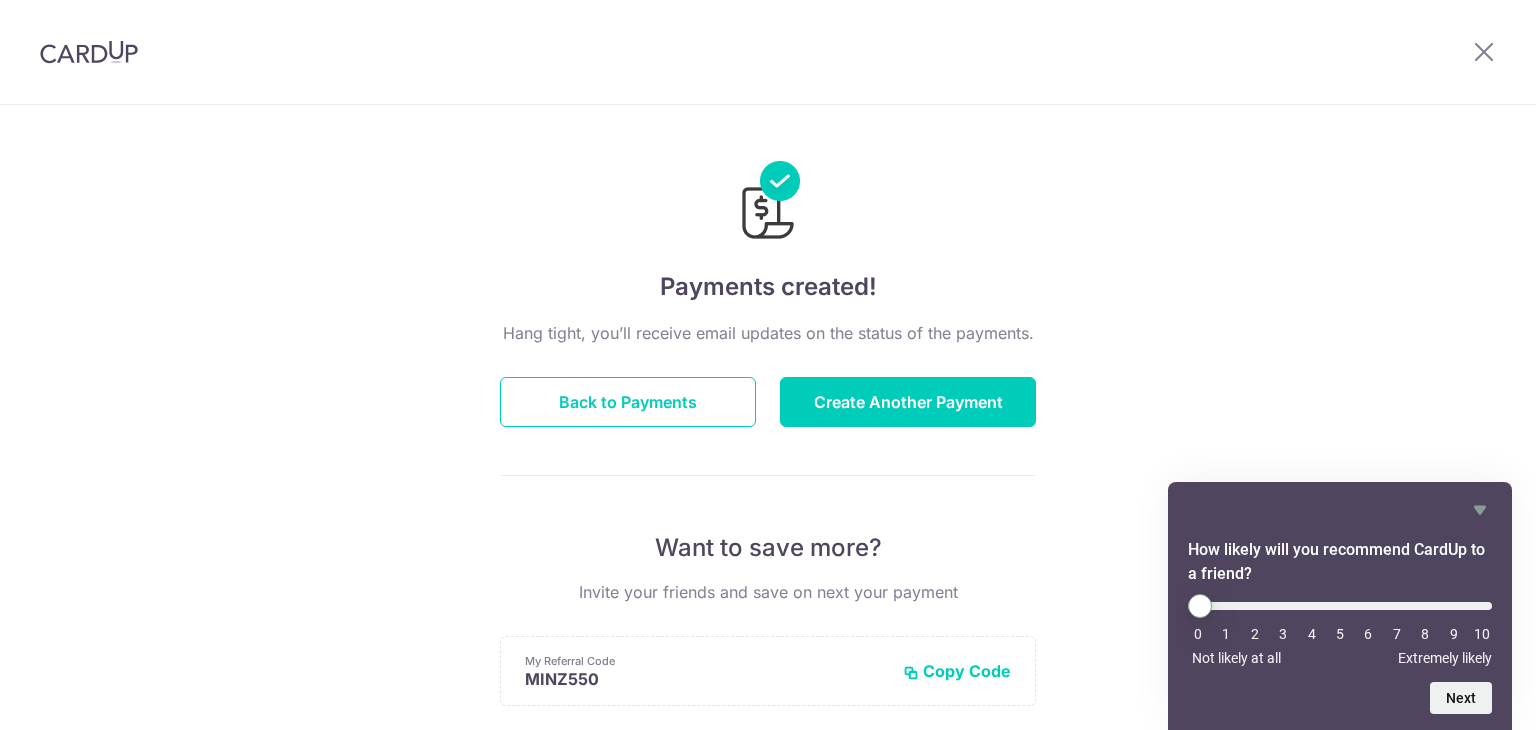 scroll, scrollTop: 0, scrollLeft: 0, axis: both 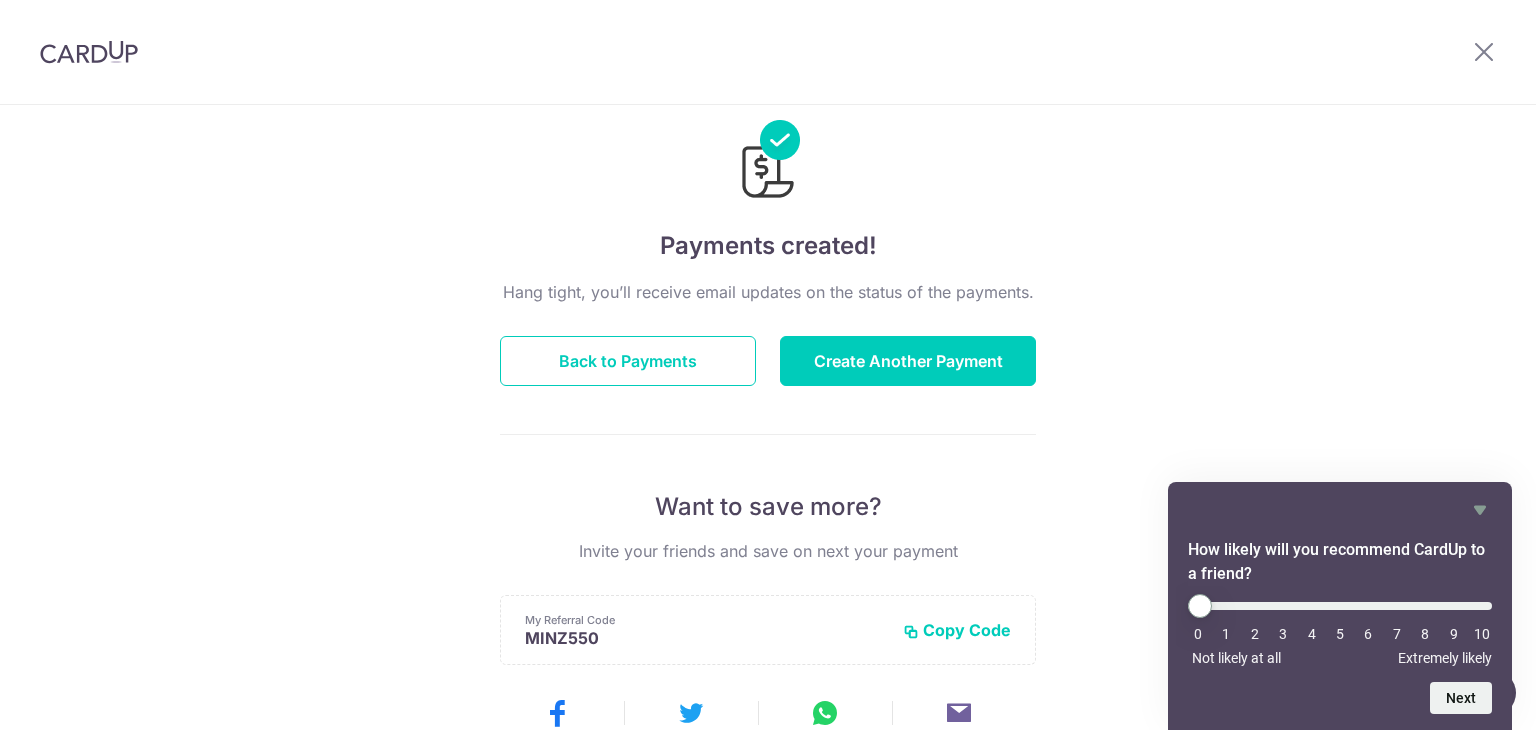 click at bounding box center [1484, 52] 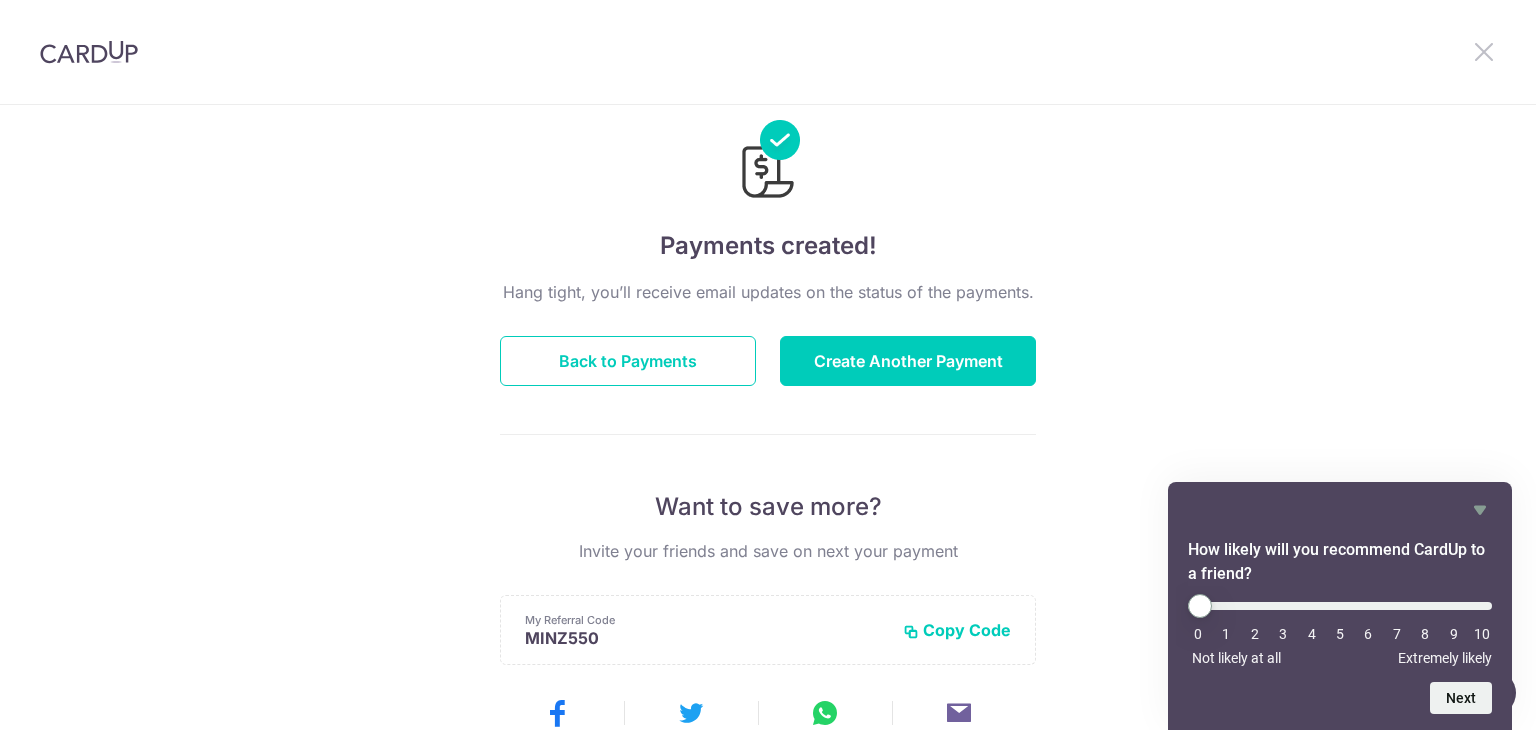 click at bounding box center (1484, 51) 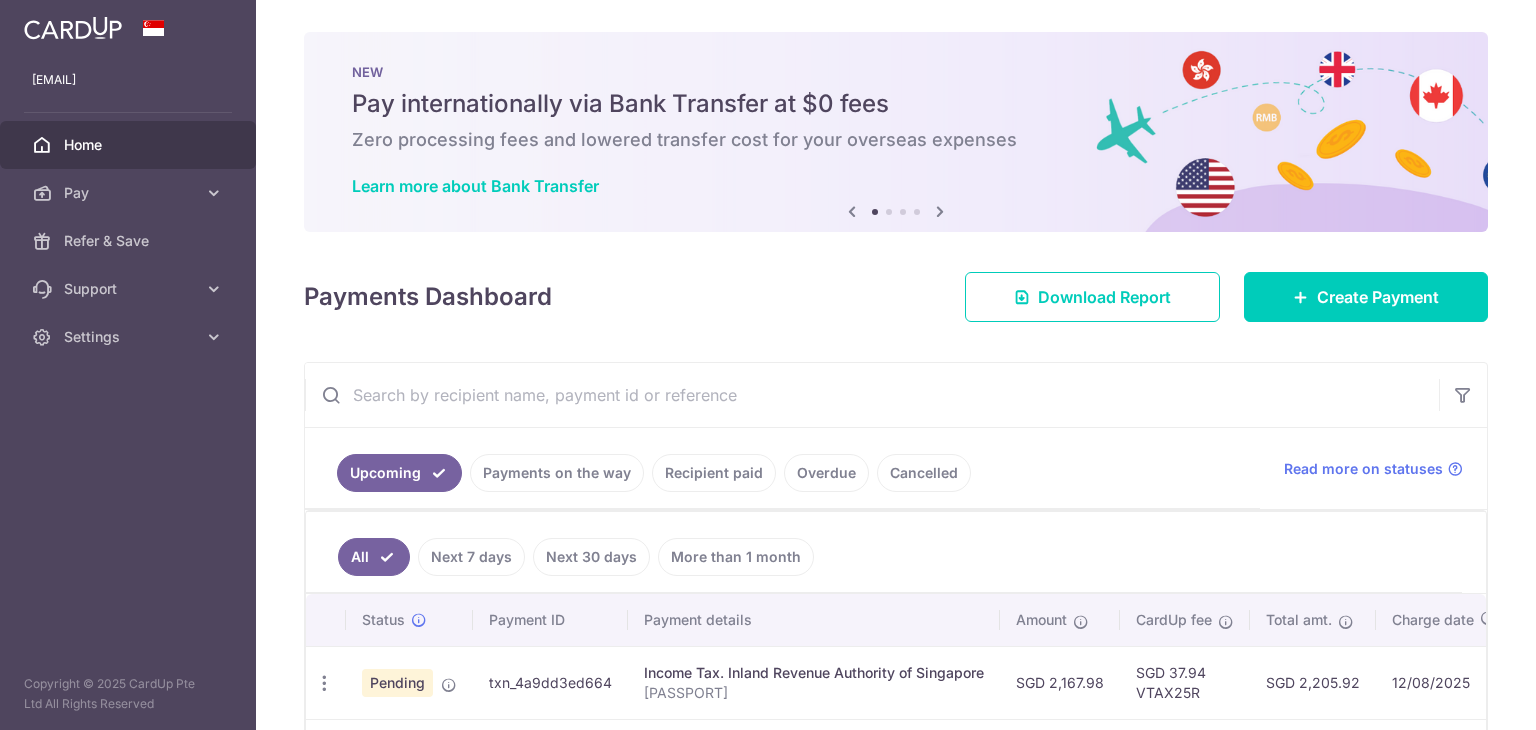 scroll, scrollTop: 0, scrollLeft: 0, axis: both 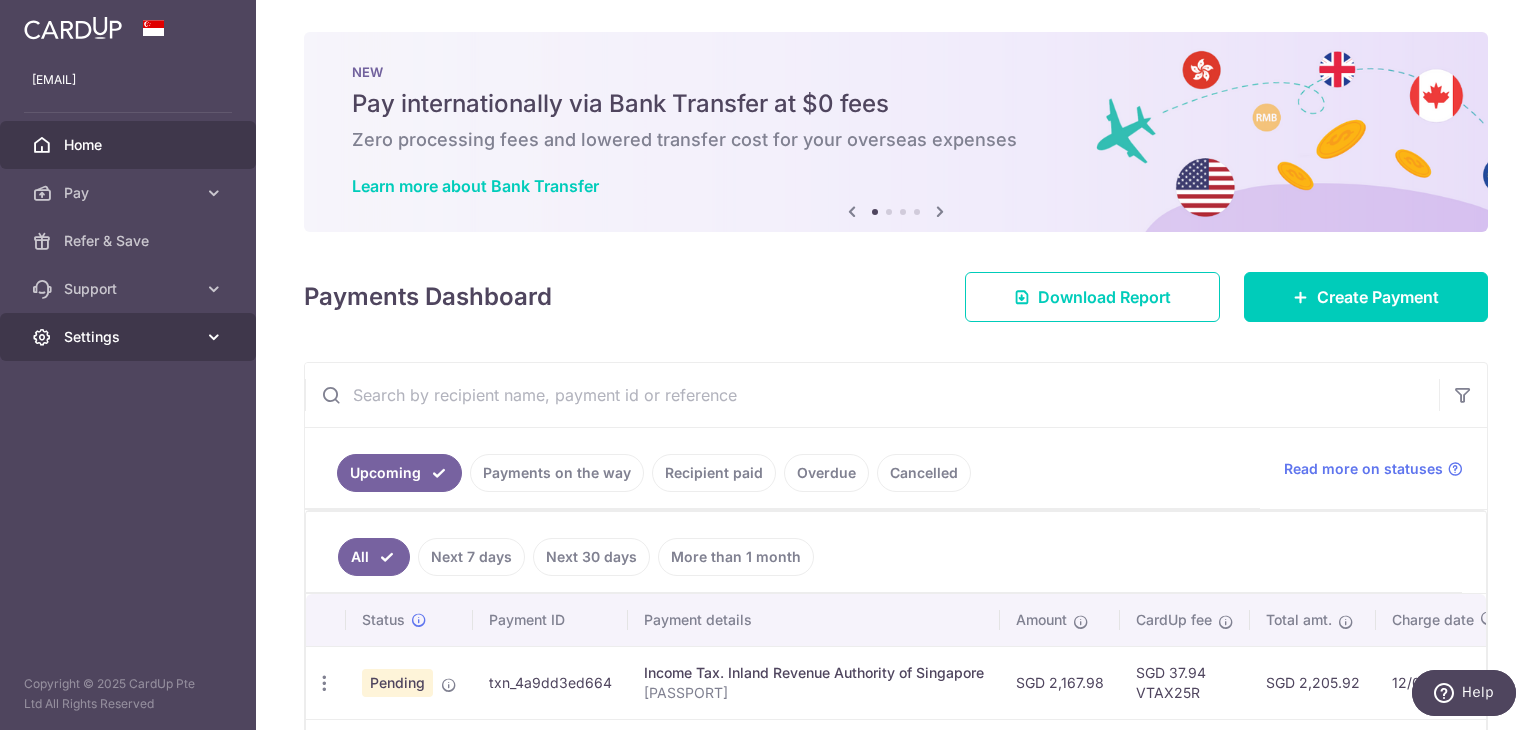 click on "Settings" at bounding box center (128, 337) 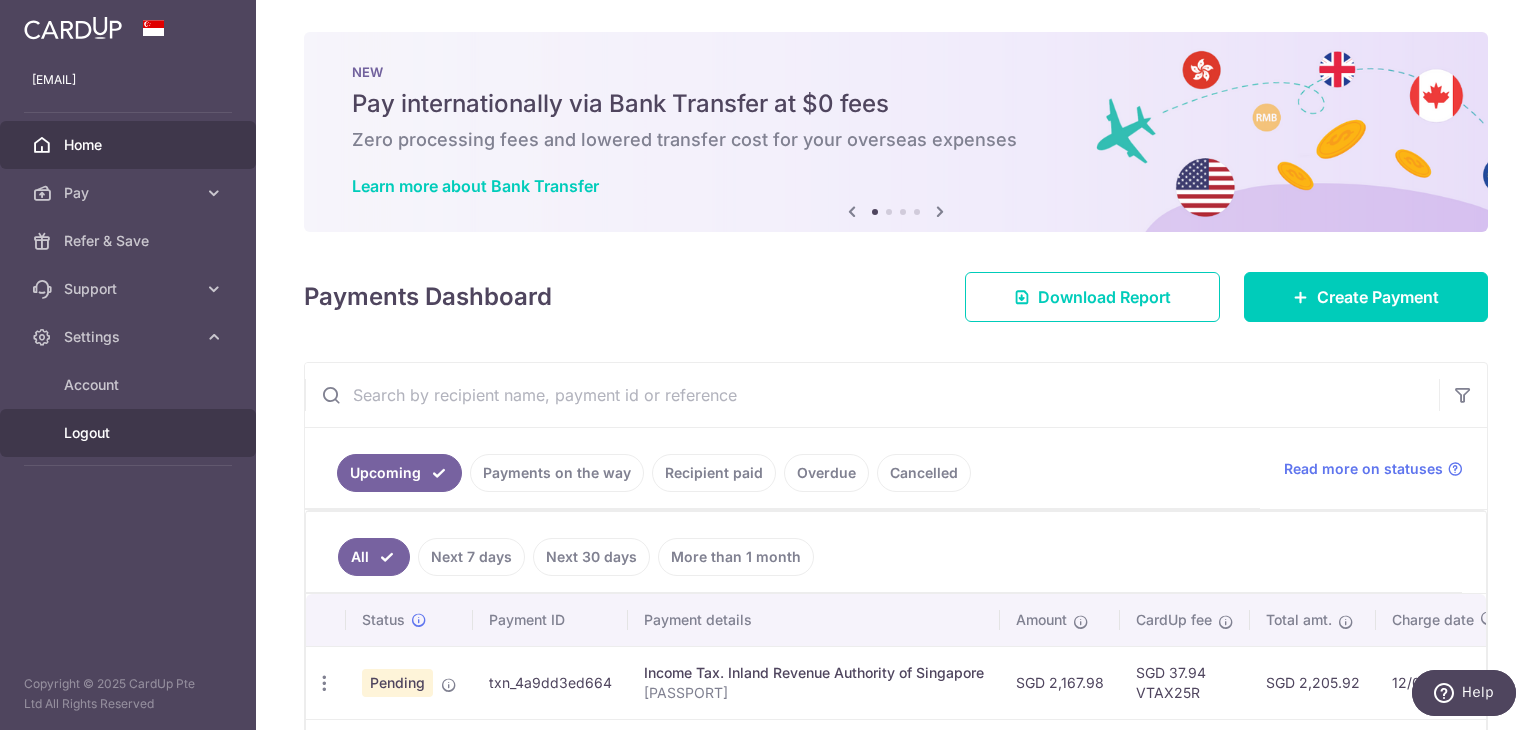 click on "Logout" at bounding box center (130, 433) 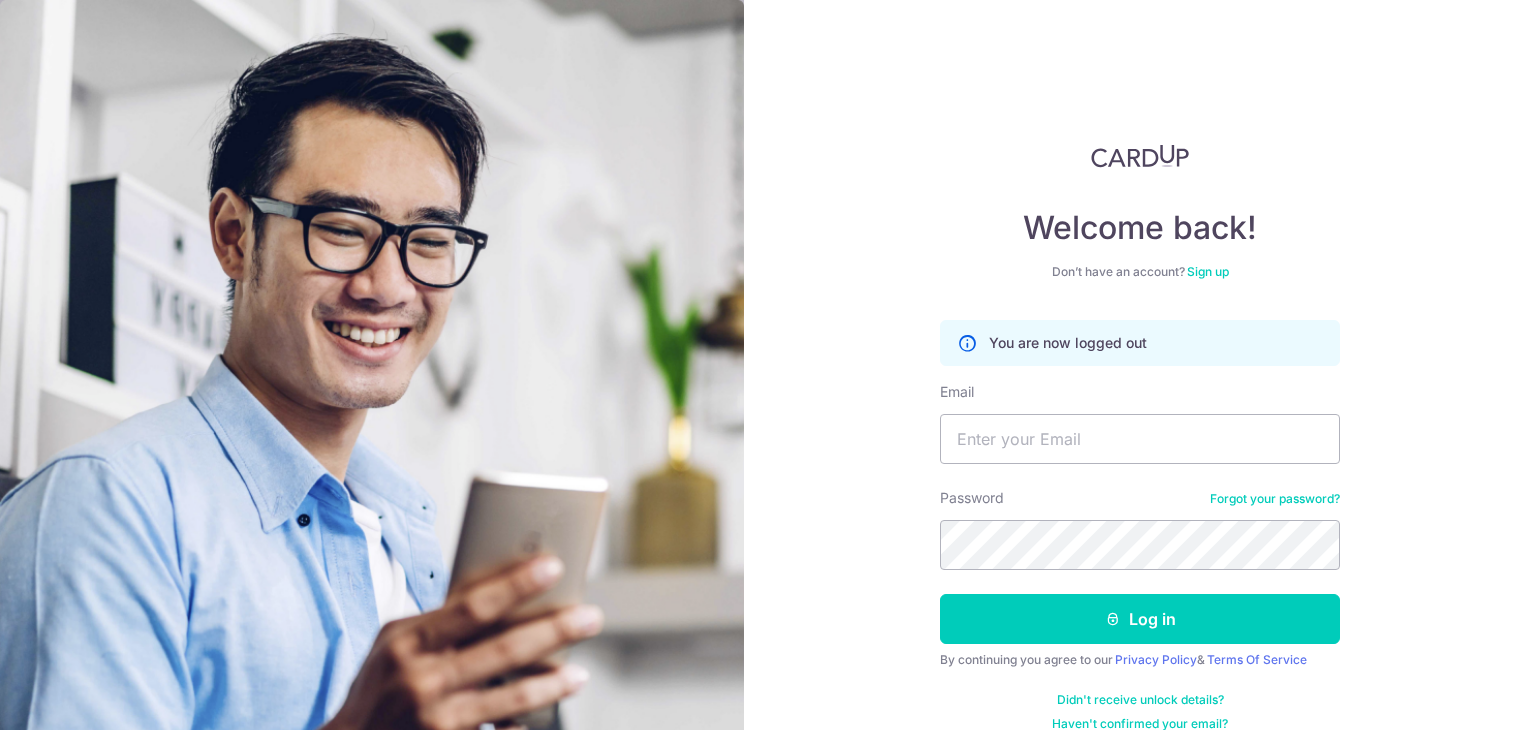 scroll, scrollTop: 0, scrollLeft: 0, axis: both 